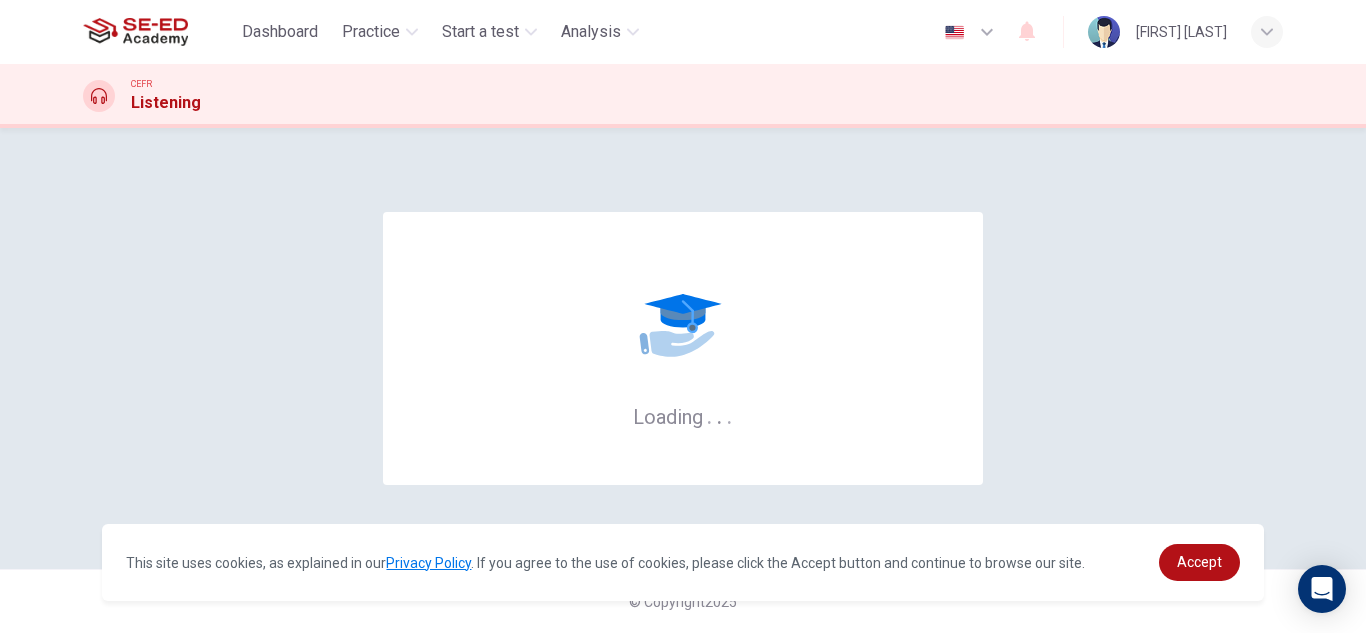 scroll, scrollTop: 0, scrollLeft: 0, axis: both 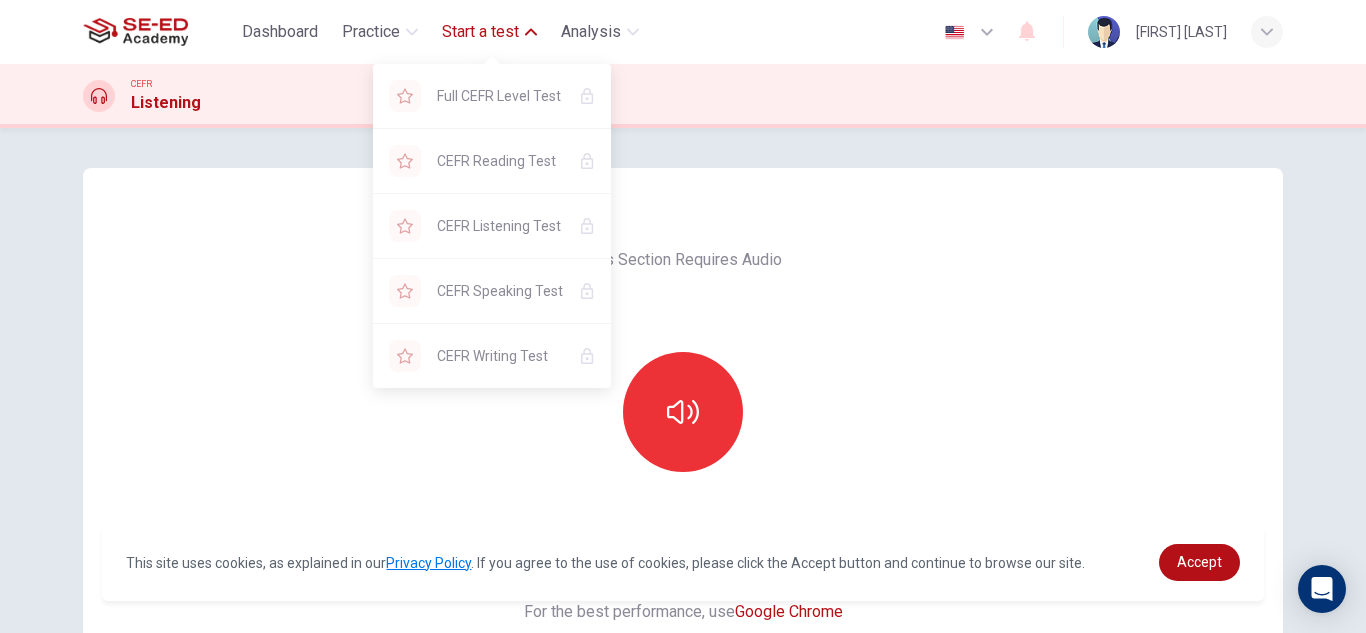 click on "Start a test" at bounding box center (489, 32) 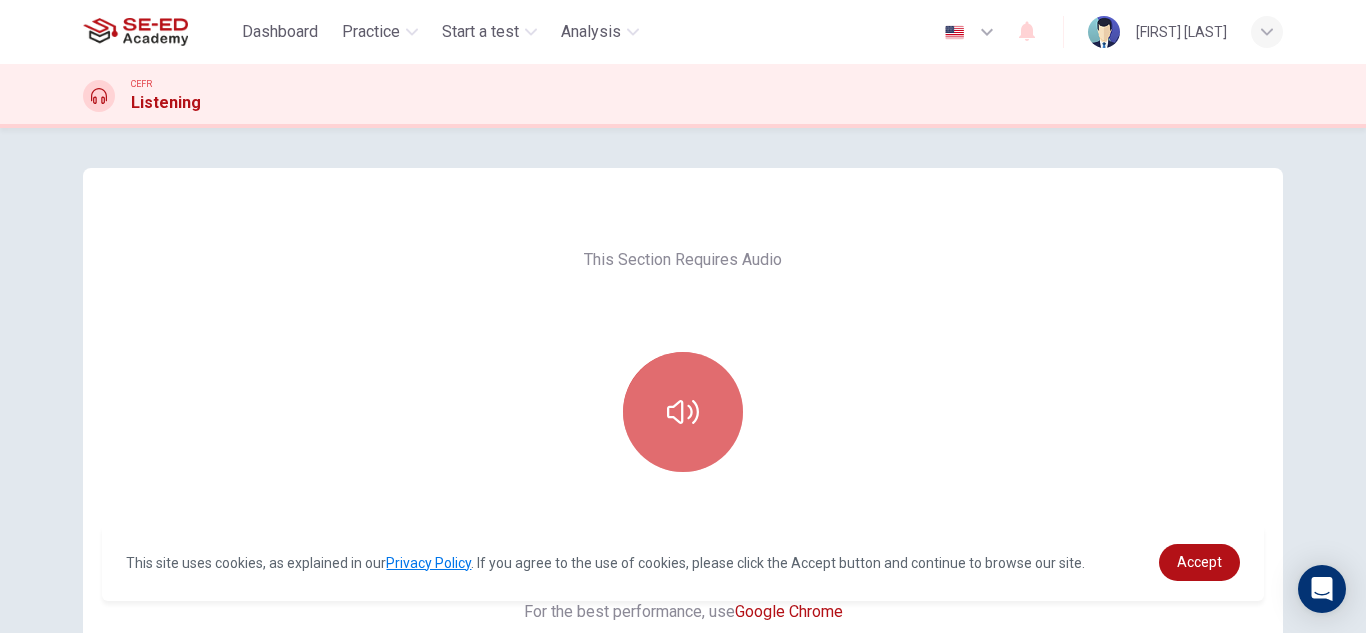 click at bounding box center (683, 412) 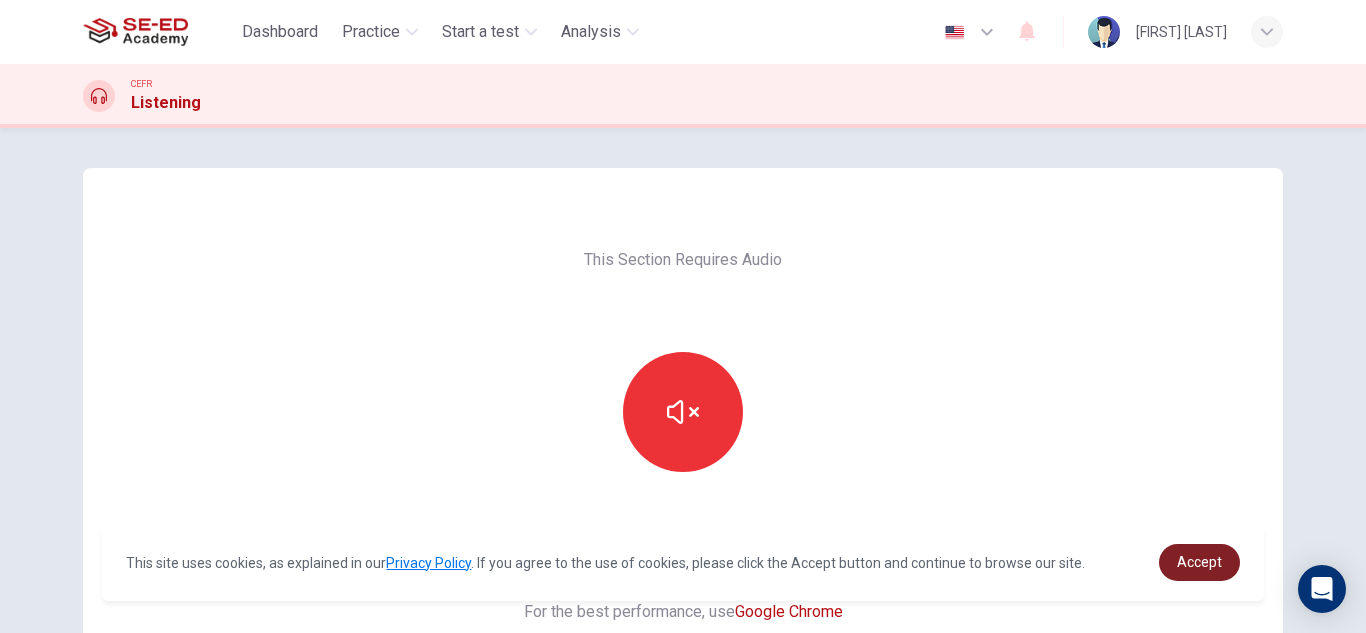 click on "Accept" at bounding box center [1199, 562] 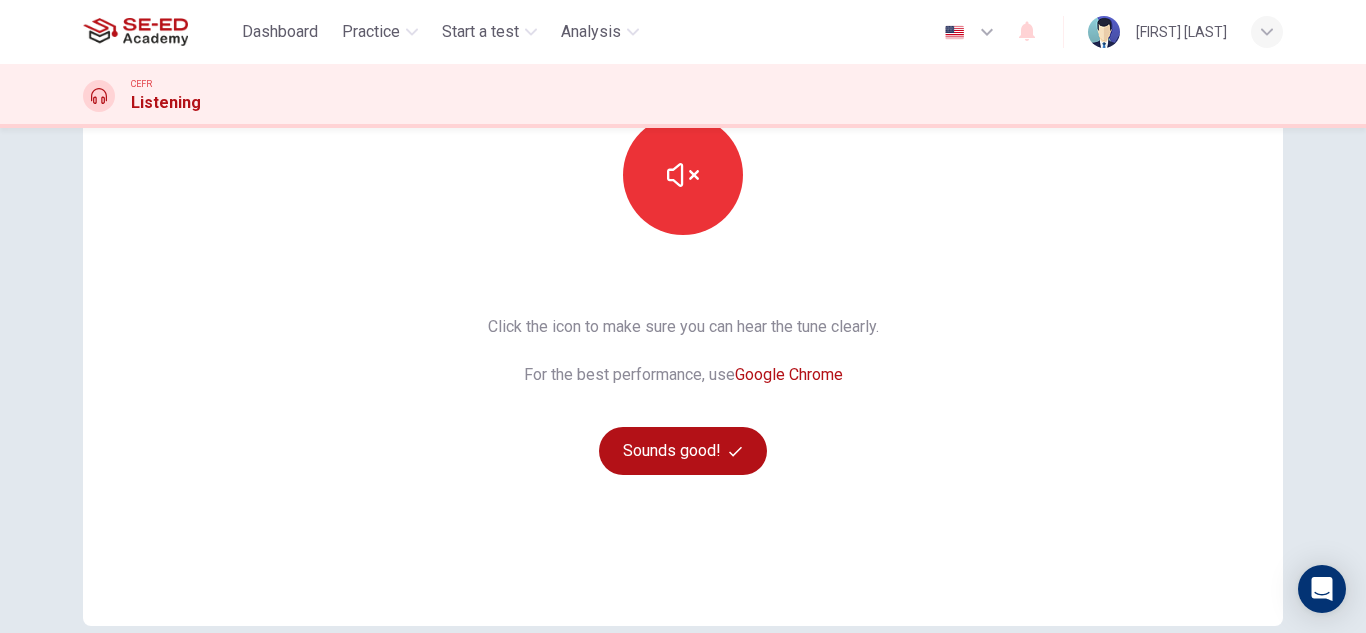 scroll, scrollTop: 239, scrollLeft: 0, axis: vertical 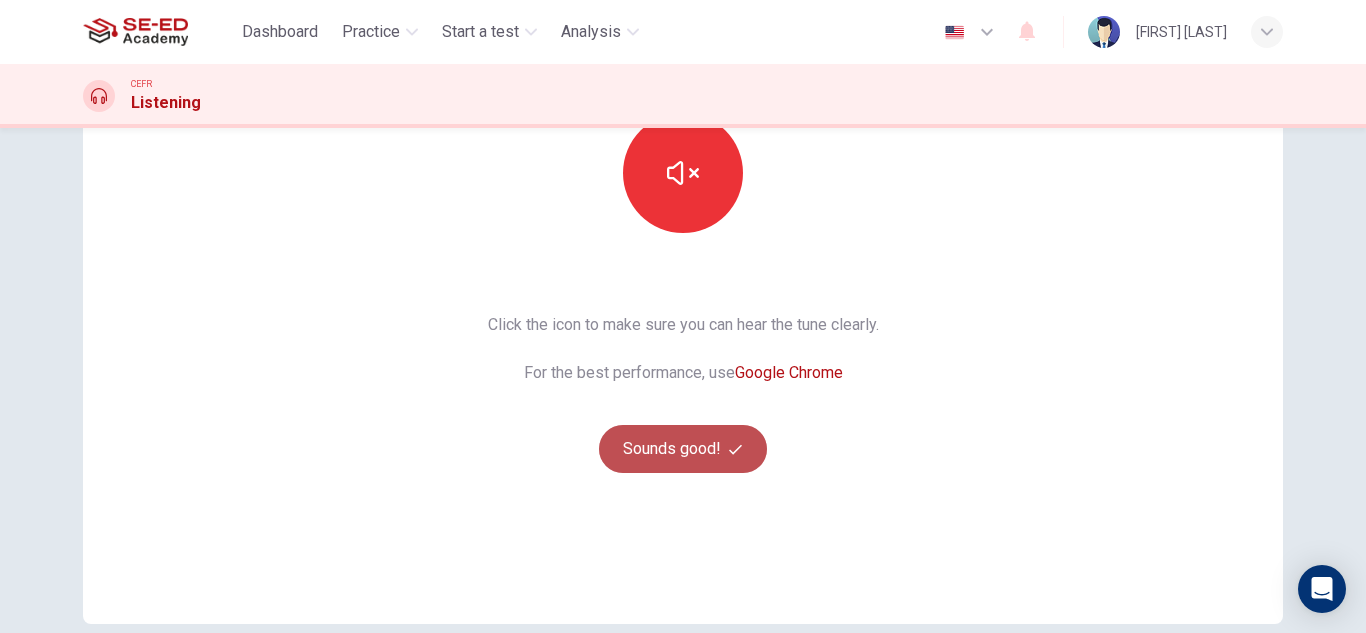 click on "Sounds good!" at bounding box center (683, 449) 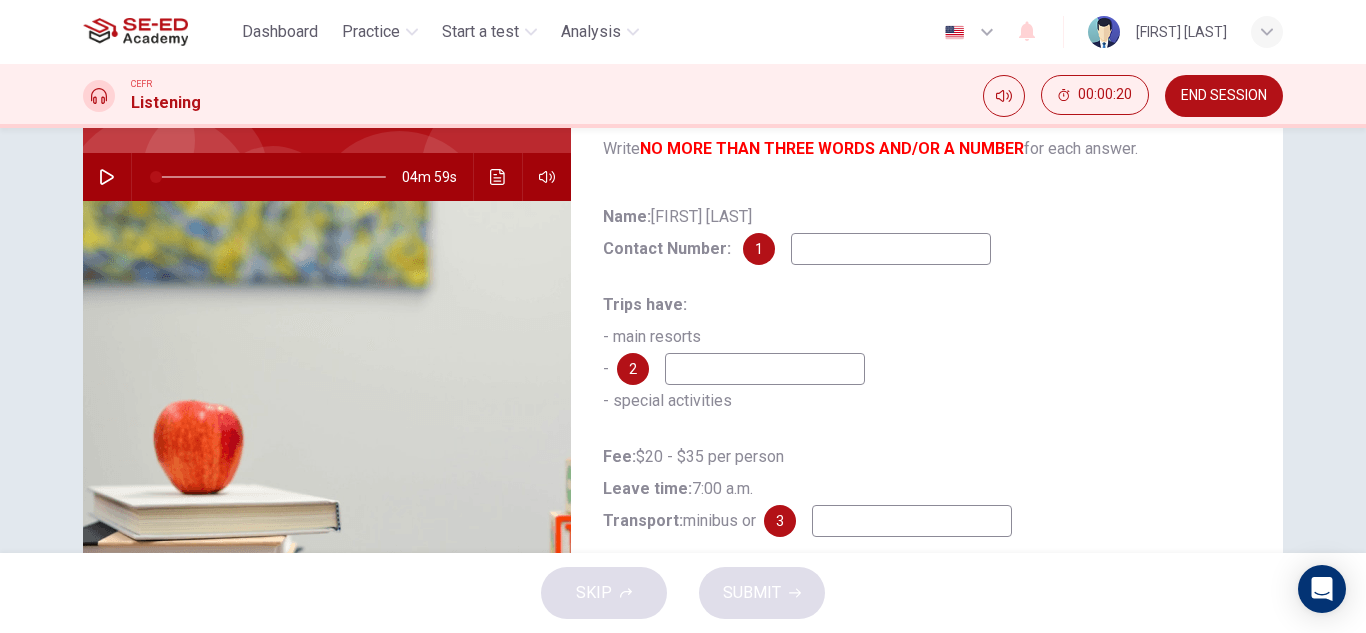 scroll, scrollTop: 0, scrollLeft: 0, axis: both 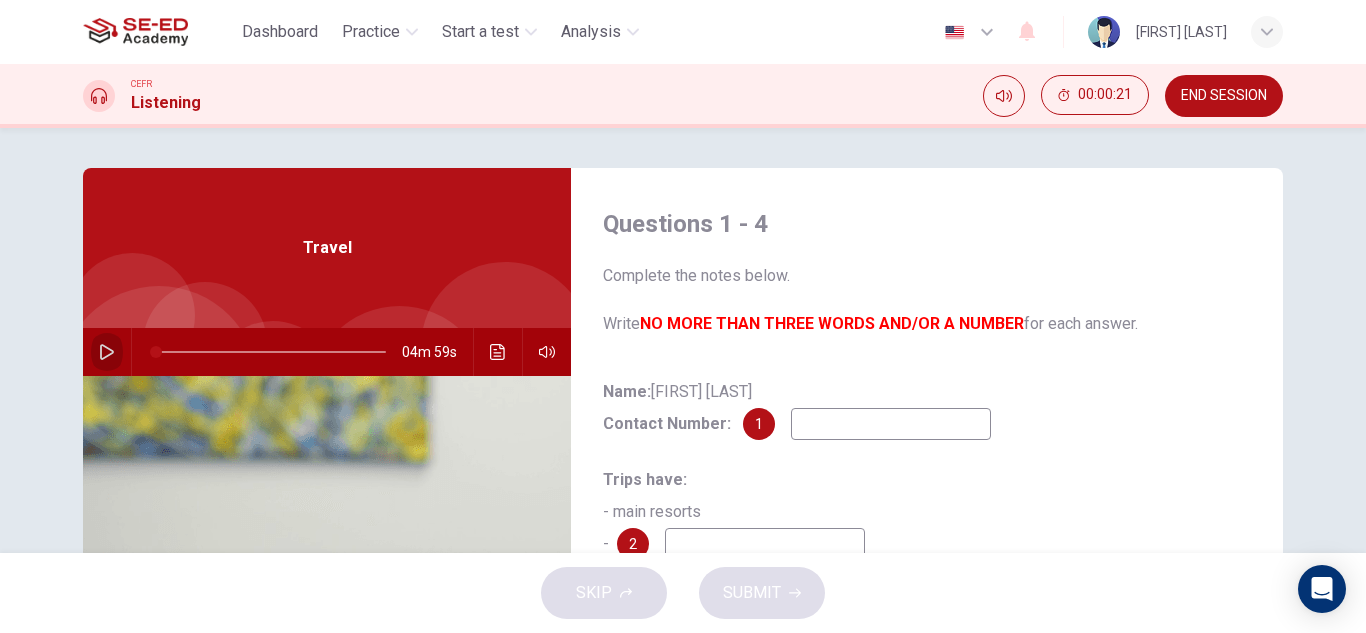 click at bounding box center [107, 352] 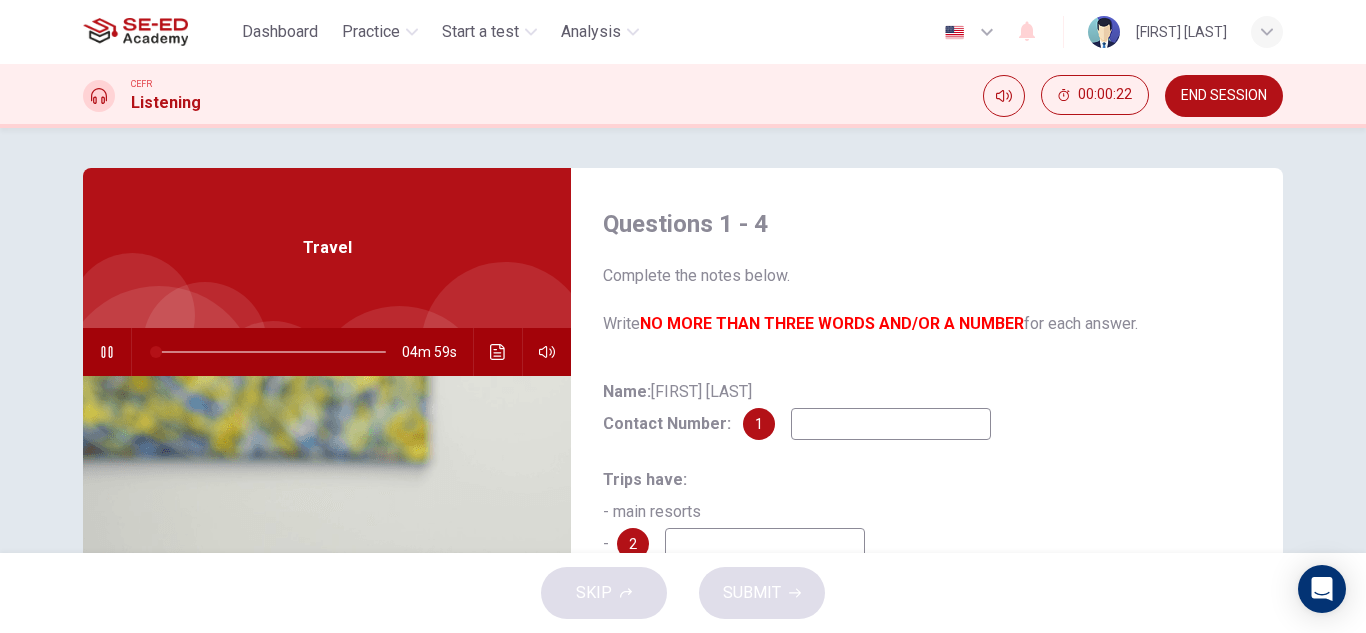 type 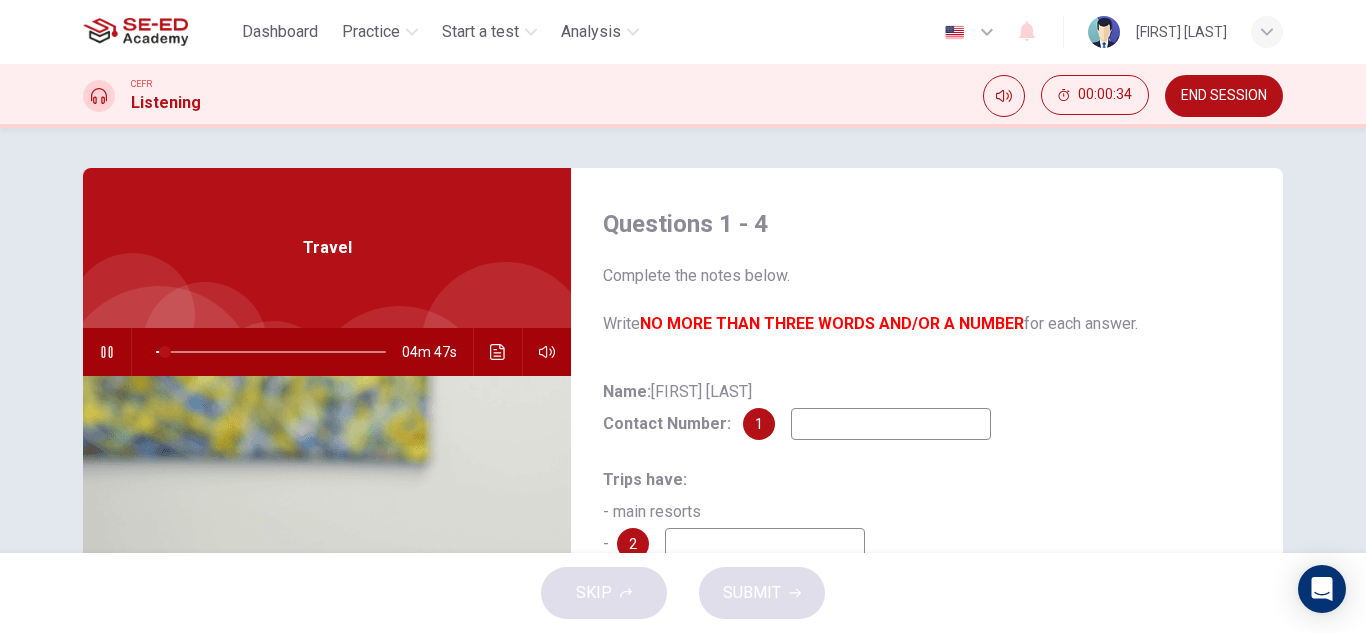 click on "Name:   [FIRST] [LAST]
Contact Number:     [PHONE] Trips have:   - main resorts -  2  - special activities Fee:   $20 - $35 per person Leave time:
7:00 a.m. Transport:   minibus or  3 At peak season:   tourists have to  4 Travel 04m 47s" at bounding box center (683, 515) 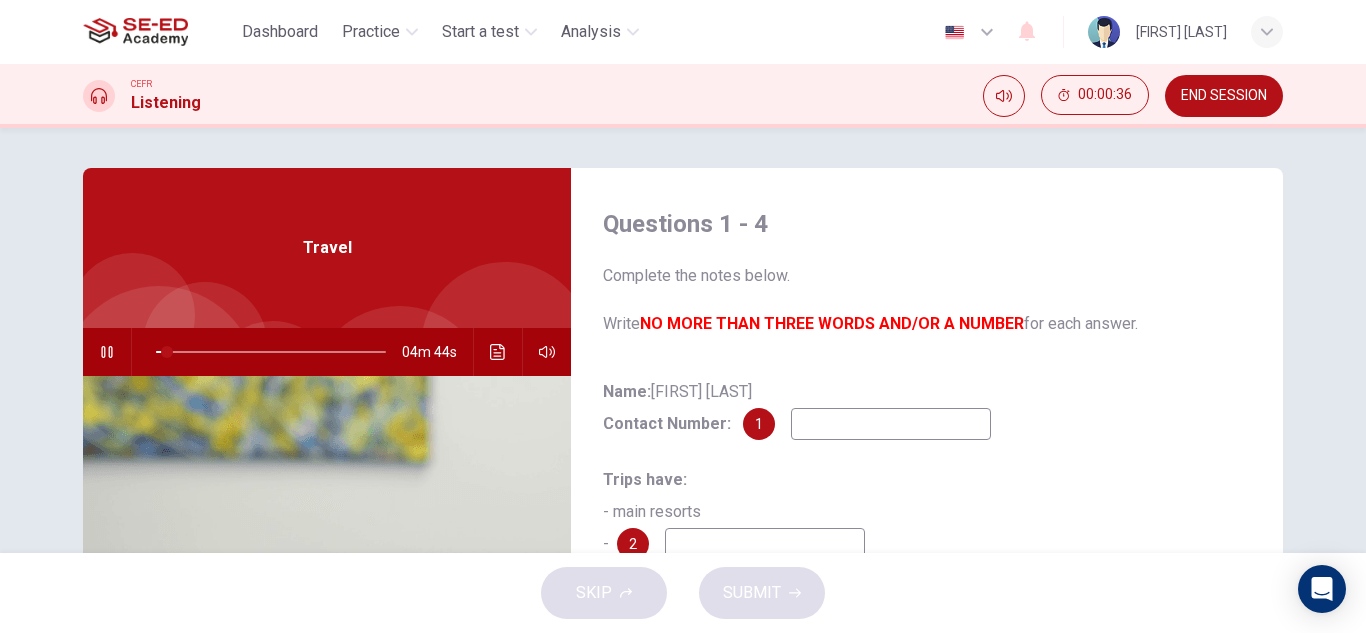 click at bounding box center [891, 424] 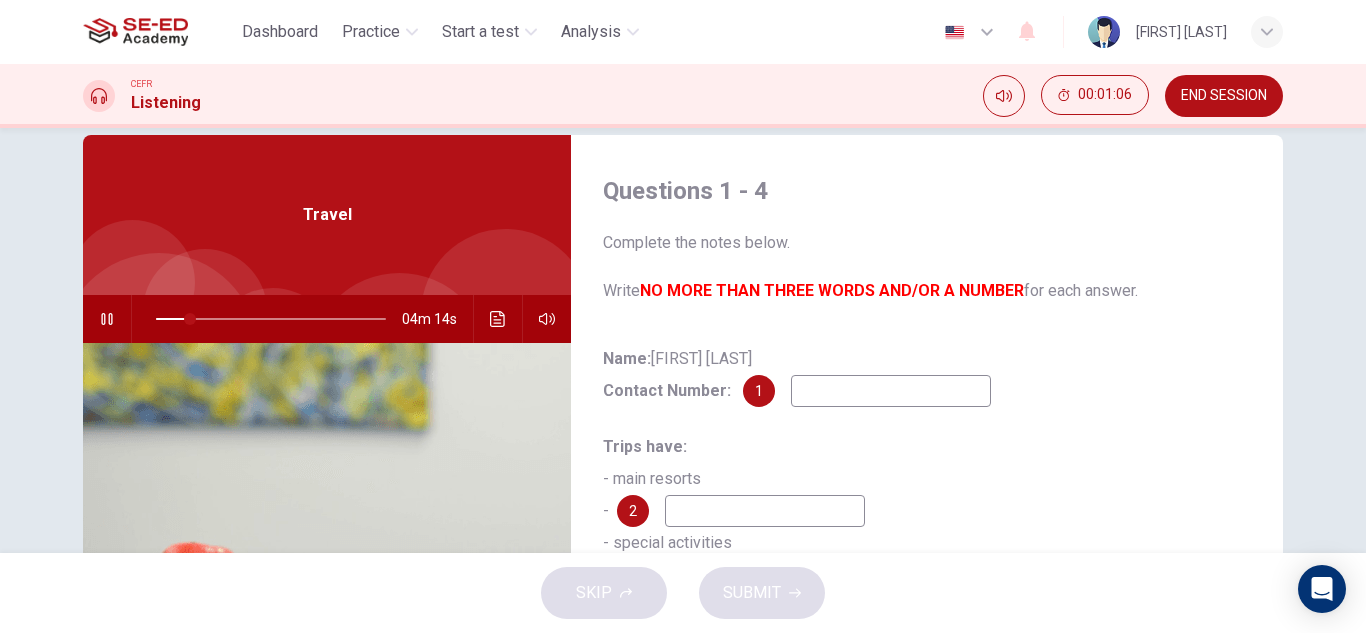 scroll, scrollTop: 31, scrollLeft: 0, axis: vertical 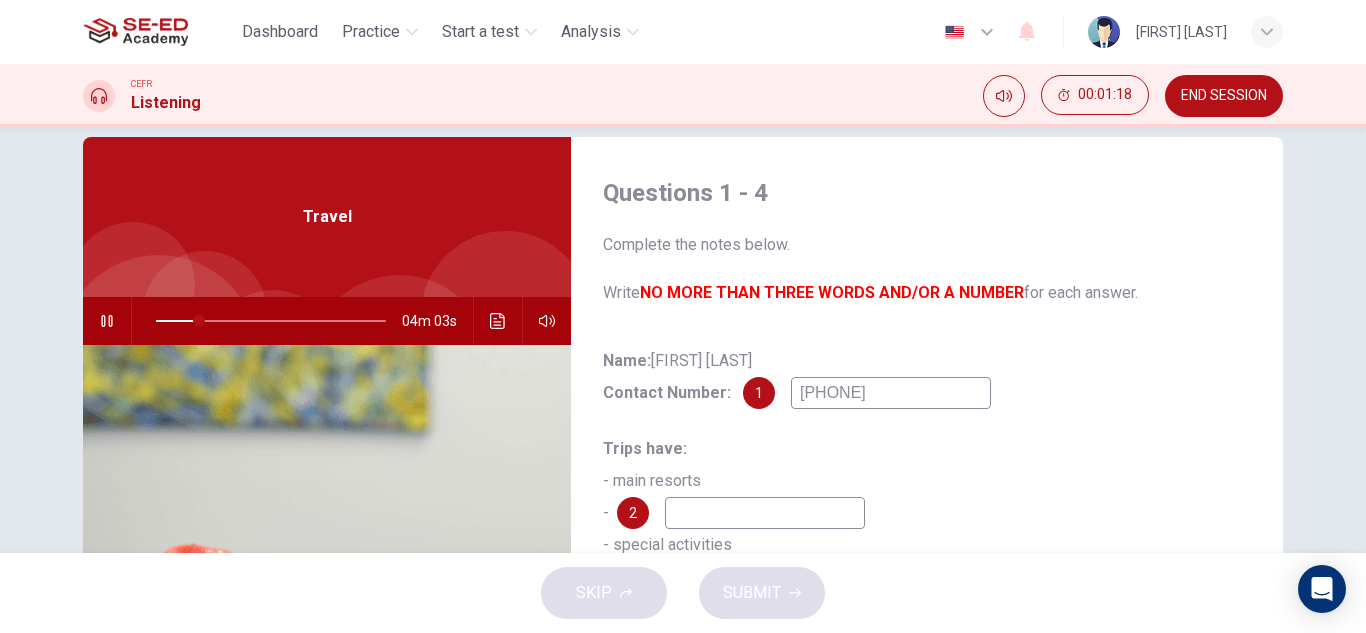 type on "[PHONE]" 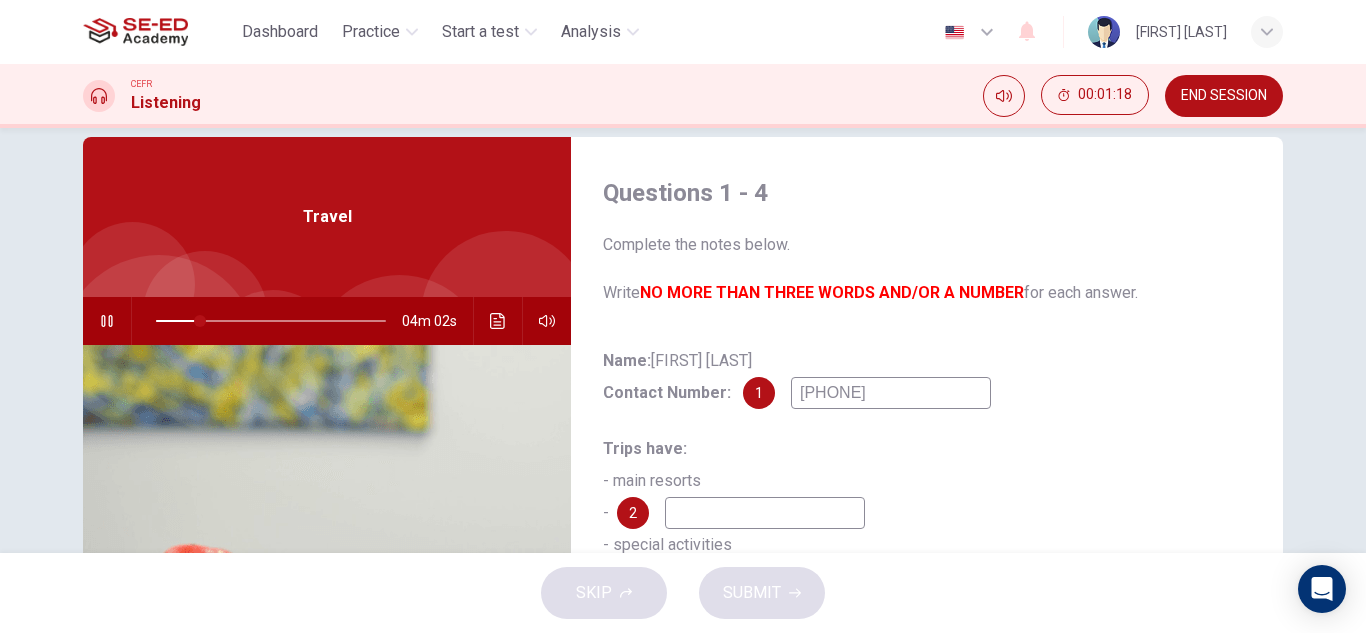 click on "Name:   [FIRST] [LAST]
Contact Number:     [PHONE] Trips have:   - main resorts -  2  - special activities Fee:   $20 - $35 per person Leave time:
7:00 a.m. Transport:   minibus or  3 At peak season:   tourists have to  4" at bounding box center [927, 561] 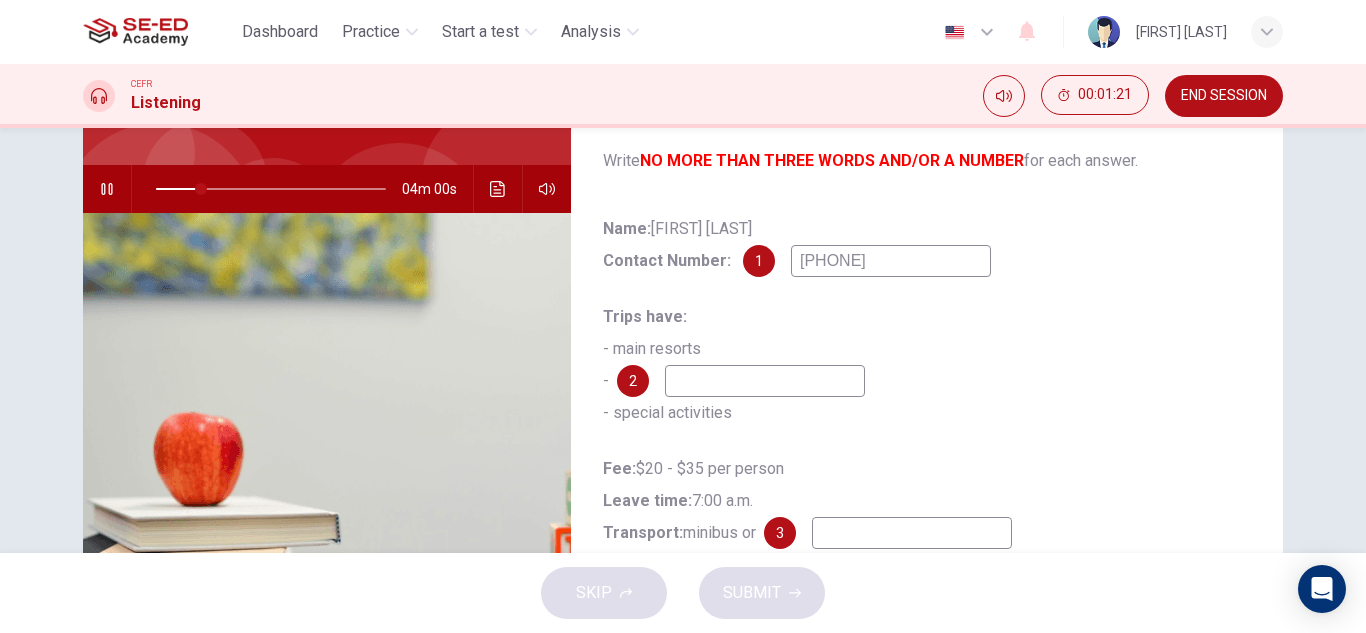 scroll, scrollTop: 162, scrollLeft: 0, axis: vertical 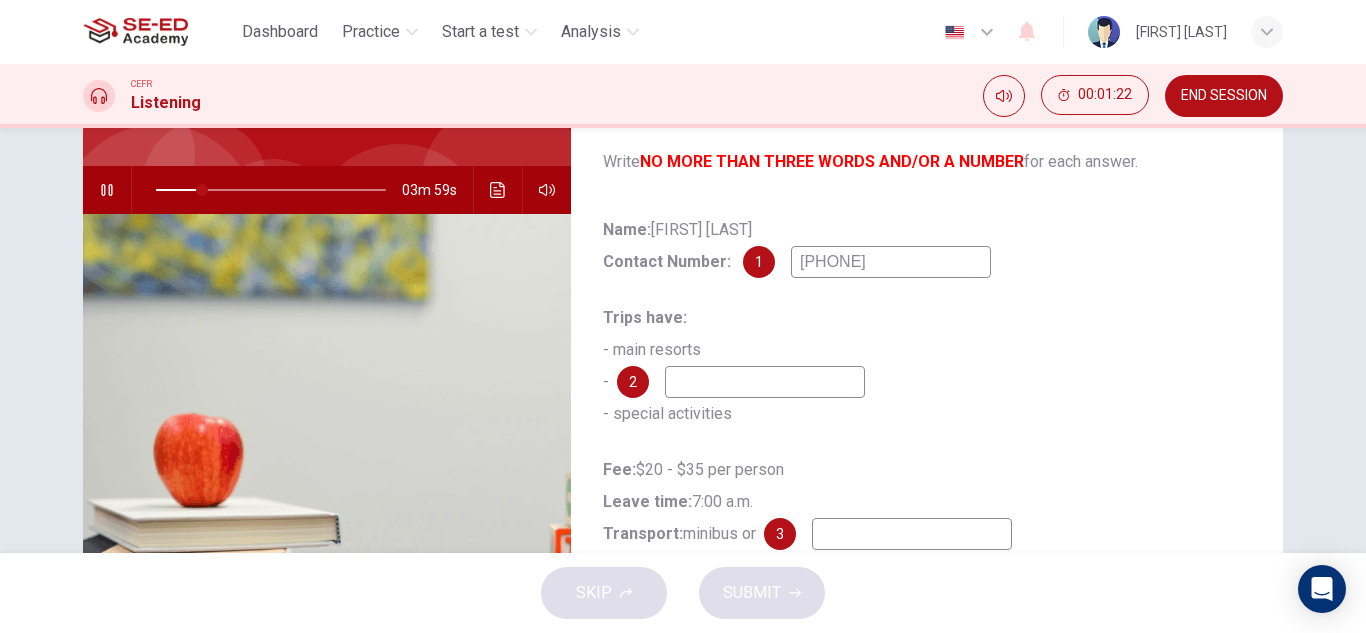 drag, startPoint x: 899, startPoint y: 266, endPoint x: 737, endPoint y: 265, distance: 162.00308 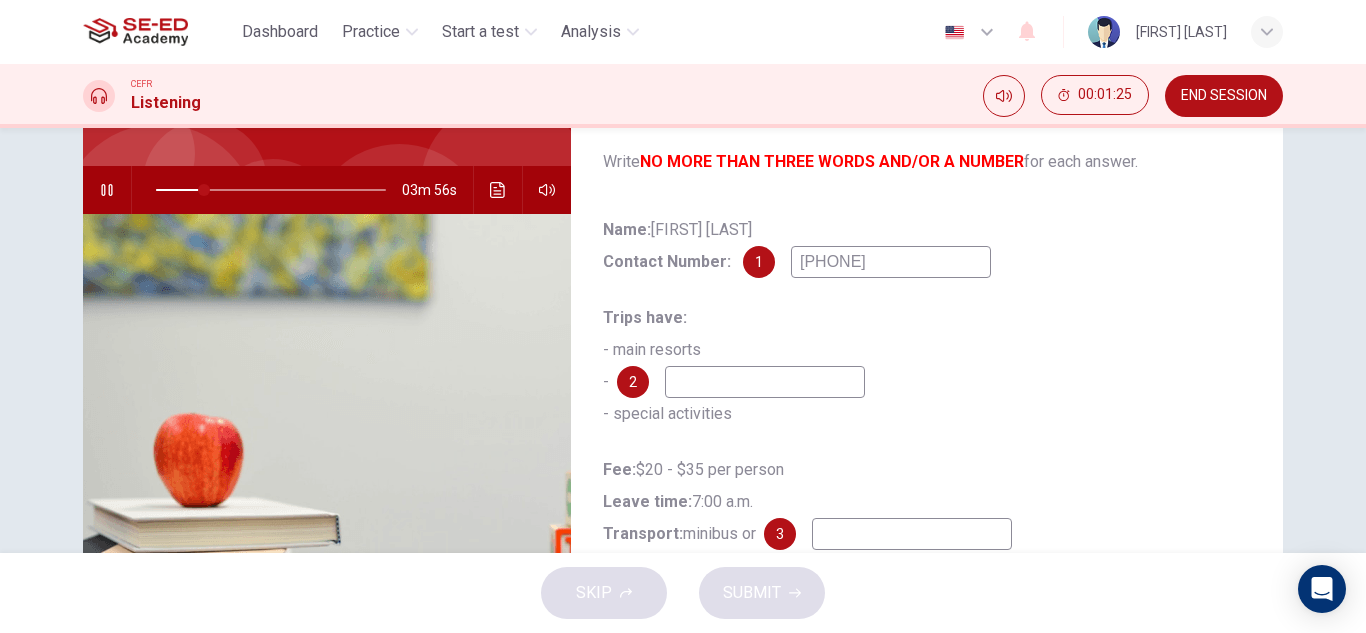 click on "Trips have:   - main resorts -  2  - special activities" at bounding box center [927, 366] 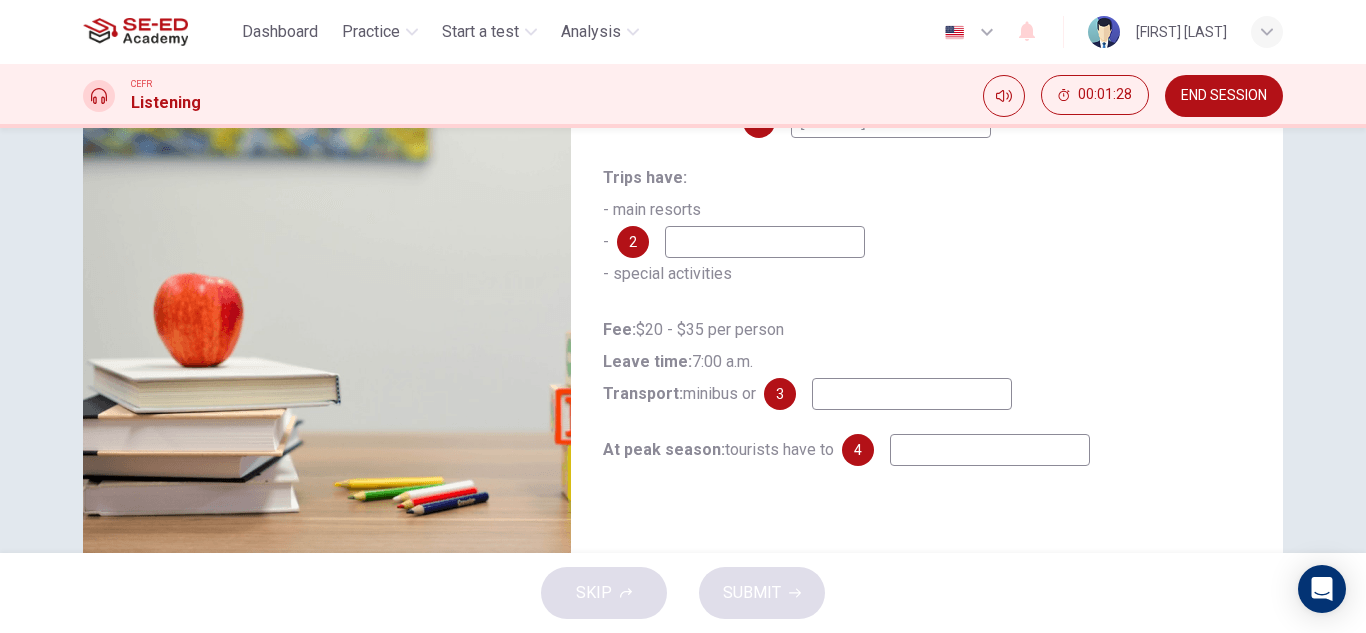 scroll, scrollTop: 303, scrollLeft: 0, axis: vertical 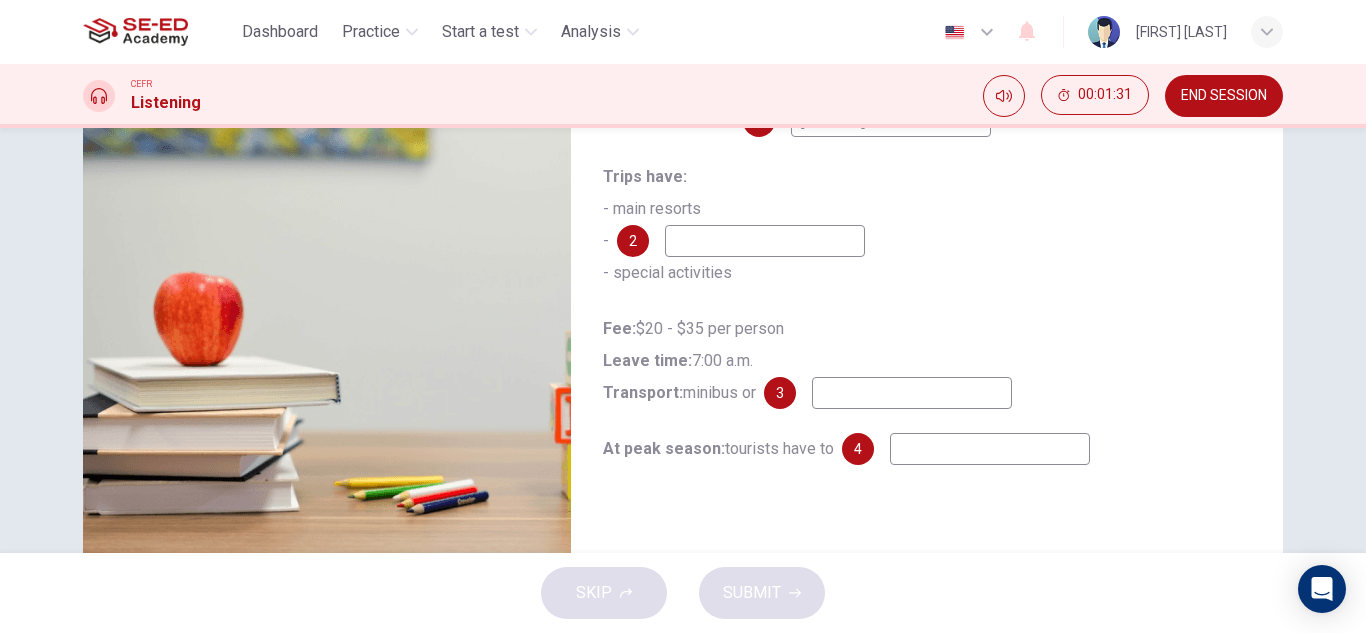 click at bounding box center [891, 121] 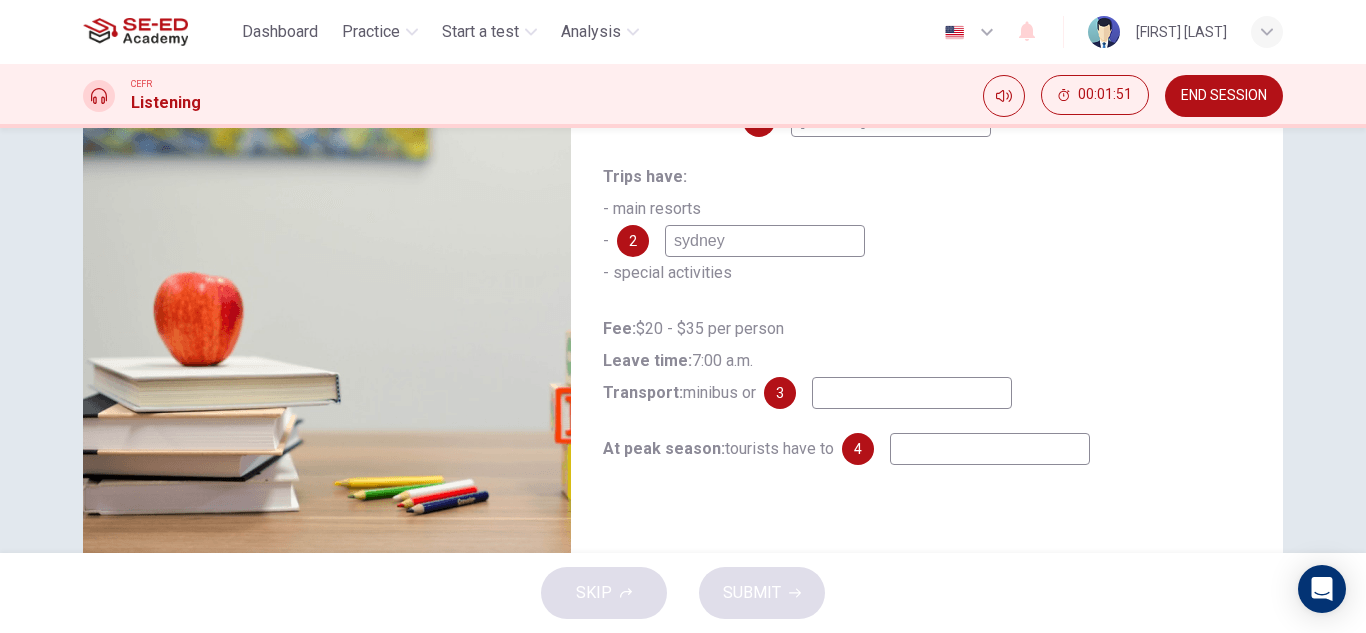 type on "sydney" 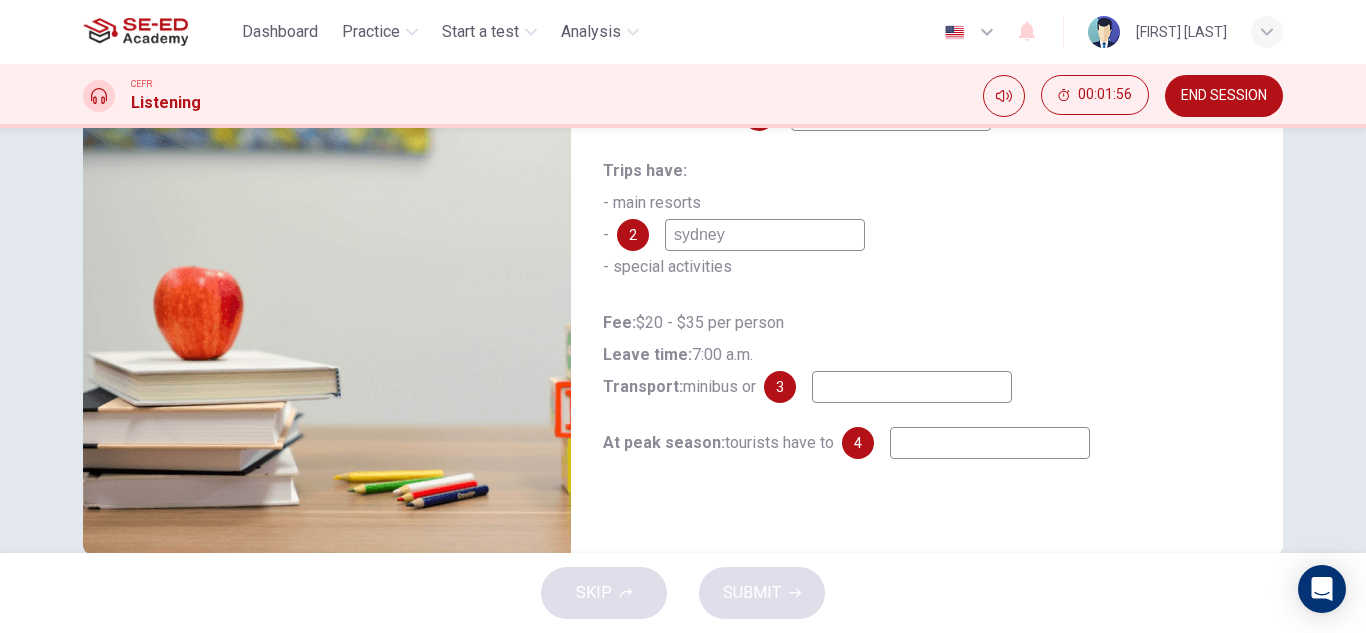 scroll, scrollTop: 307, scrollLeft: 0, axis: vertical 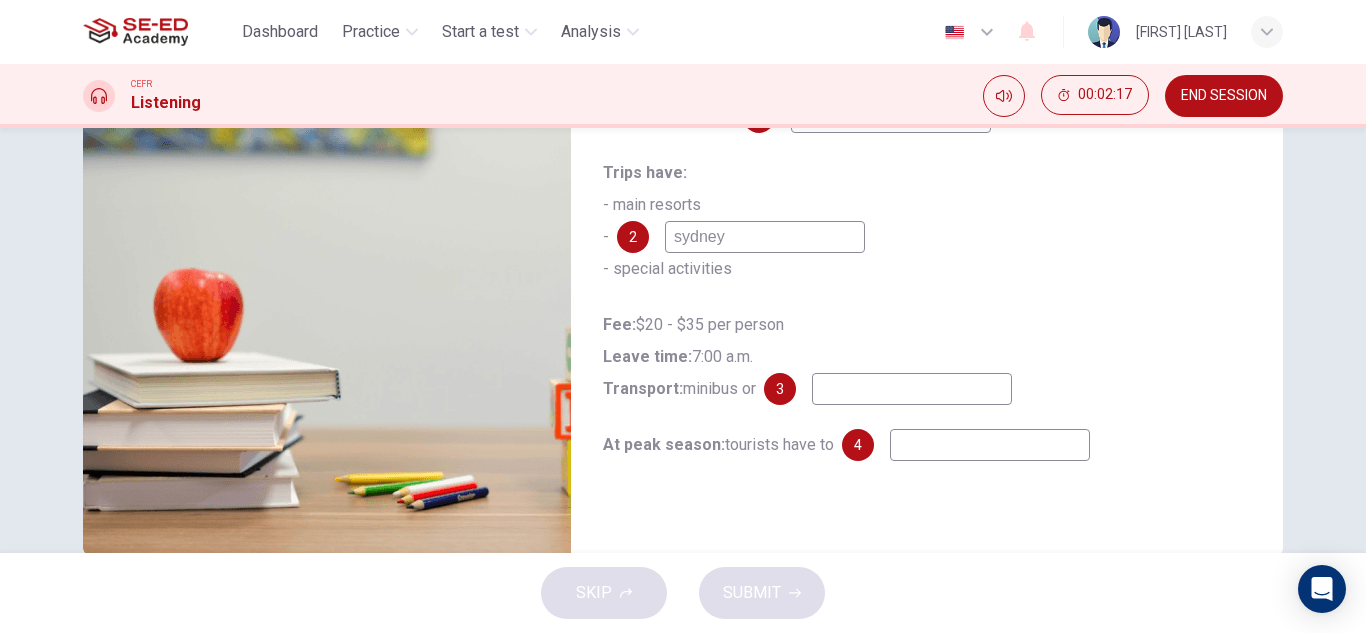 click at bounding box center [891, 117] 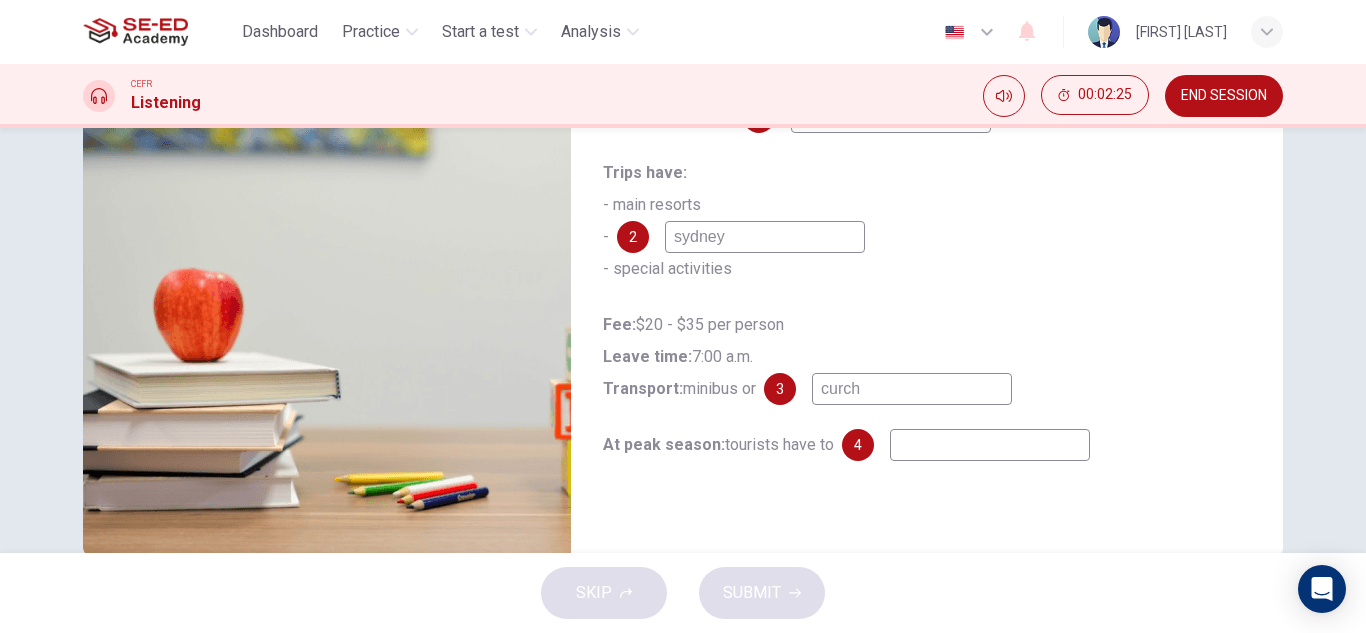 type on "curch" 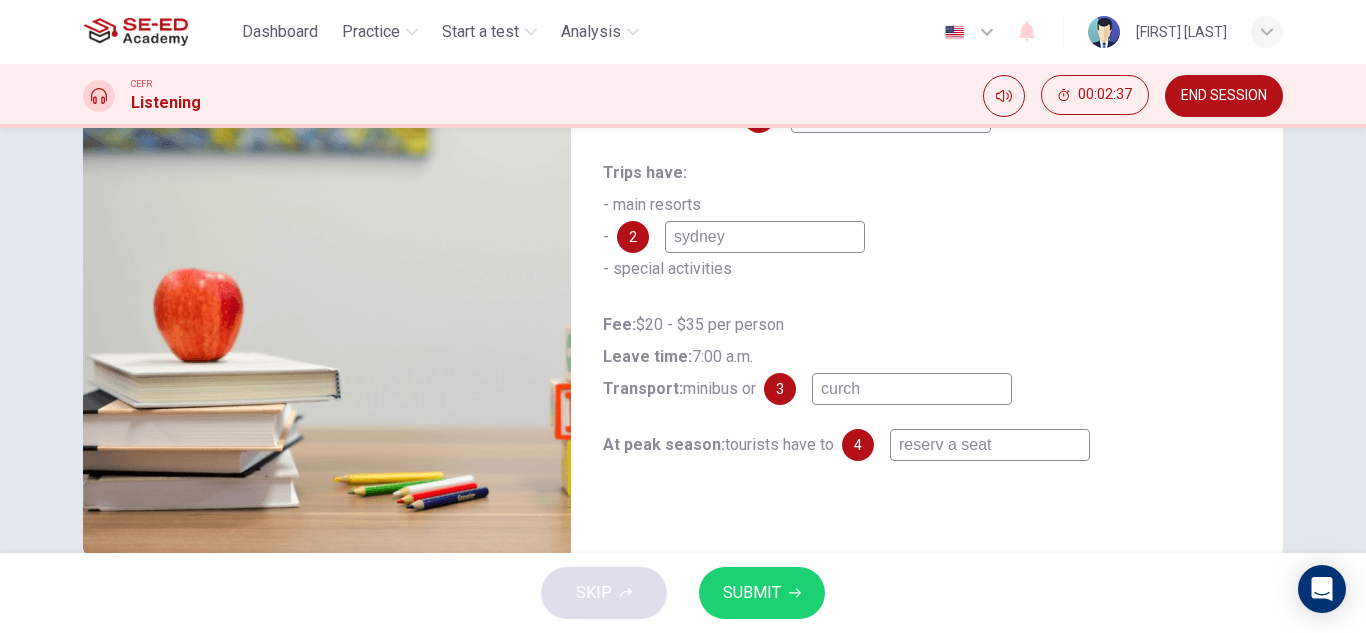 type on "reserv a seat" 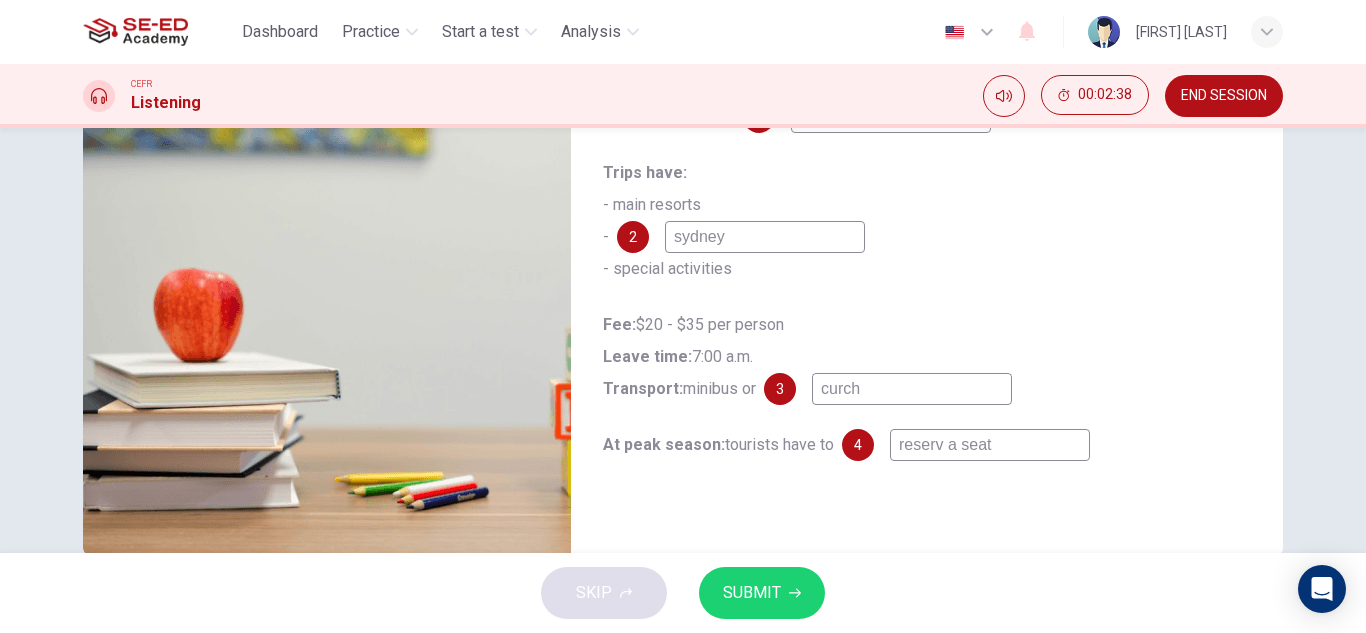 click on "Fee:   $20 - $35 per person Leave time:
7:00 a.m. Transport:   minibus or  3 curch" at bounding box center (927, 357) 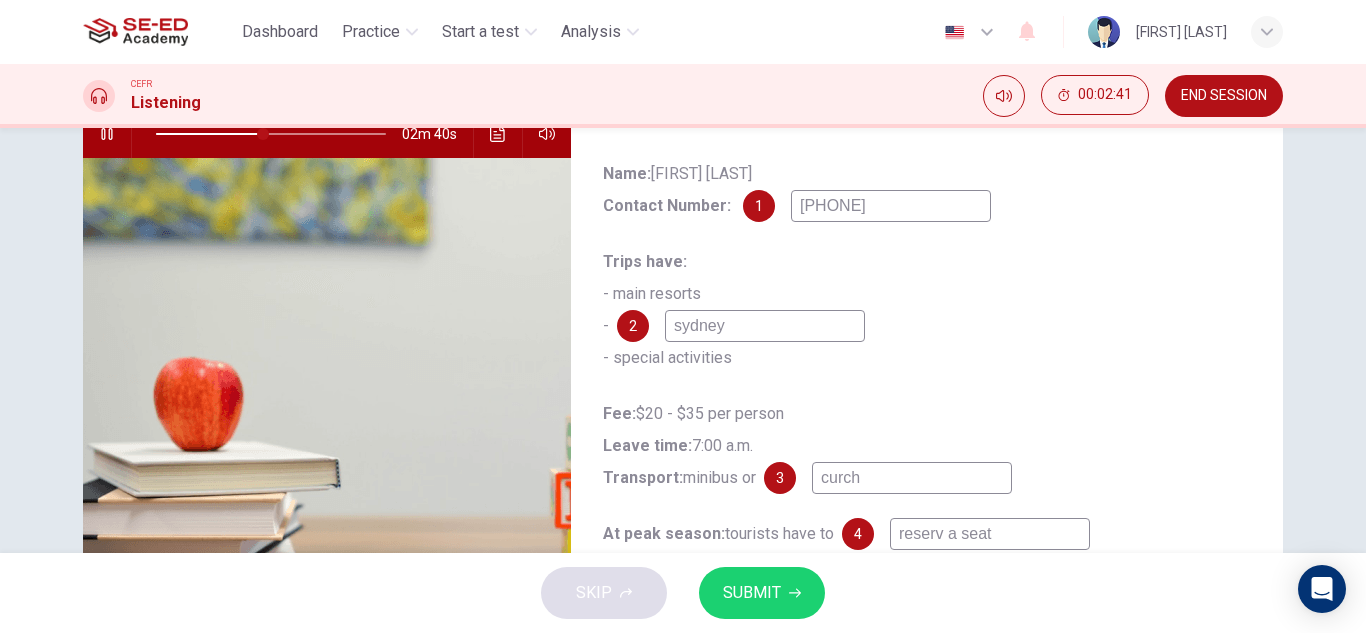 scroll, scrollTop: 350, scrollLeft: 0, axis: vertical 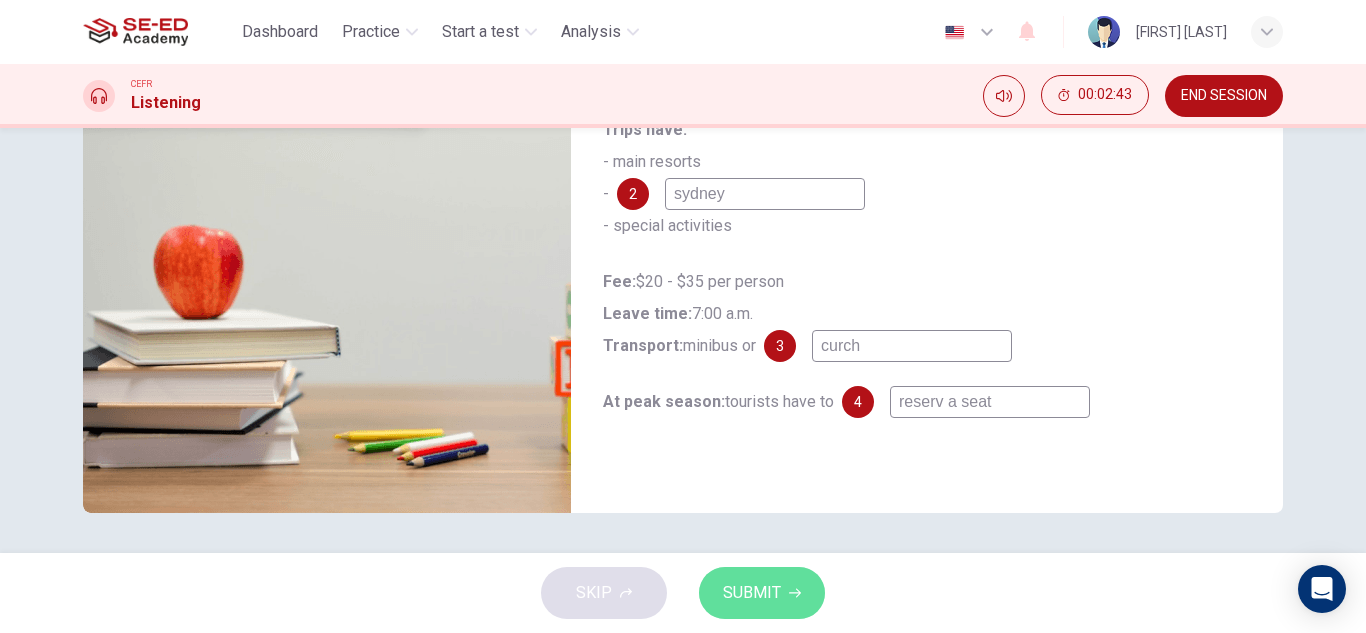 click on "SUBMIT" at bounding box center [752, 593] 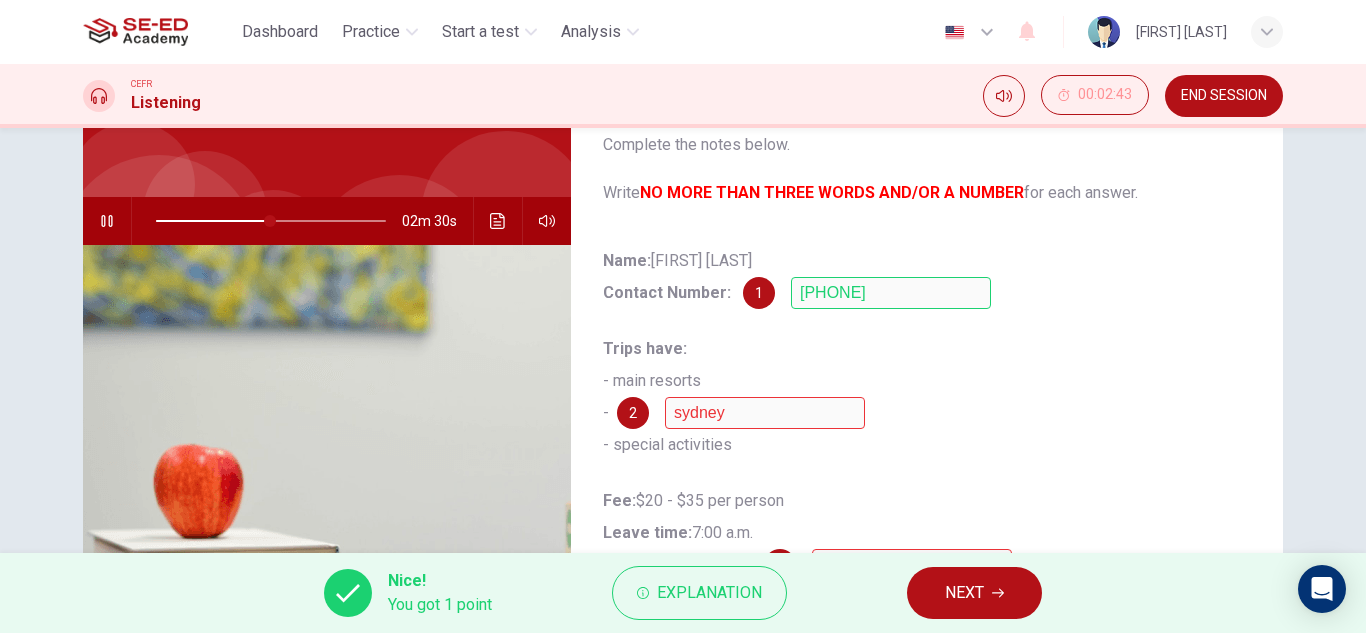 scroll, scrollTop: 350, scrollLeft: 0, axis: vertical 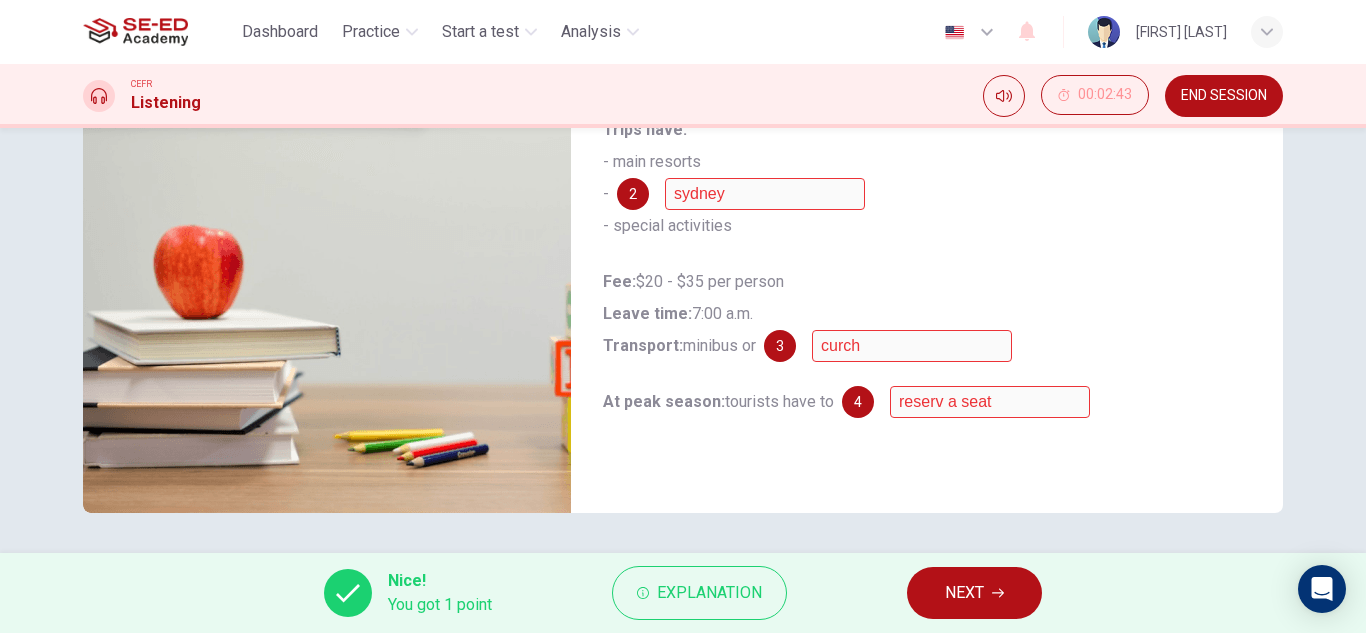 click on "NEXT" at bounding box center (974, 593) 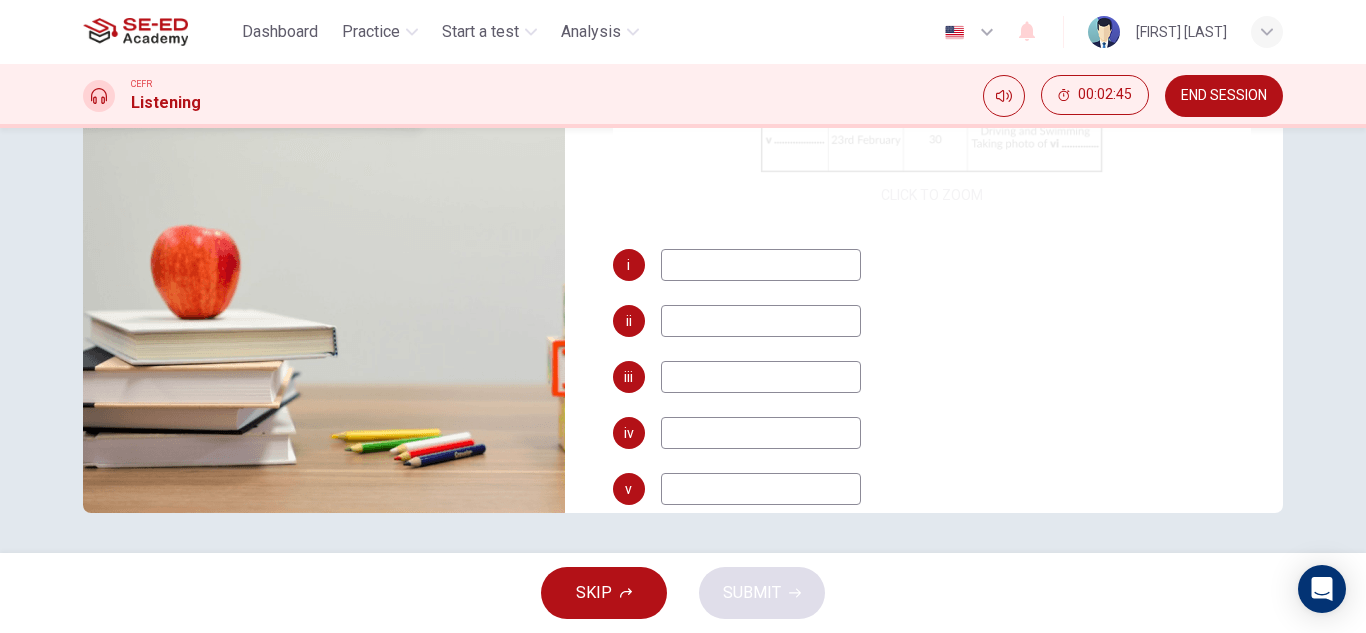 scroll, scrollTop: 0, scrollLeft: 0, axis: both 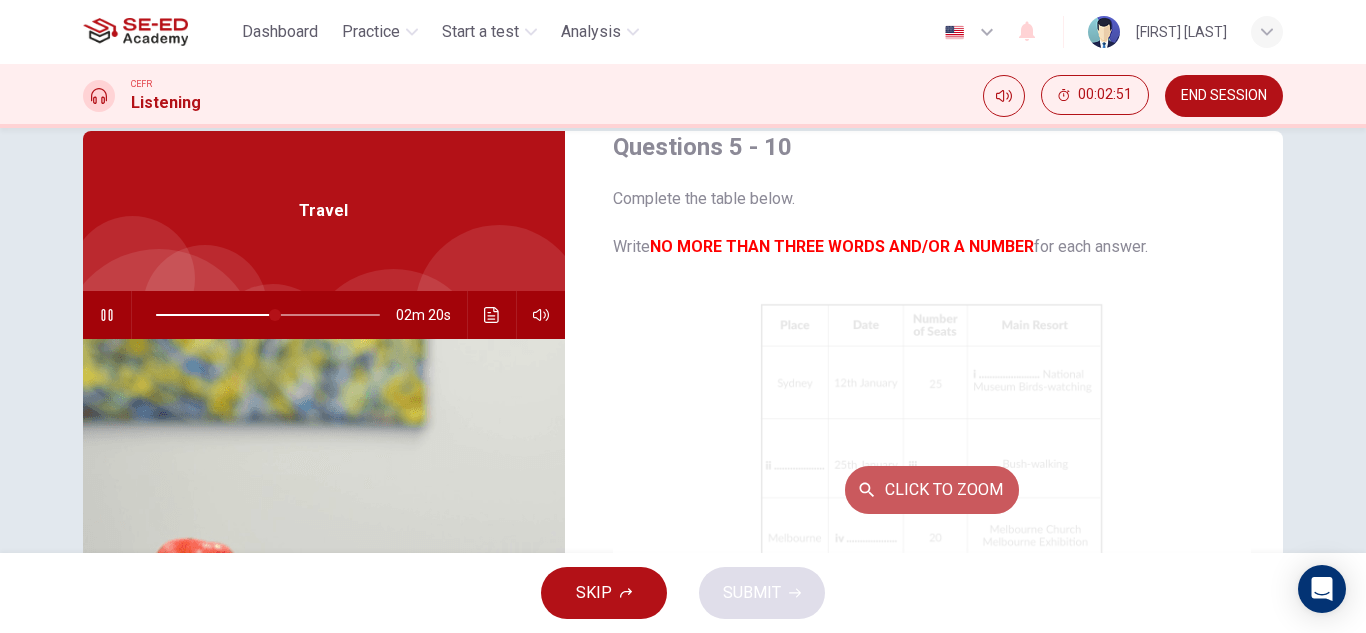 click on "Click to Zoom" at bounding box center [932, 490] 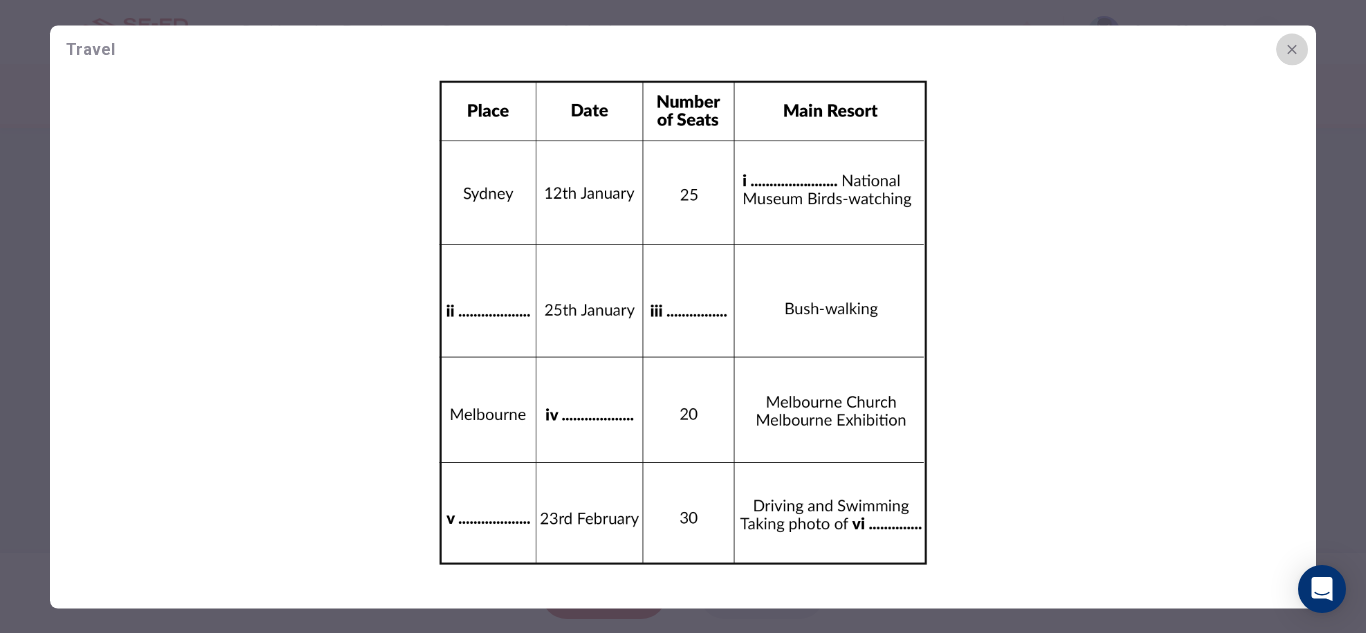click at bounding box center [1292, 49] 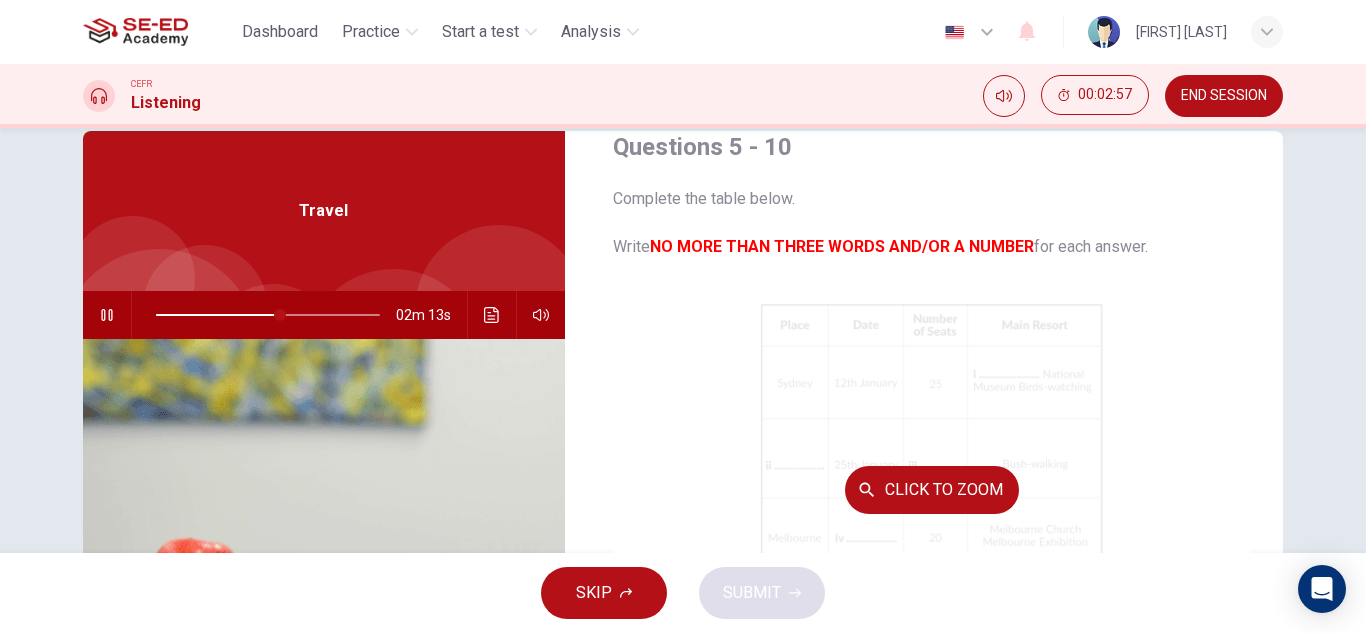 scroll, scrollTop: 286, scrollLeft: 0, axis: vertical 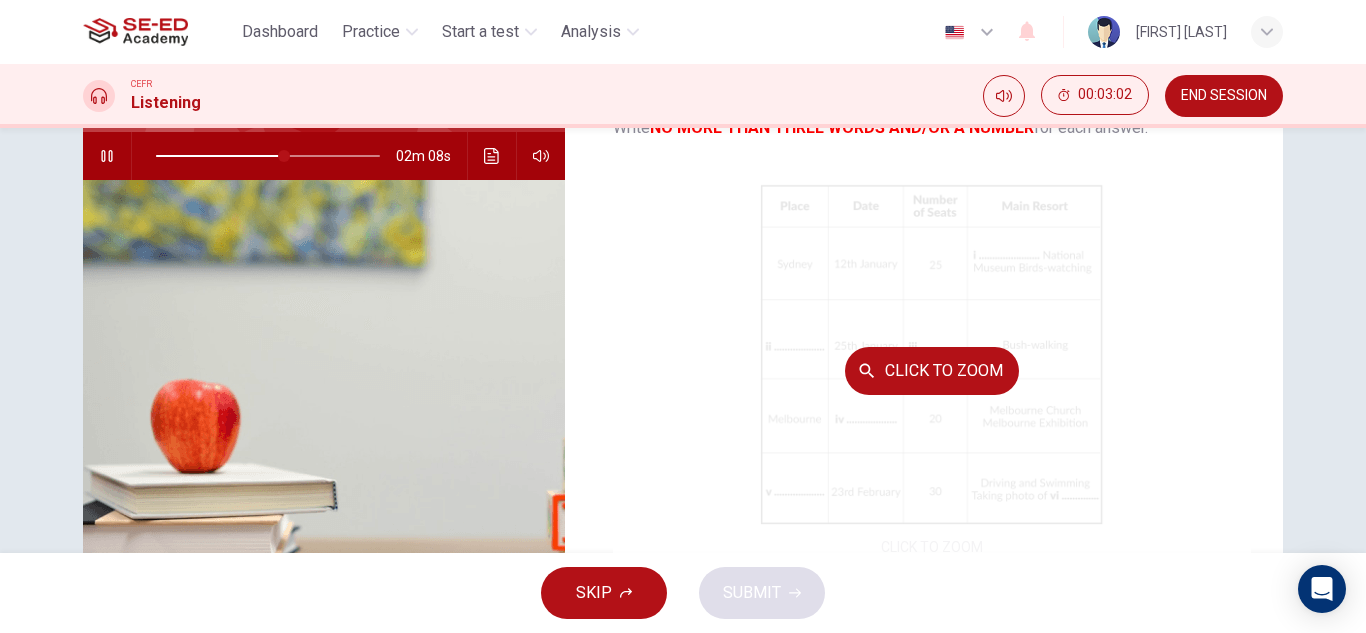 click on "Click to Zoom" at bounding box center (932, 371) 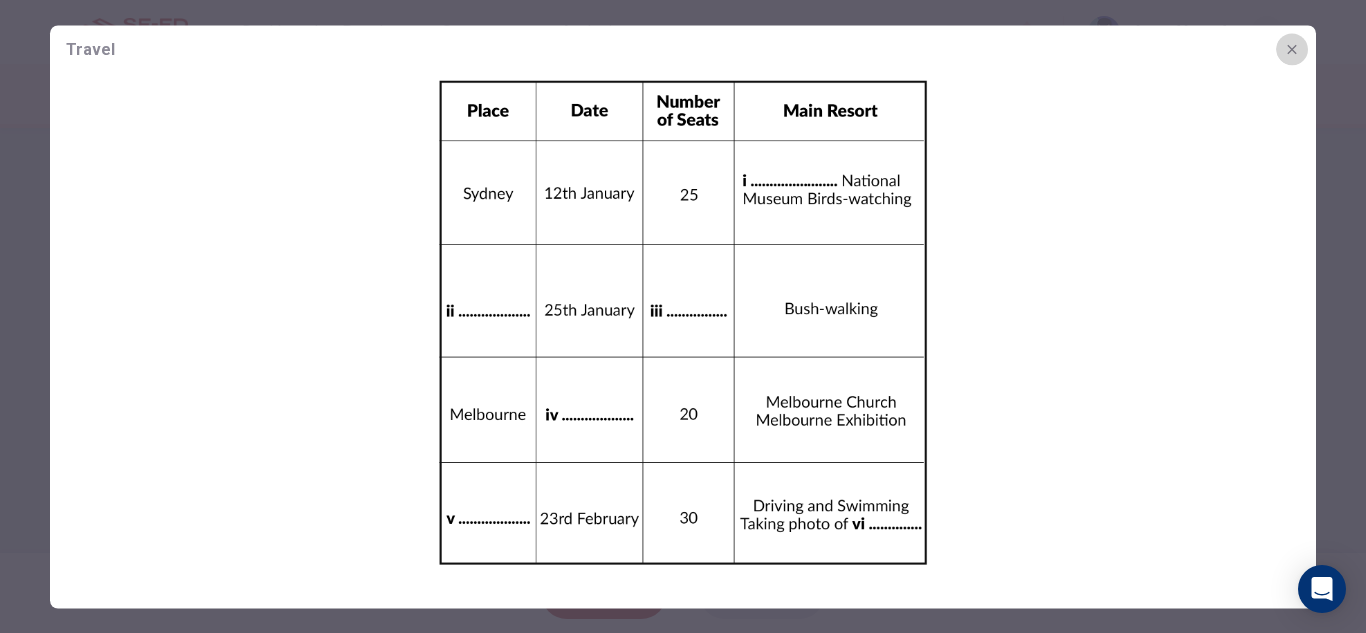 click at bounding box center (1292, 49) 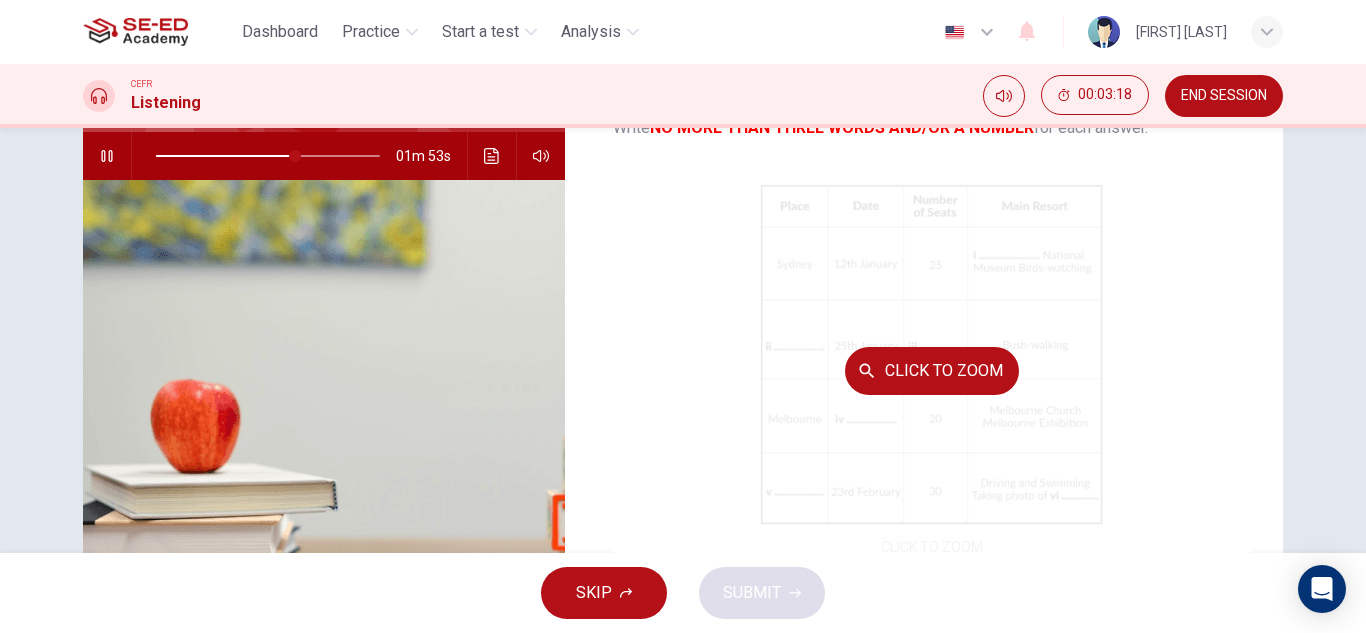 scroll, scrollTop: 286, scrollLeft: 0, axis: vertical 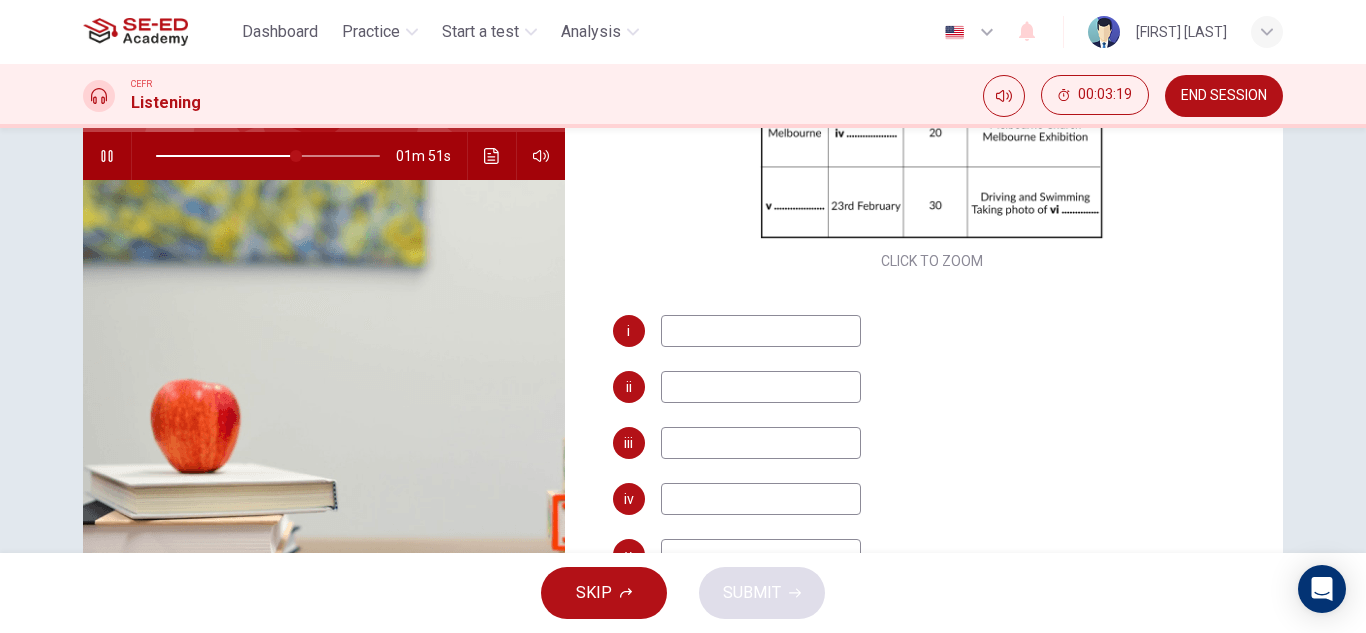 click at bounding box center [761, 331] 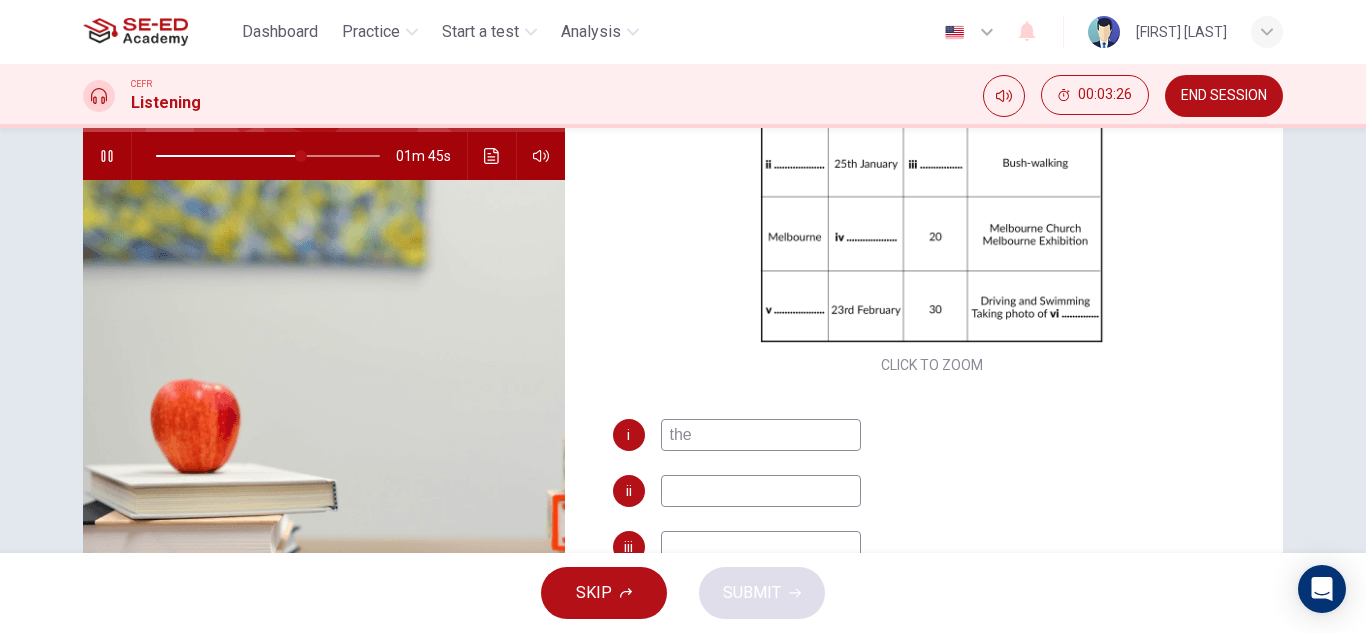 scroll, scrollTop: 204, scrollLeft: 0, axis: vertical 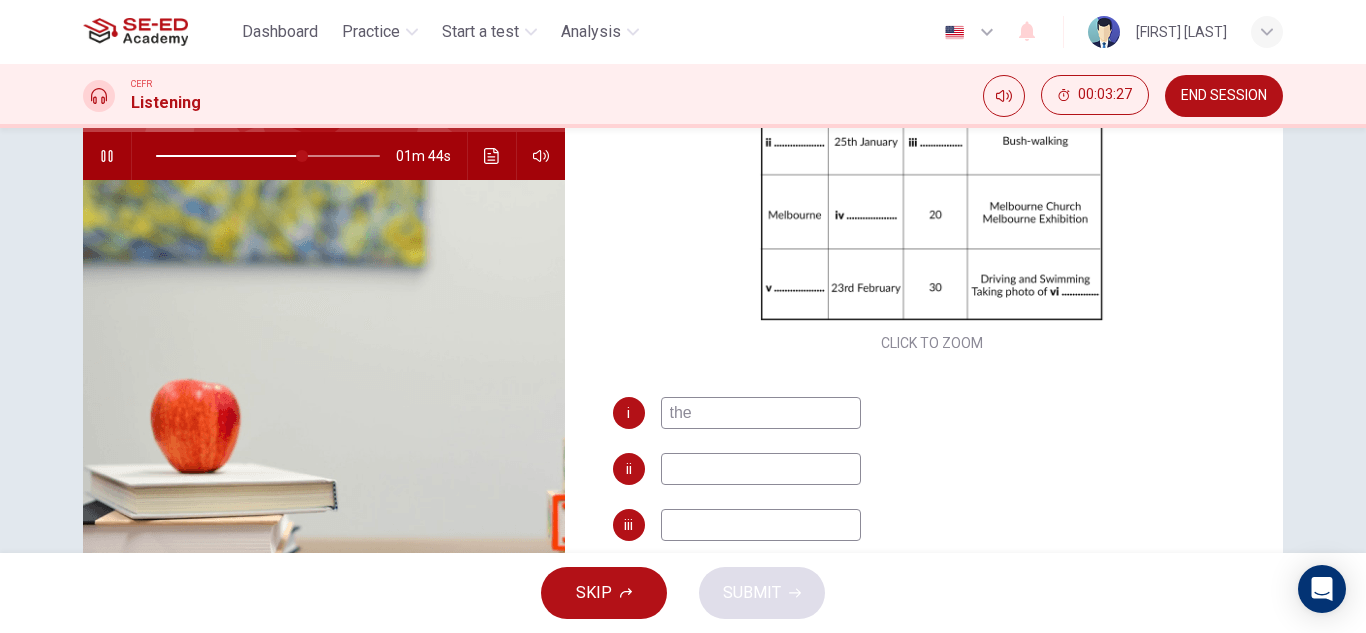 type on "the" 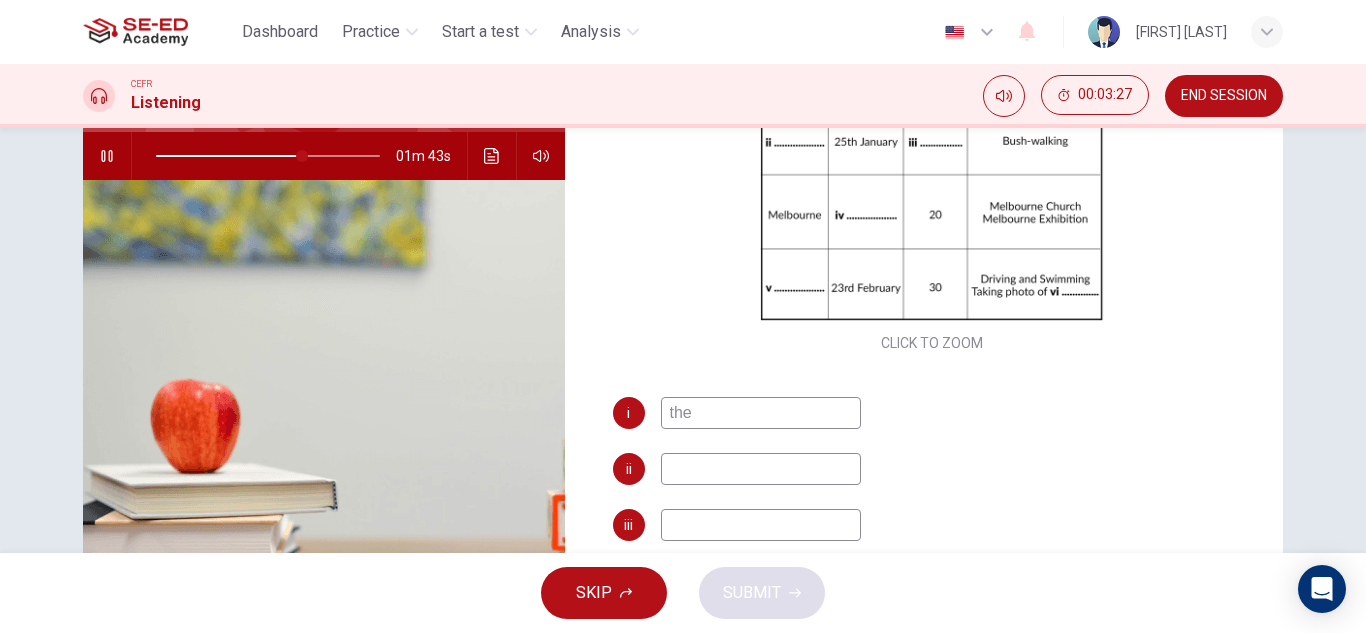 click at bounding box center [761, 413] 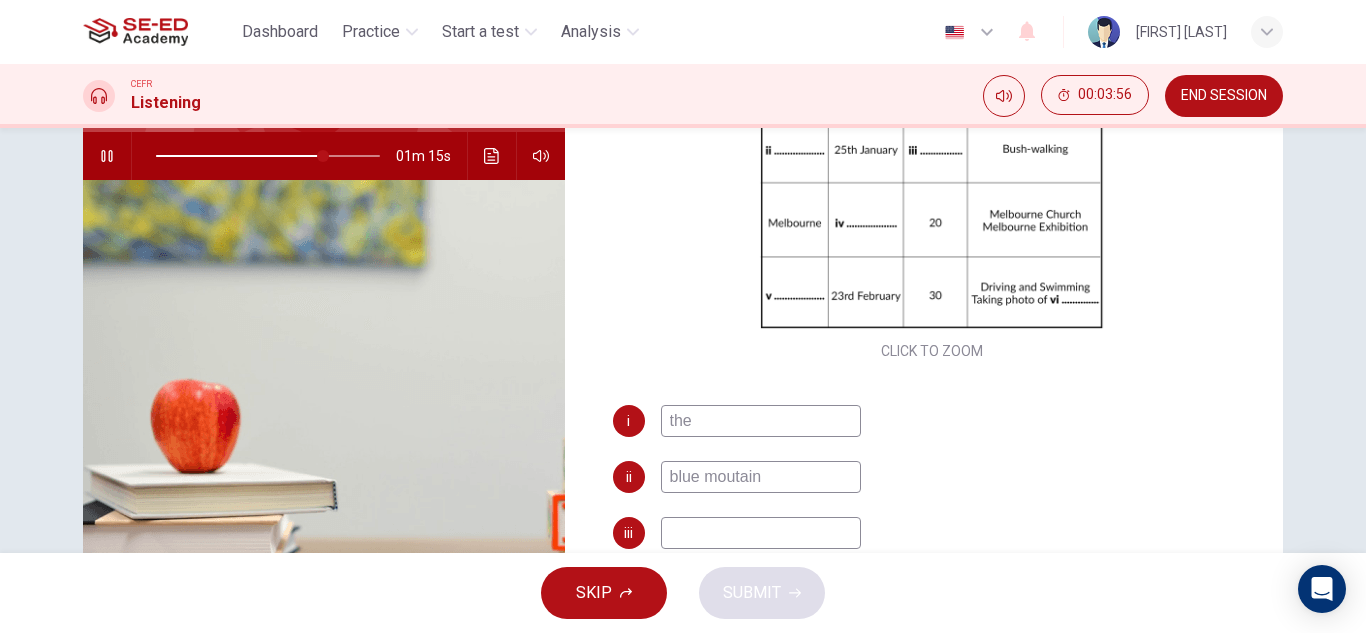 scroll, scrollTop: 197, scrollLeft: 0, axis: vertical 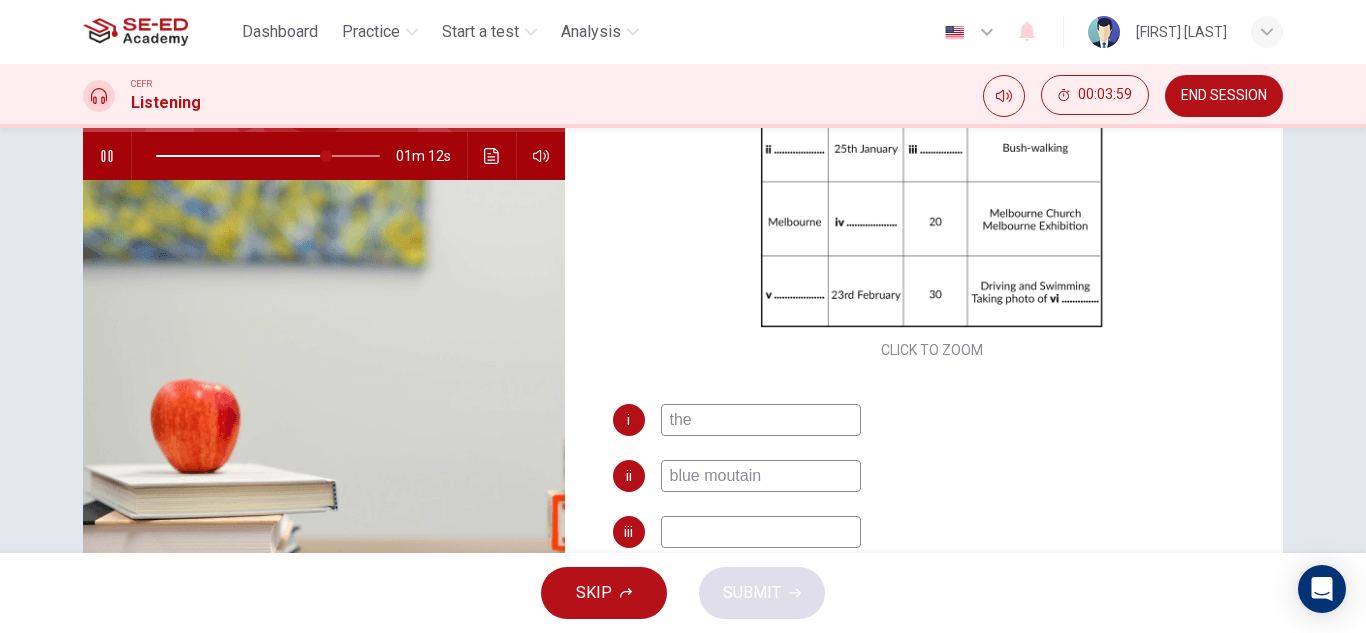 type on "blue moutain" 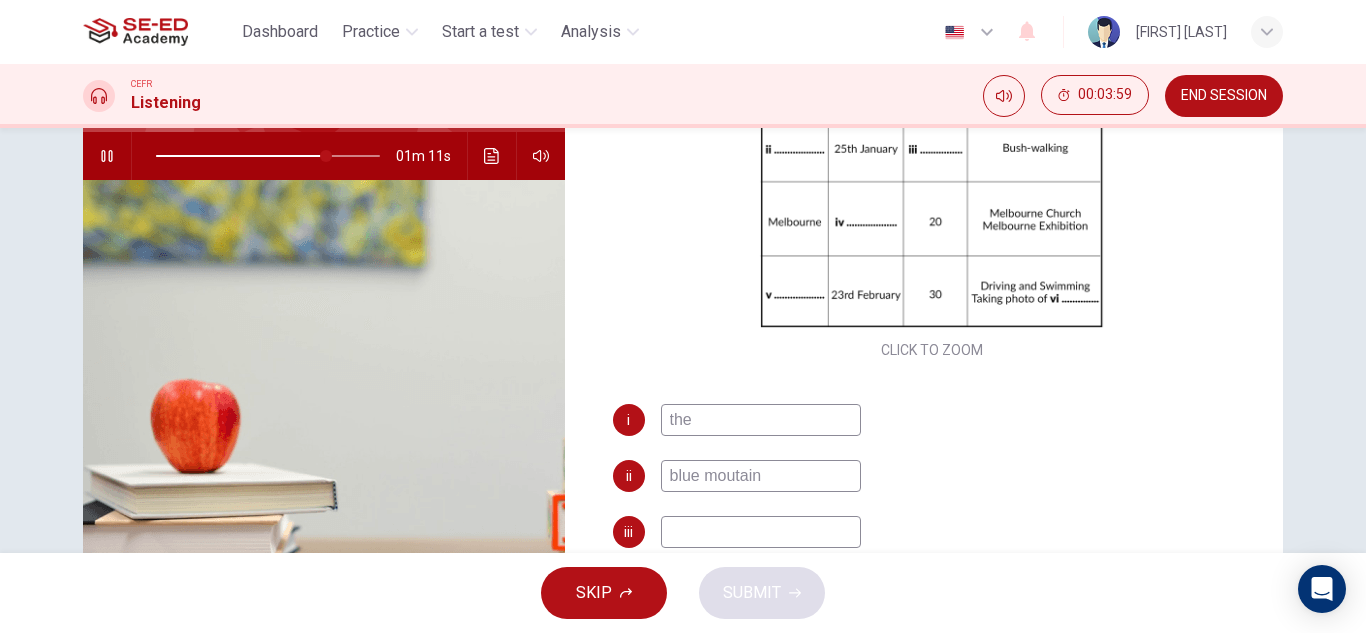 click at bounding box center (761, 420) 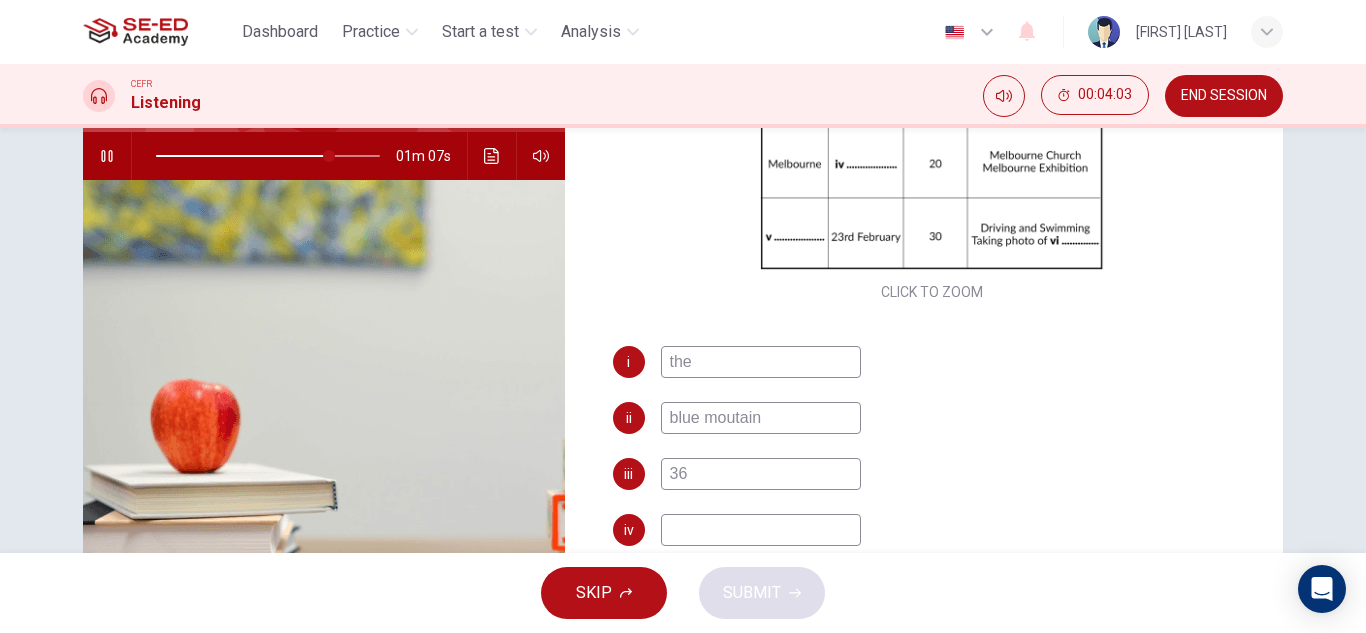 scroll, scrollTop: 256, scrollLeft: 0, axis: vertical 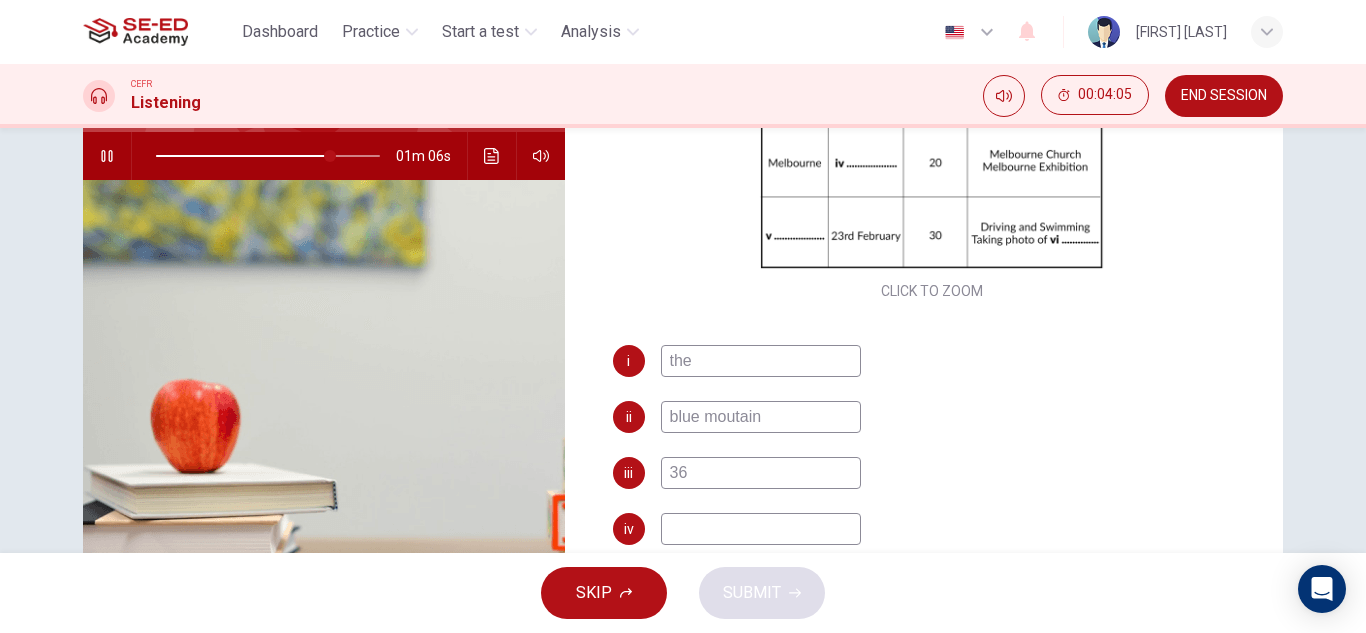 type on "36" 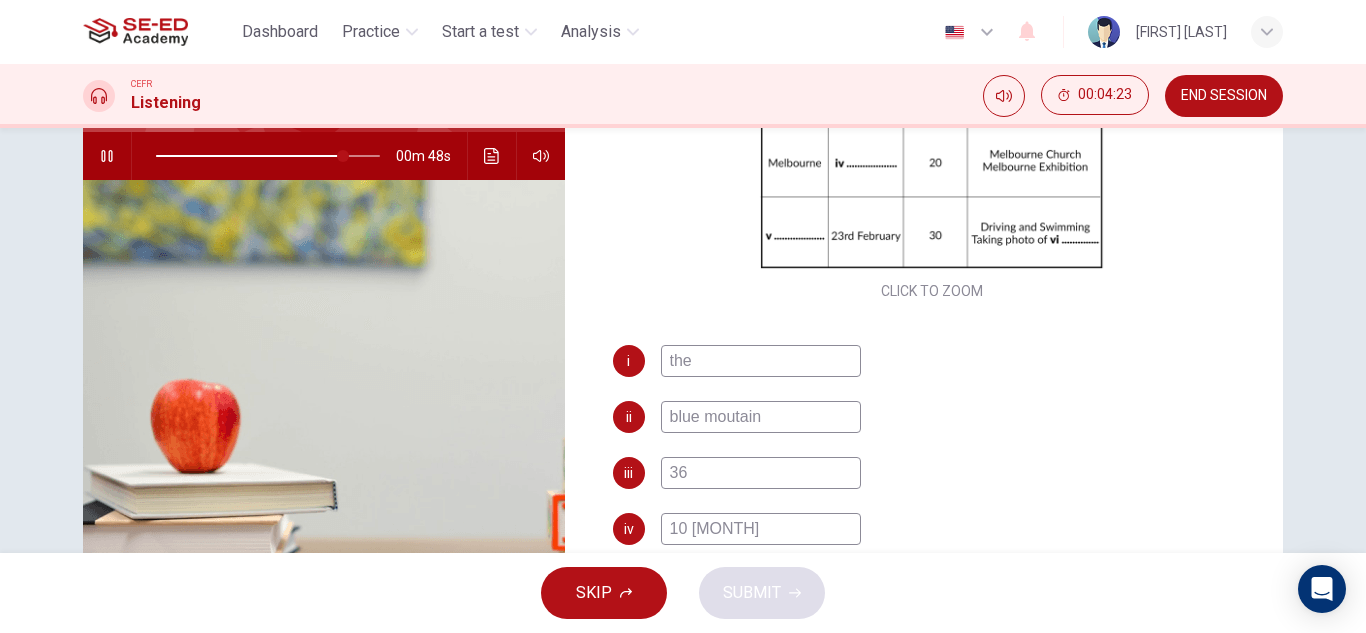 type on "10 [MONTH]" 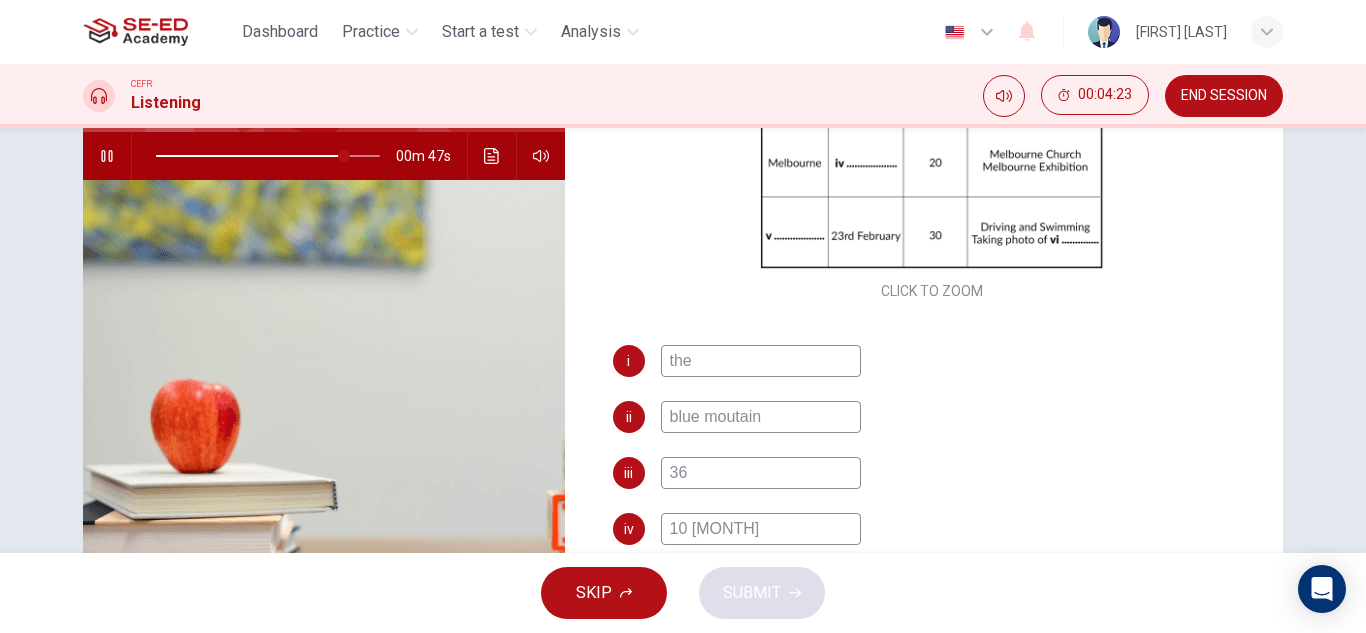 click on "i. (Sydney Opera House) is correct as the travel agent states that while in Sydney, "we will visit one of the most famous theatres is the world." "The Sydney Opera House?" the customer asks. "Right,” responds the travel agent.
ii. (Blue Mountains) is correct as the travel agent says, “we are going to the Blue Mountains on the 25th of January."
iii. (30; thirty) is correct as the travel agent says, “you will take a coach that has about 30 seats."
iv. (10th February; February 10th; February 10; feb 10;) is correct as the travel agent says, “the next place is Melbourne, on the 10th of February."
v. (Great Barrier Reef) is correct as the travel agent says, in reference to the Great Barrier Reef, "we have arranged that on the 23 of February."
vi. (Coral) is correct as the travel agent says there will be, "diving, swimming in the water, or just taking a photo of coral."" at bounding box center [932, 521] 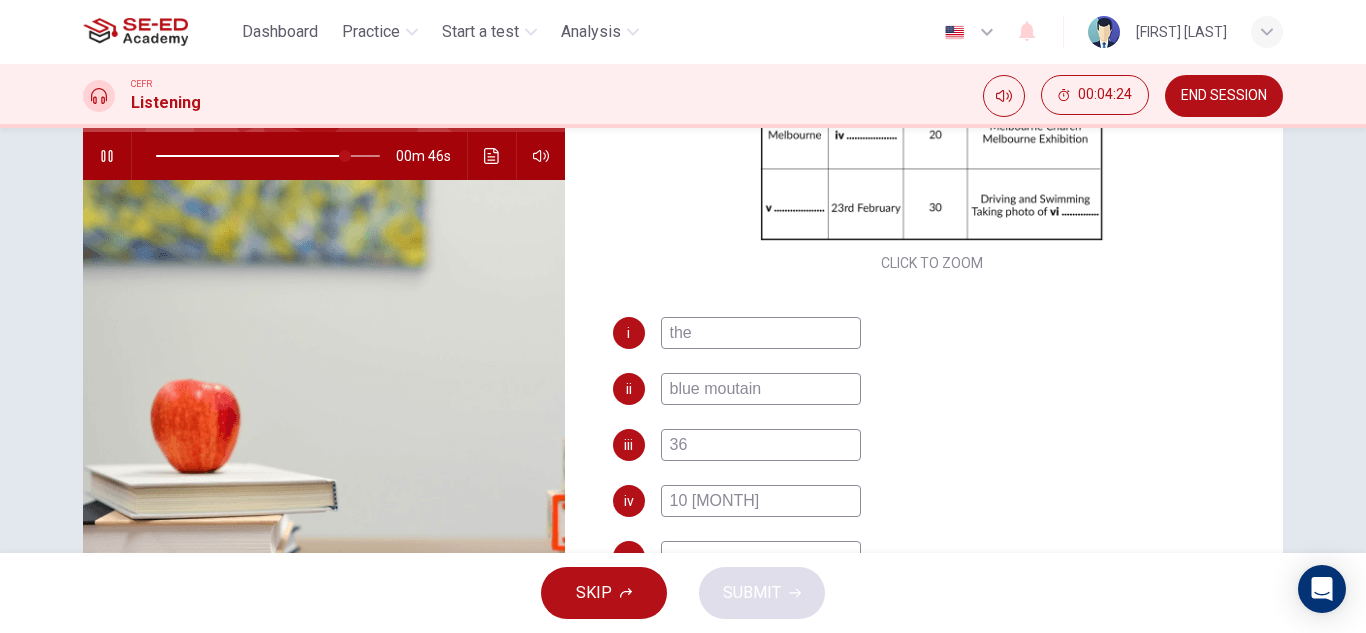 scroll, scrollTop: 286, scrollLeft: 0, axis: vertical 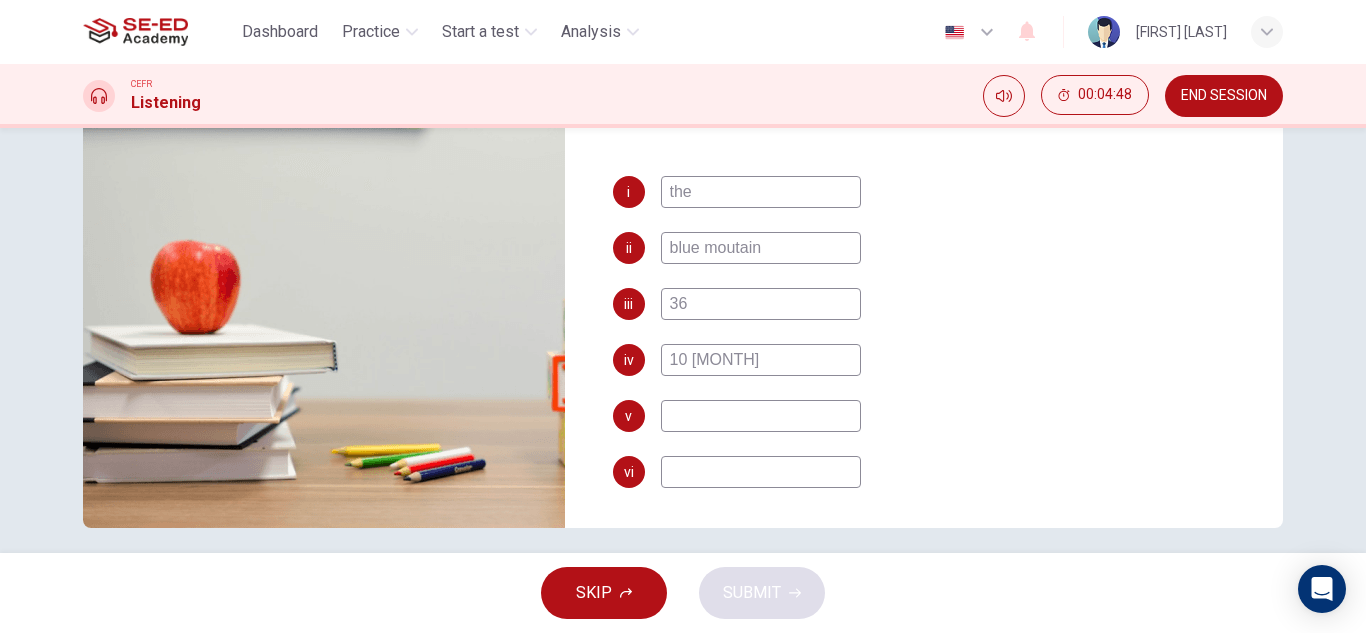 click at bounding box center [761, 192] 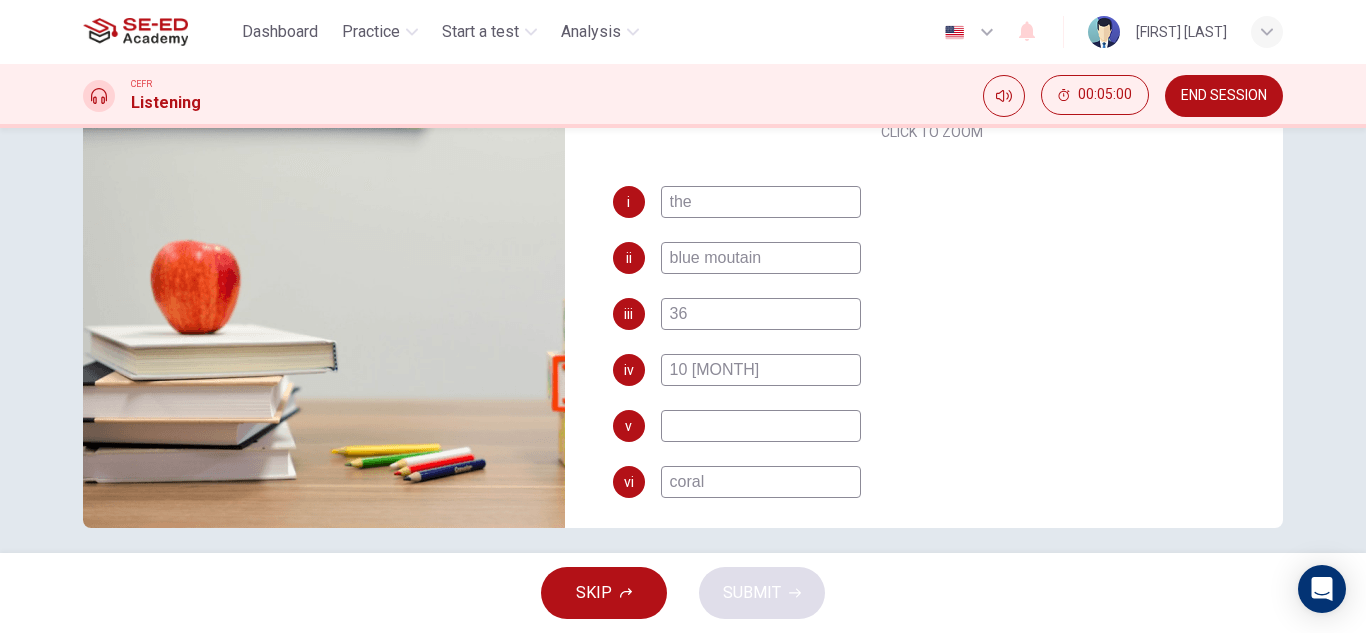 scroll, scrollTop: 286, scrollLeft: 0, axis: vertical 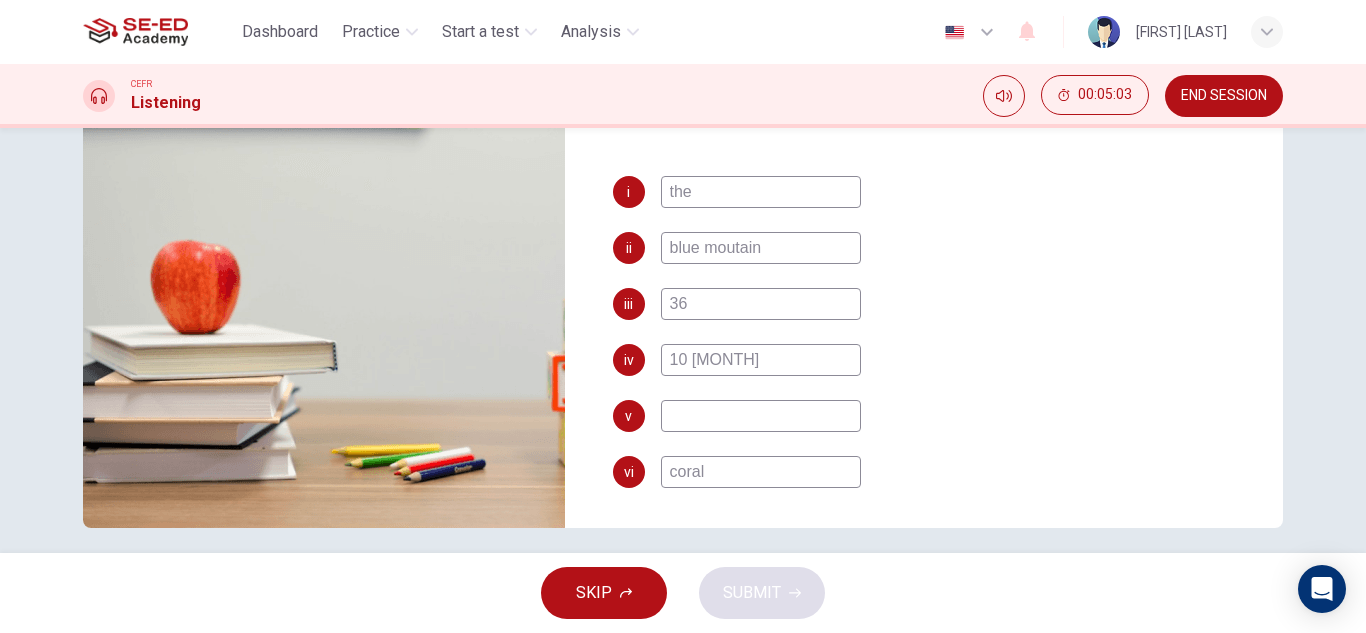 type on "coral" 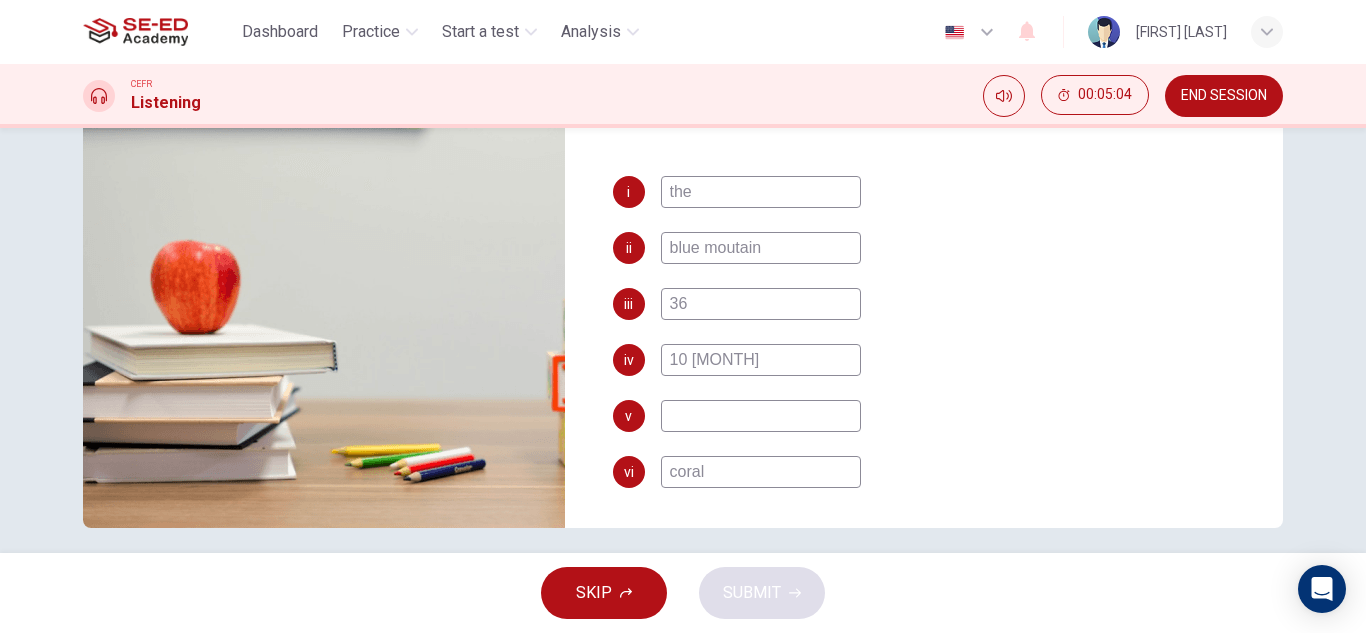 click at bounding box center [761, 192] 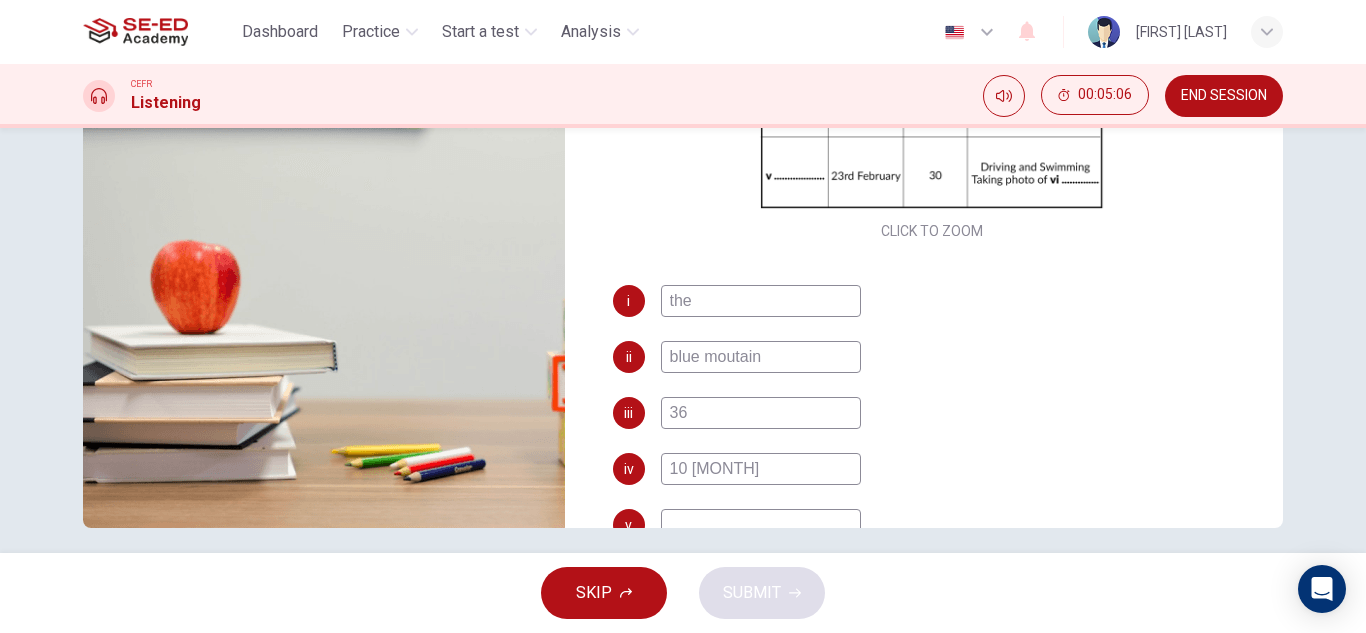 scroll, scrollTop: 286, scrollLeft: 0, axis: vertical 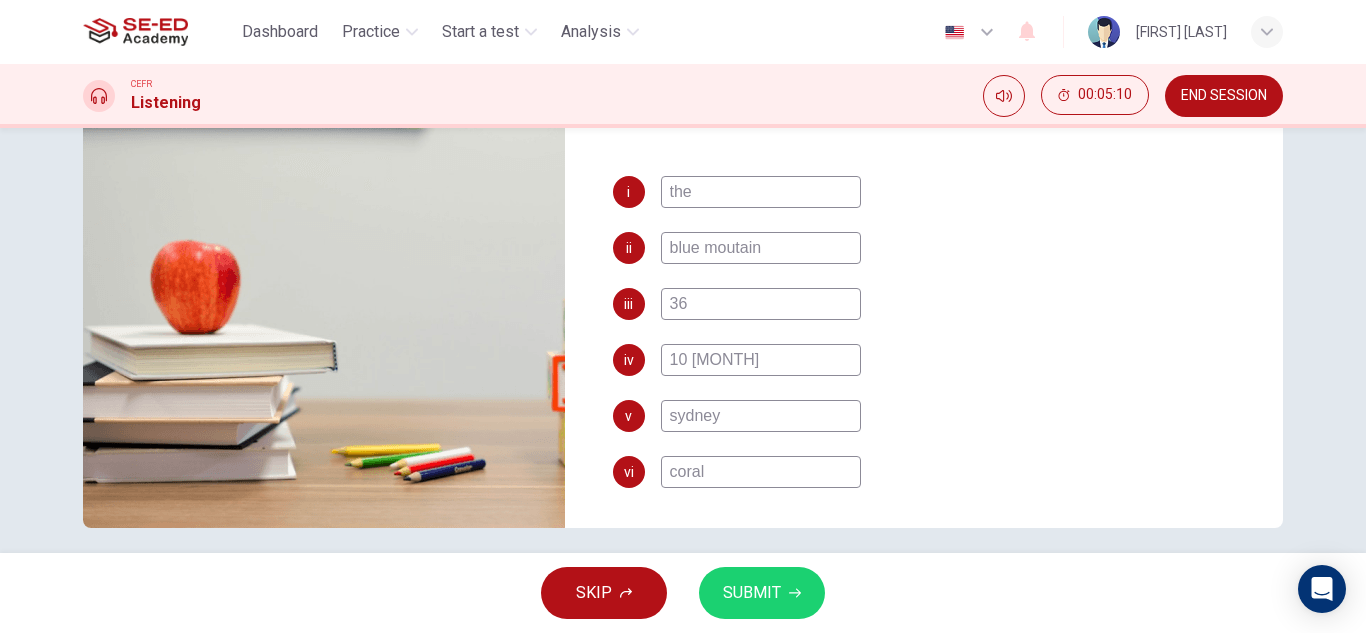 type on "sydney" 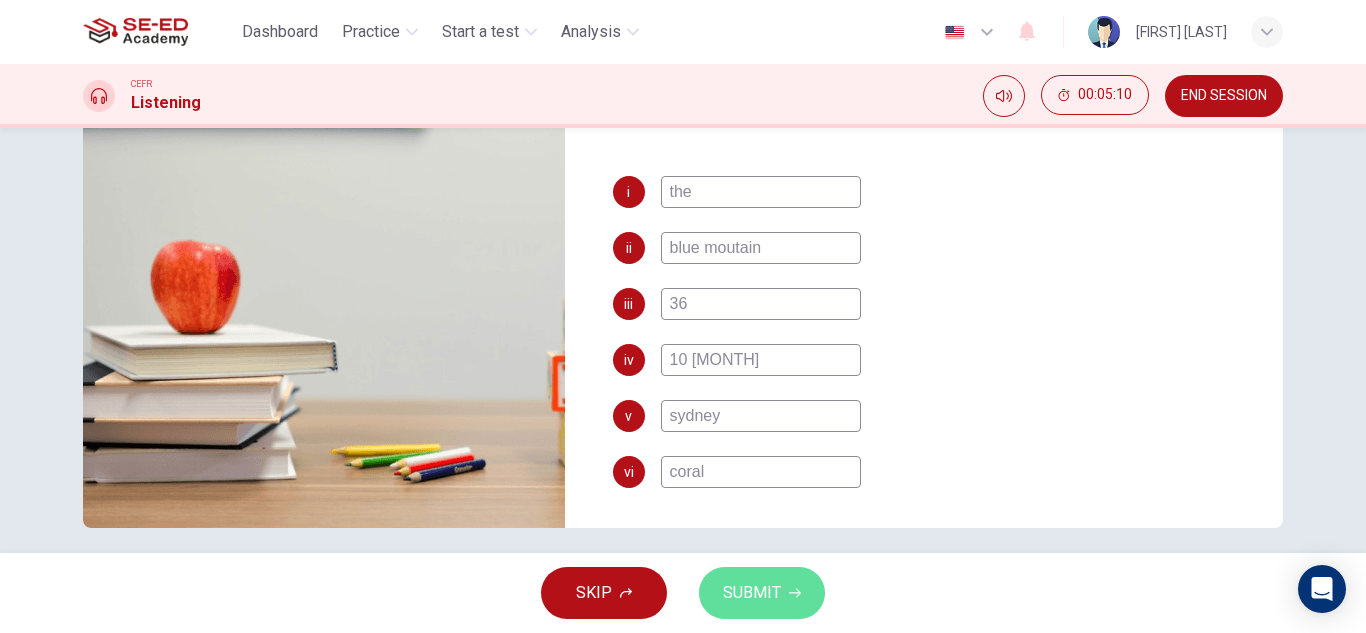 click on "SUBMIT" at bounding box center [762, 593] 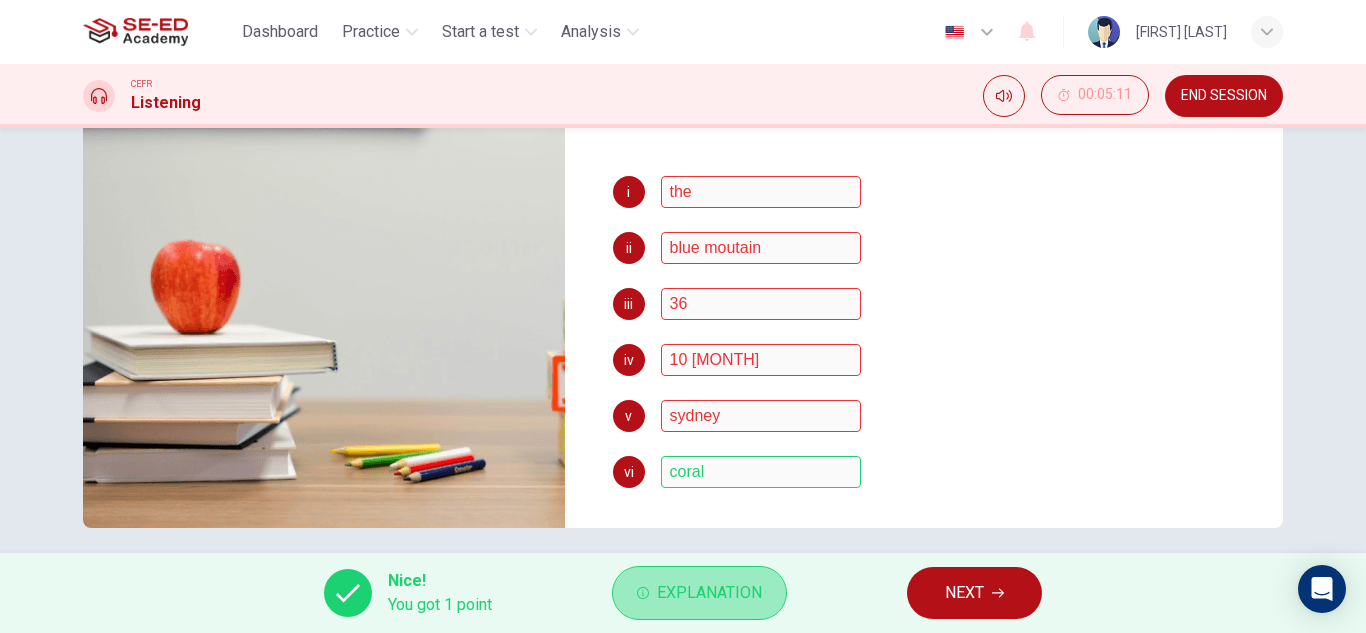 click on "Explanation" at bounding box center (709, 593) 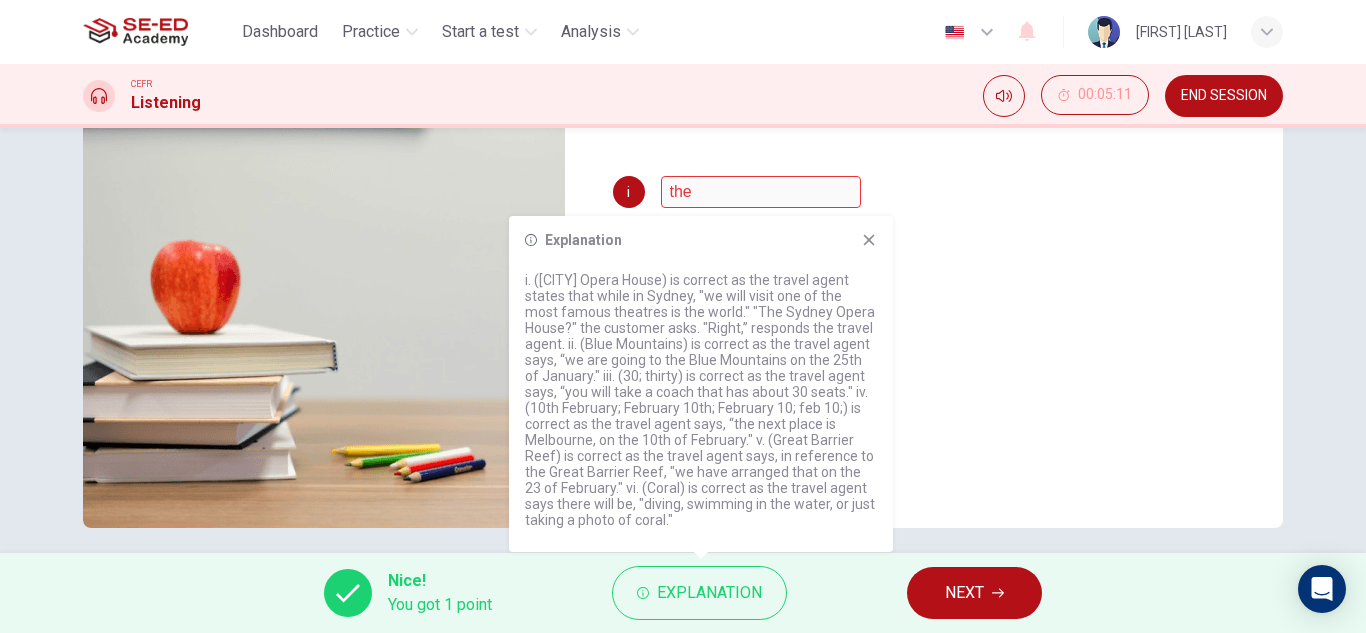 click at bounding box center (869, 240) 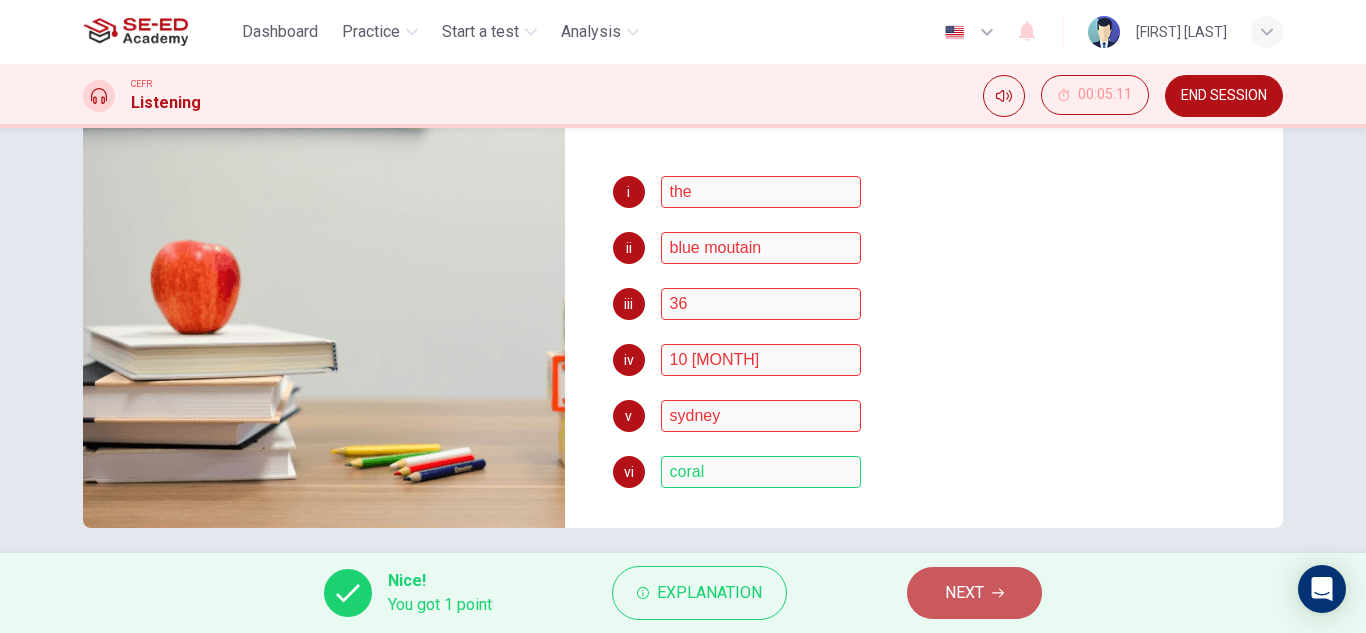 click on "NEXT" at bounding box center (964, 593) 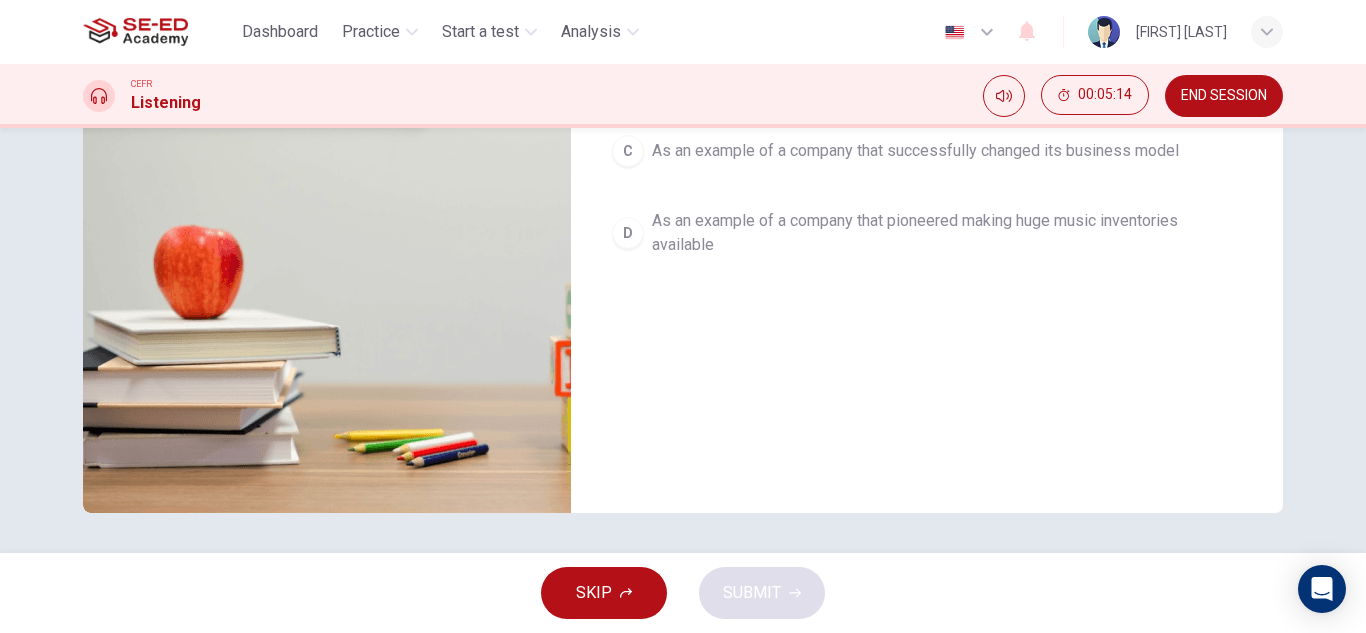scroll, scrollTop: 0, scrollLeft: 0, axis: both 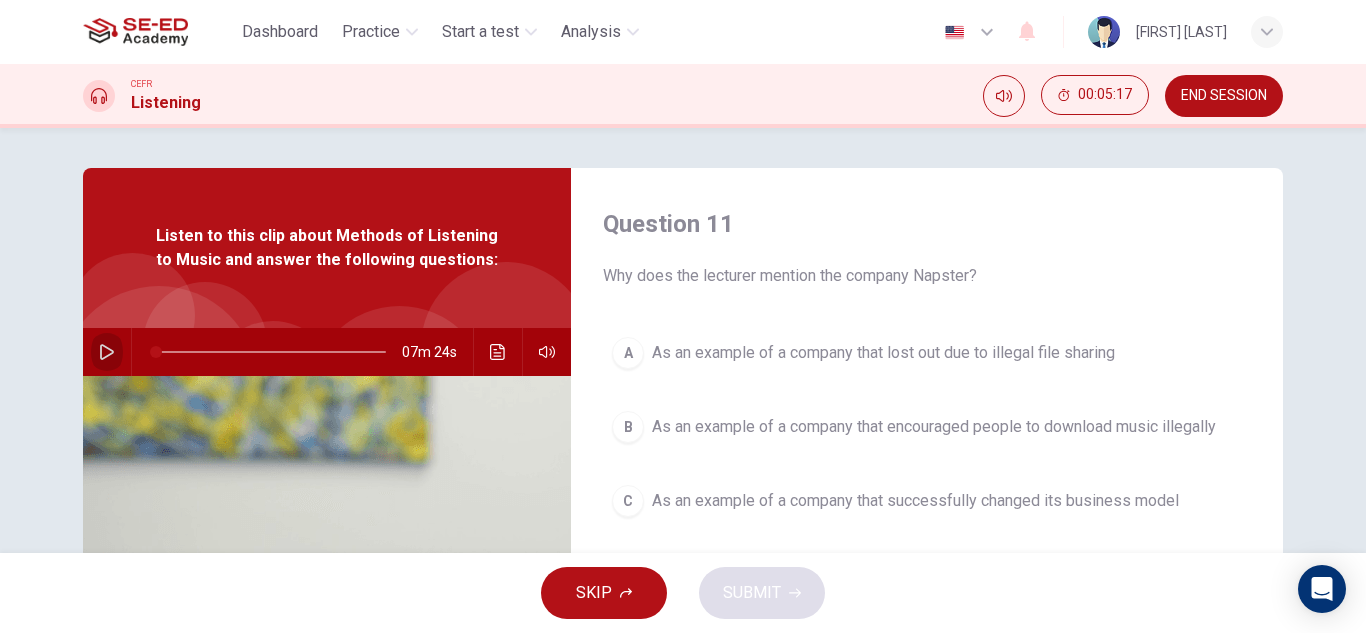 click at bounding box center [107, 352] 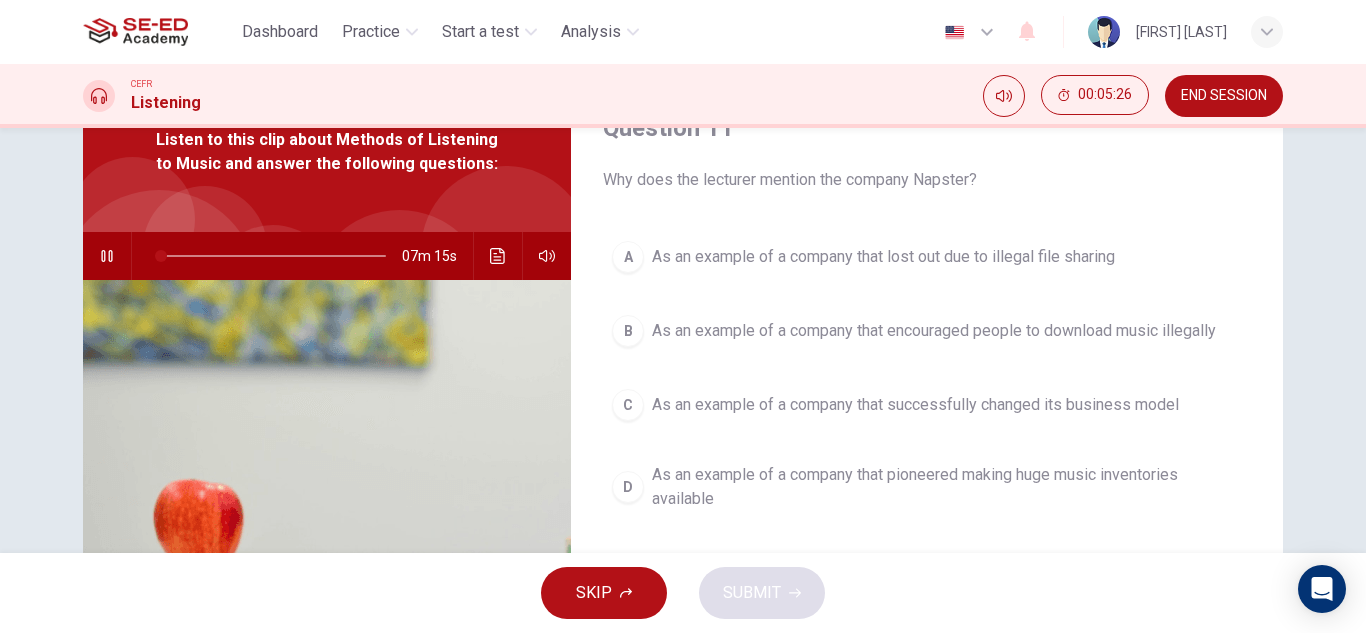 scroll, scrollTop: 97, scrollLeft: 0, axis: vertical 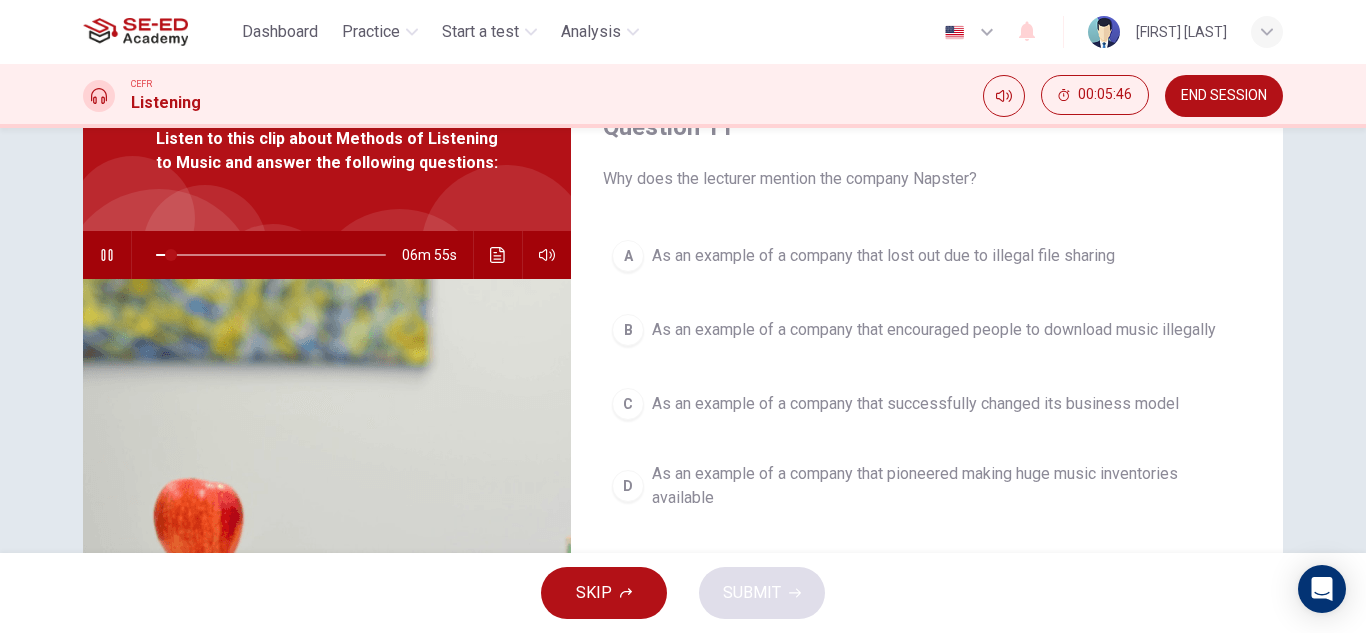 drag, startPoint x: 213, startPoint y: 434, endPoint x: 268, endPoint y: 416, distance: 57.870544 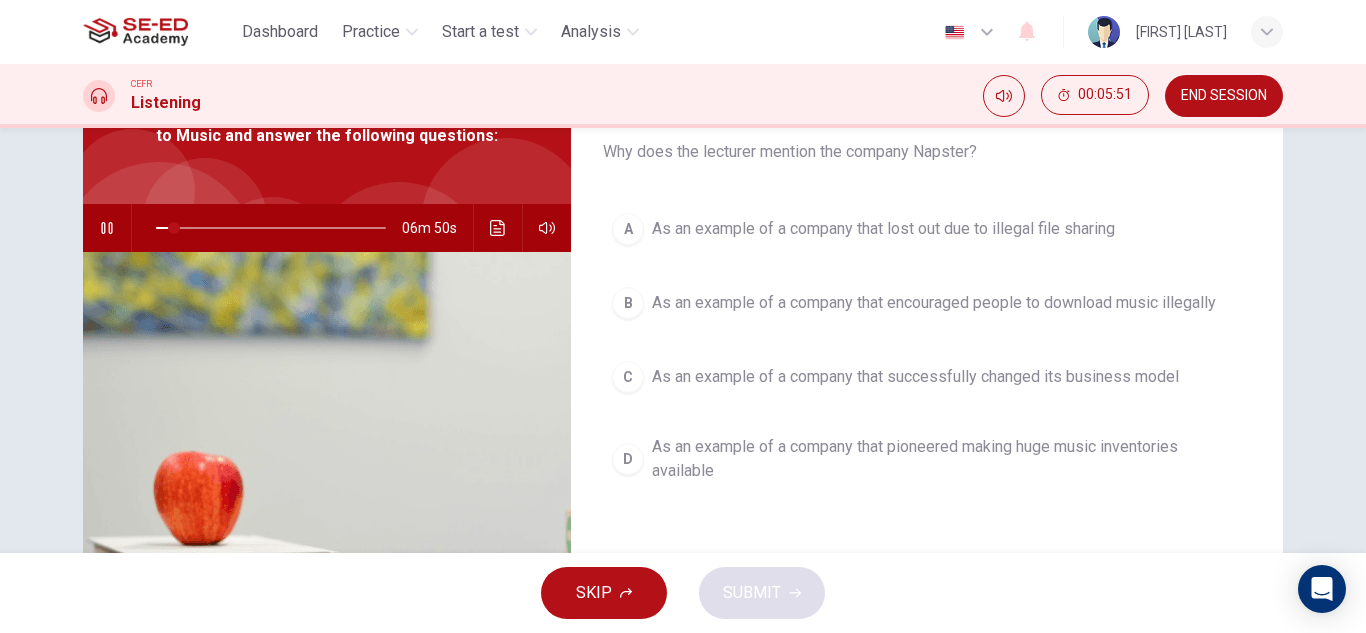 scroll, scrollTop: 123, scrollLeft: 0, axis: vertical 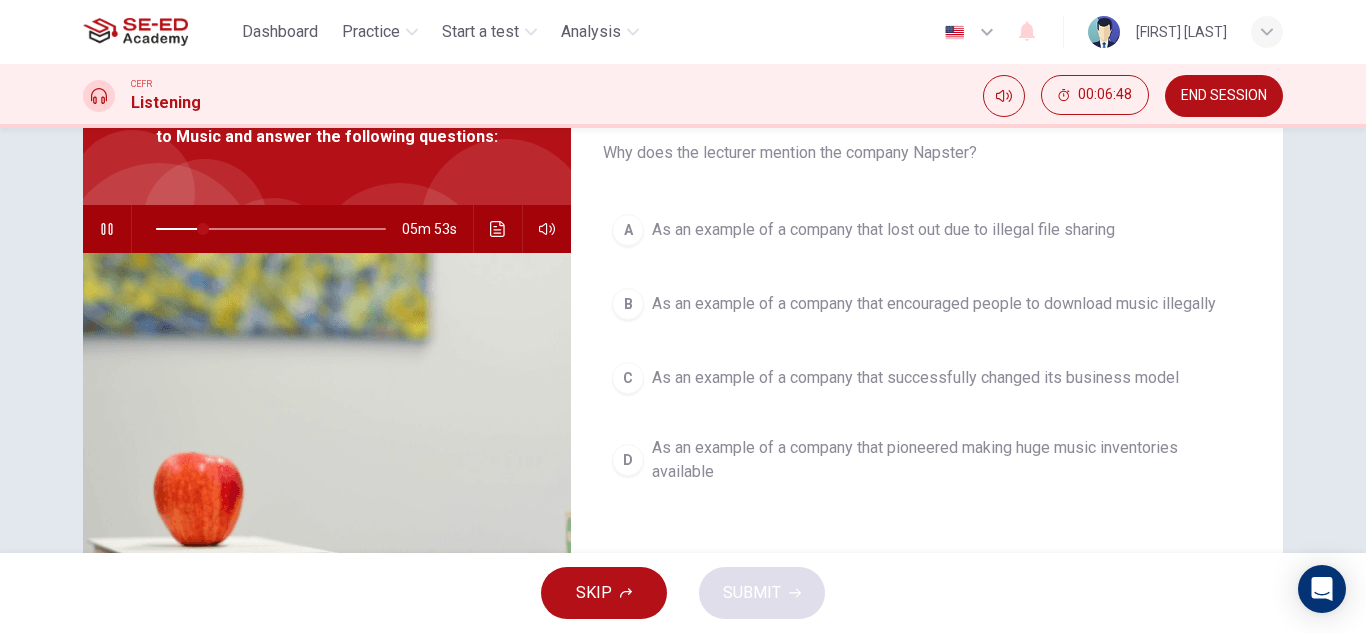 click on "As an example of a company that encouraged people to download music illegally" at bounding box center (883, 230) 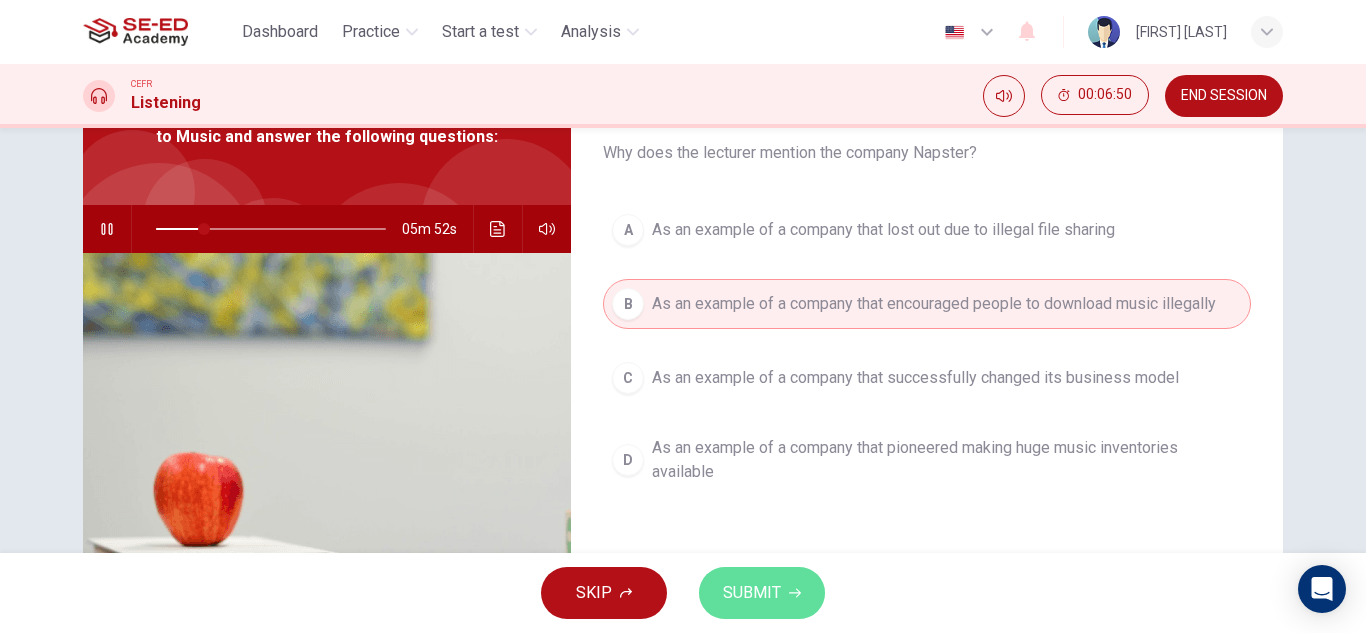 click on "SUBMIT" at bounding box center (762, 593) 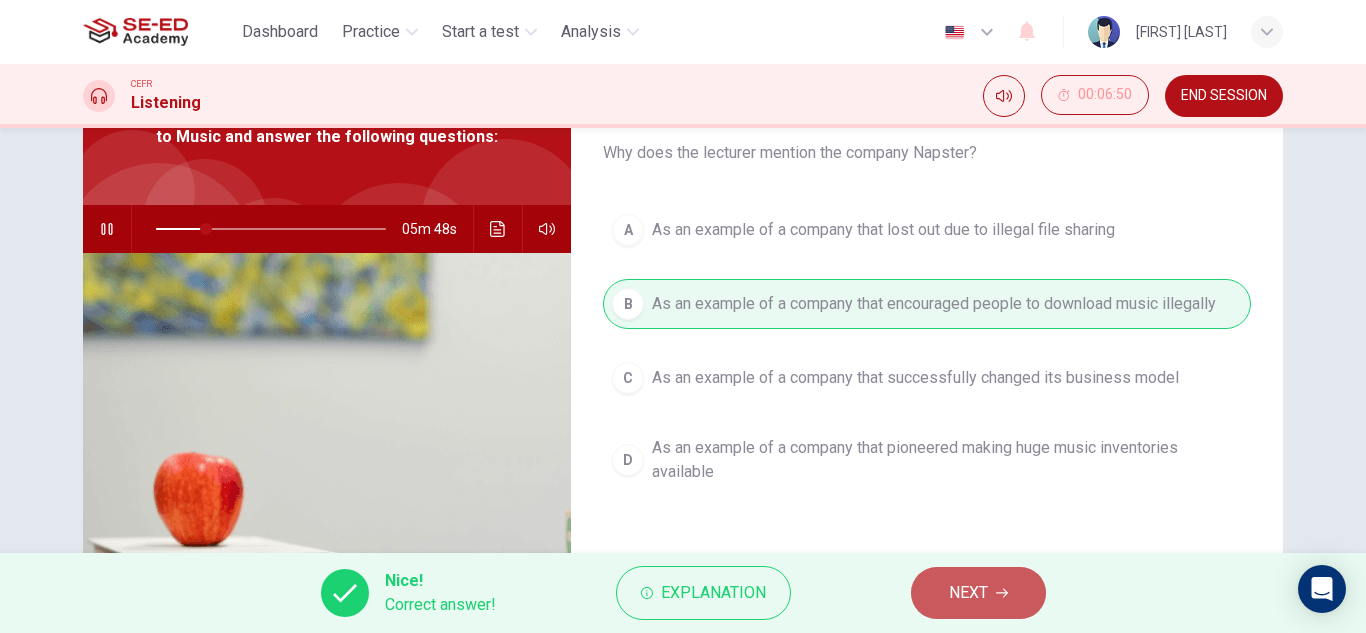click on "NEXT" at bounding box center [968, 593] 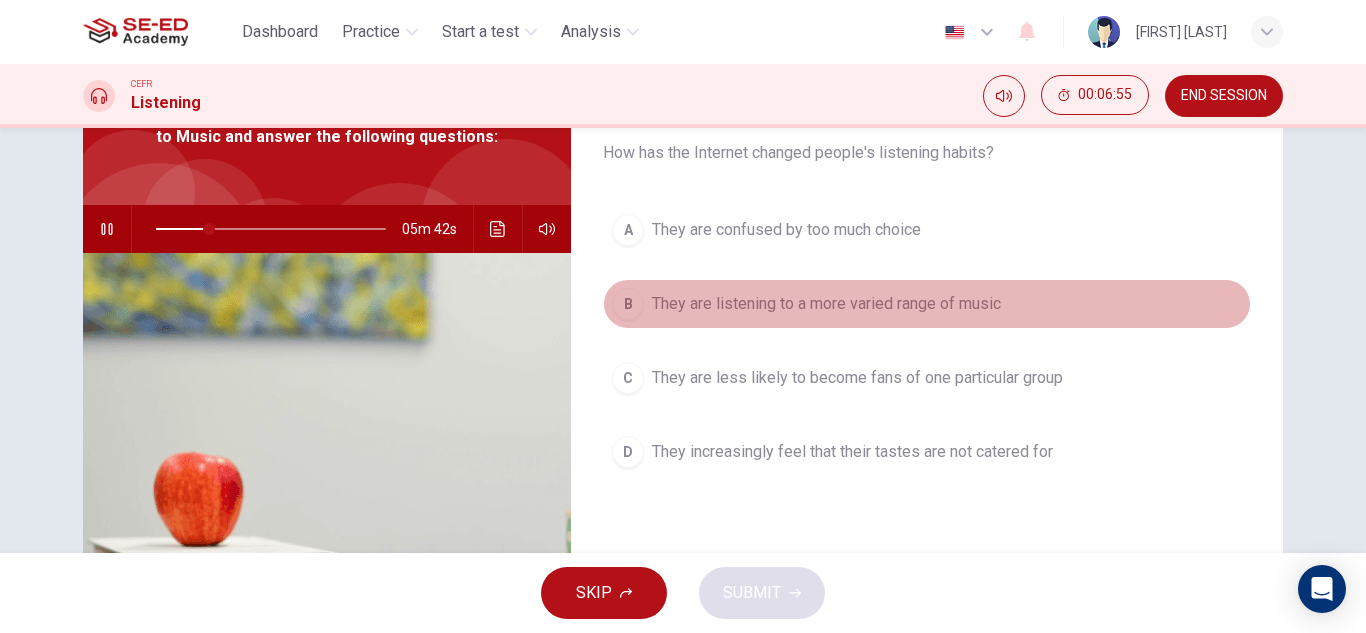 click on "They are listening to a more varied range of music" at bounding box center [786, 230] 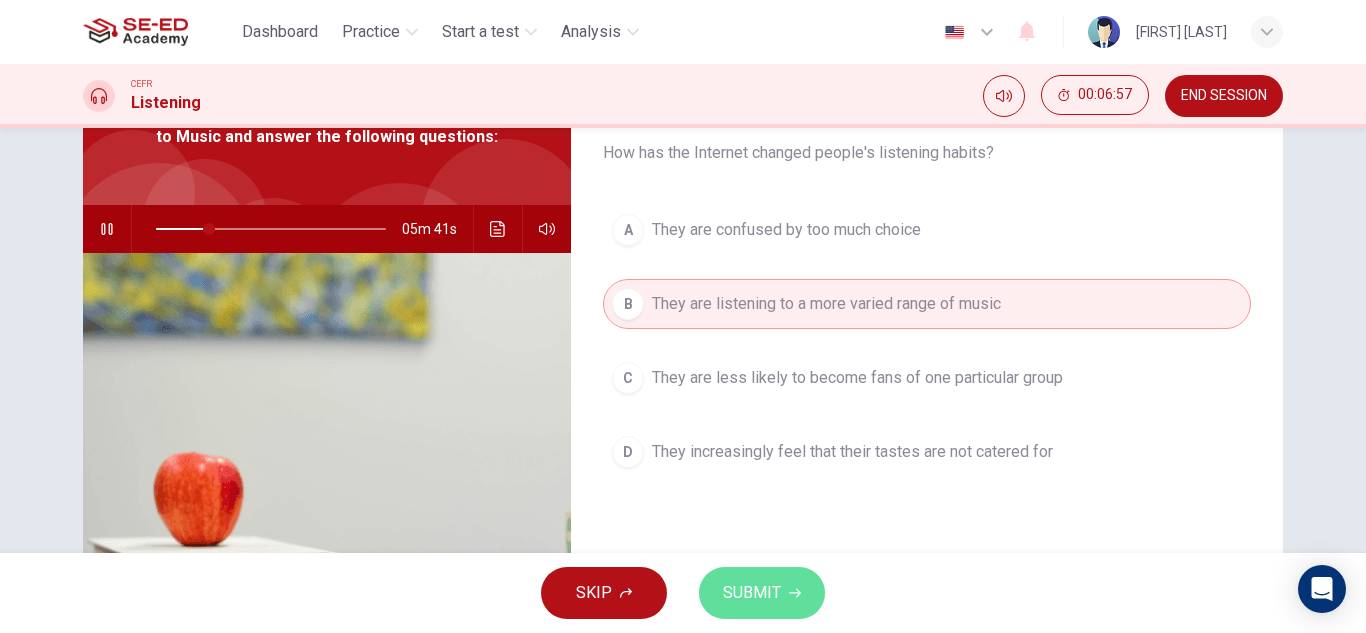 click on "SUBMIT" at bounding box center (752, 593) 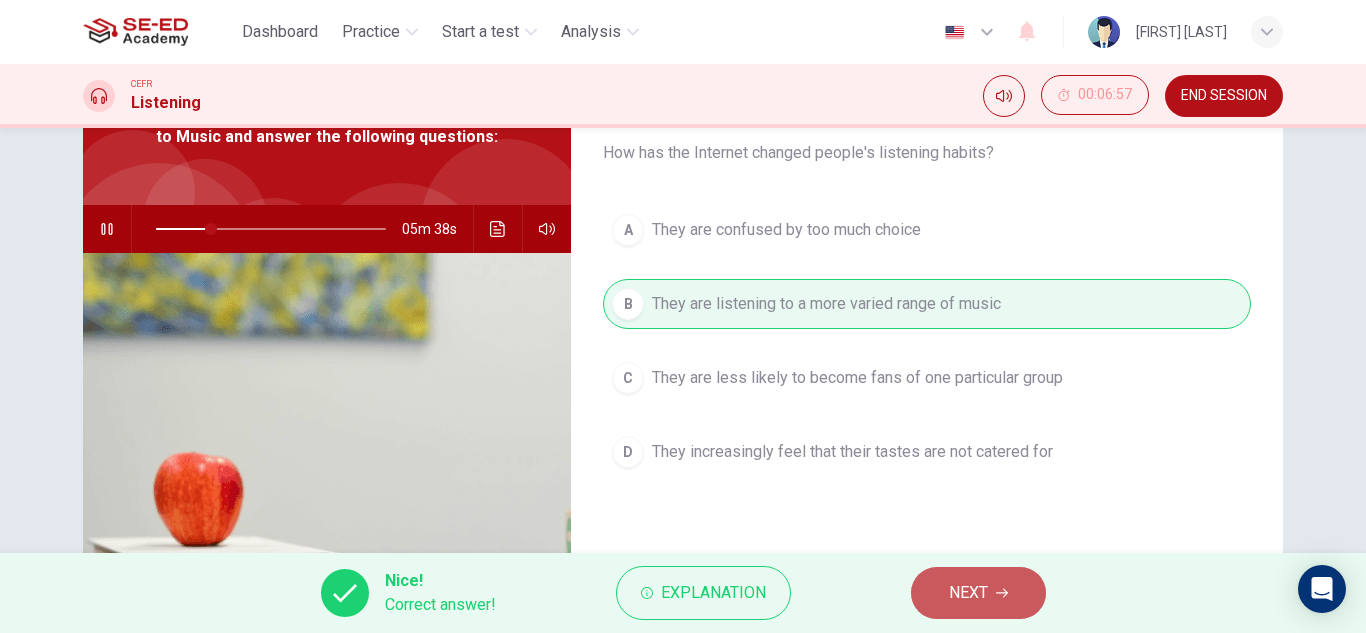 click on "NEXT" at bounding box center (968, 593) 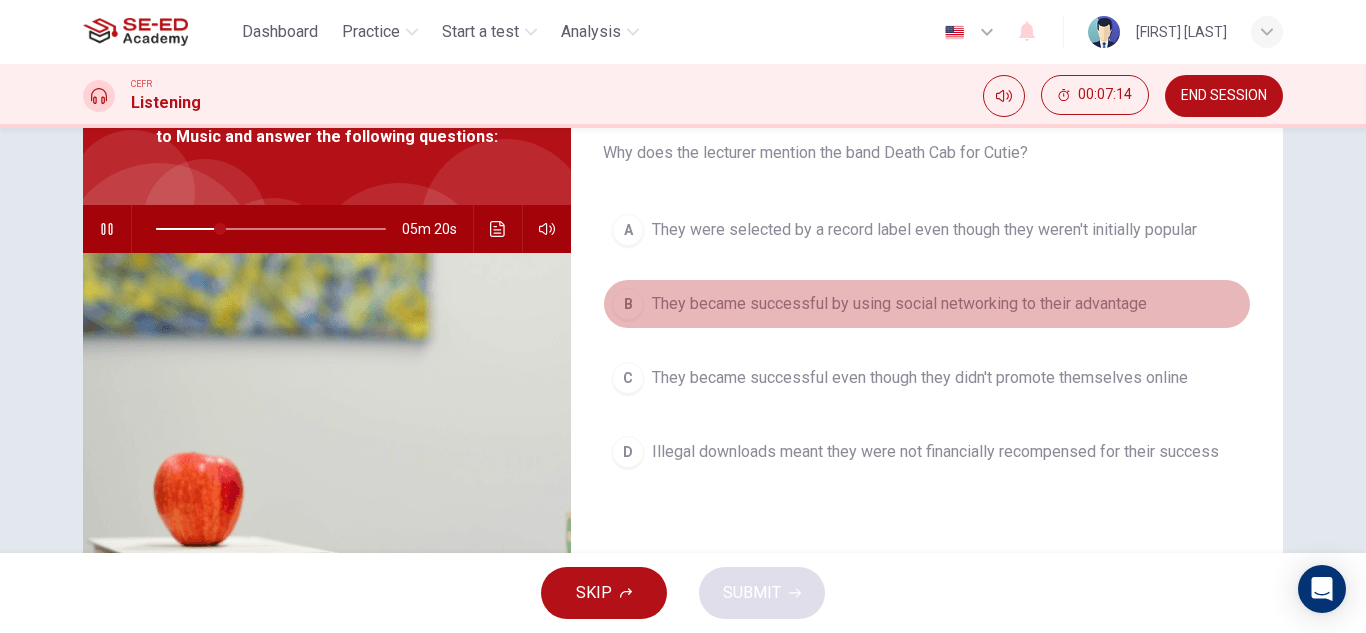 click on "They became successful by using social networking to their advantage" at bounding box center [924, 230] 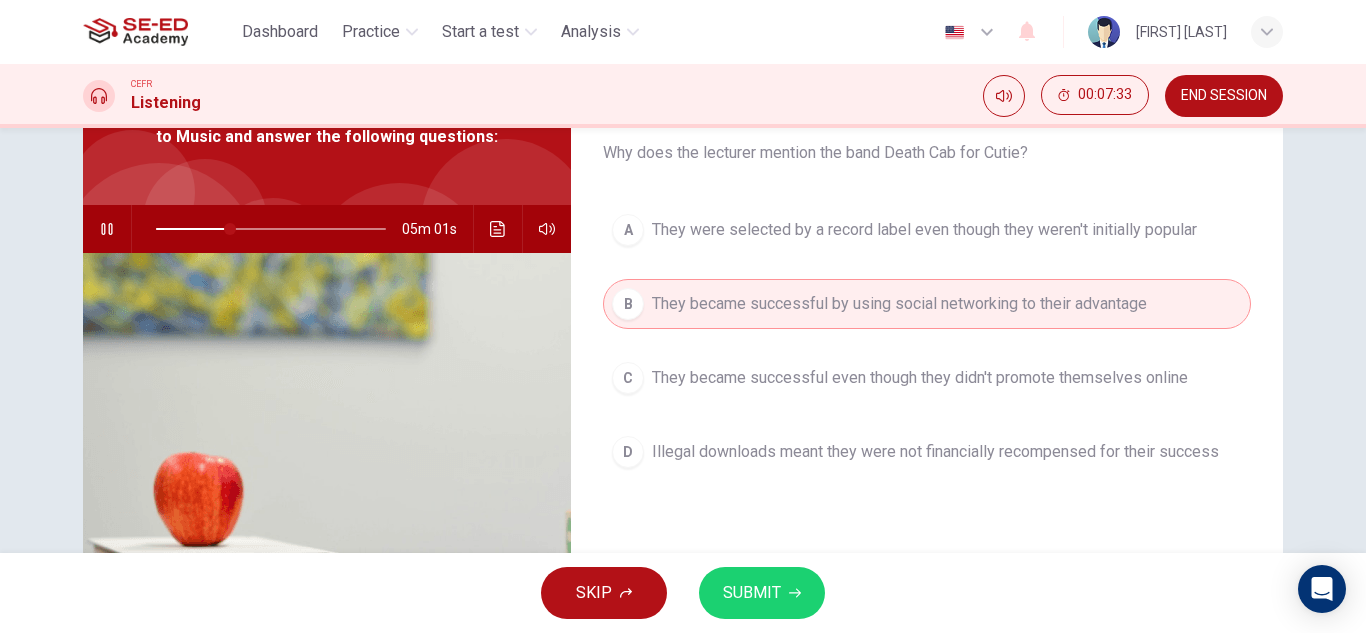 click on "Illegal downloads meant they were not financially recompensed for their success" at bounding box center (924, 230) 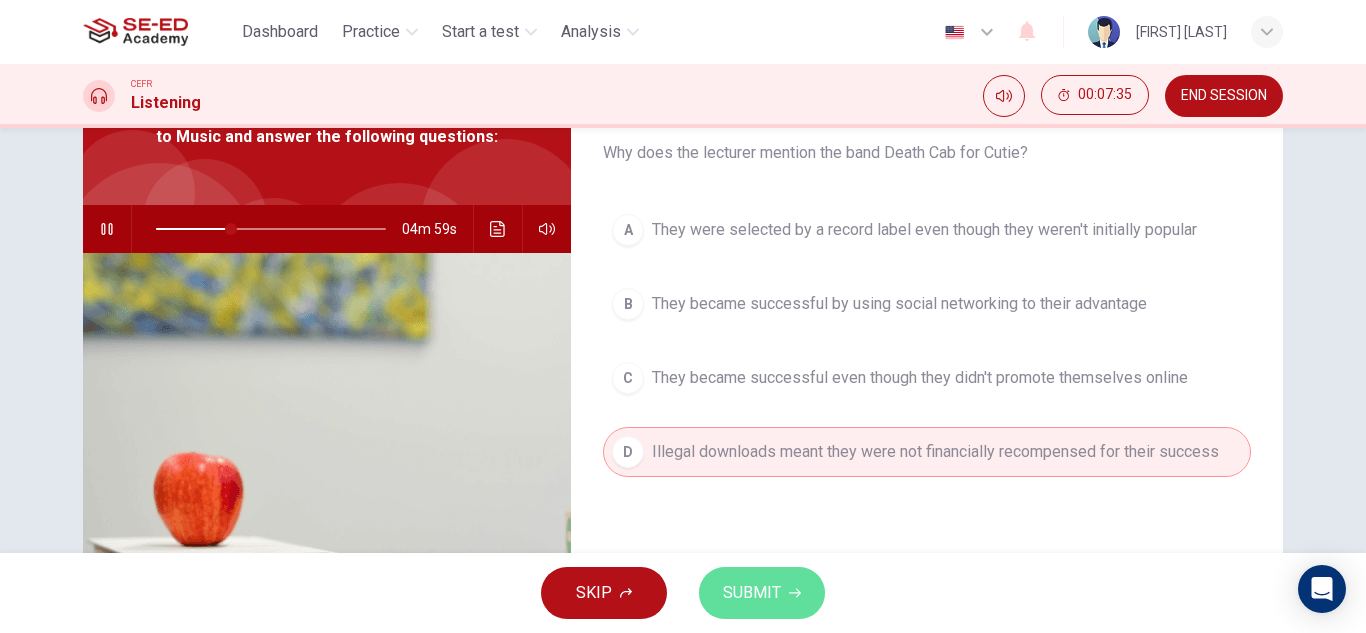 click on "SUBMIT" at bounding box center (752, 593) 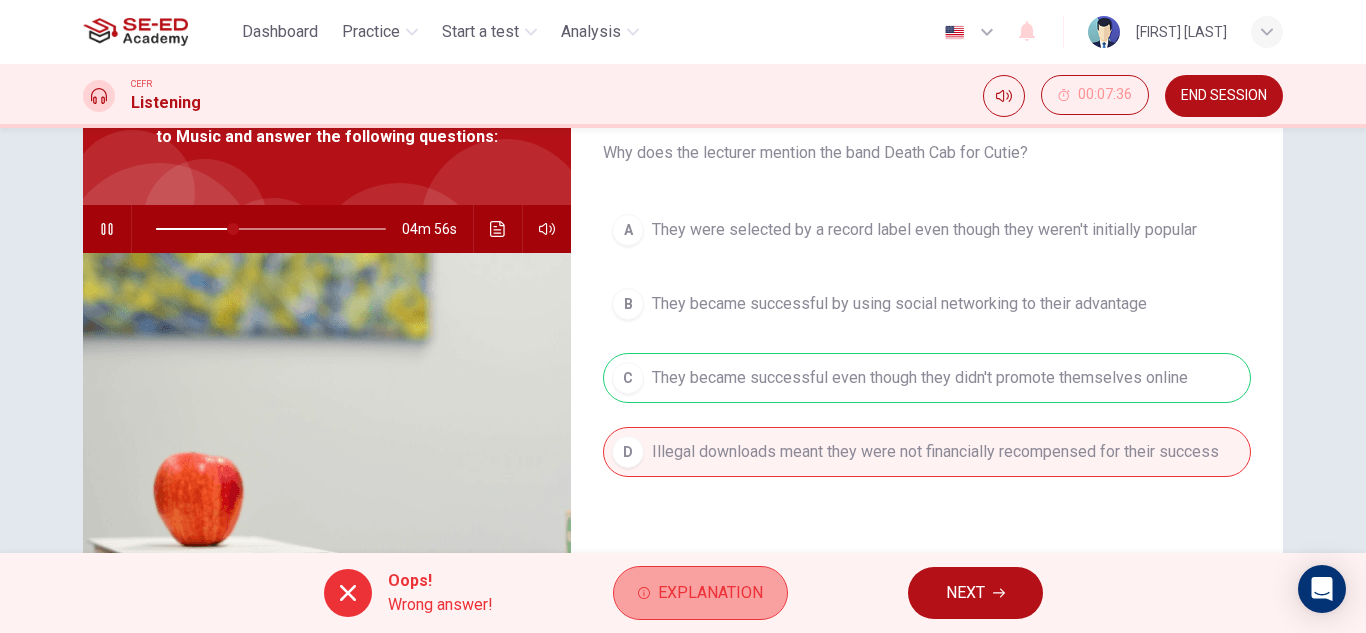 click on "Explanation" at bounding box center [710, 593] 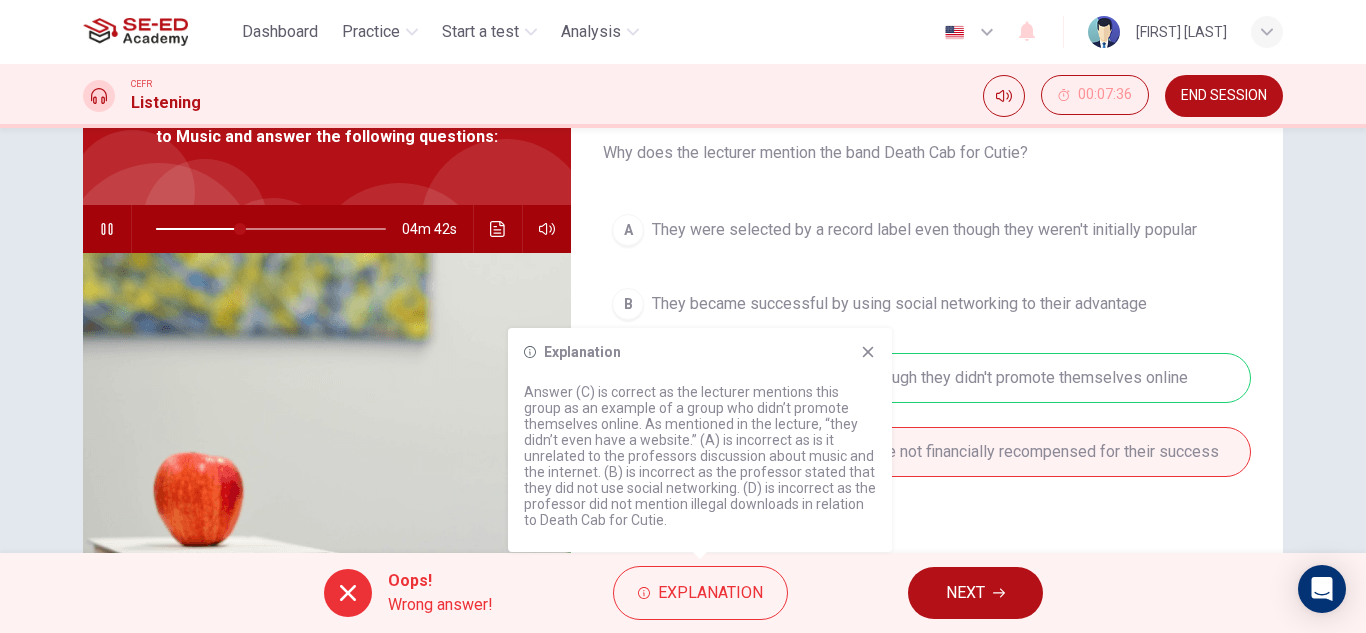 click on "NEXT" at bounding box center (965, 593) 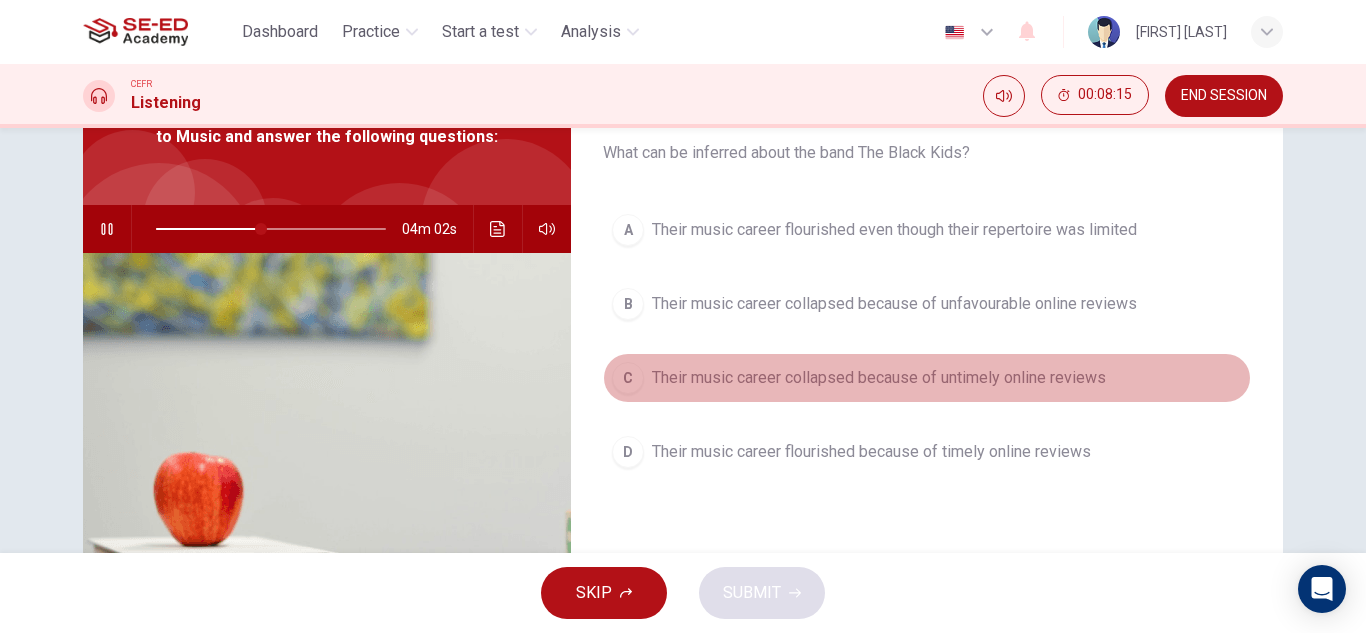click on "Their music career collapsed because of untimely online reviews" at bounding box center [894, 230] 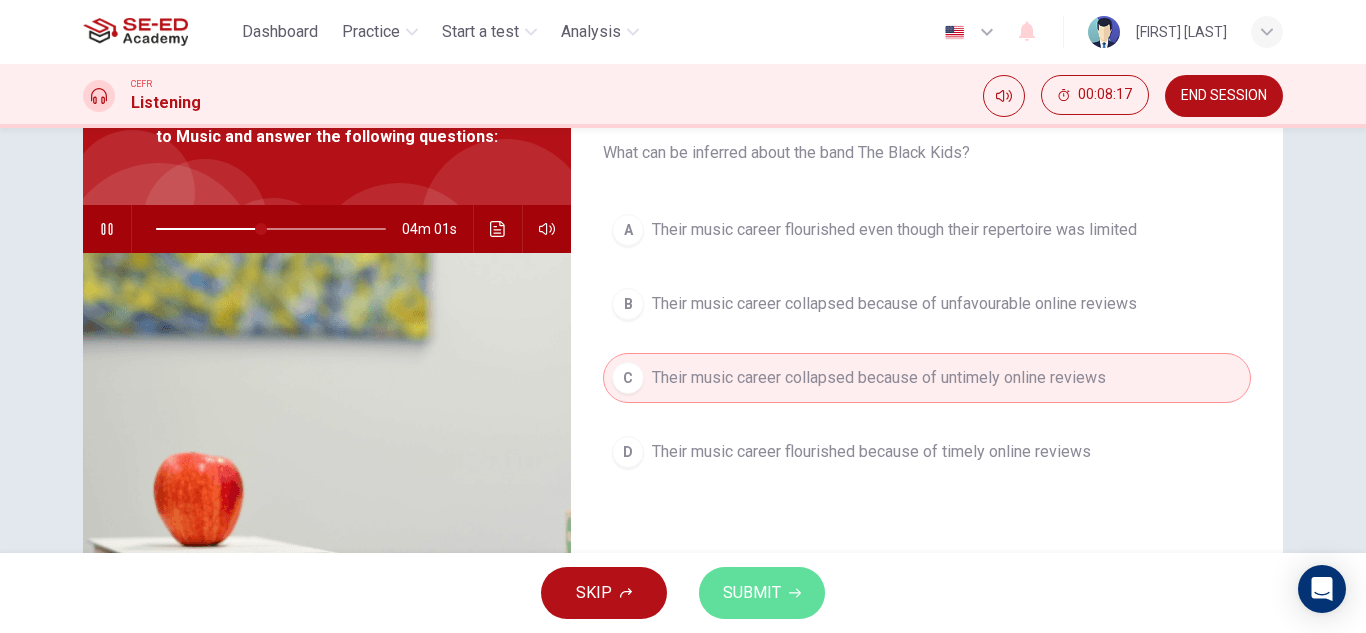 click on "SUBMIT" at bounding box center [752, 593] 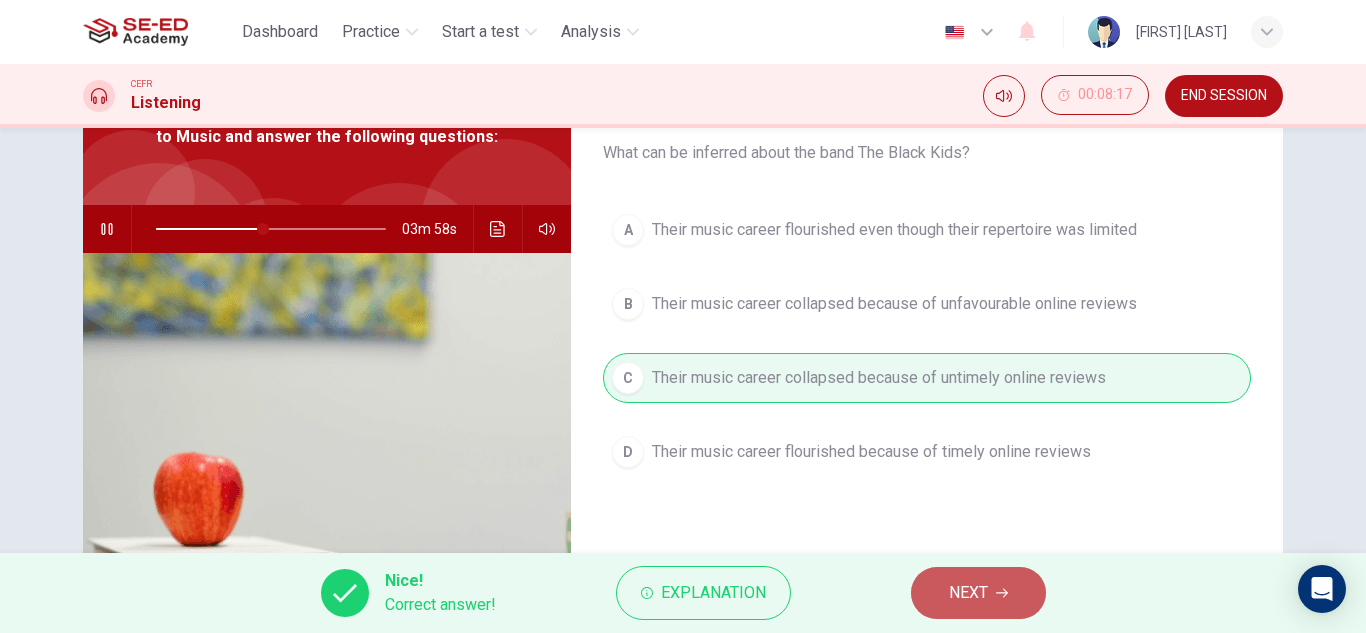 click on "NEXT" at bounding box center (978, 593) 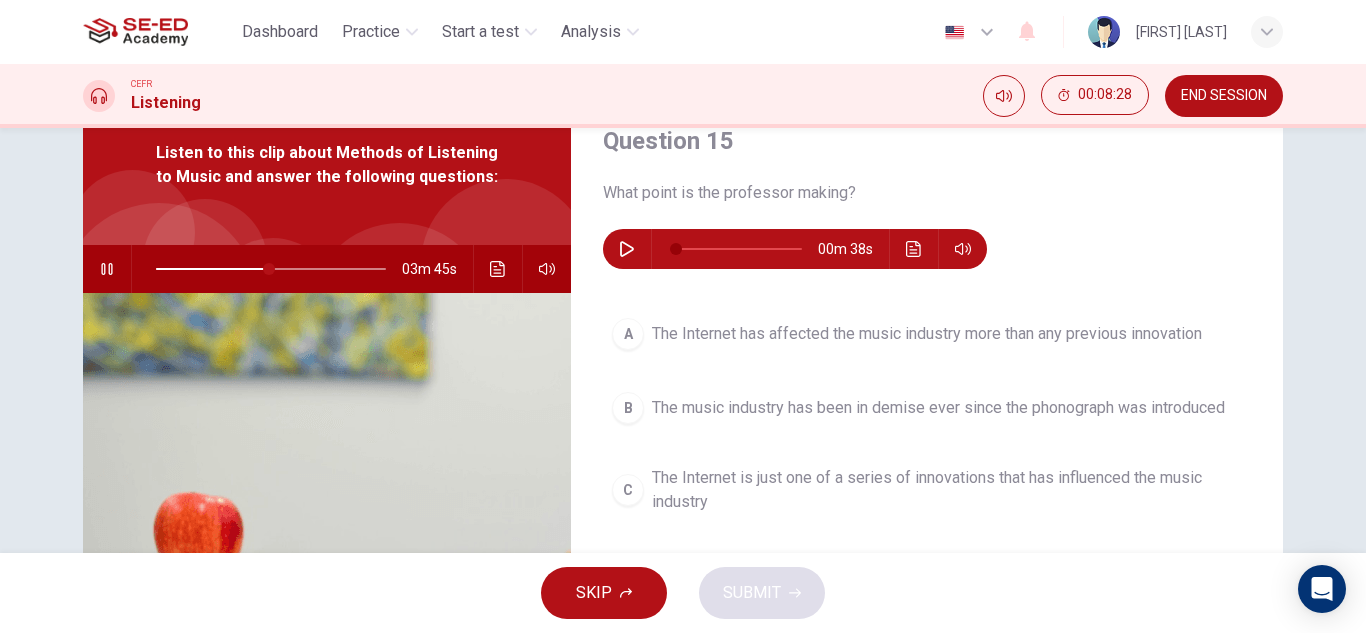 scroll, scrollTop: 74, scrollLeft: 0, axis: vertical 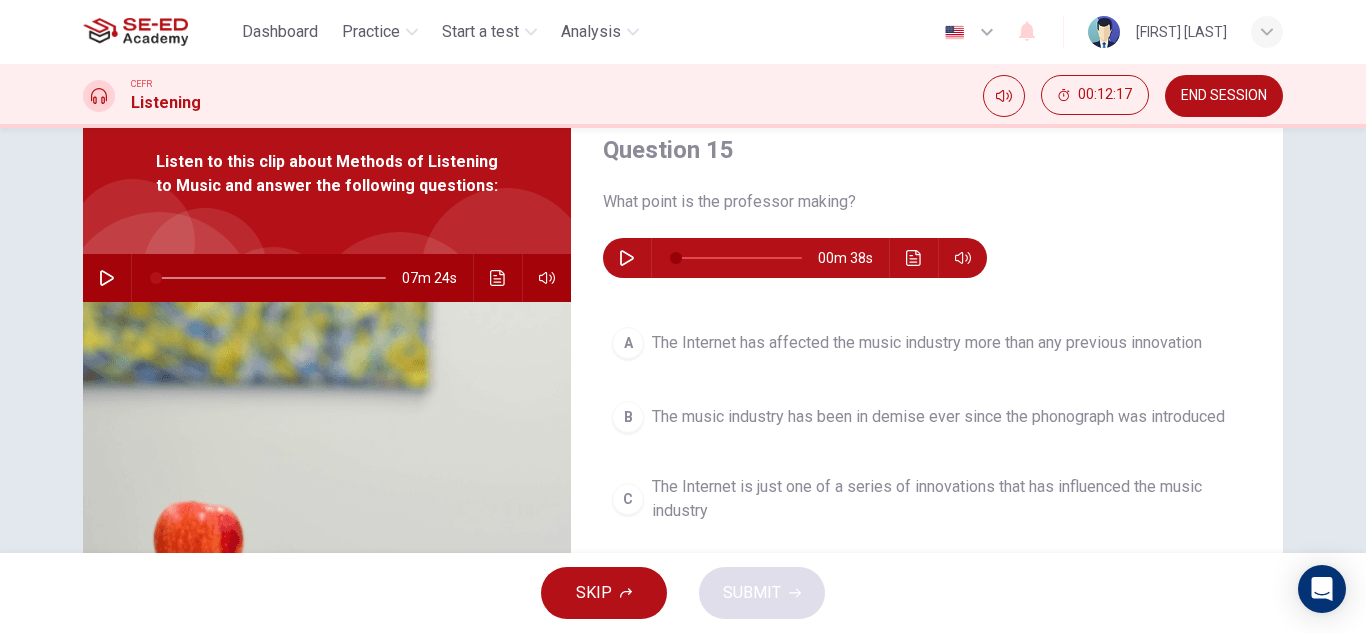 click at bounding box center (627, 258) 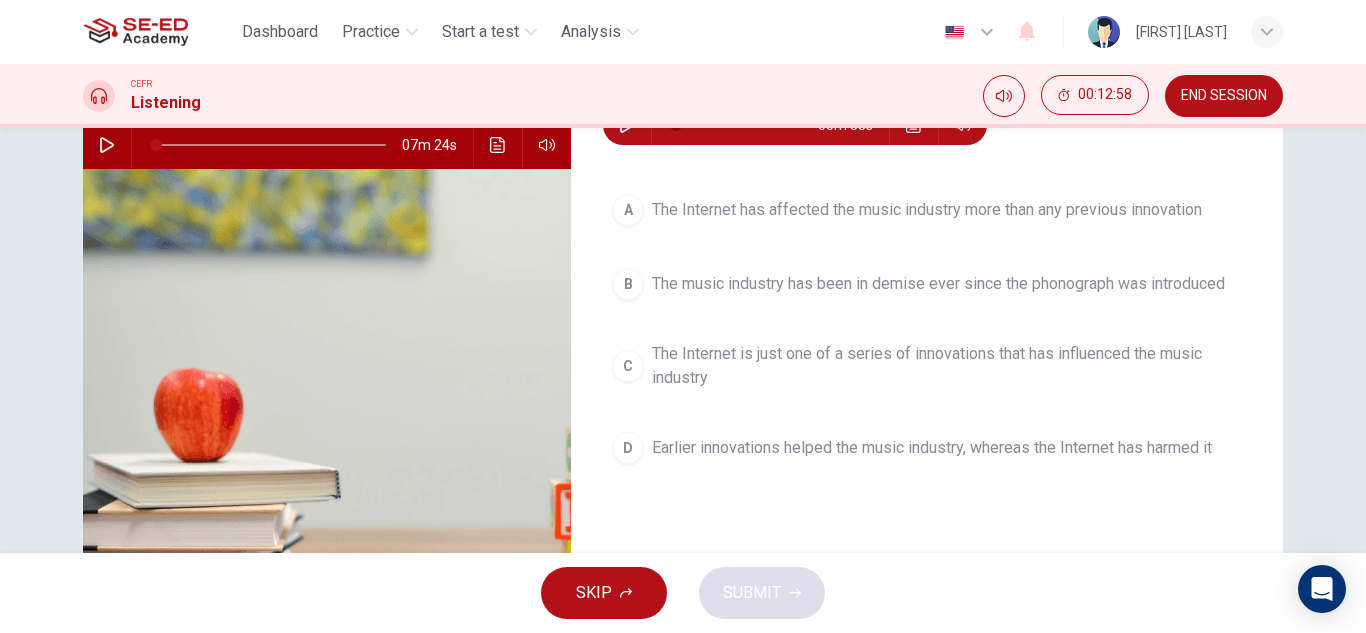scroll, scrollTop: 208, scrollLeft: 0, axis: vertical 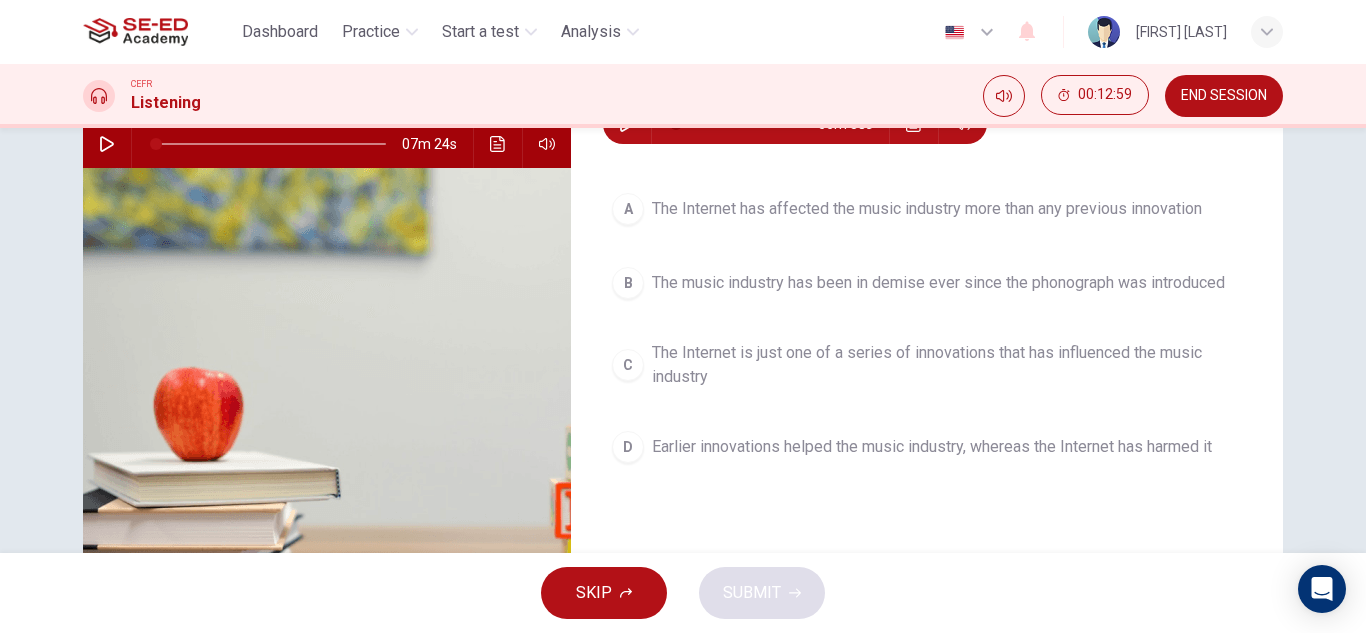 click on "The Internet has affected the music industry more than any previous innovation" at bounding box center (927, 209) 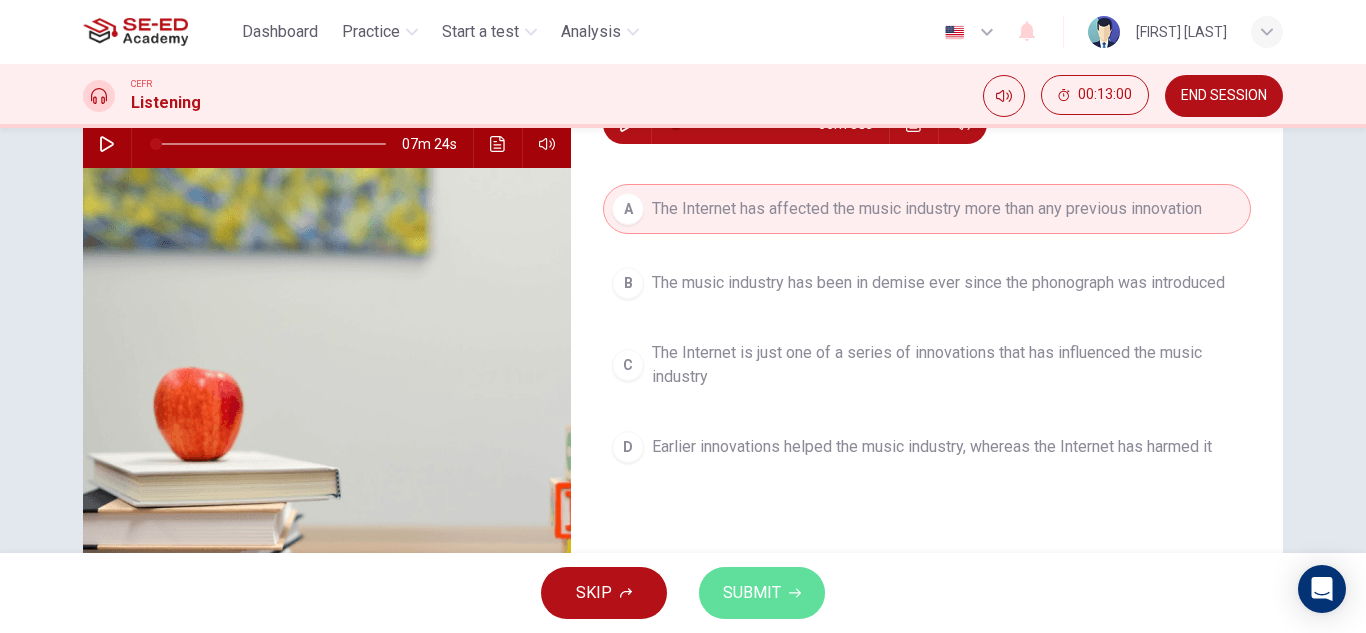 click on "SUBMIT" at bounding box center (752, 593) 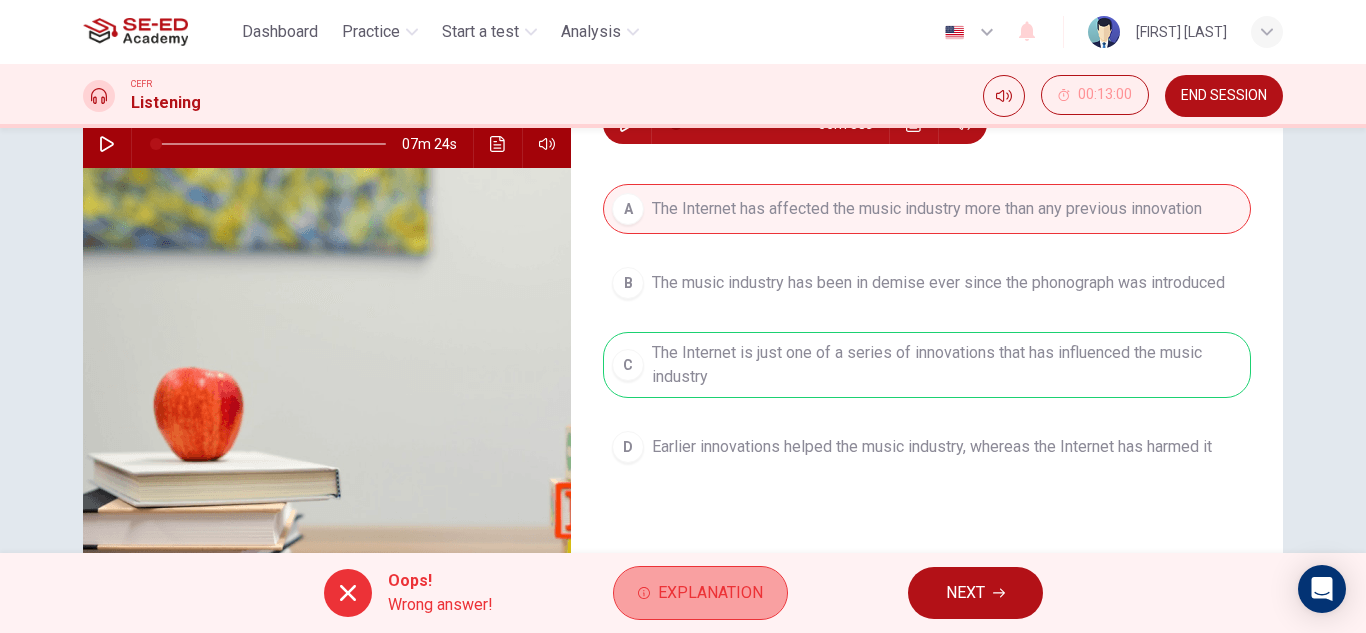 click on "Explanation" at bounding box center (710, 593) 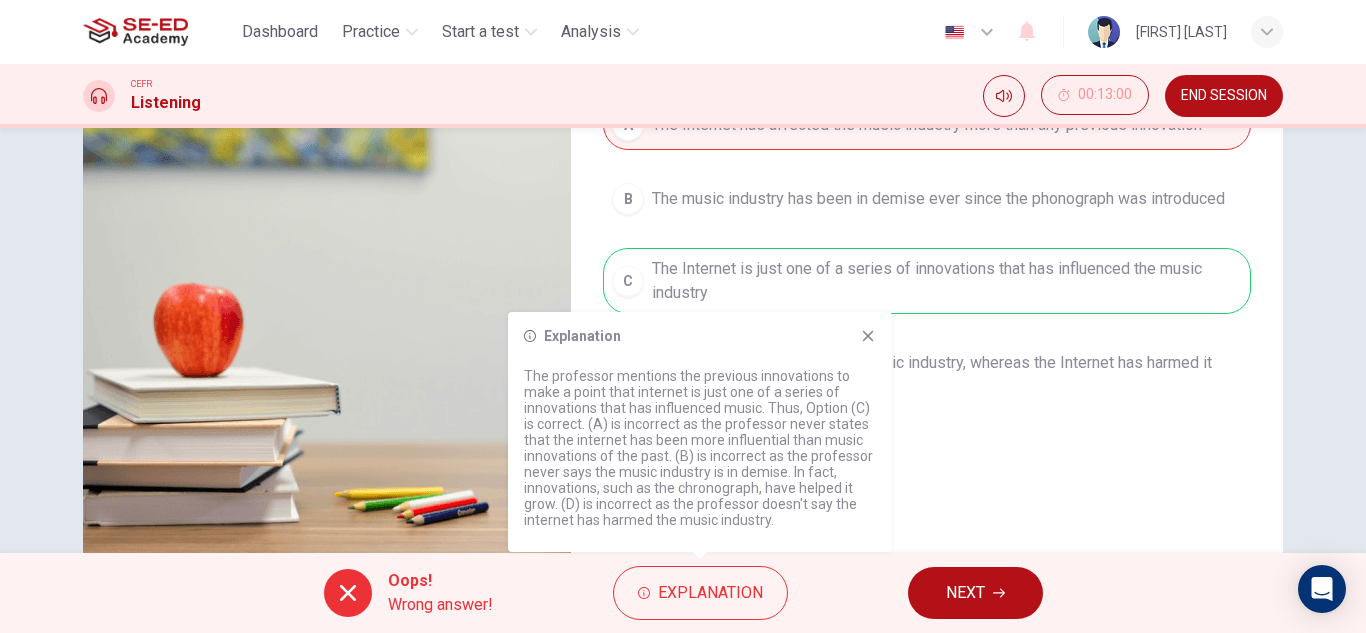 scroll, scrollTop: 300, scrollLeft: 0, axis: vertical 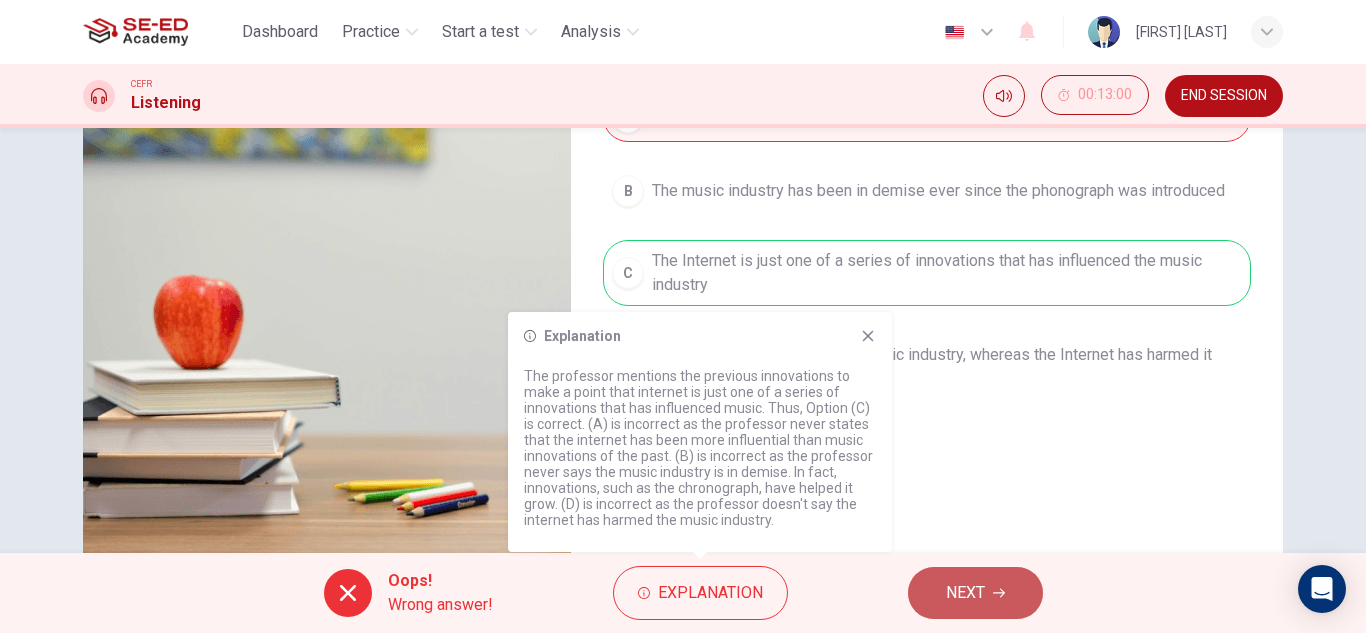 click on "NEXT" at bounding box center (965, 593) 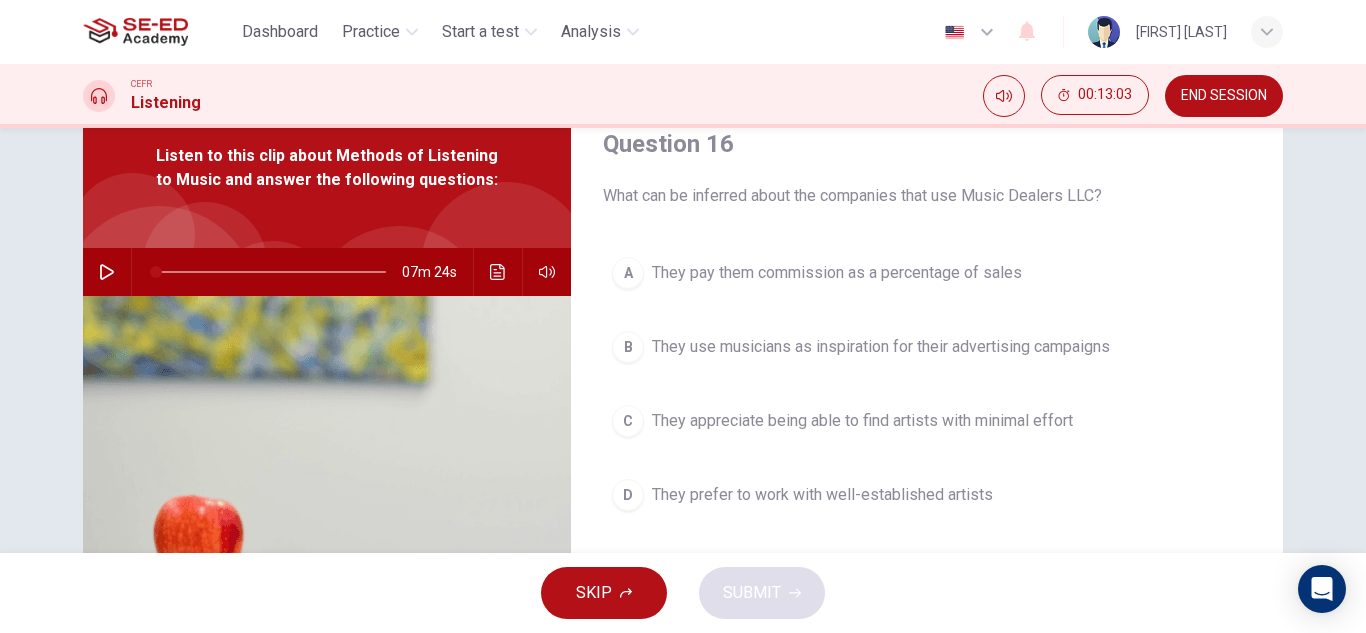 scroll, scrollTop: 39, scrollLeft: 0, axis: vertical 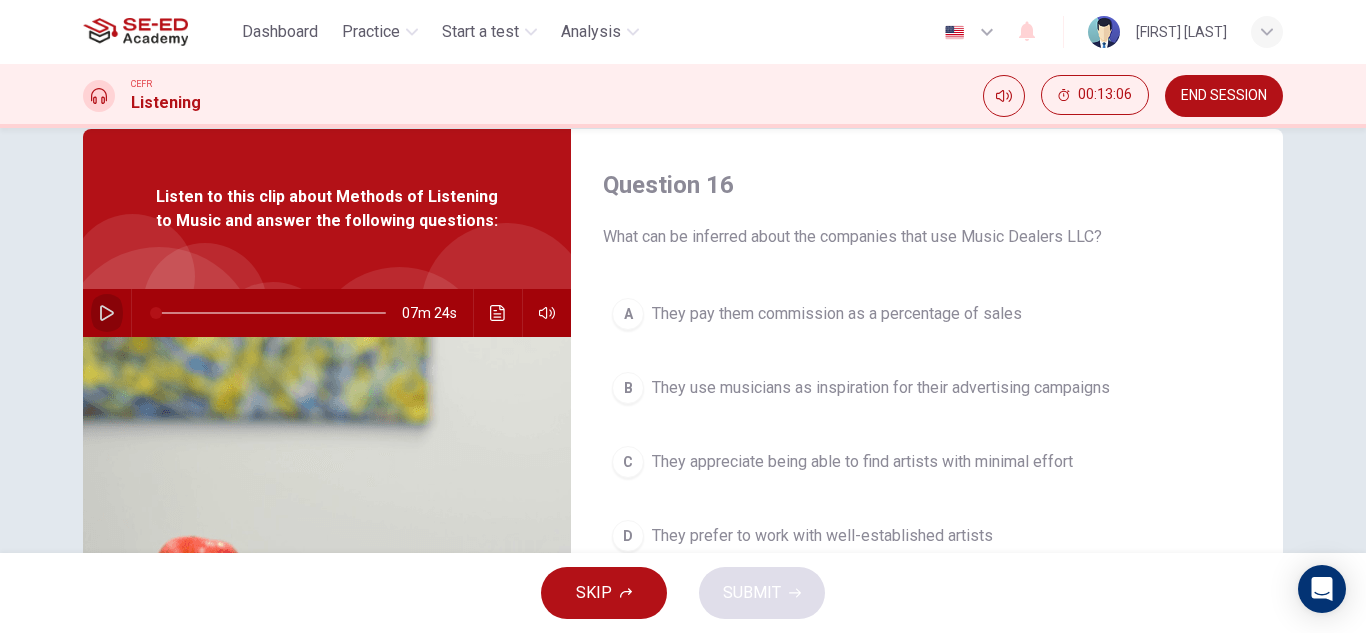 click at bounding box center [107, 313] 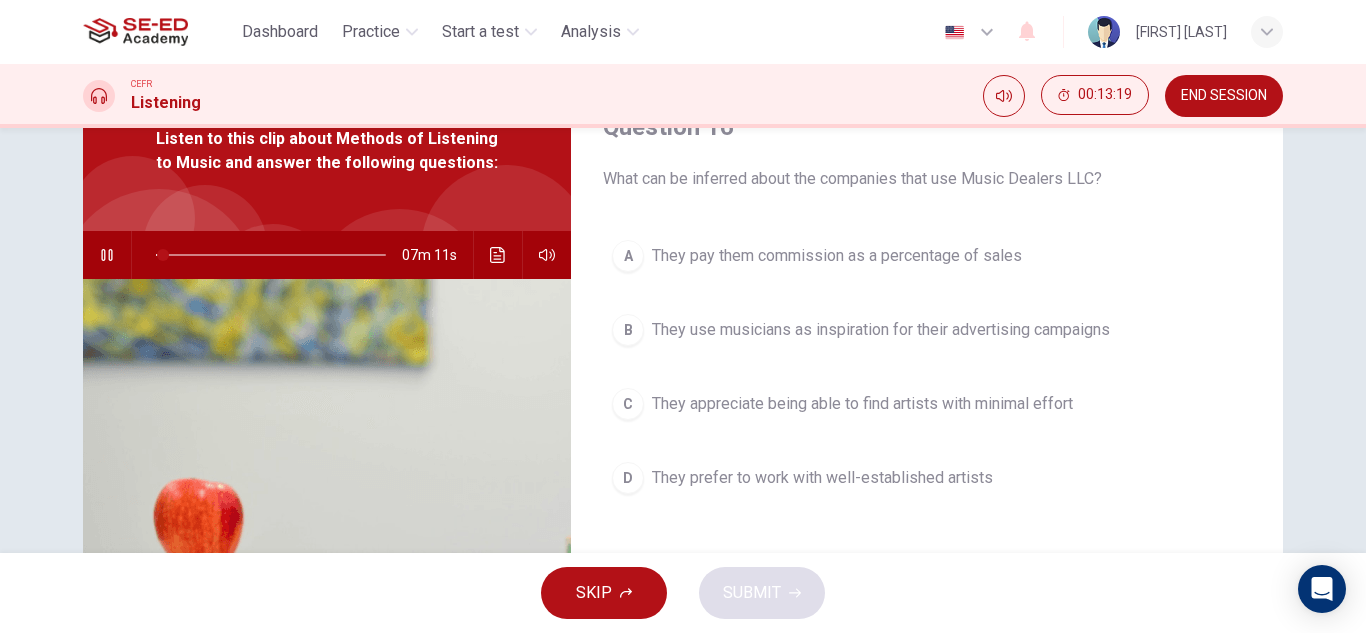 scroll, scrollTop: 98, scrollLeft: 0, axis: vertical 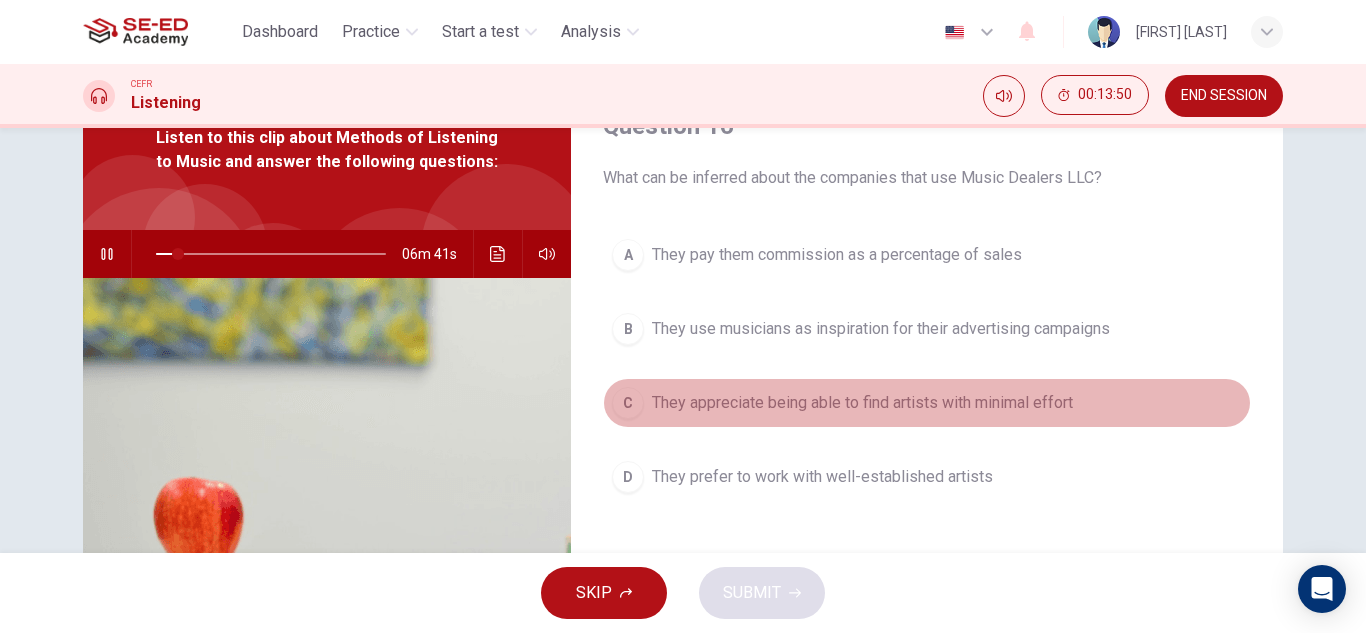 click on "They appreciate being able to find artists with minimal effort" at bounding box center [837, 255] 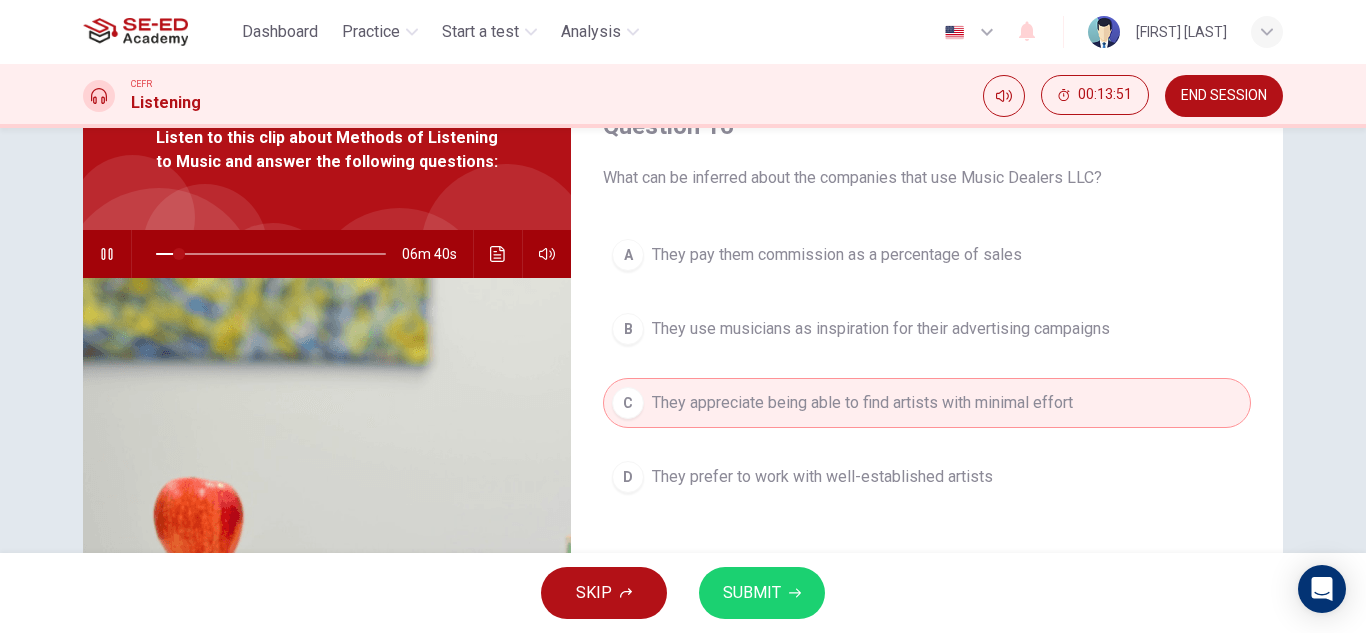 click on "SUBMIT" at bounding box center [762, 593] 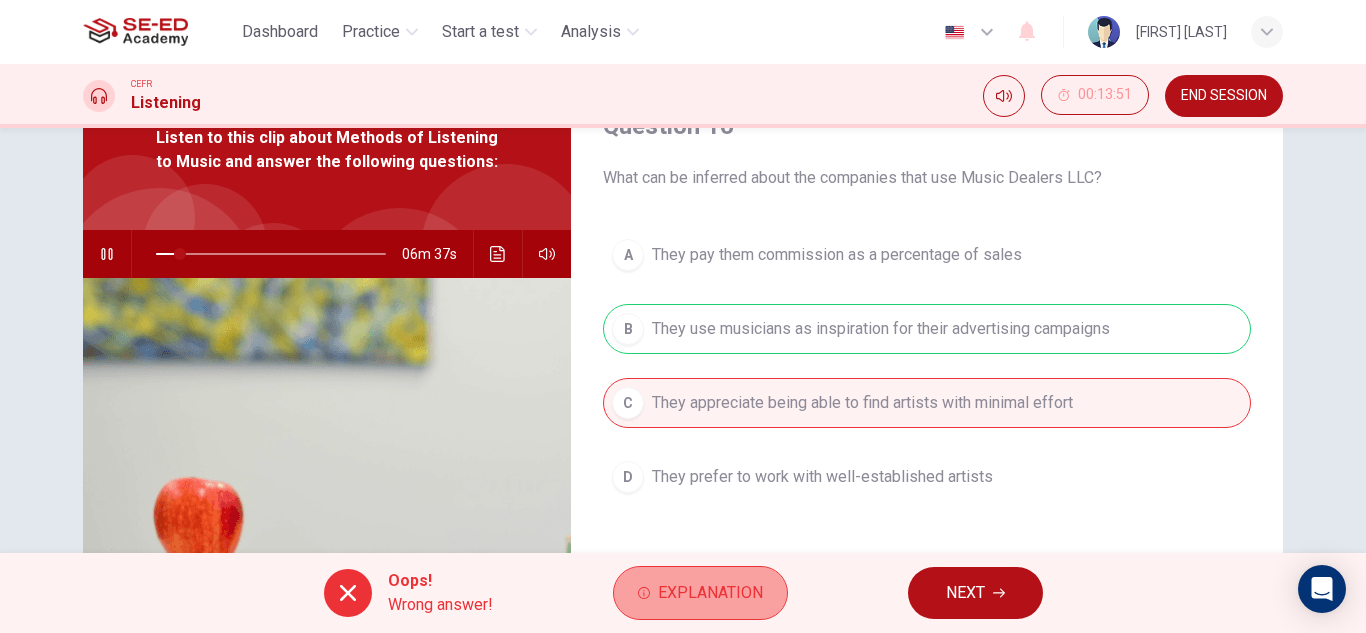 click on "Explanation" at bounding box center [710, 593] 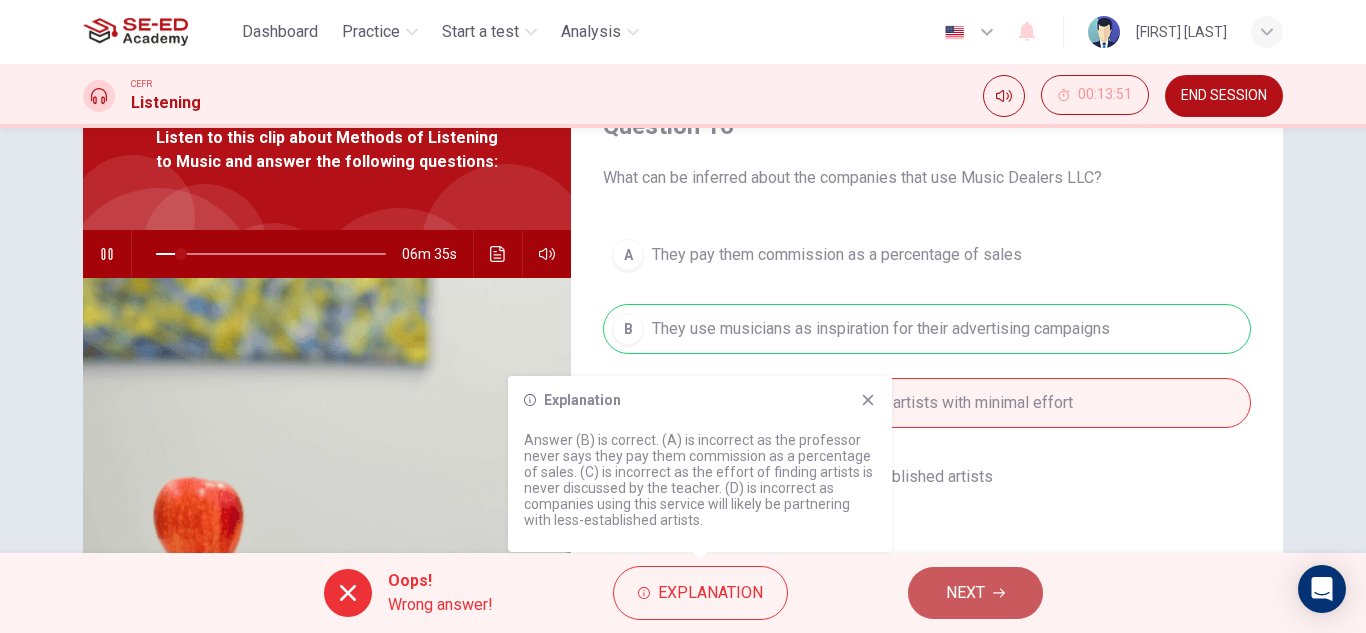 click on "NEXT" at bounding box center [965, 593] 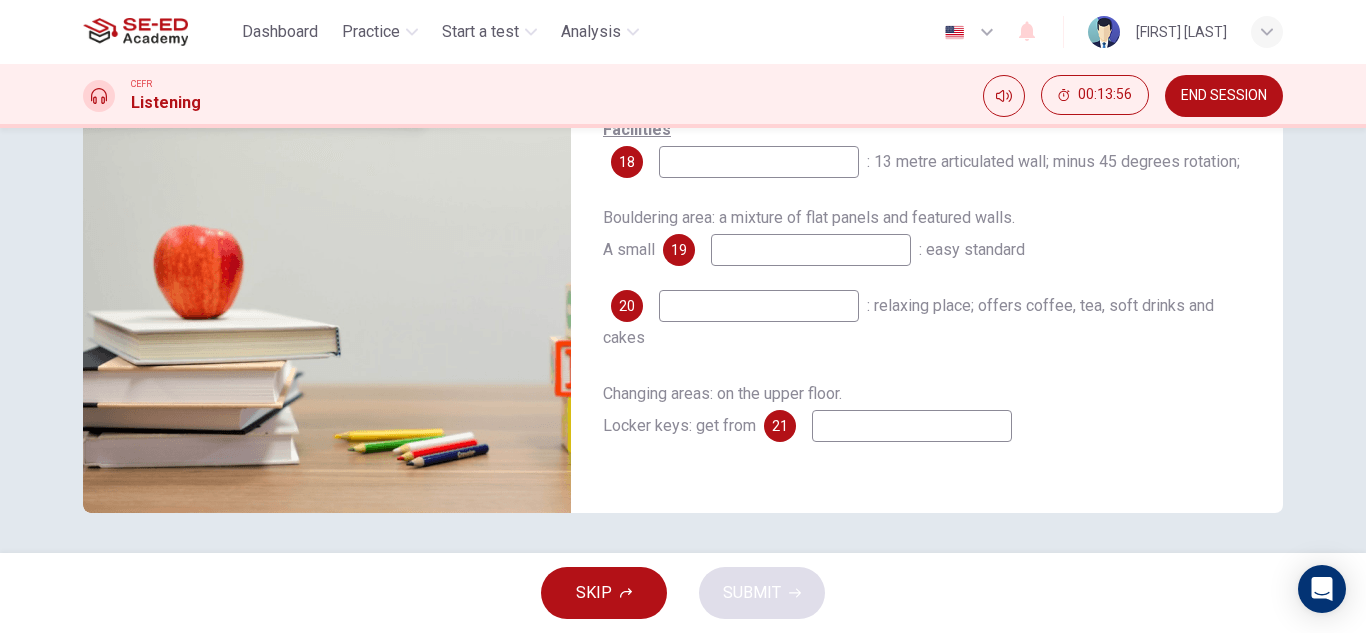 scroll, scrollTop: 0, scrollLeft: 0, axis: both 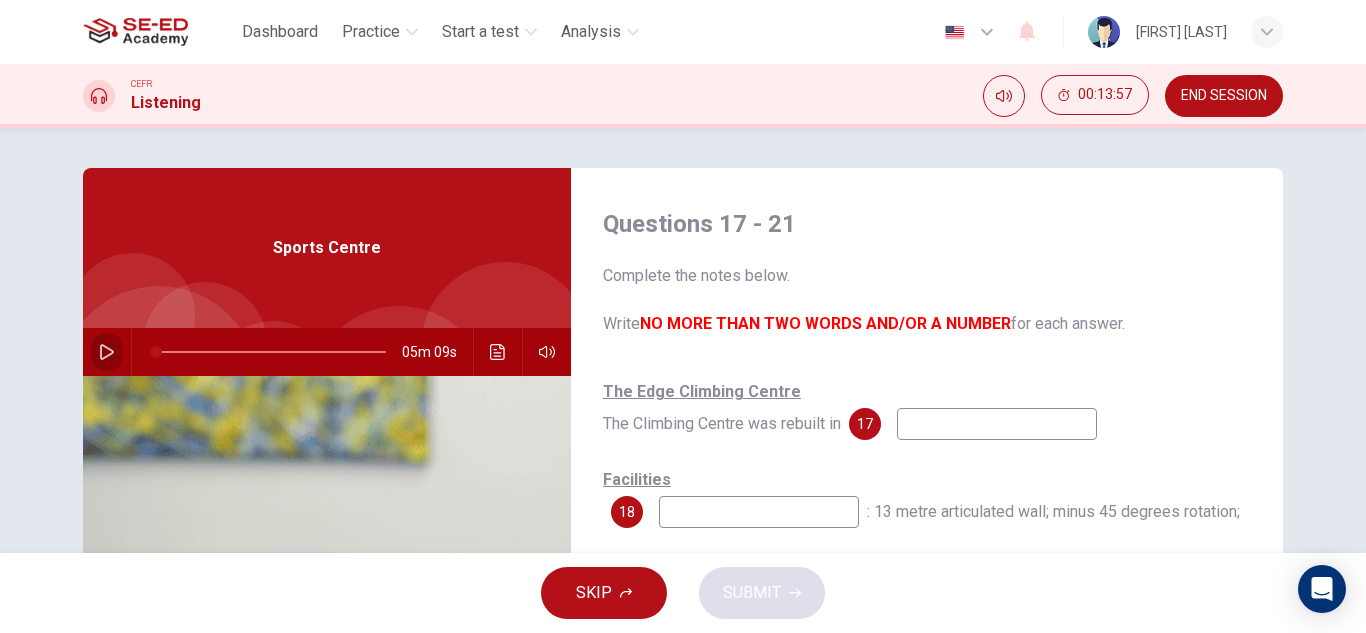 click at bounding box center (107, 352) 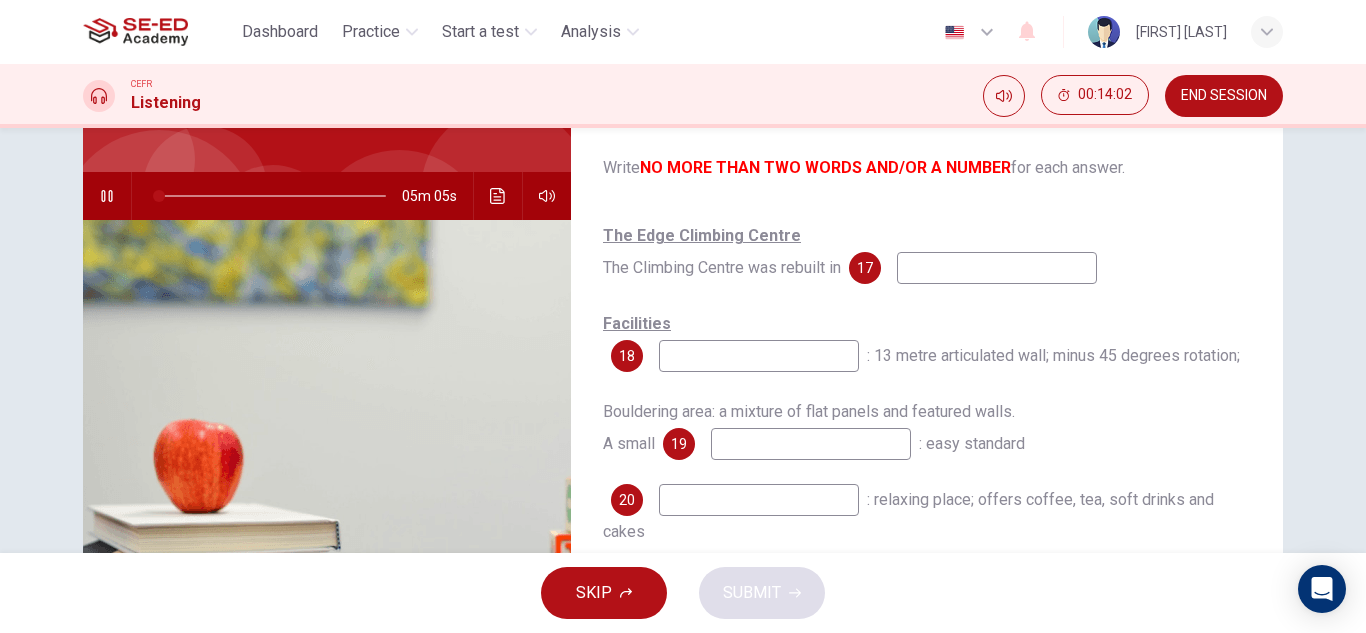 scroll, scrollTop: 157, scrollLeft: 0, axis: vertical 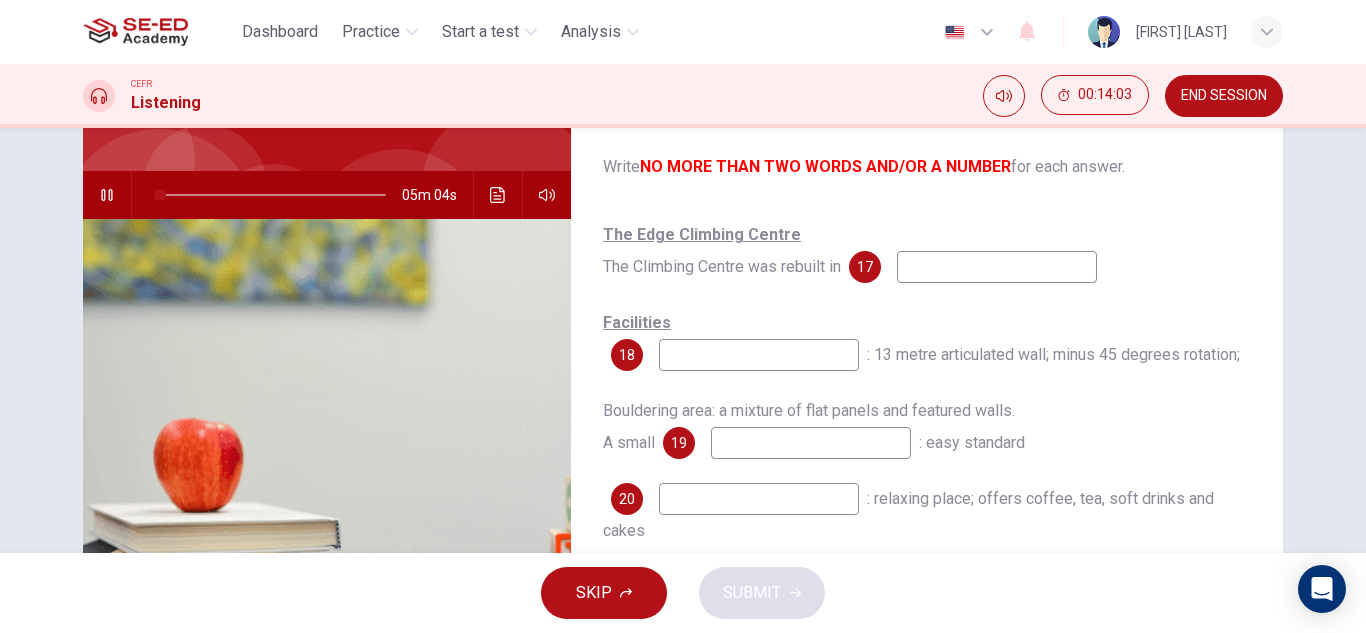 click at bounding box center (997, 267) 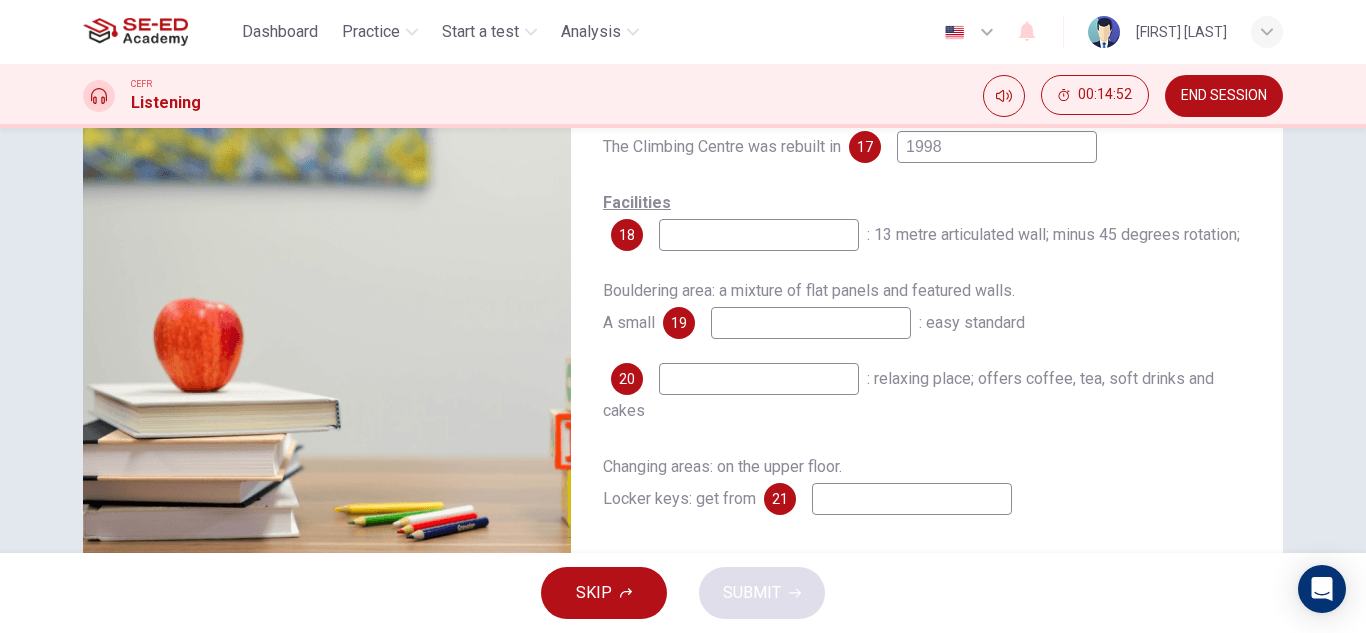 scroll, scrollTop: 276, scrollLeft: 0, axis: vertical 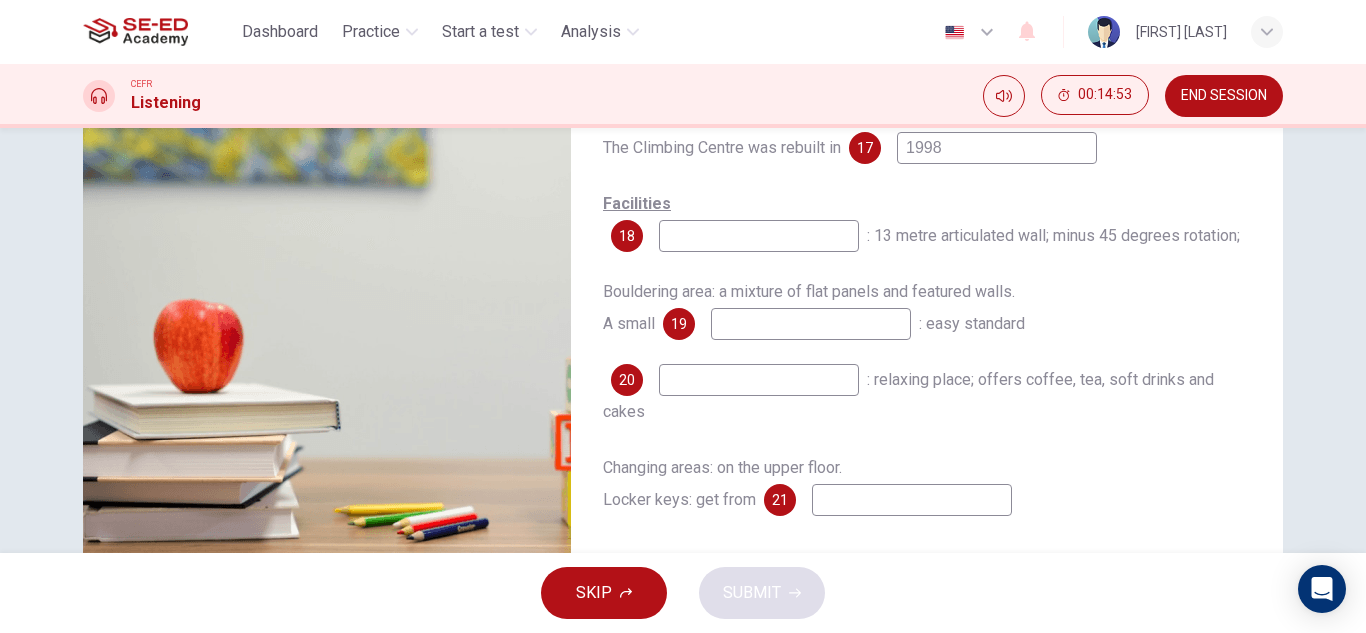 type on "1998" 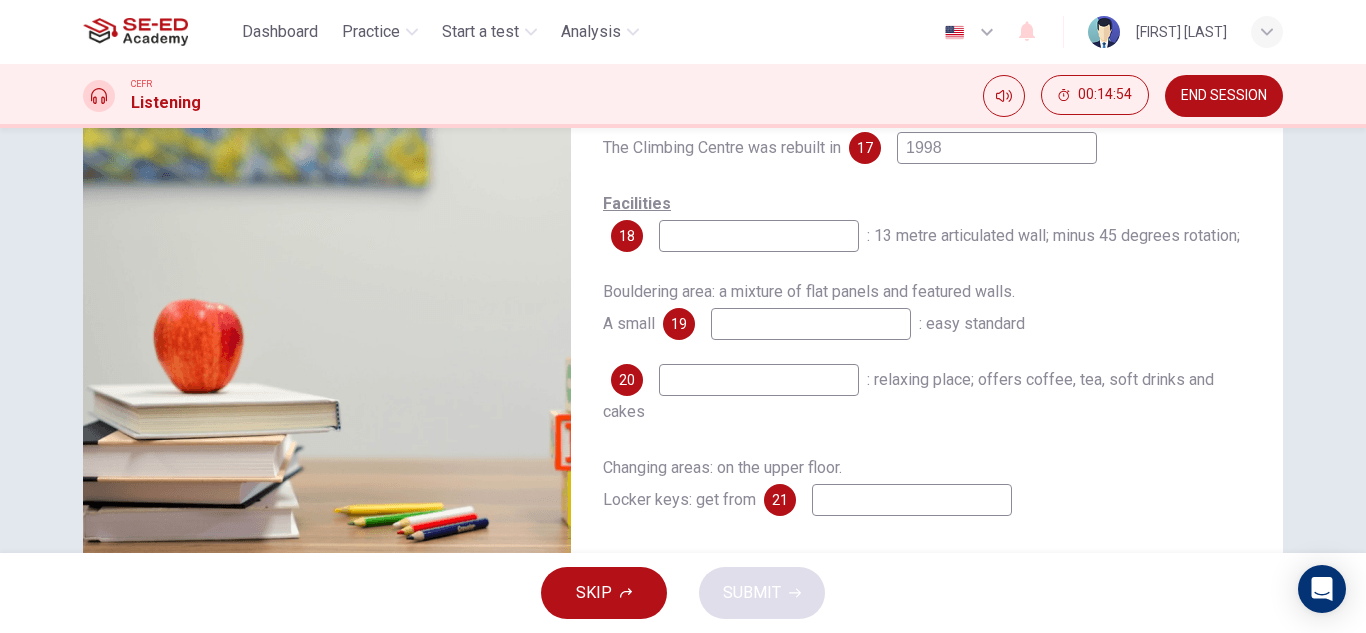 click at bounding box center (997, 148) 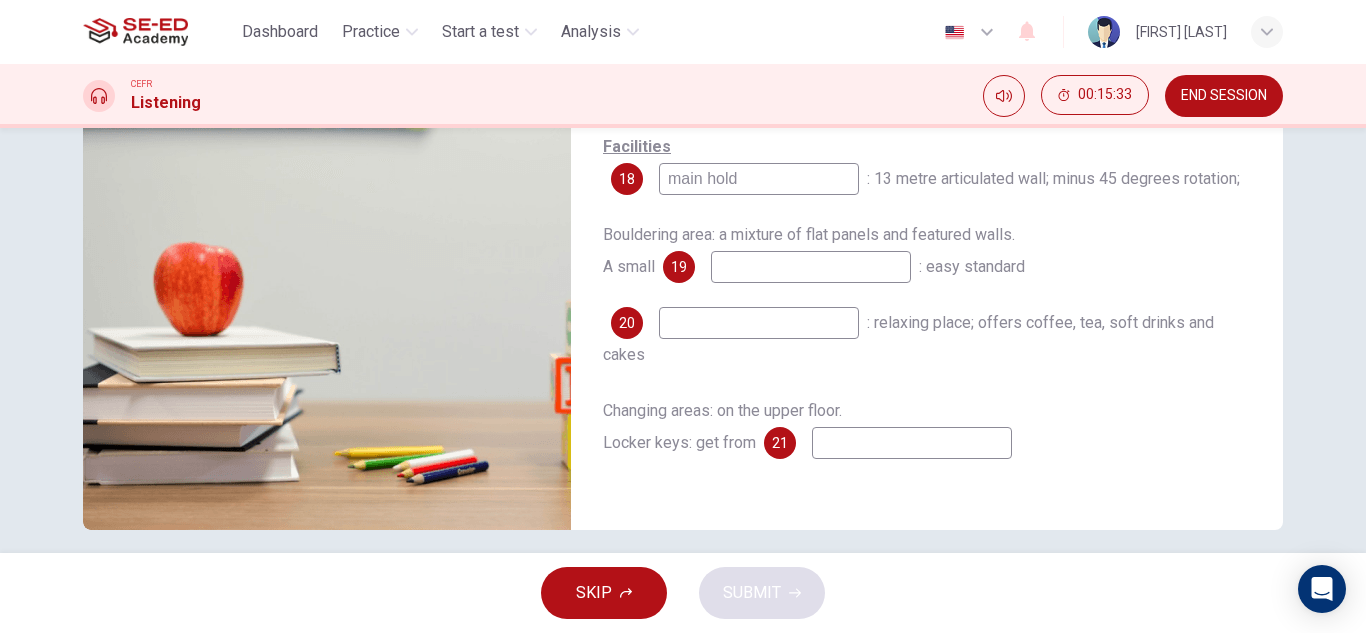 scroll, scrollTop: 334, scrollLeft: 0, axis: vertical 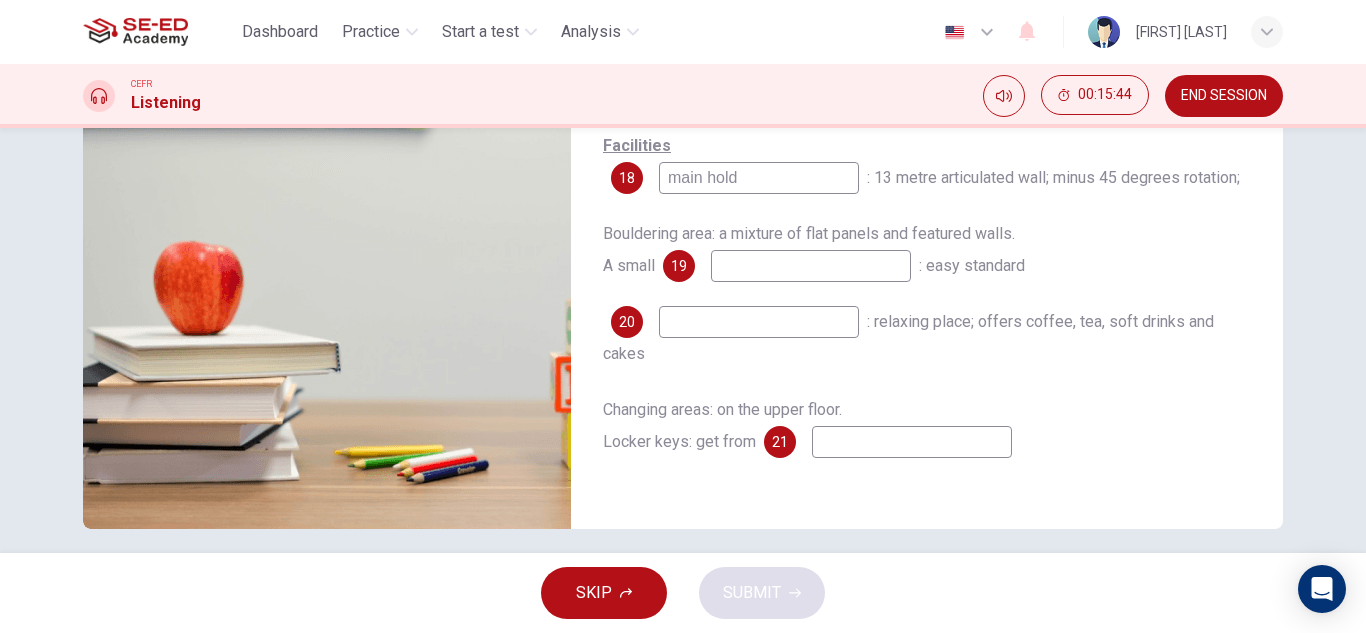 type on "main hold" 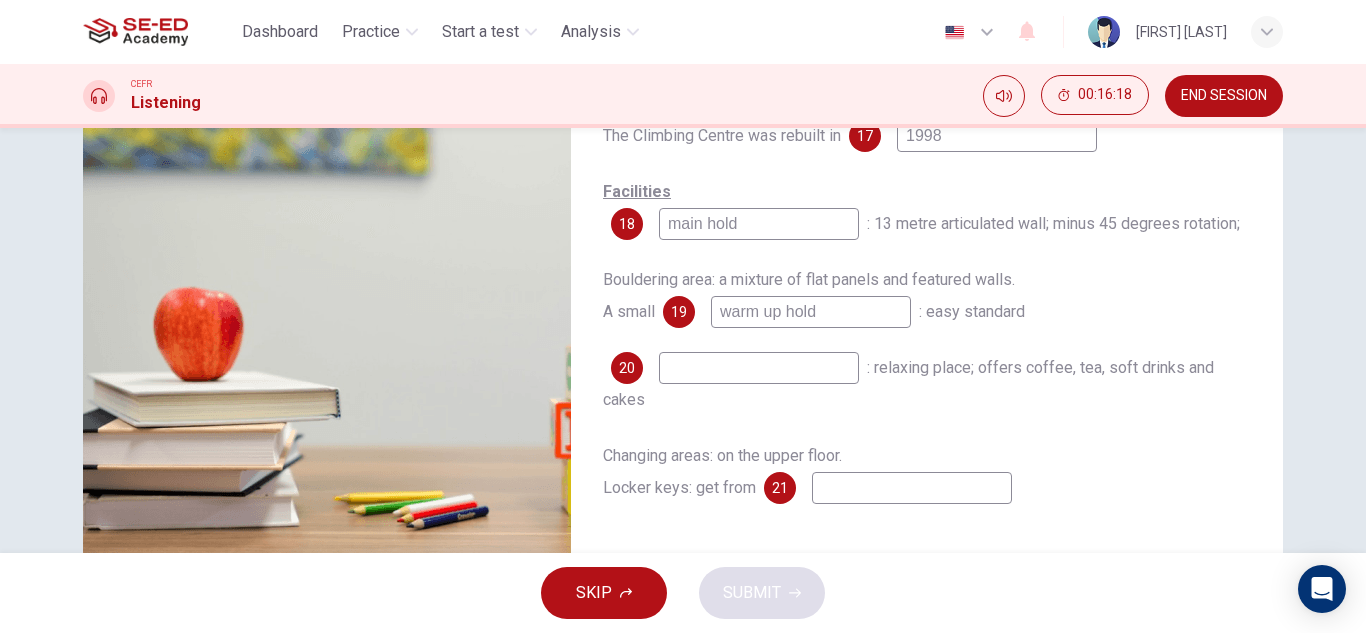 scroll, scrollTop: 289, scrollLeft: 0, axis: vertical 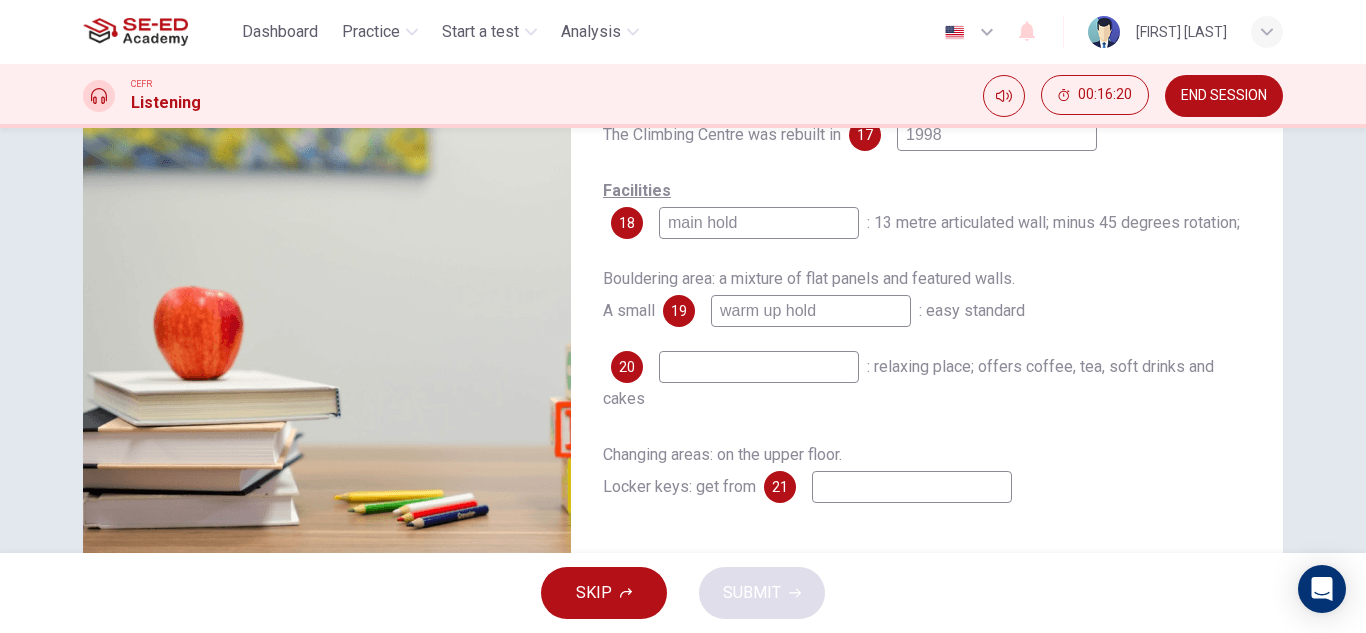 type on "warm up hold" 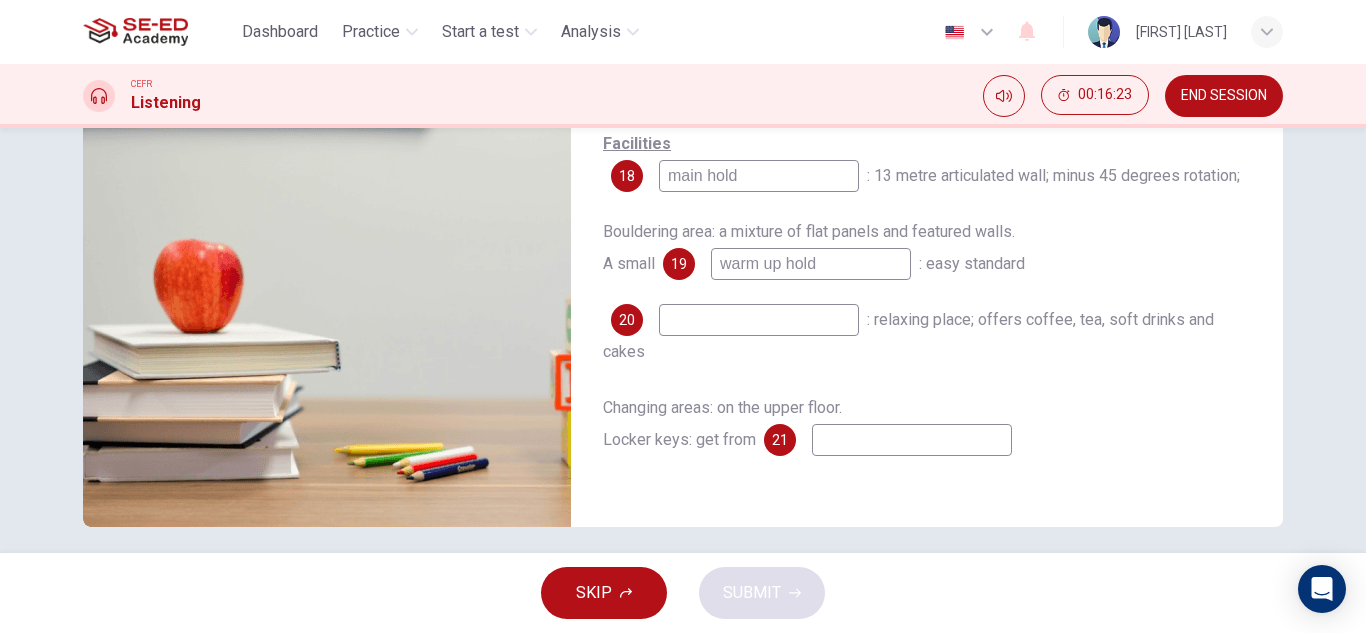 scroll, scrollTop: 337, scrollLeft: 0, axis: vertical 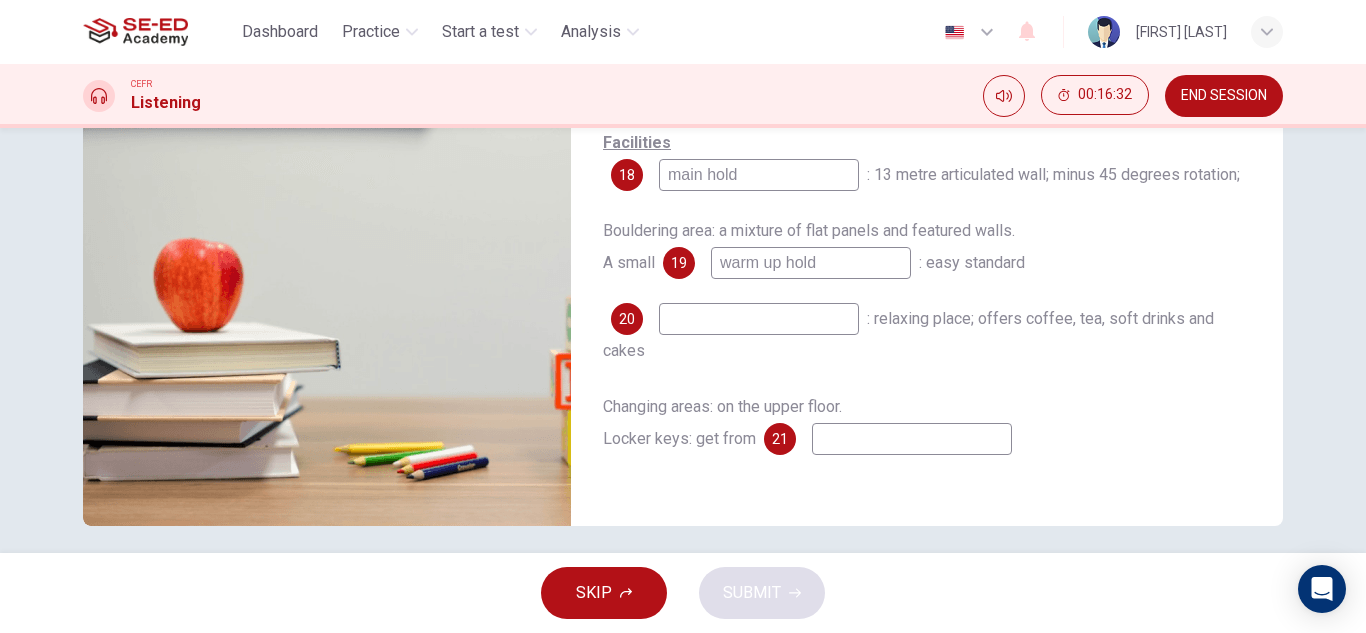 click at bounding box center [997, 87] 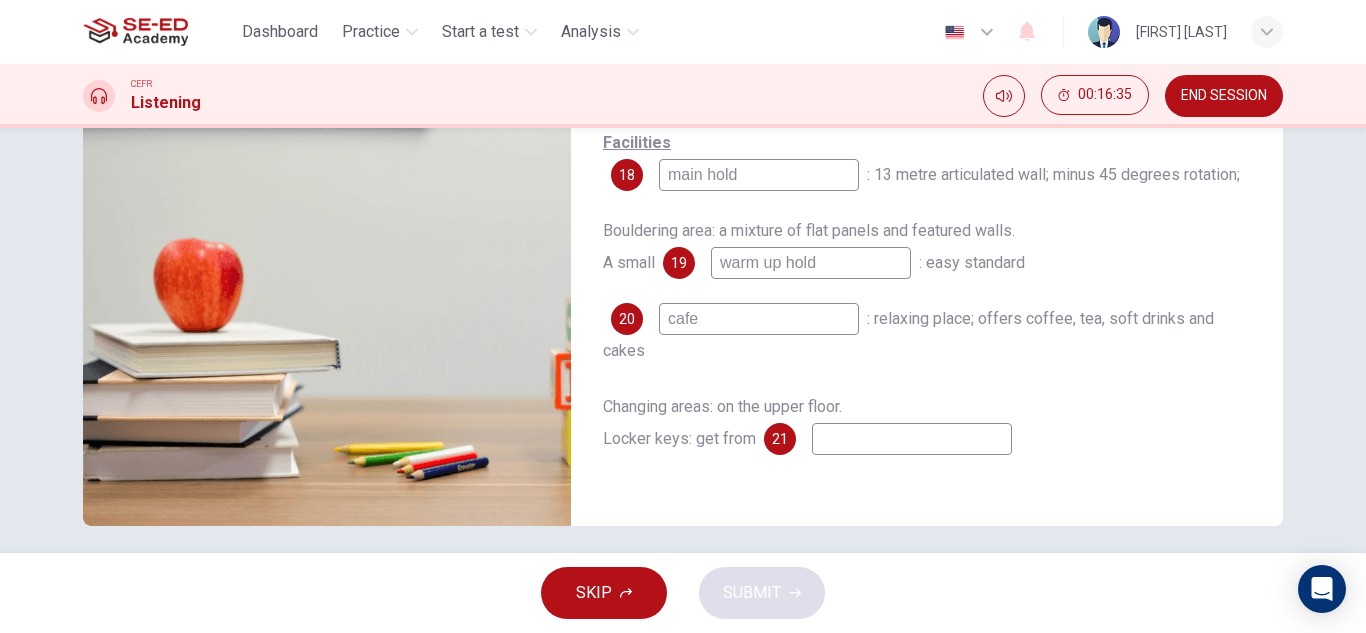 type on "cafe" 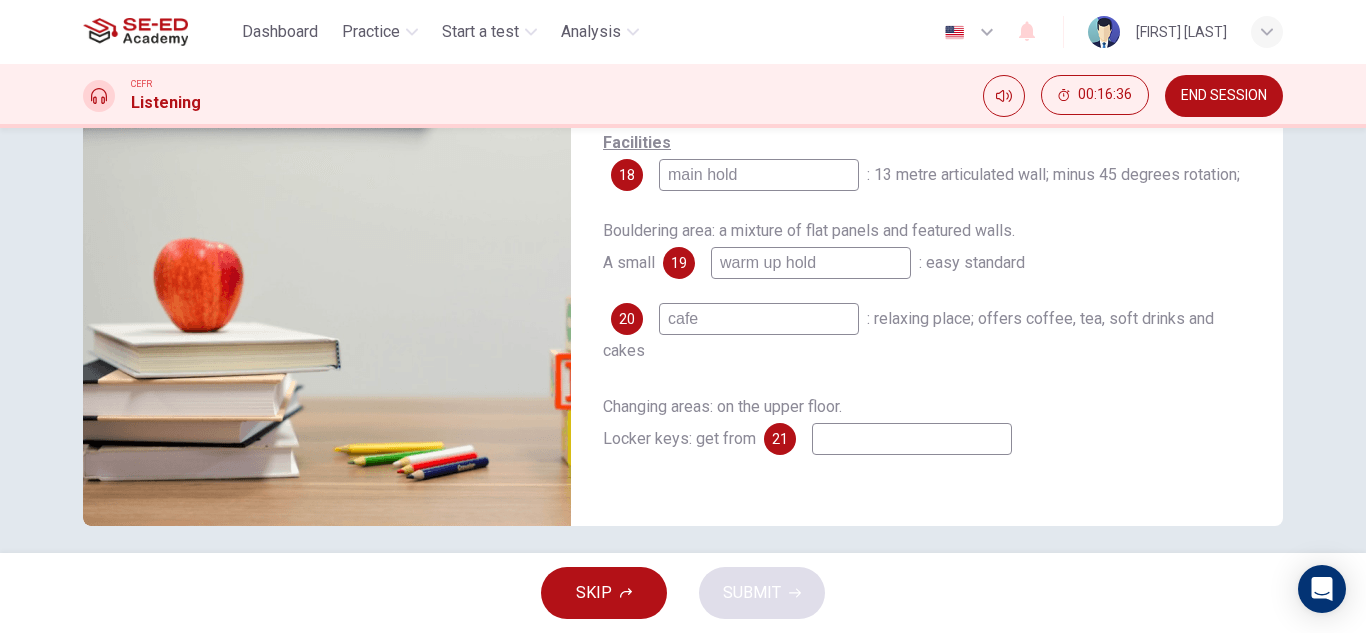 click at bounding box center [997, 87] 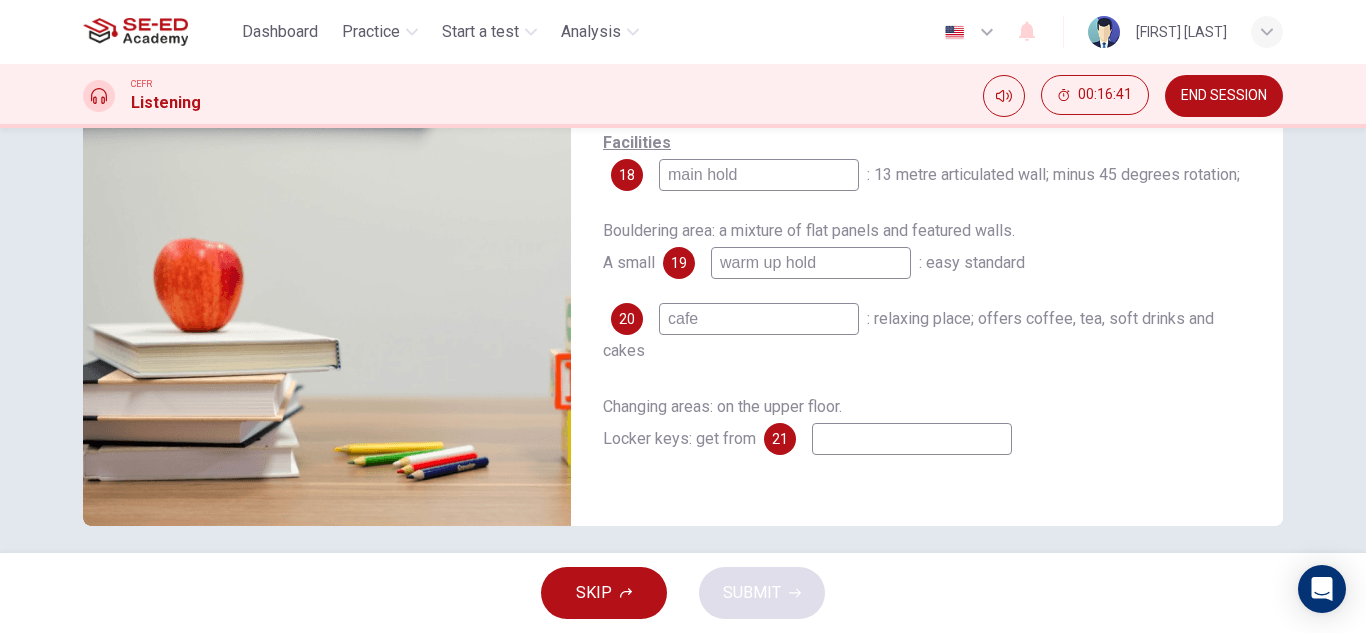 scroll, scrollTop: 350, scrollLeft: 0, axis: vertical 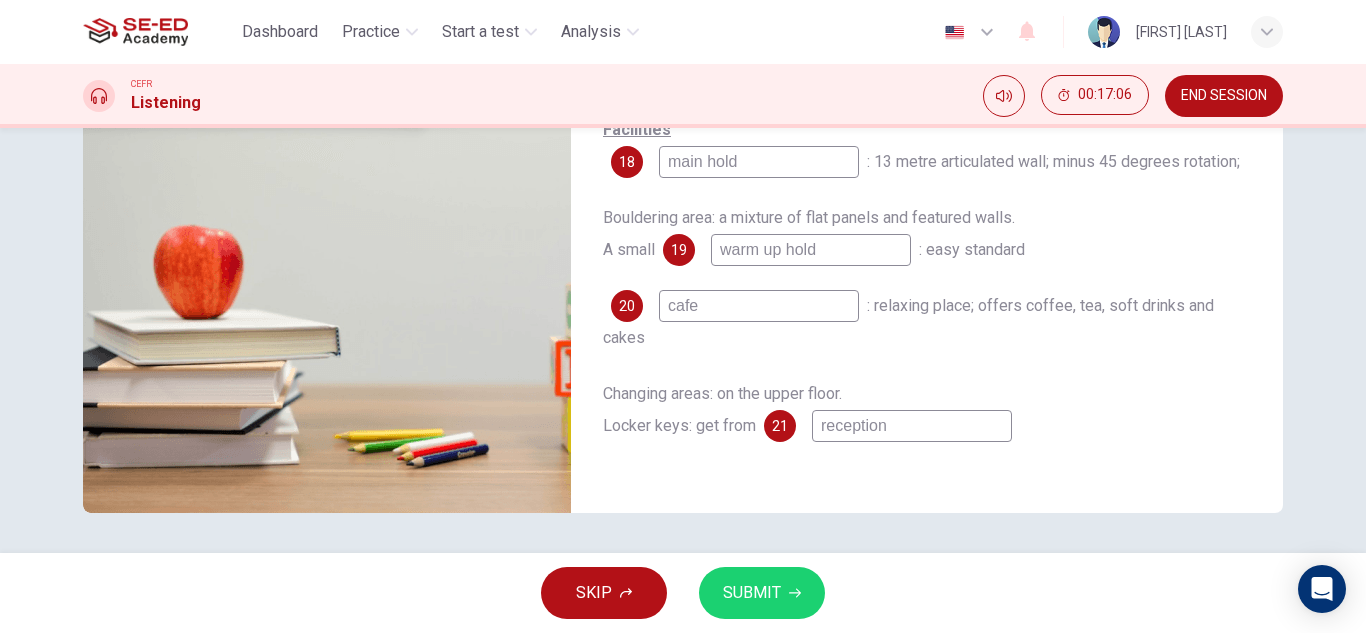 type on "reception" 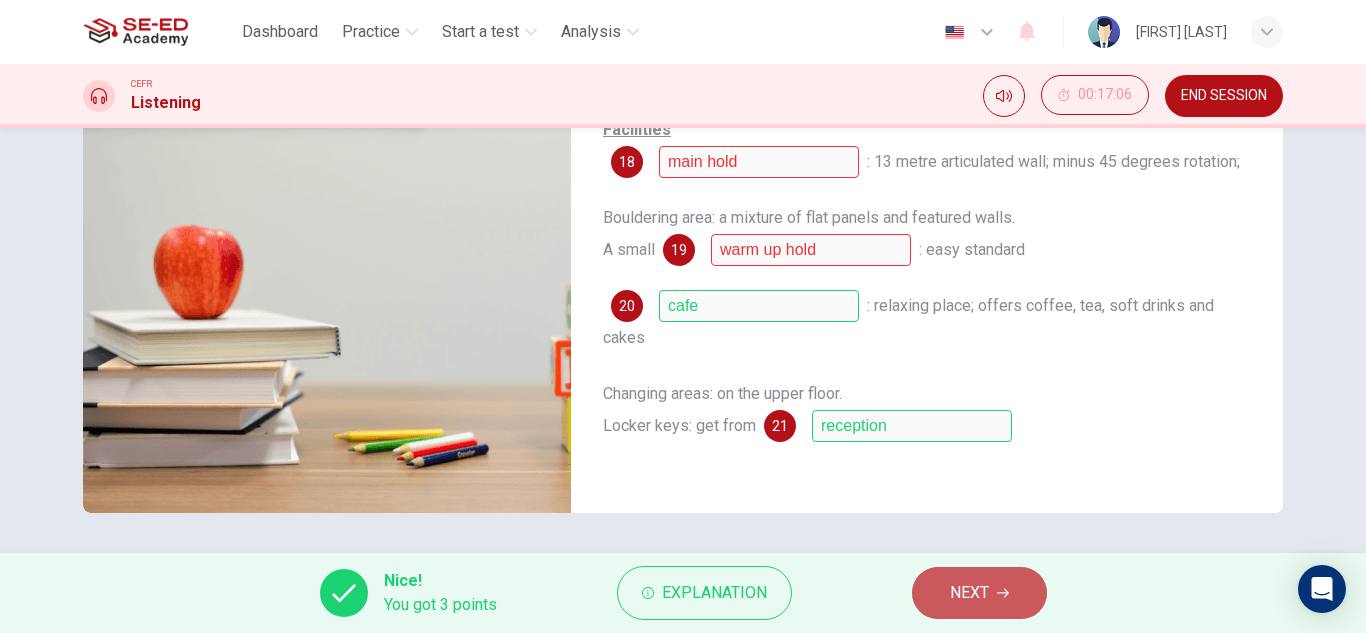 click on "NEXT" at bounding box center (969, 593) 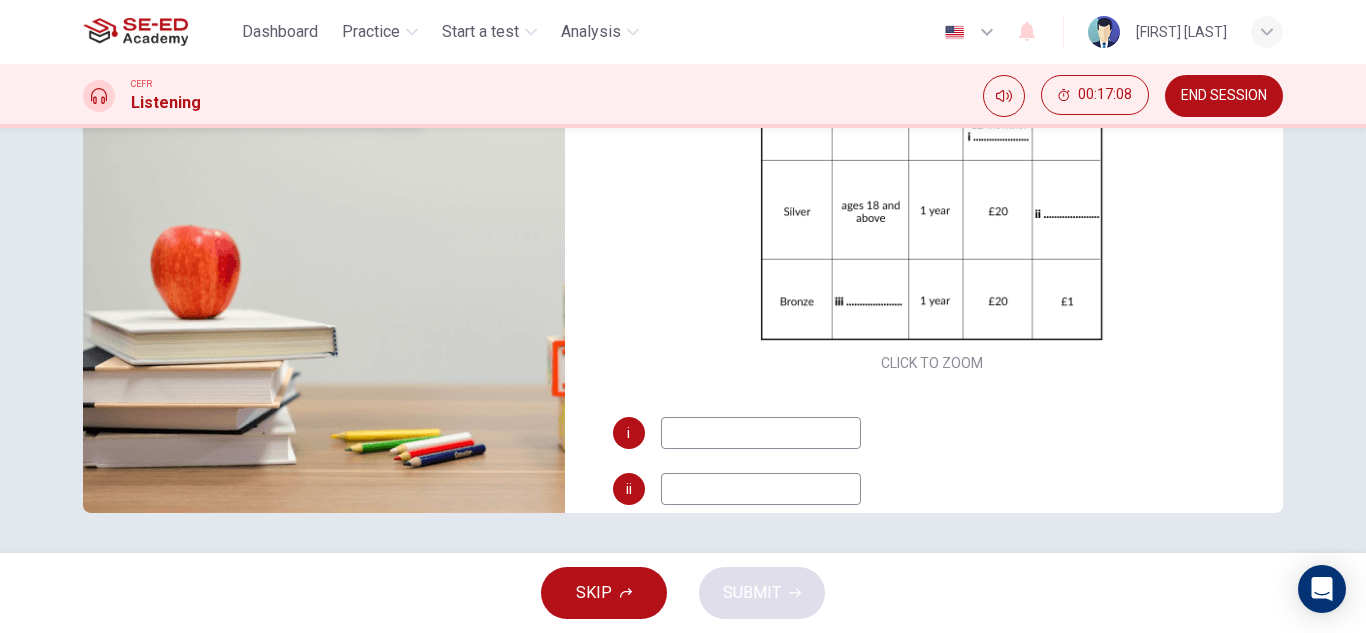 scroll, scrollTop: 0, scrollLeft: 0, axis: both 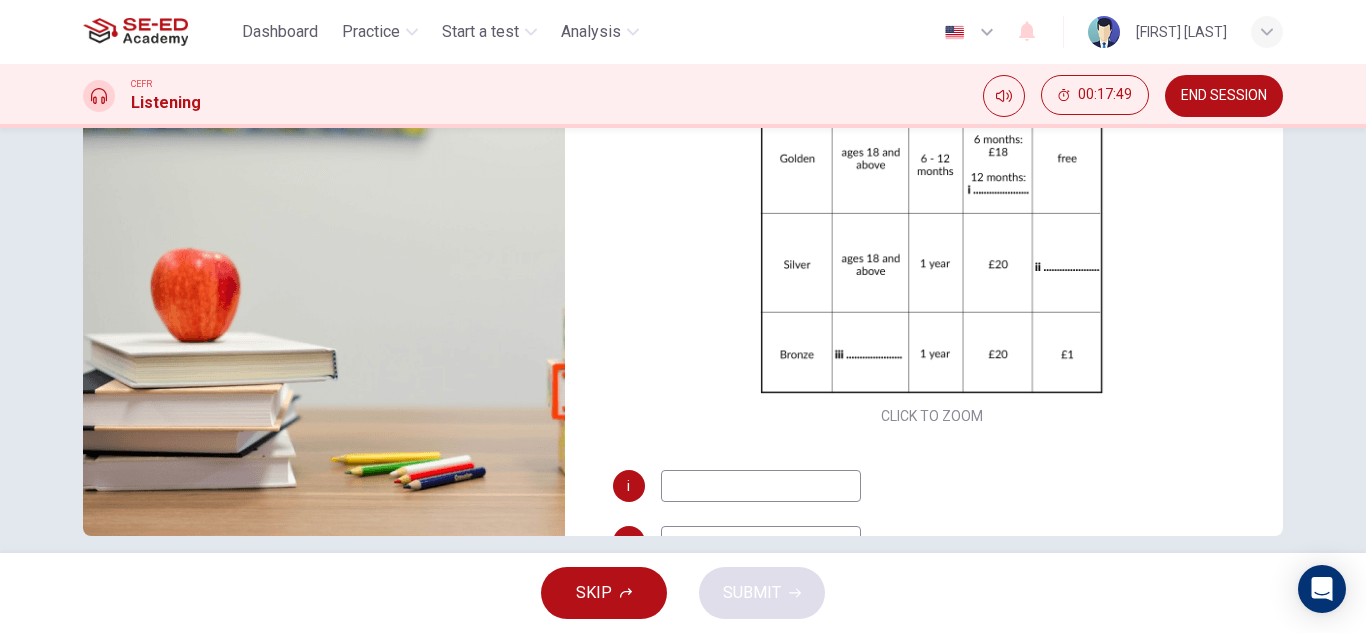 click at bounding box center (761, 486) 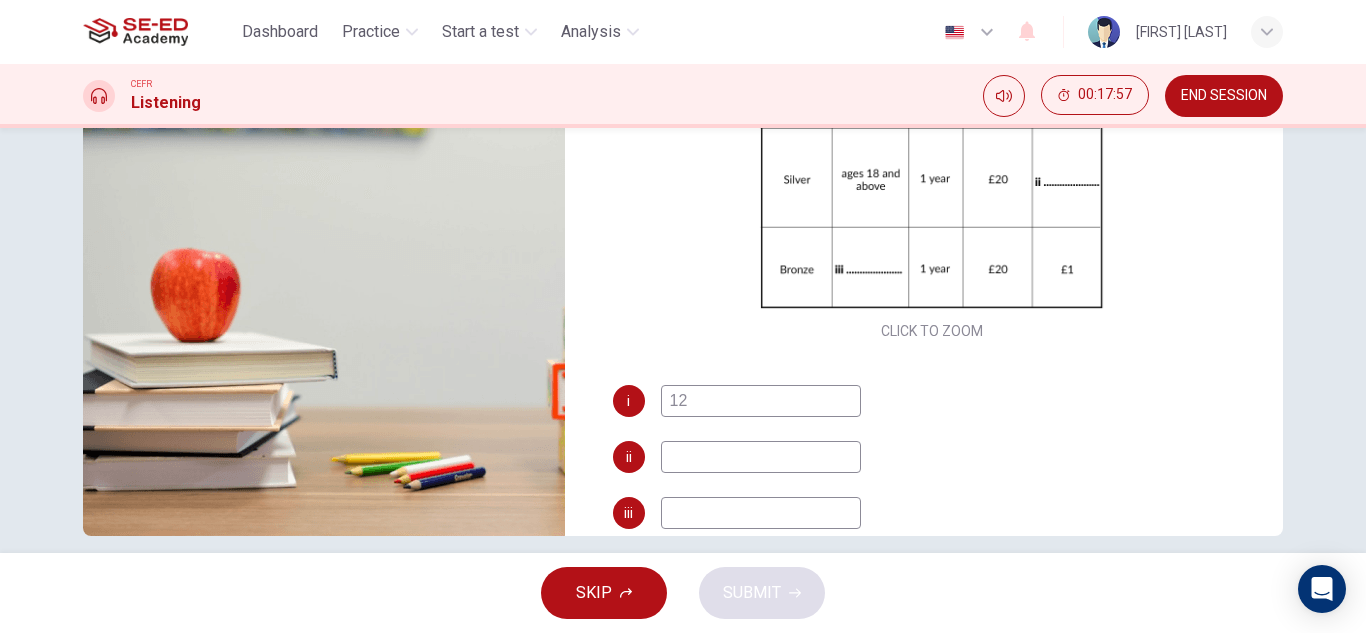 scroll, scrollTop: 98, scrollLeft: 0, axis: vertical 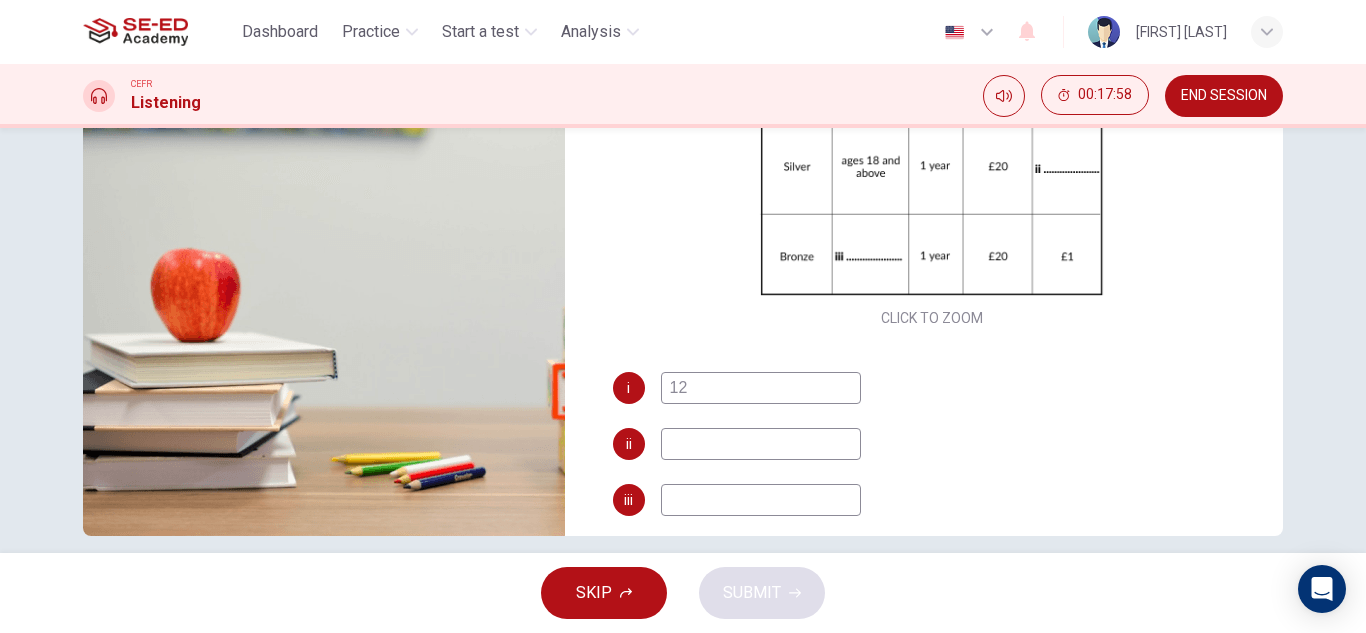 type on "12" 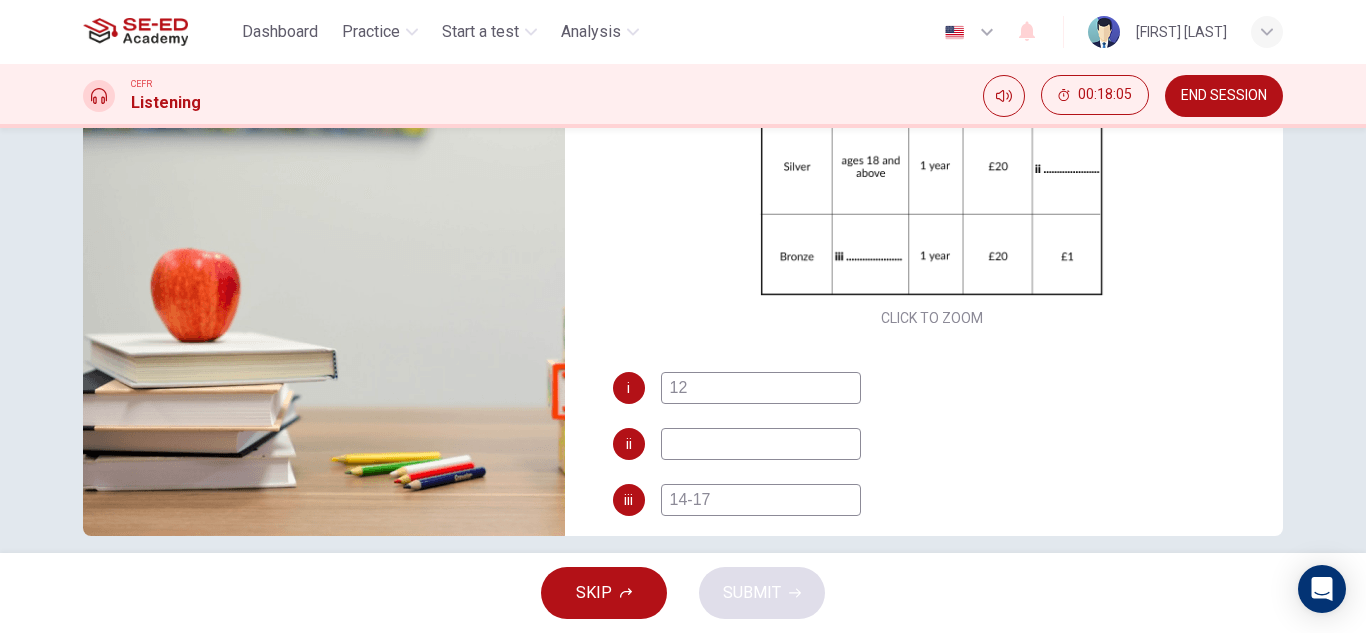 type on "14-17" 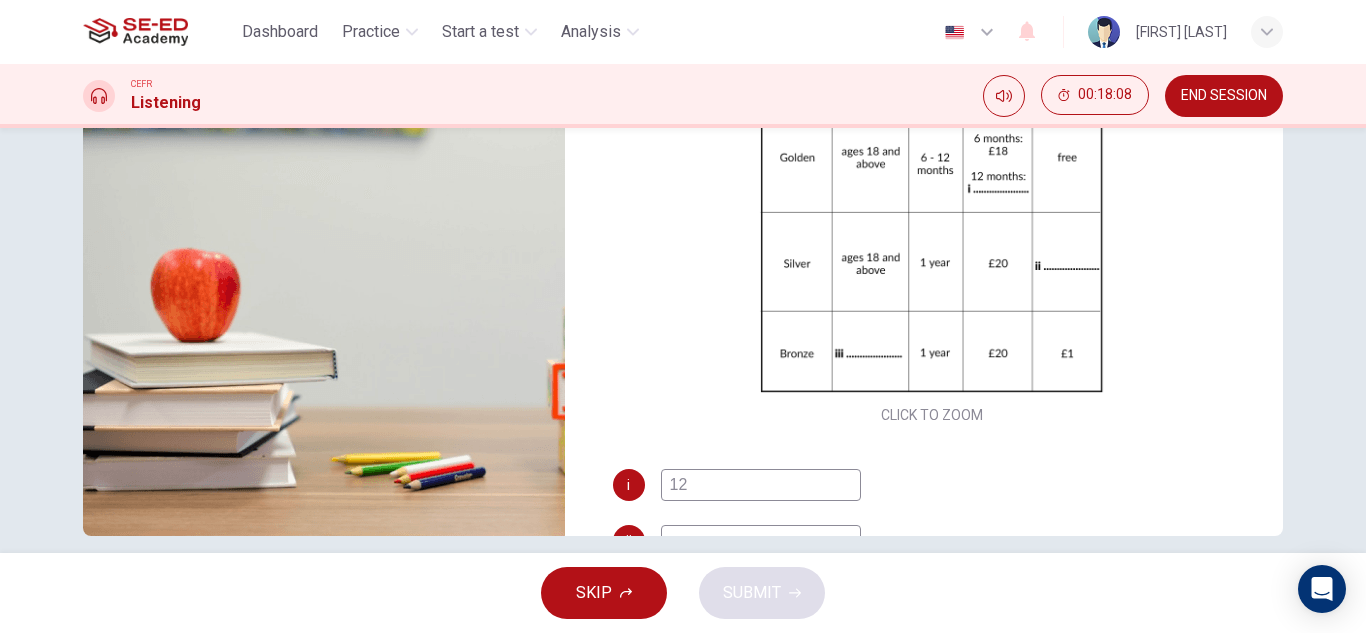 scroll, scrollTop: 0, scrollLeft: 0, axis: both 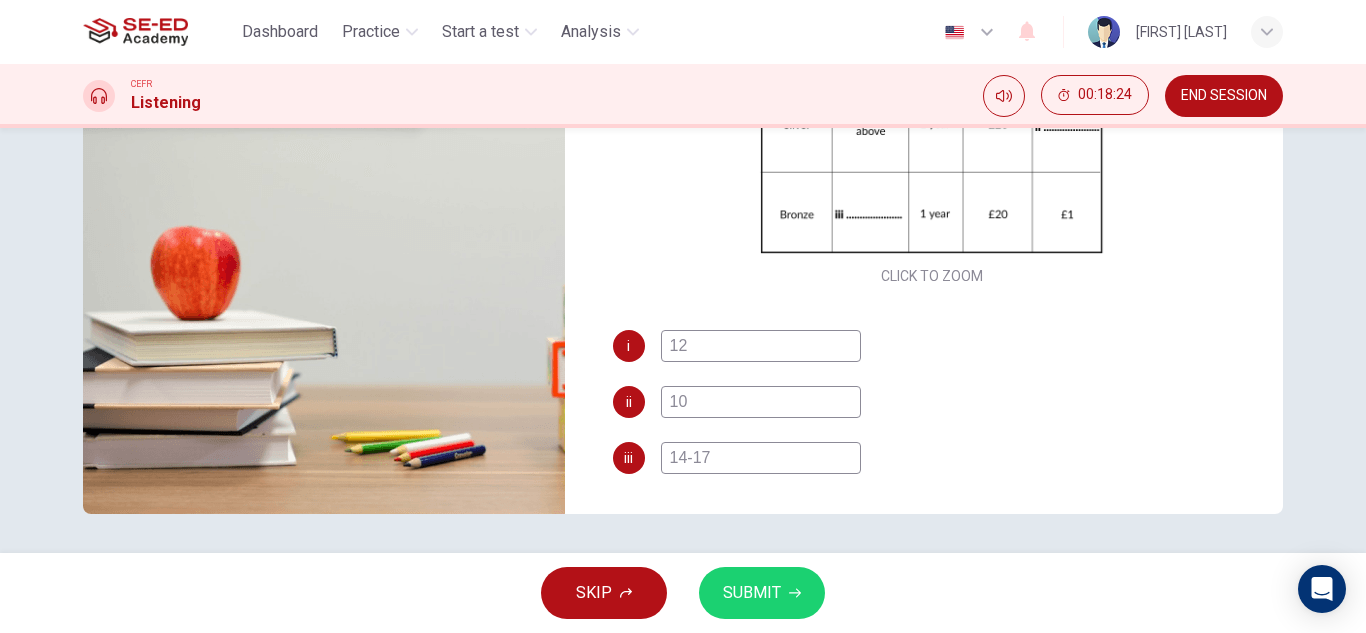 type on "10" 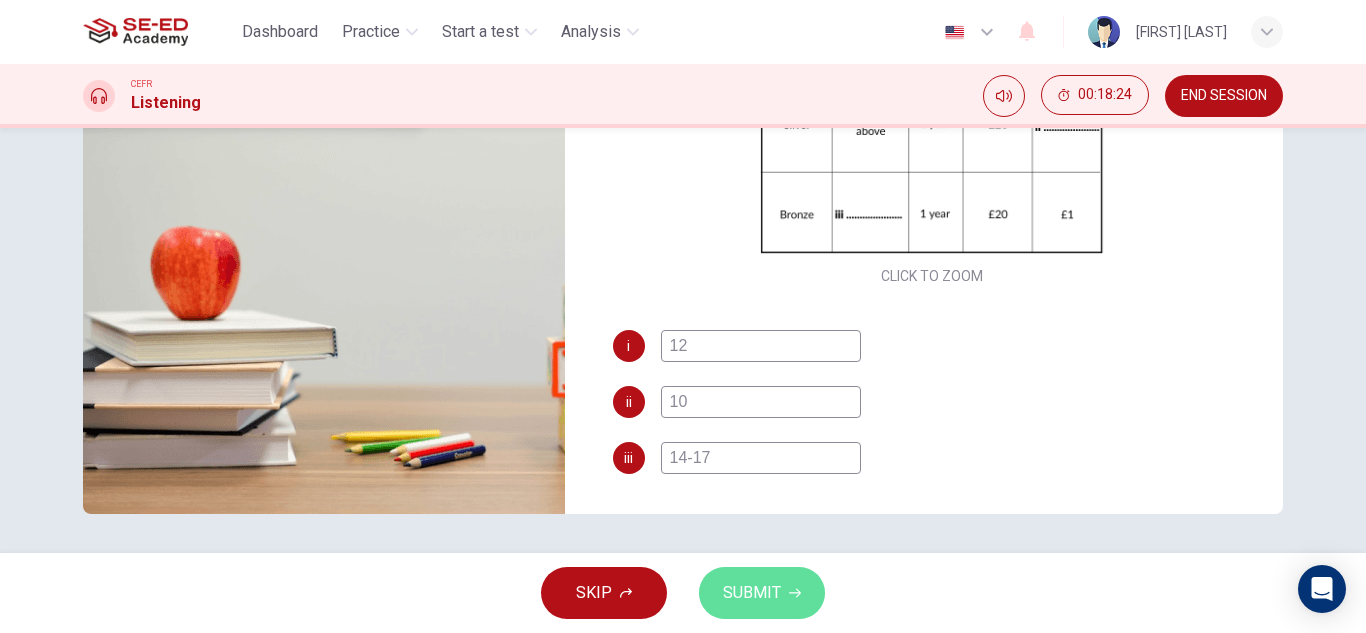 click on "SUBMIT" at bounding box center (752, 593) 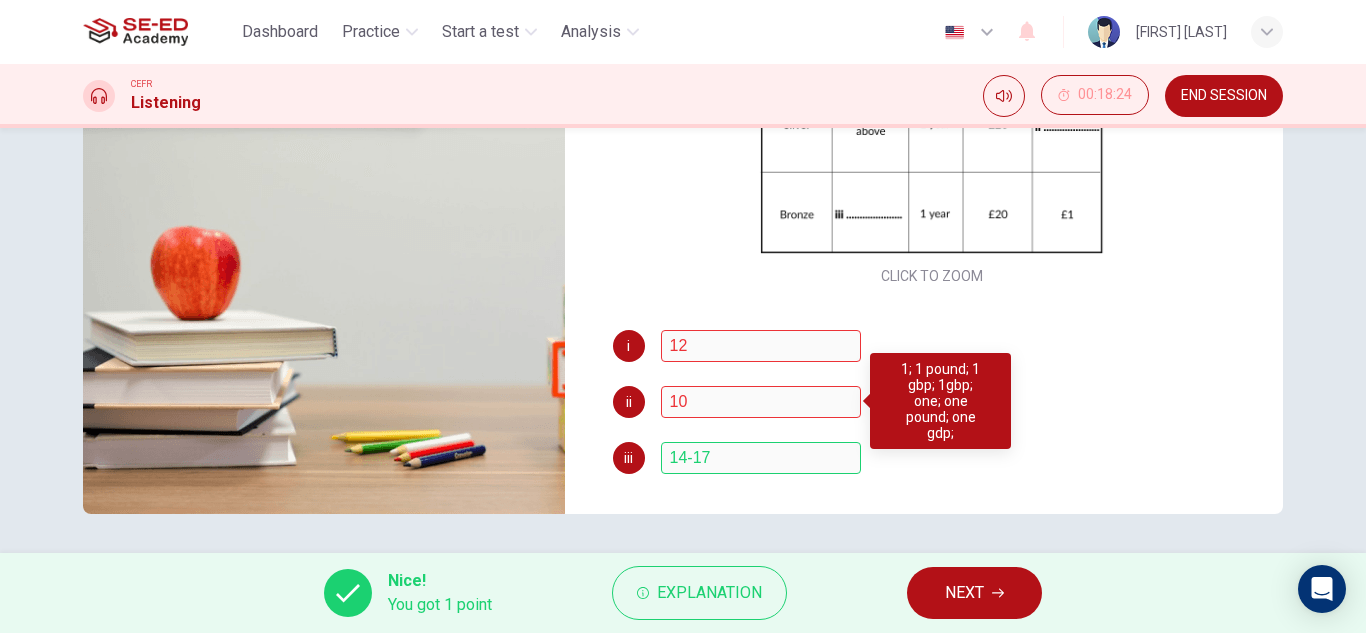 scroll, scrollTop: 350, scrollLeft: 0, axis: vertical 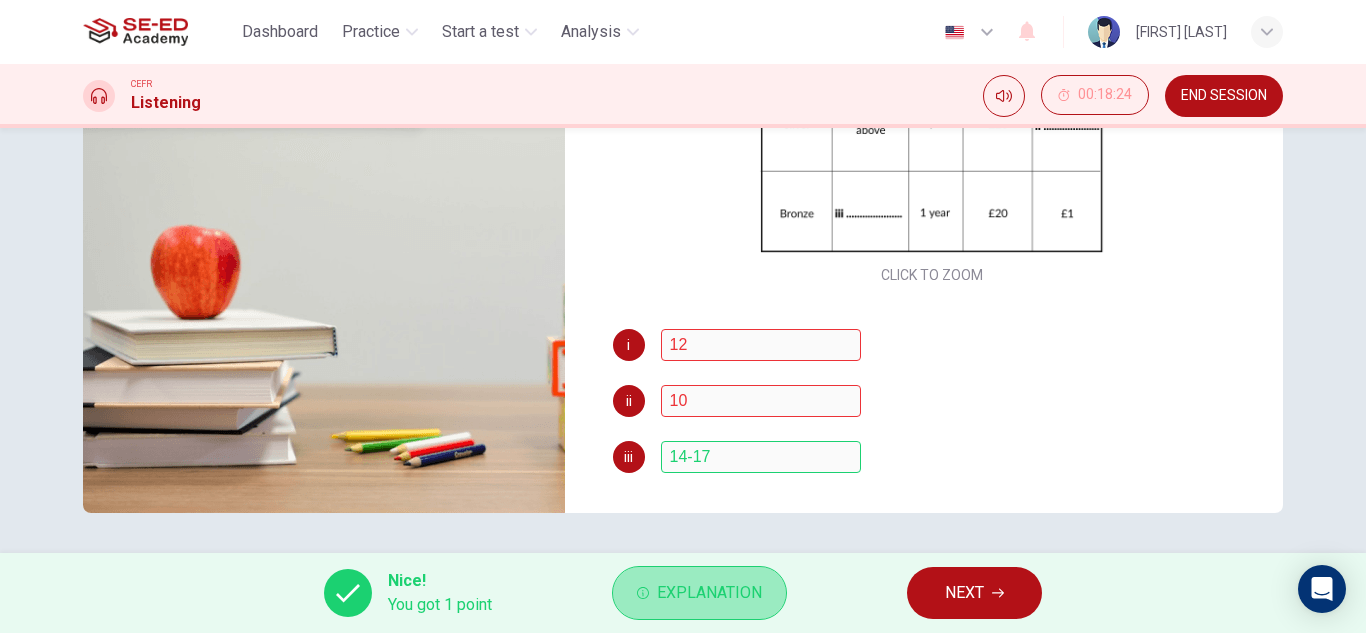 click on "Explanation" at bounding box center [709, 593] 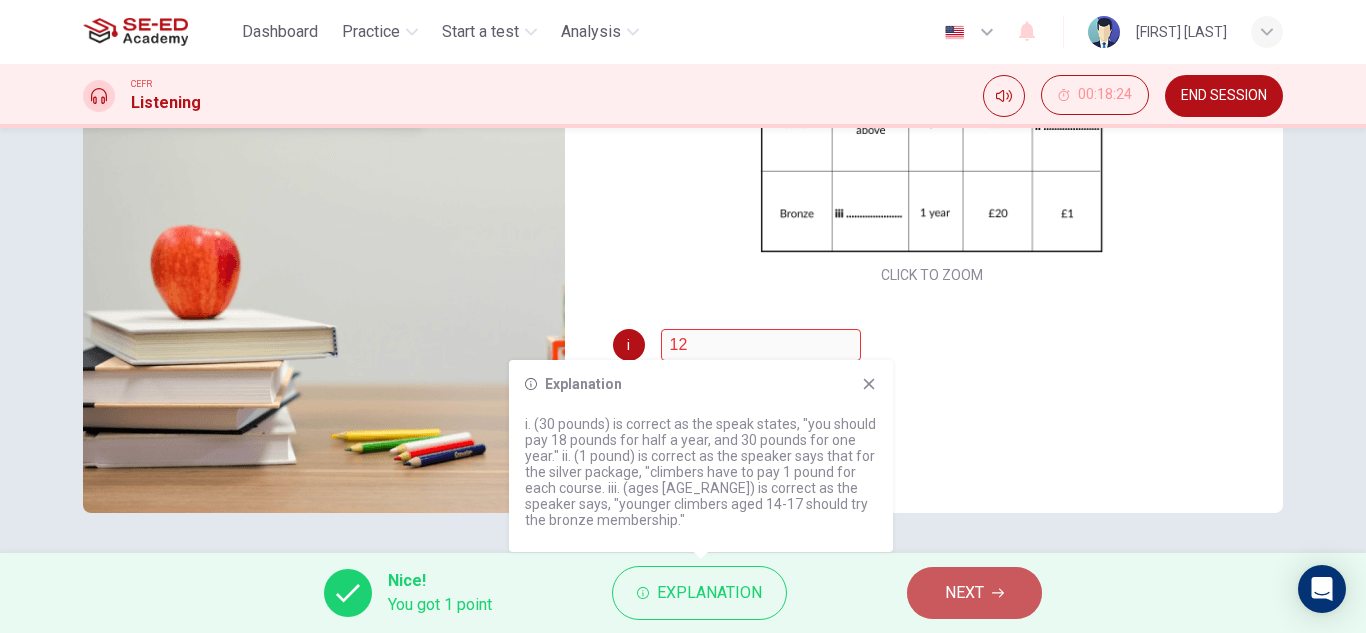 click on "NEXT" at bounding box center (974, 593) 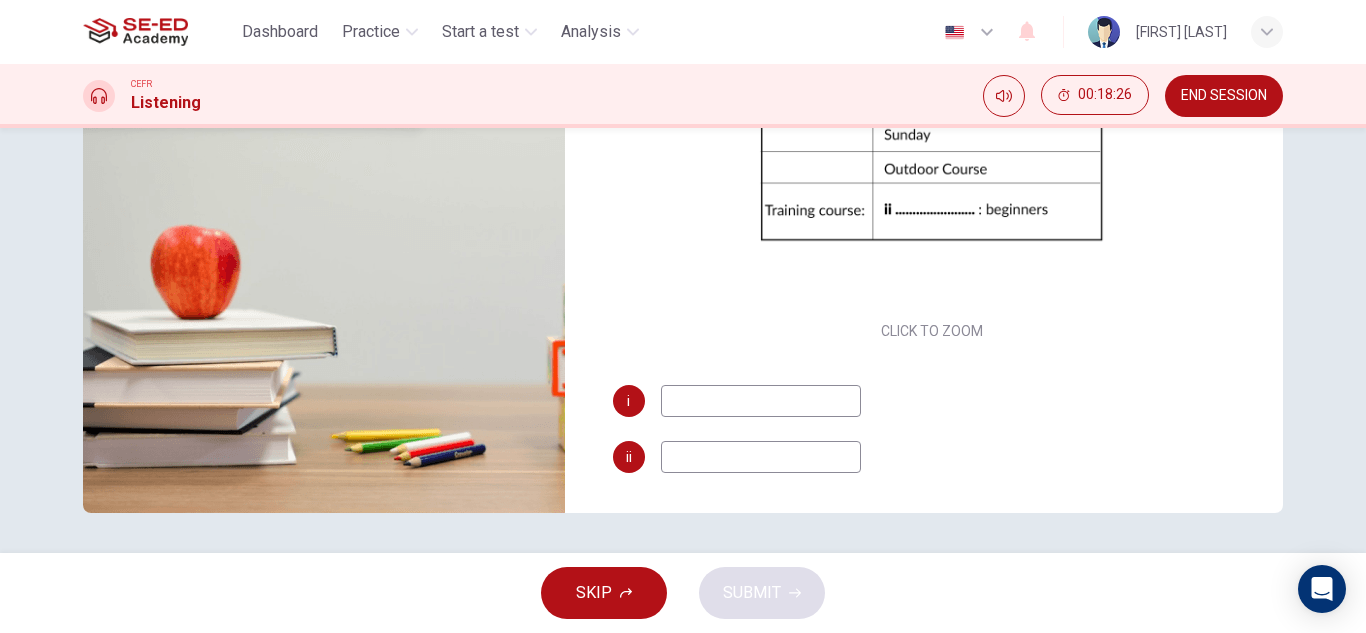 scroll, scrollTop: 0, scrollLeft: 0, axis: both 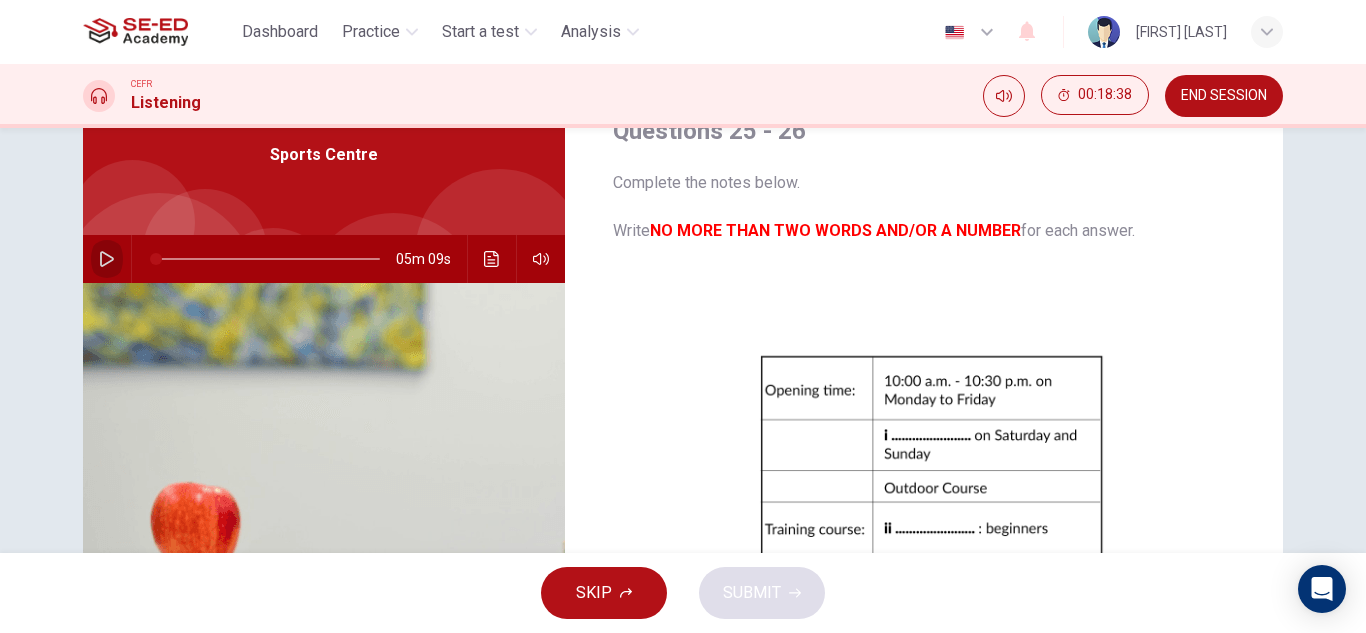 click at bounding box center (107, 259) 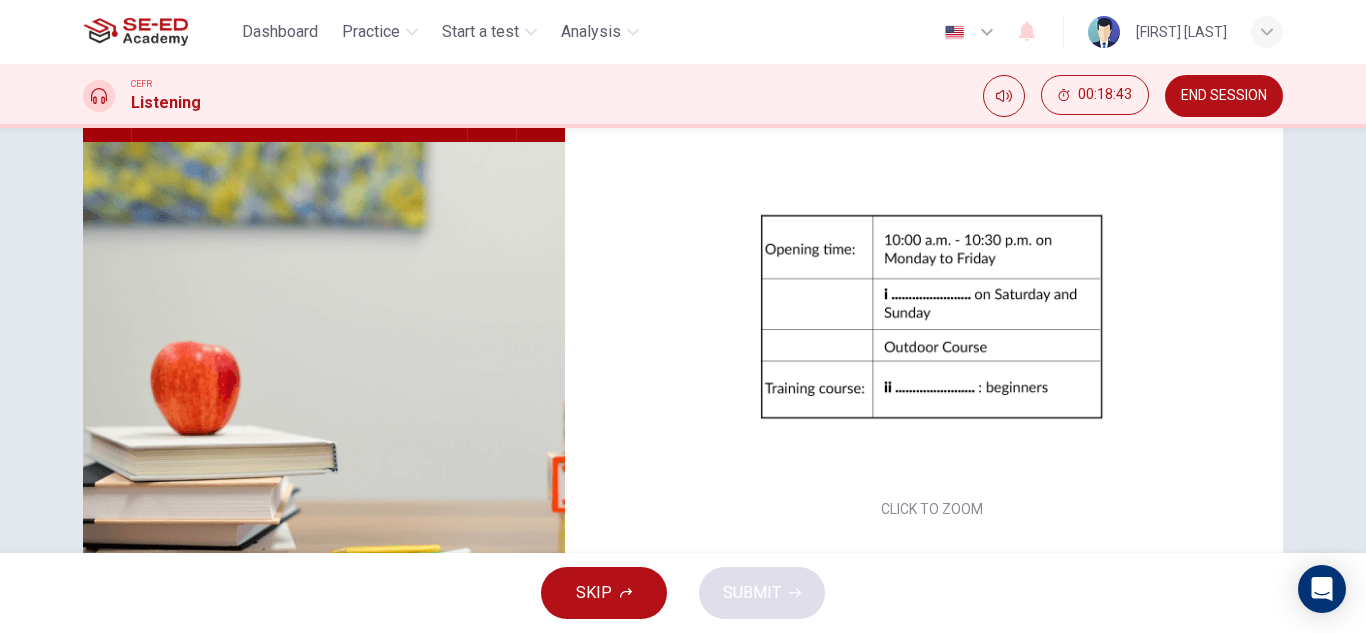 scroll, scrollTop: 235, scrollLeft: 0, axis: vertical 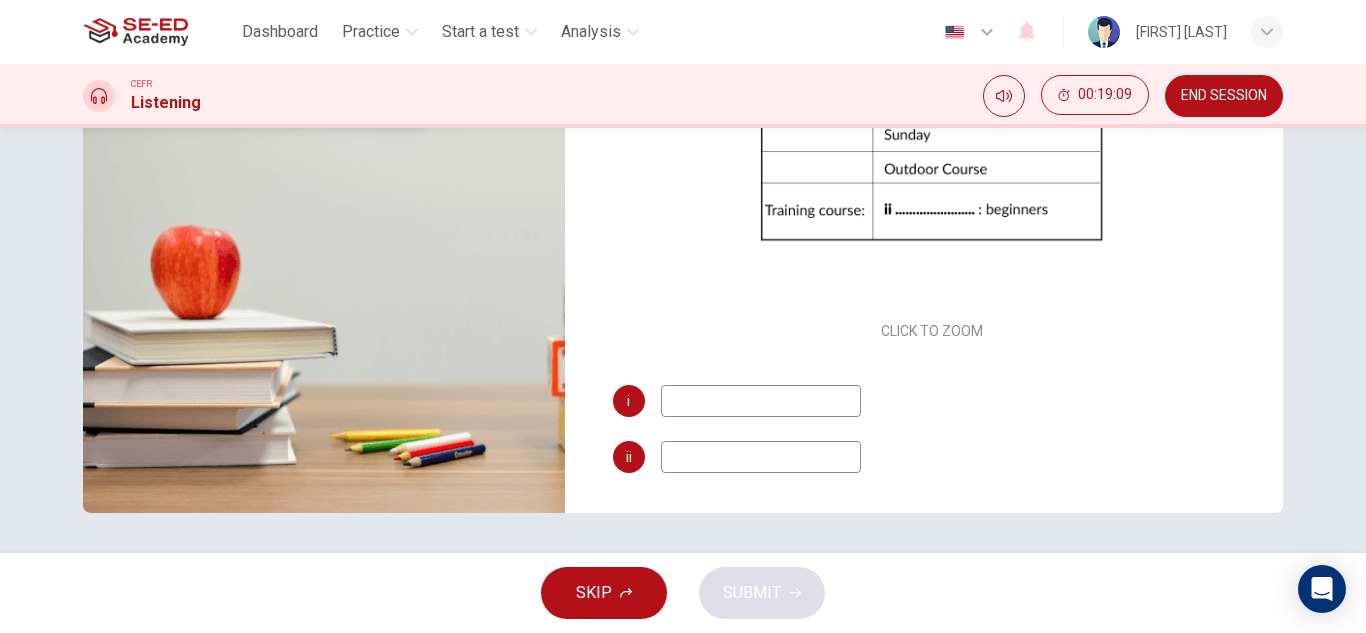 click at bounding box center [761, 401] 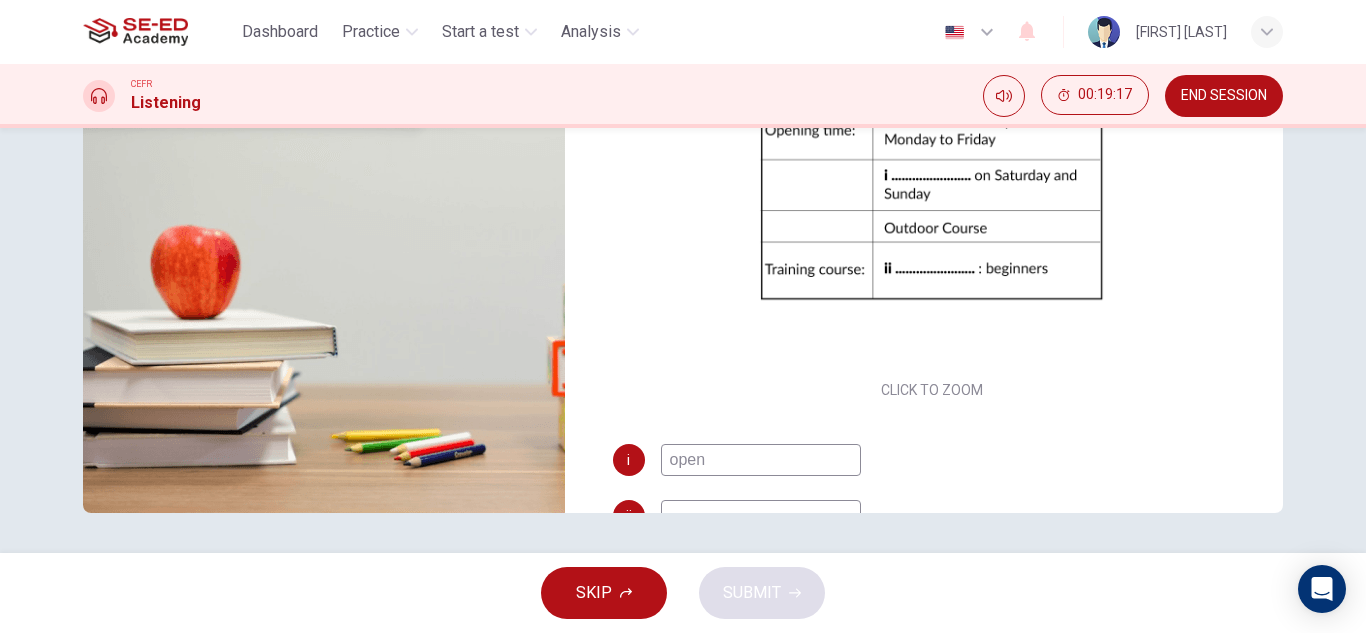scroll, scrollTop: 0, scrollLeft: 0, axis: both 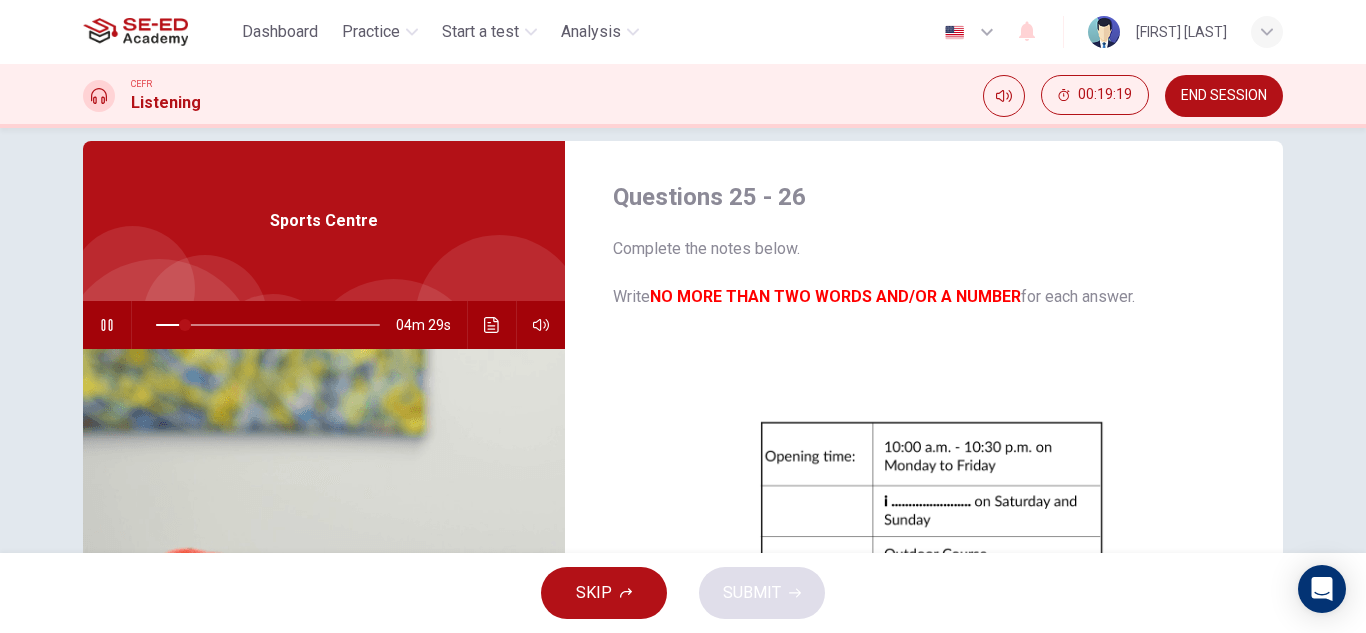 type on "open" 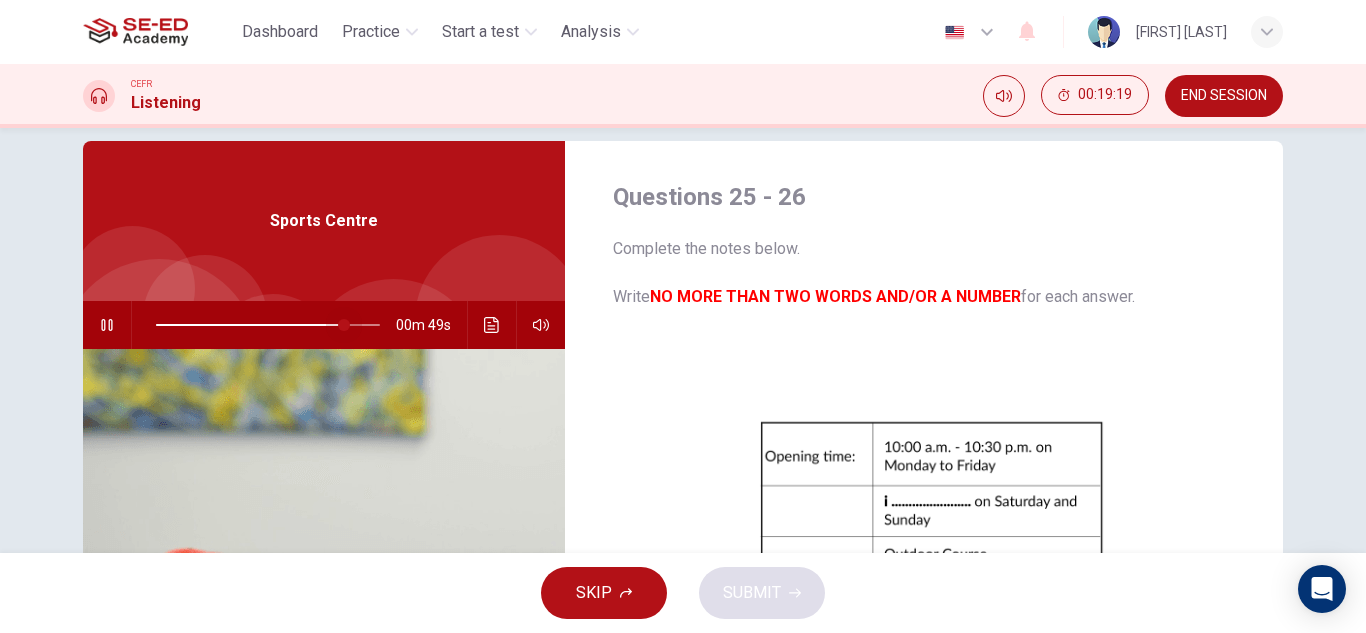 click at bounding box center [268, 325] 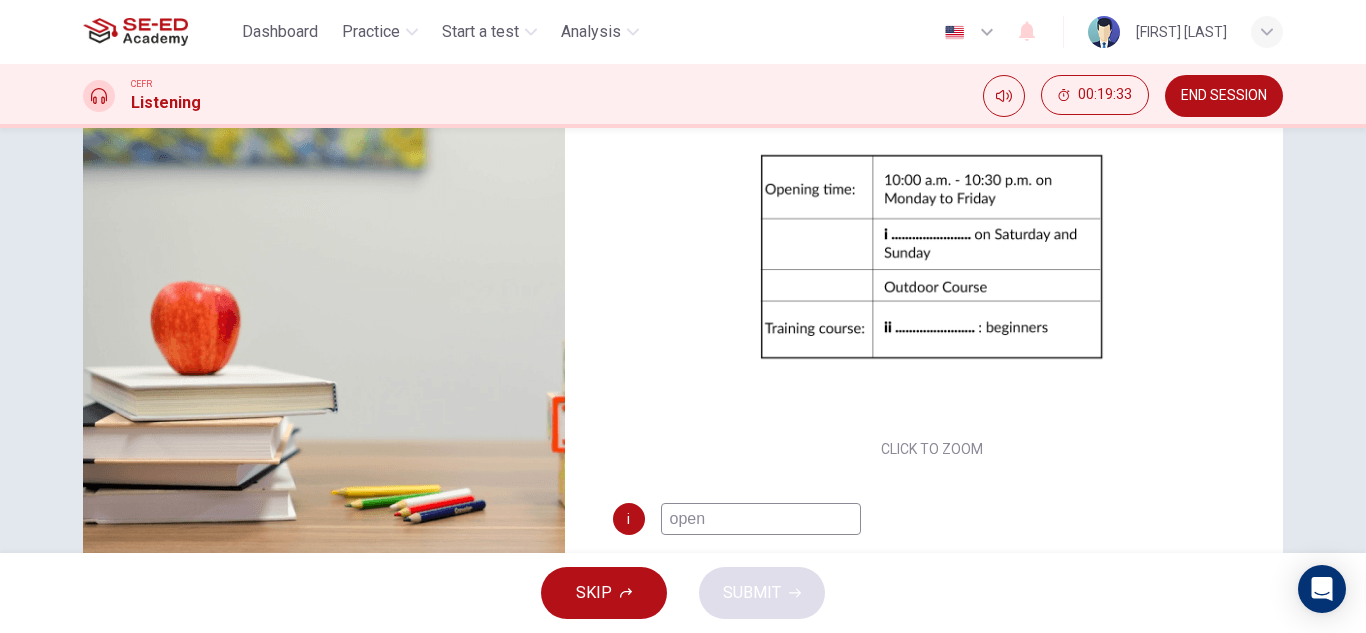 scroll, scrollTop: 295, scrollLeft: 0, axis: vertical 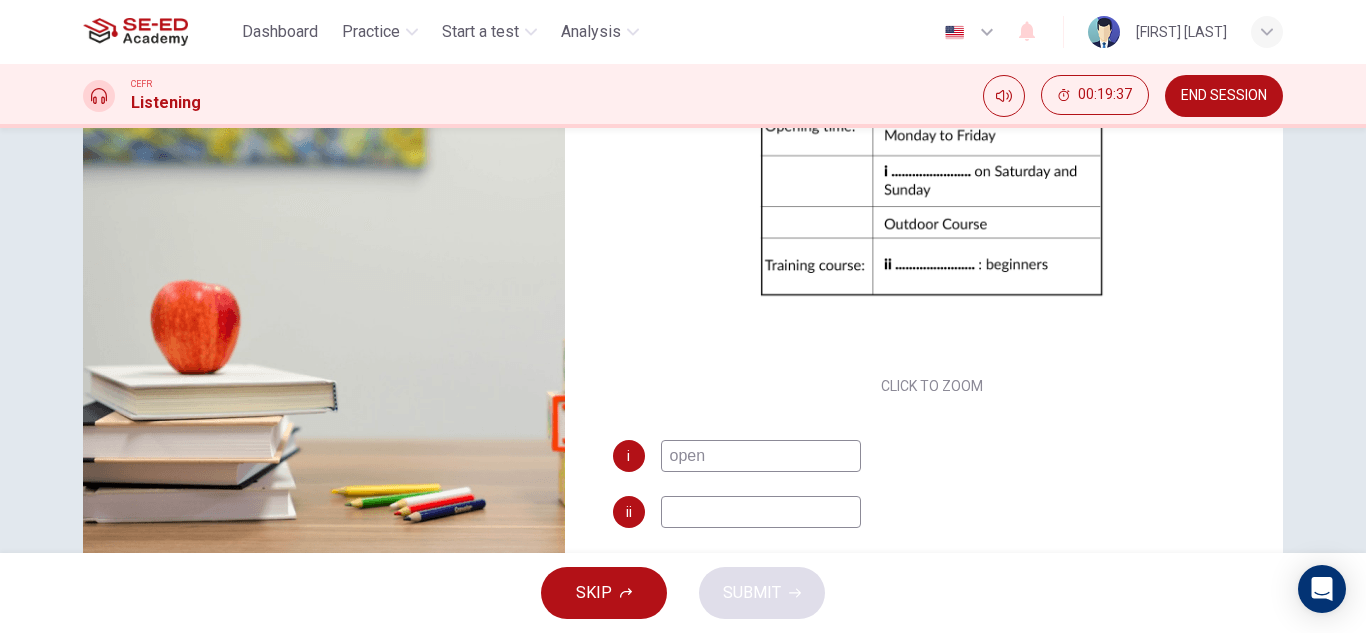 click at bounding box center [761, 456] 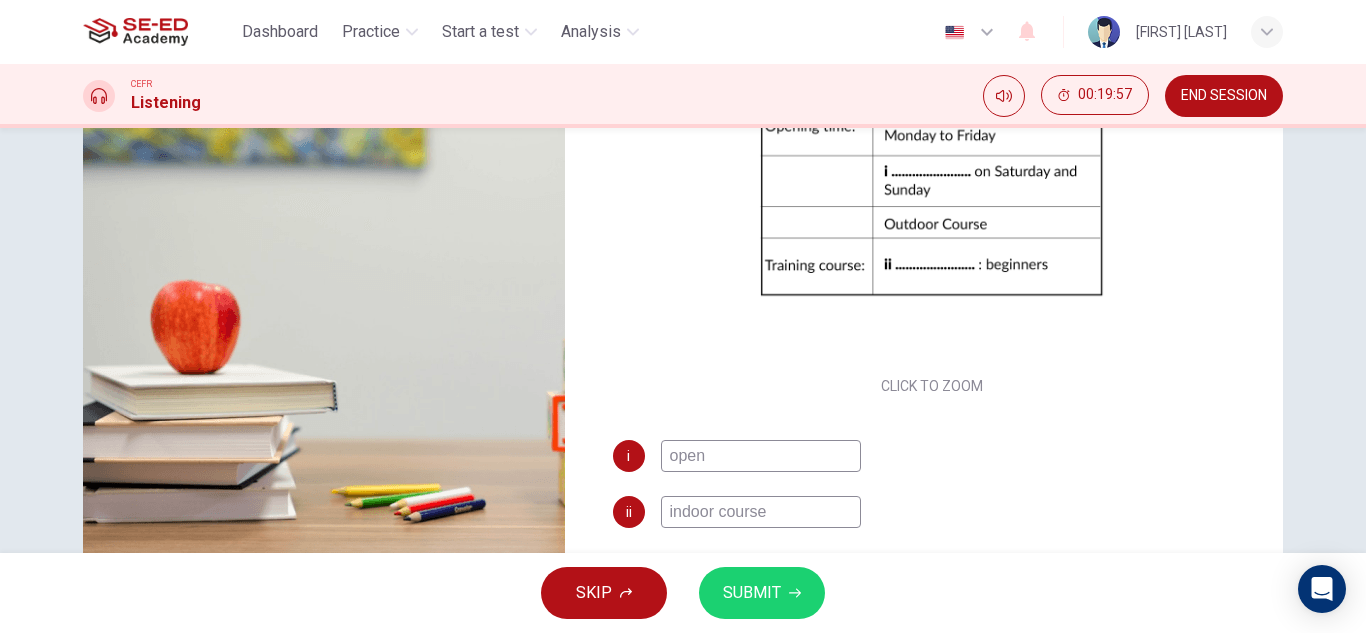 type on "indoor course" 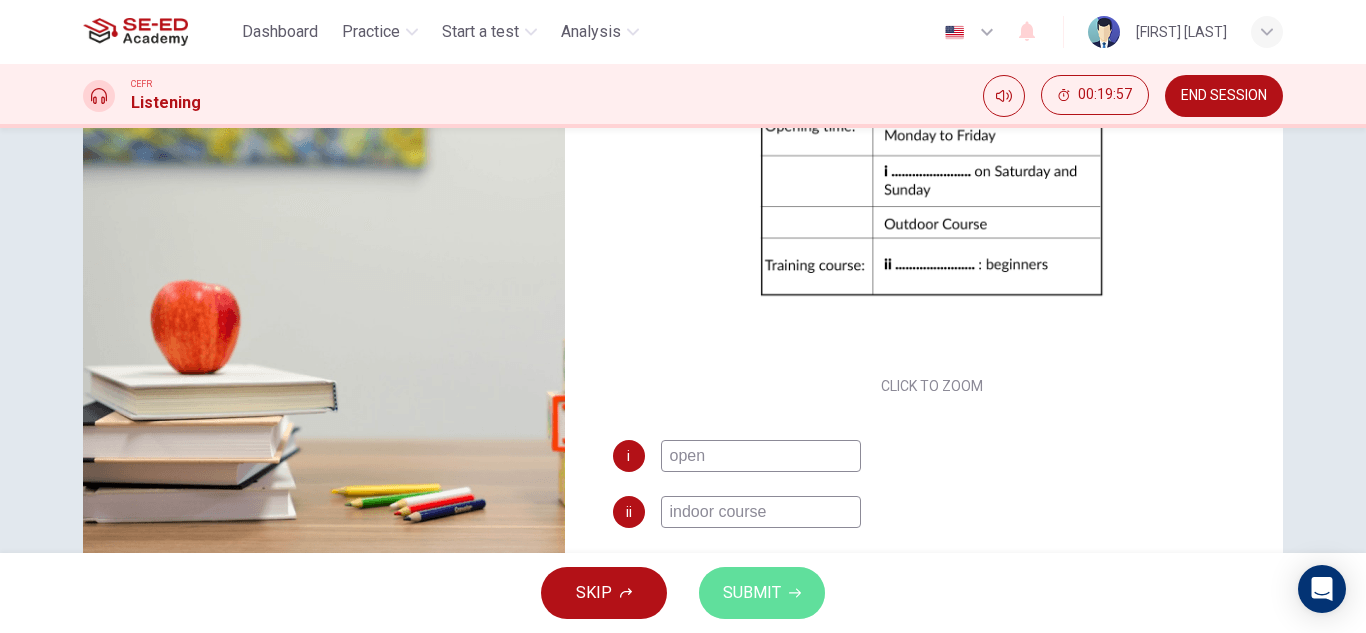 click on "SUBMIT" at bounding box center (752, 593) 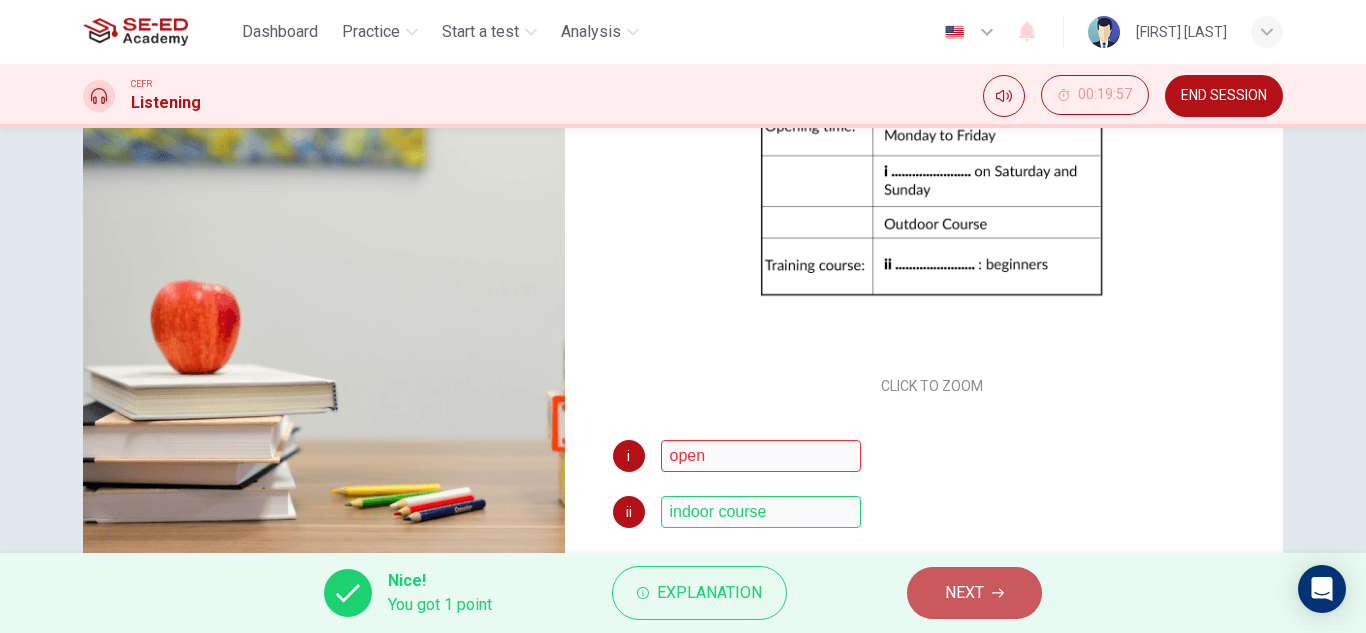 click on "NEXT" at bounding box center (964, 593) 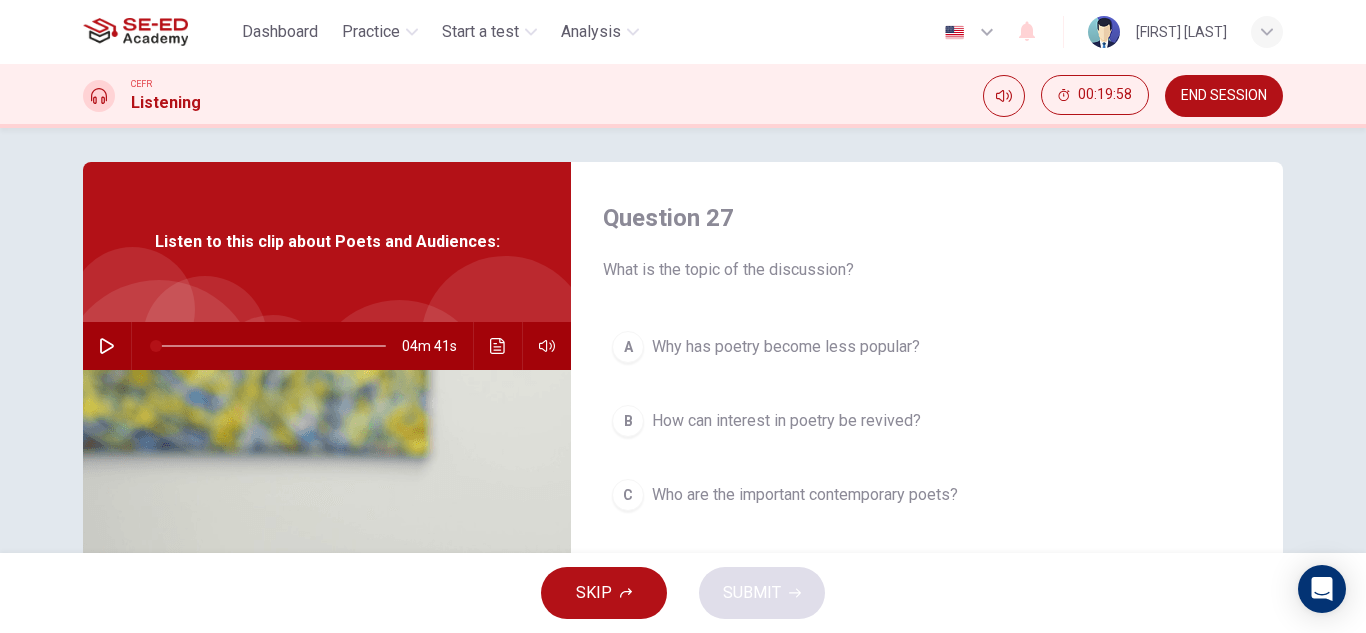 scroll, scrollTop: 0, scrollLeft: 0, axis: both 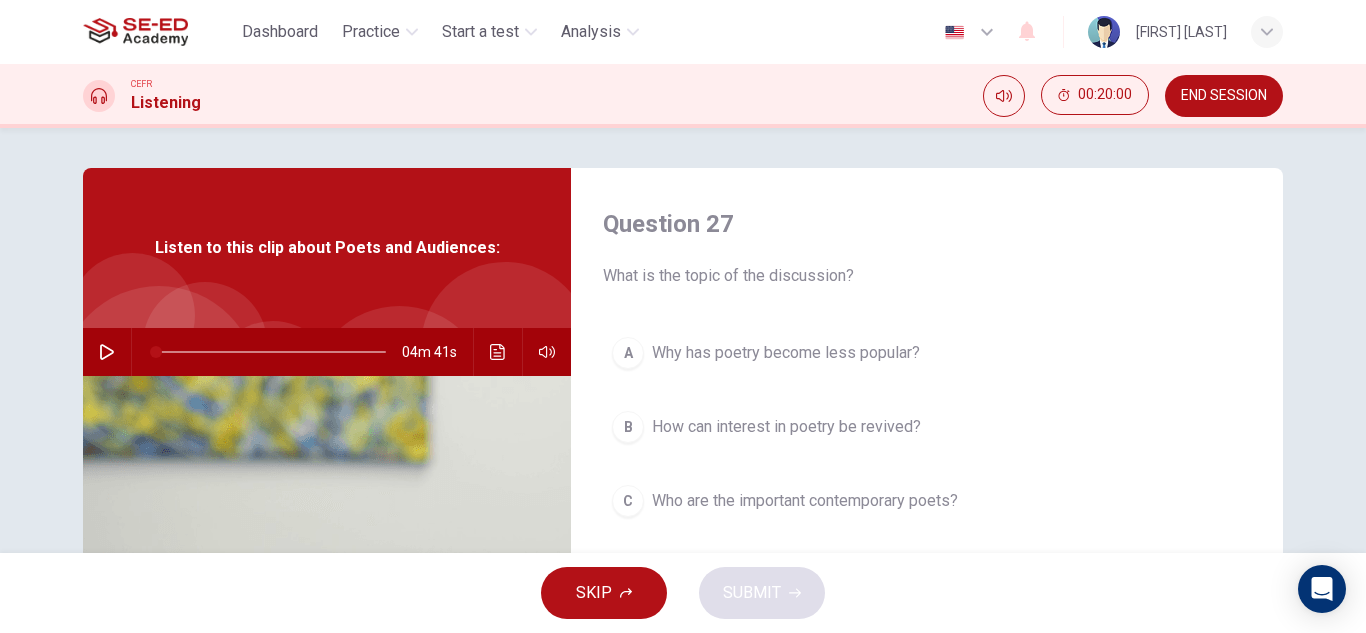 click at bounding box center [107, 352] 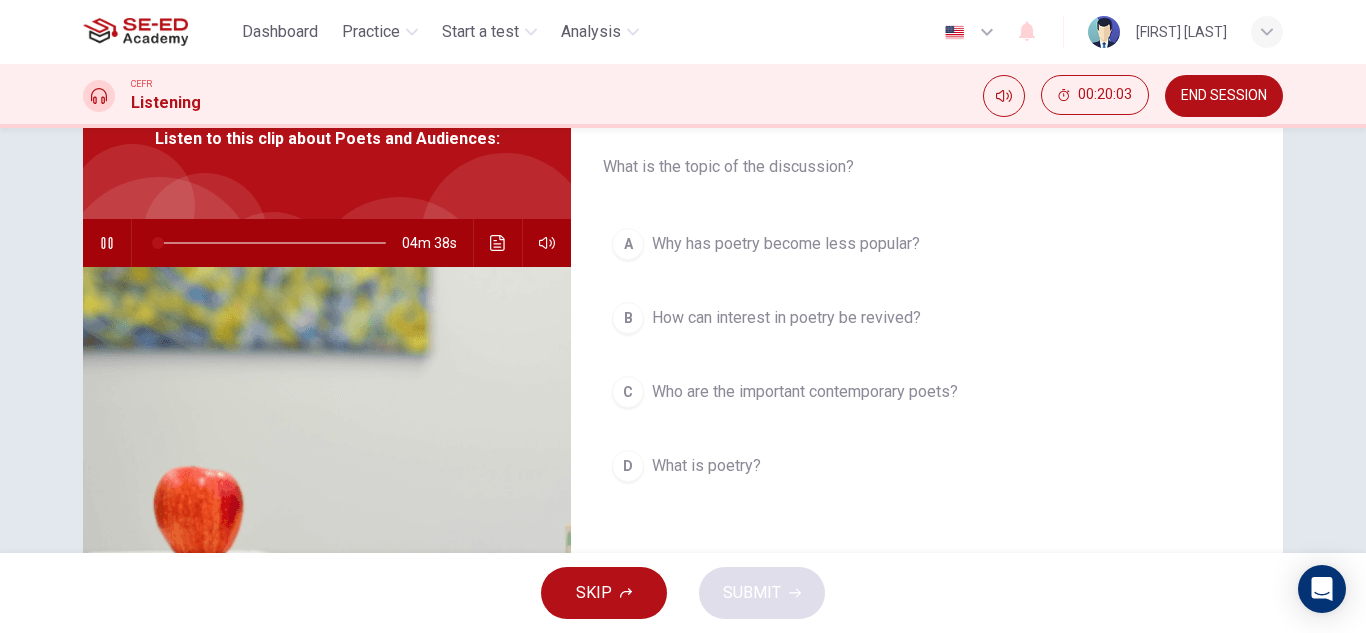 scroll, scrollTop: 108, scrollLeft: 0, axis: vertical 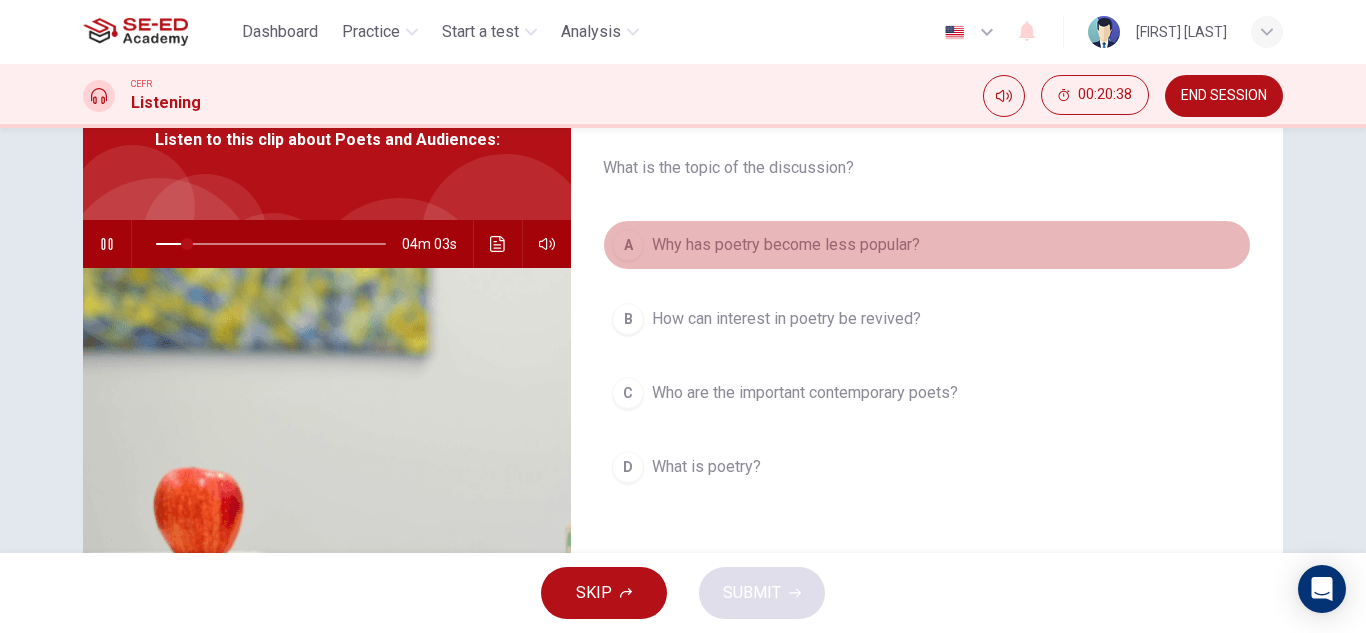 click on "Why has poetry become less popular?" at bounding box center (786, 245) 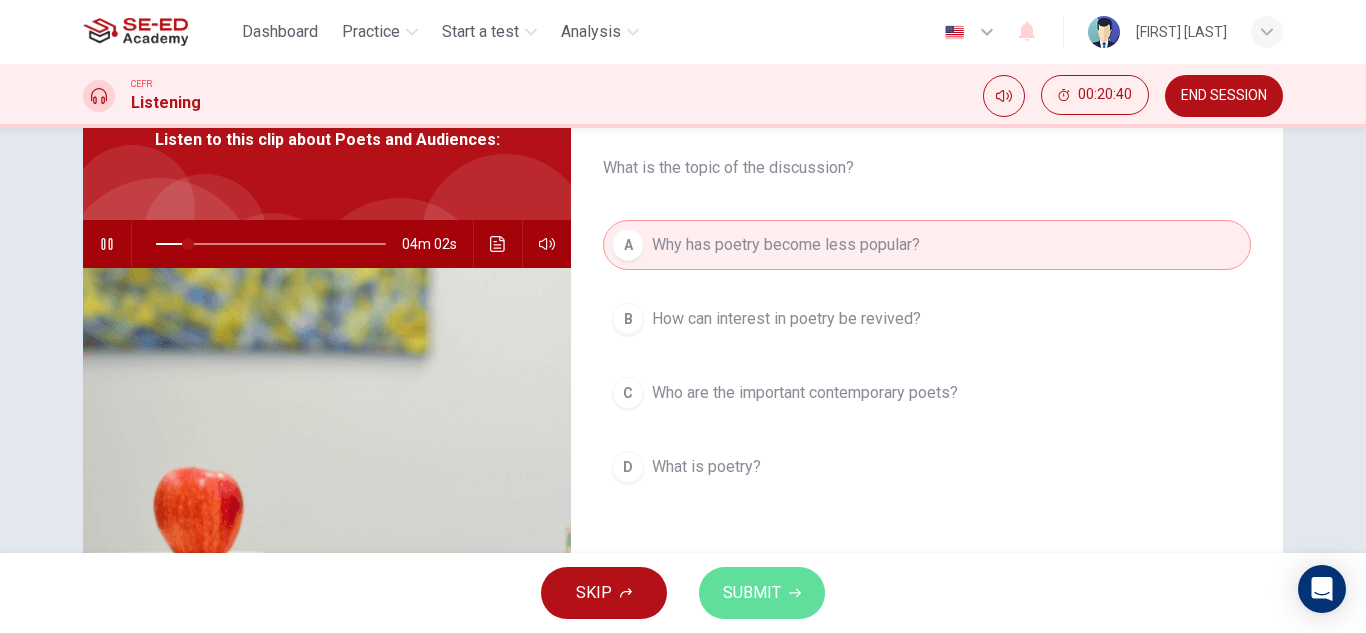 click on "SUBMIT" at bounding box center (762, 593) 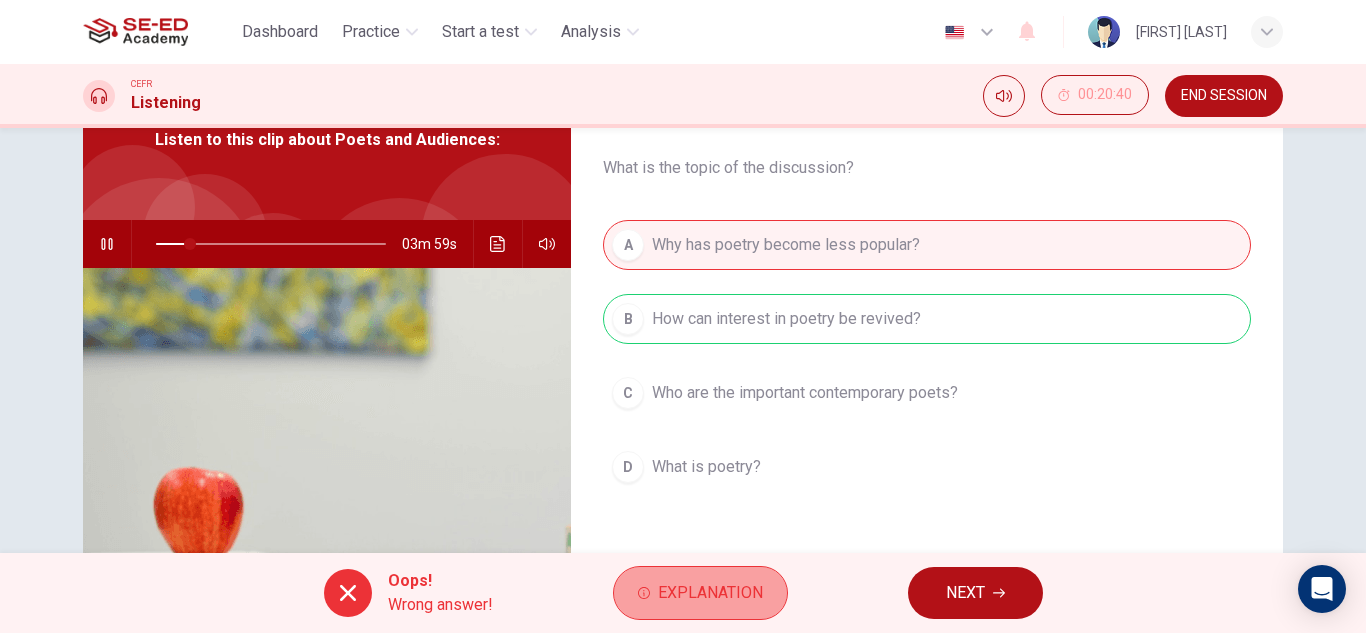 click on "Explanation" at bounding box center (710, 593) 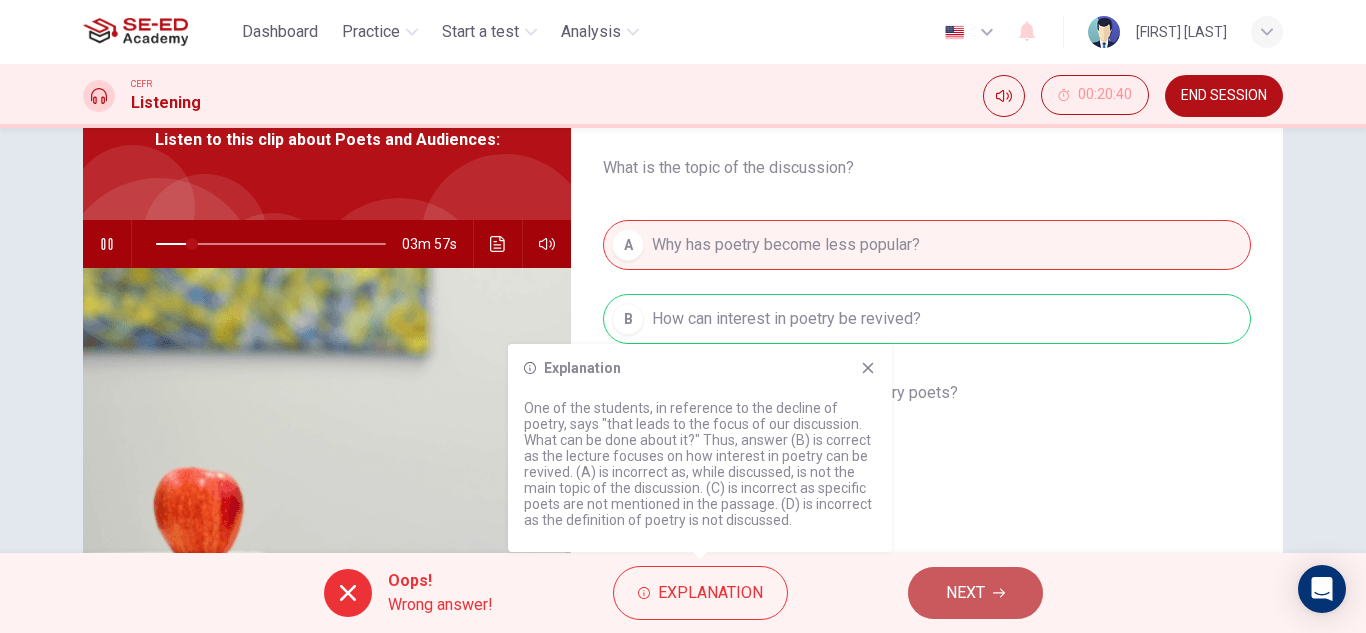 click on "NEXT" at bounding box center (975, 593) 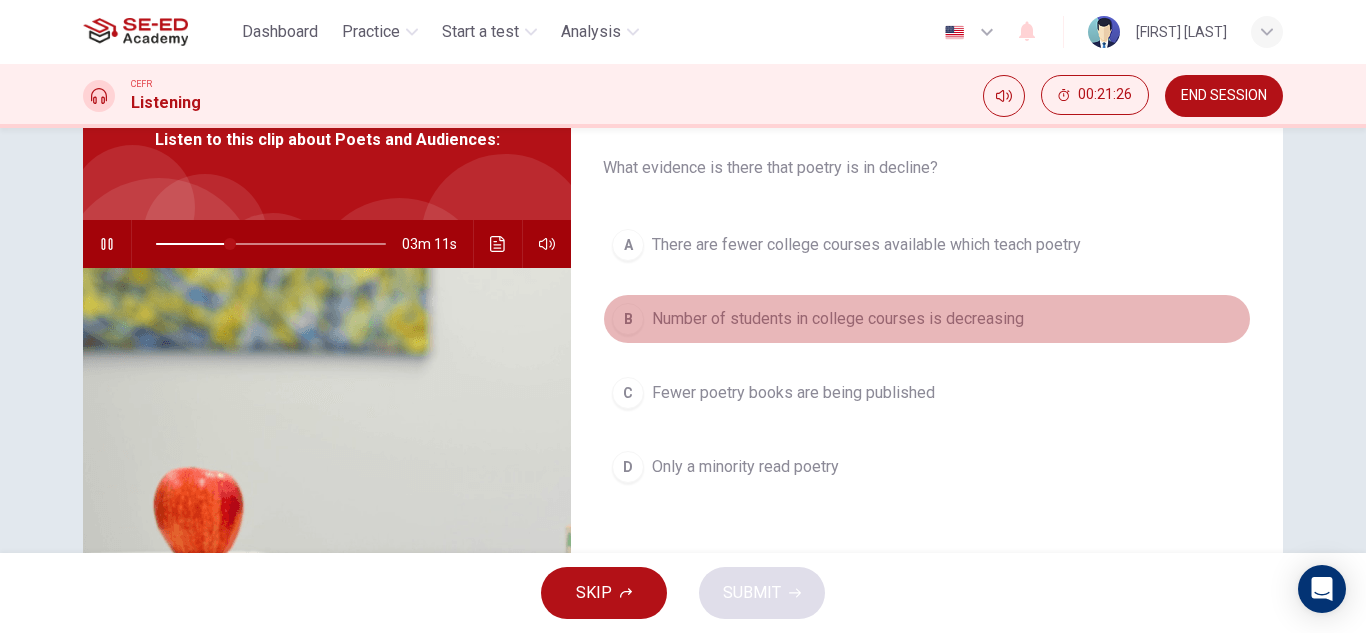 click on "Number of students in college courses is decreasing" at bounding box center (866, 245) 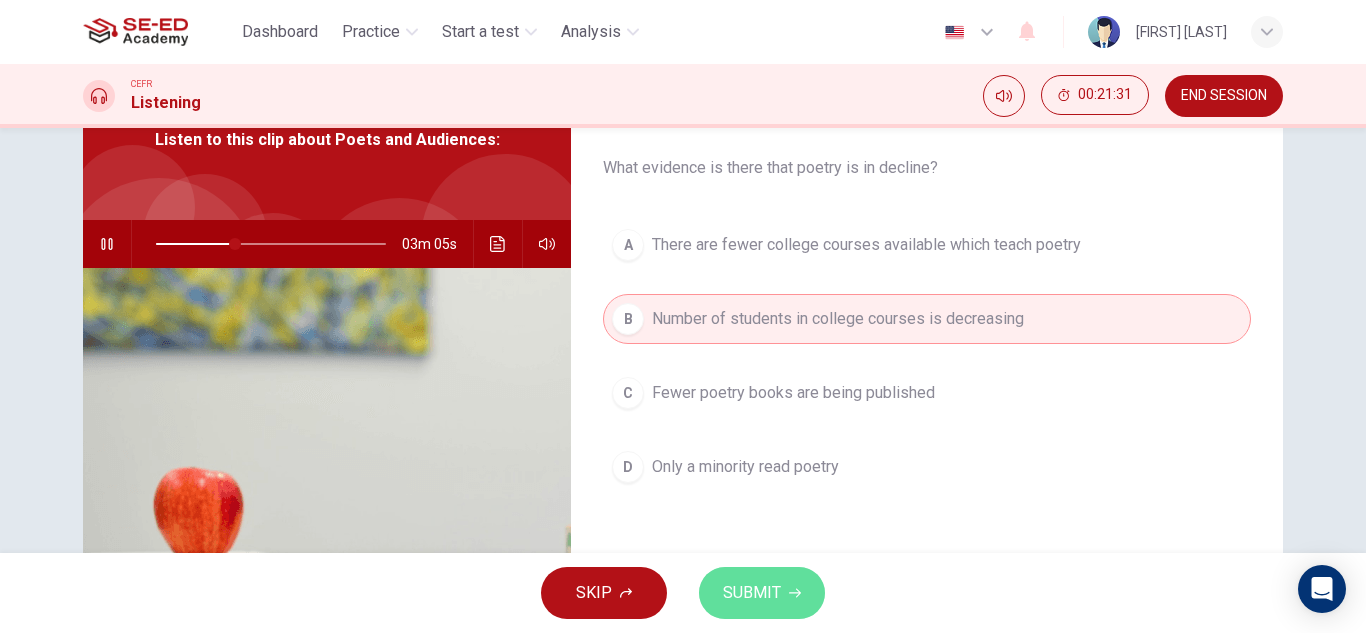 click on "SUBMIT" at bounding box center [752, 593] 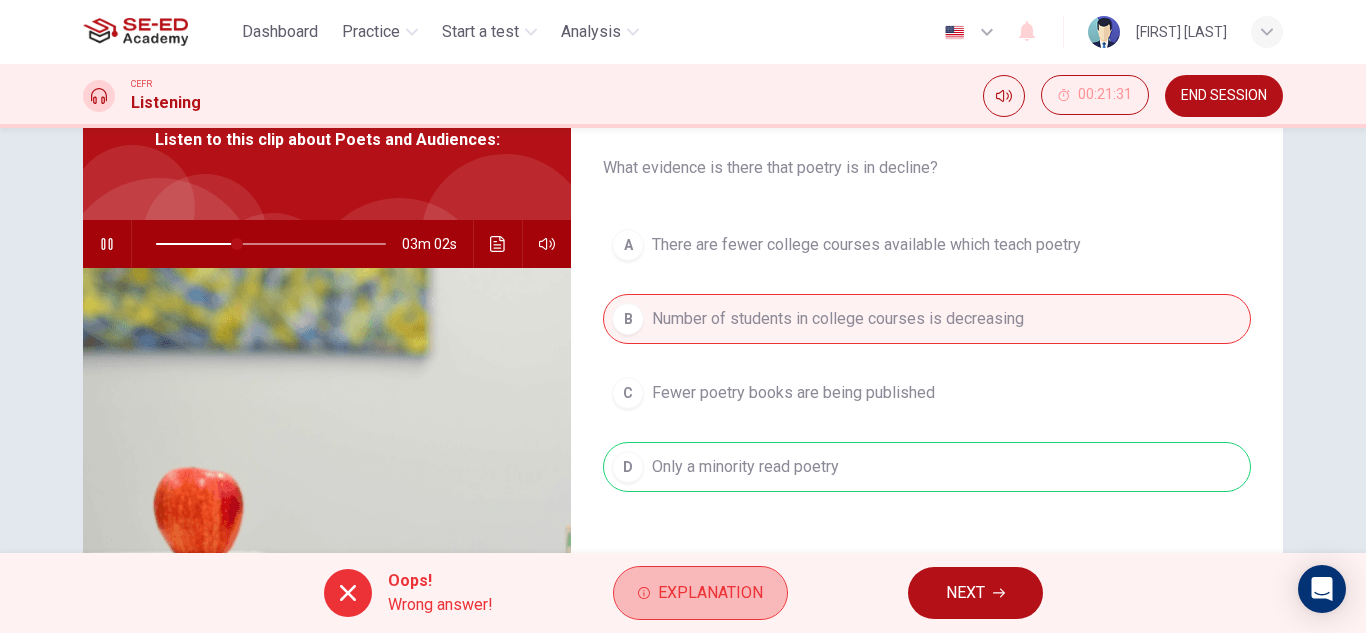 click on "Explanation" at bounding box center [700, 593] 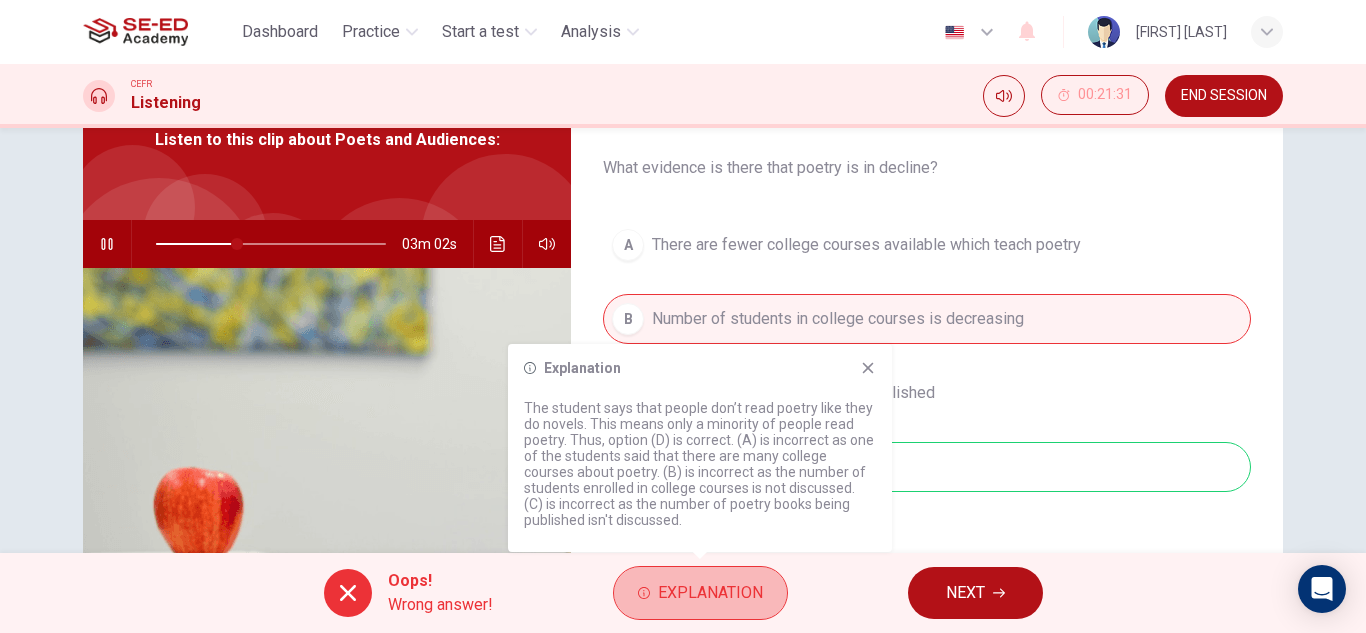 click on "Explanation" at bounding box center [700, 593] 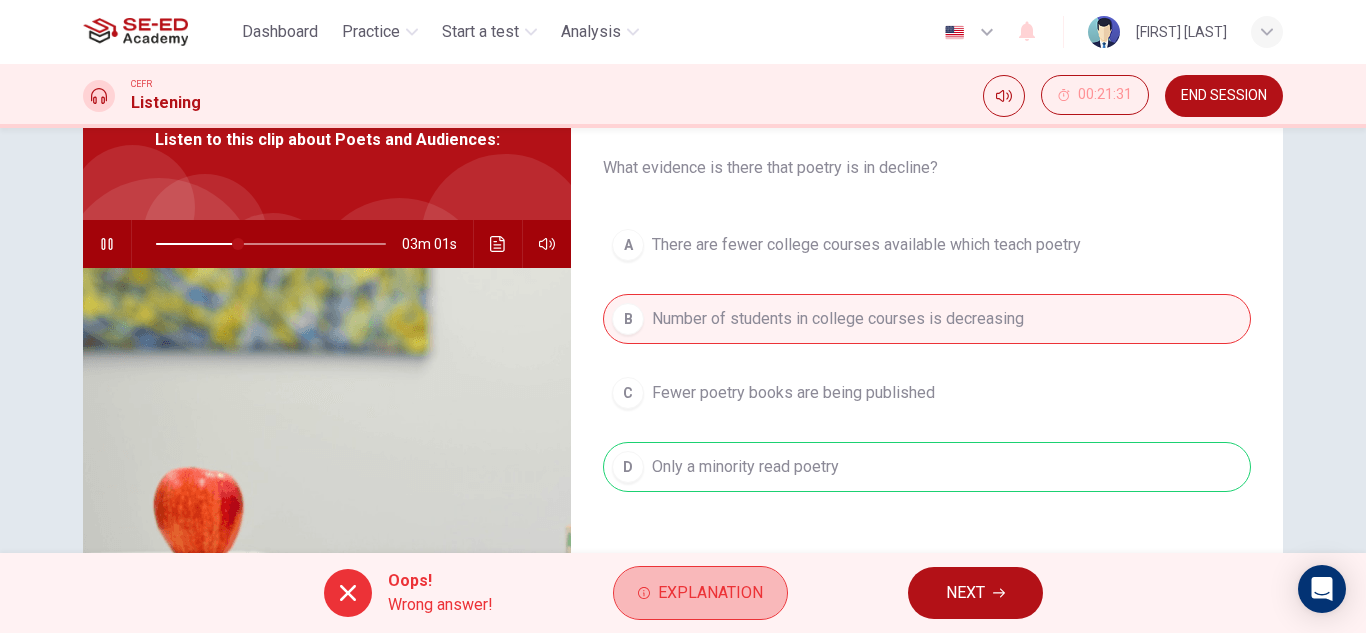 click on "Explanation" at bounding box center [700, 593] 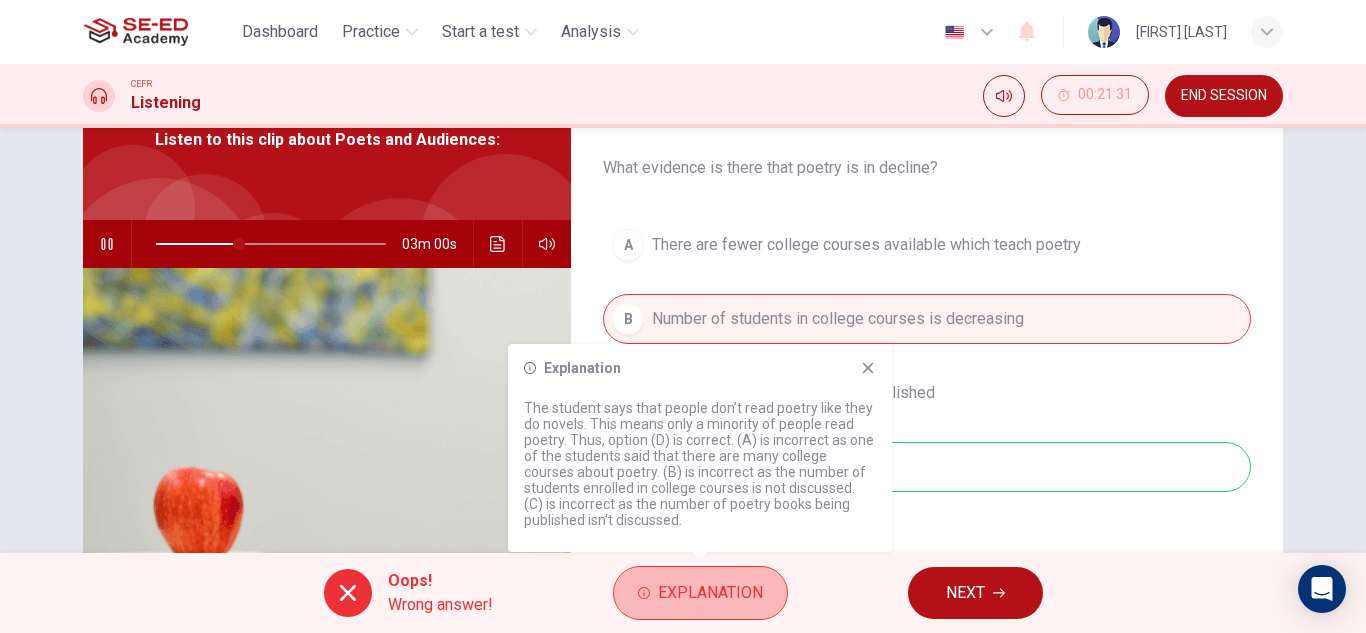 click on "Explanation" at bounding box center [700, 593] 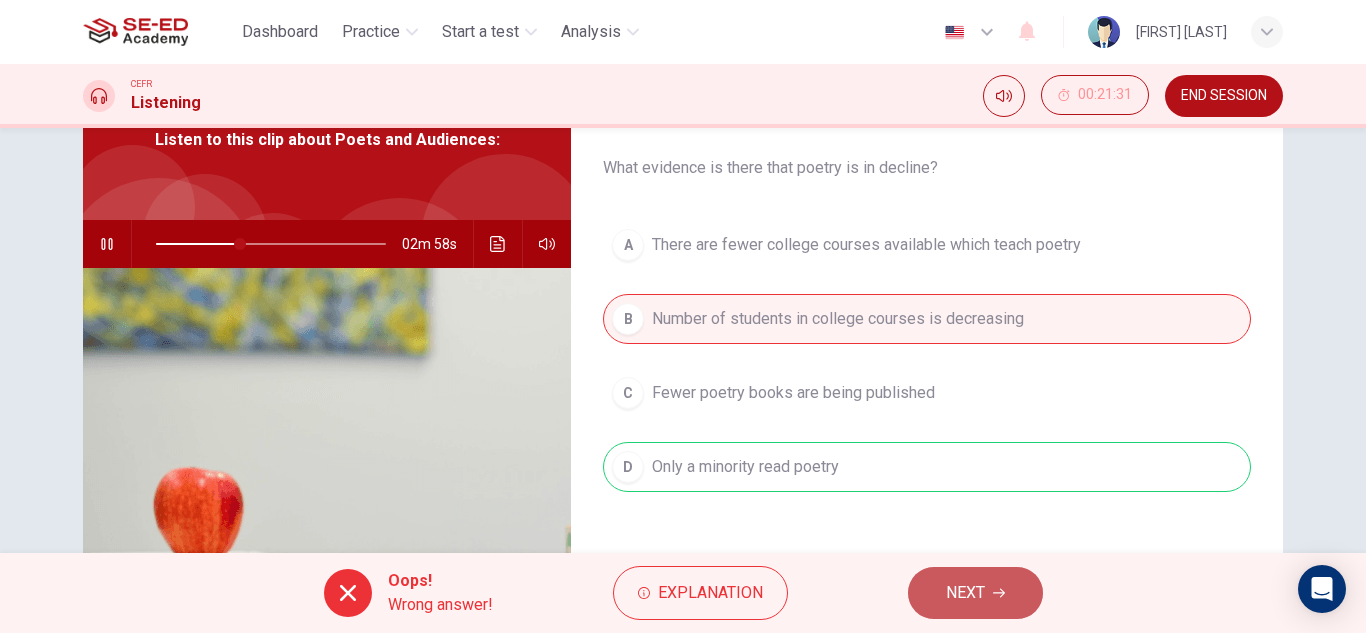 click on "NEXT" at bounding box center [975, 593] 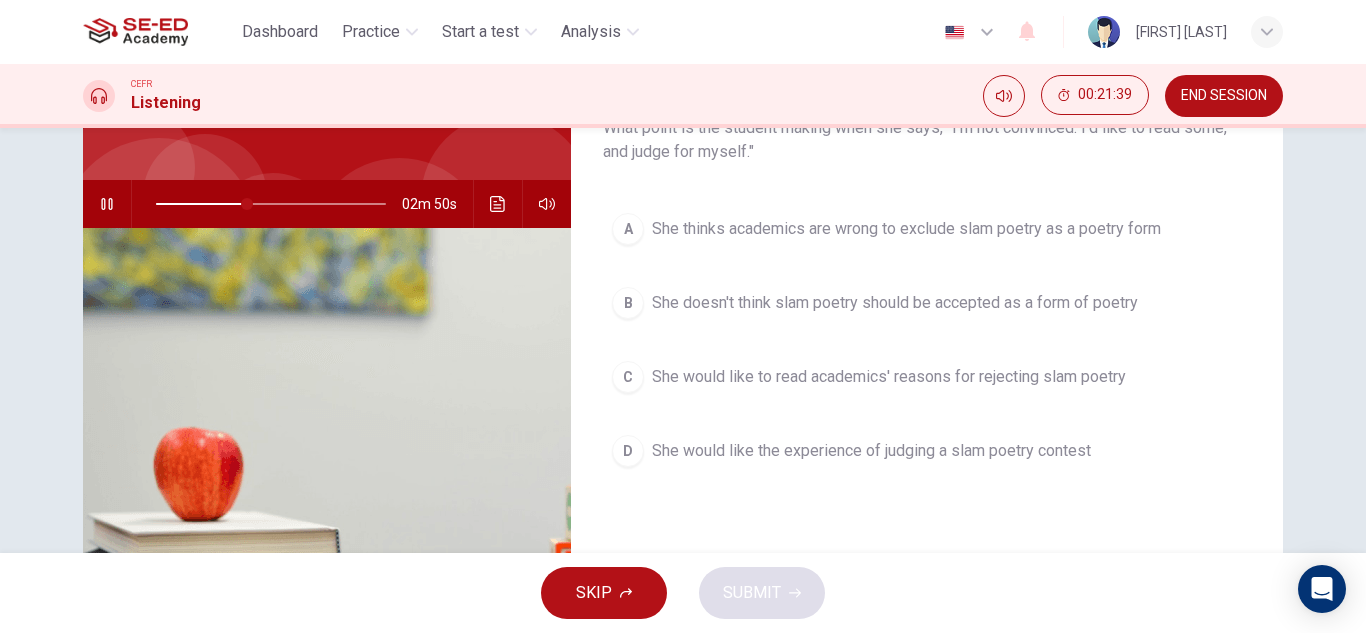 scroll, scrollTop: 147, scrollLeft: 0, axis: vertical 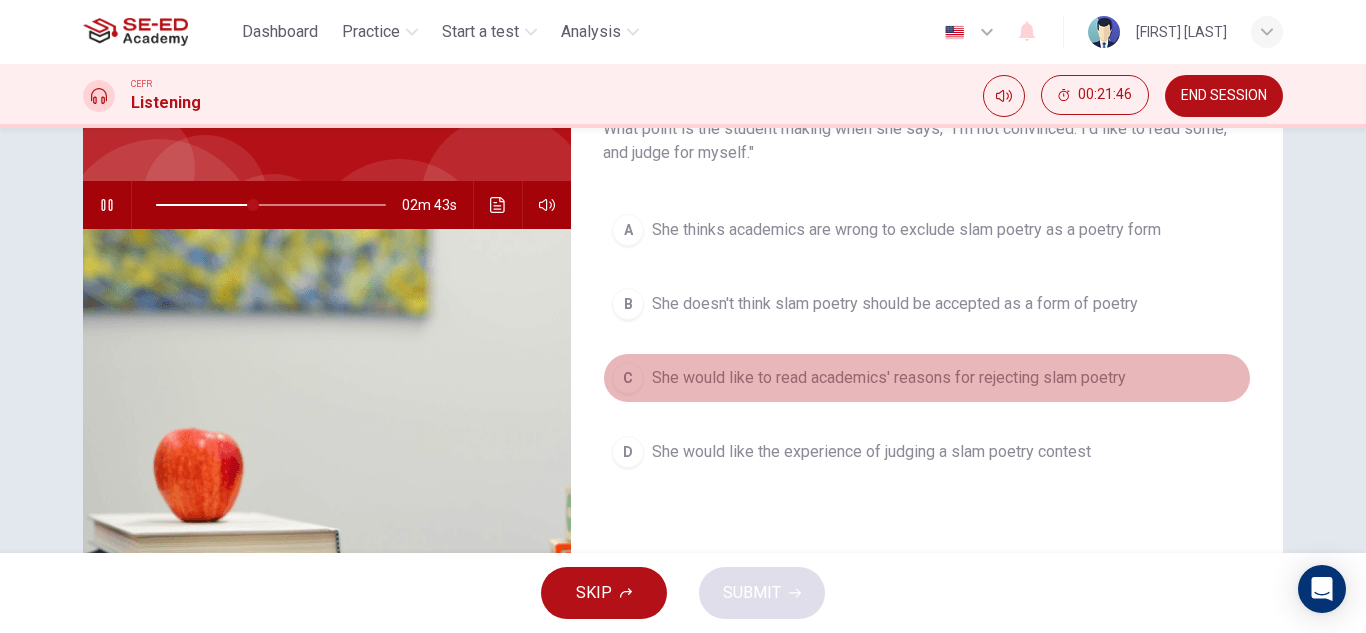 click on "C She would like to read academics' reasons for rejecting slam poetry" at bounding box center (927, 378) 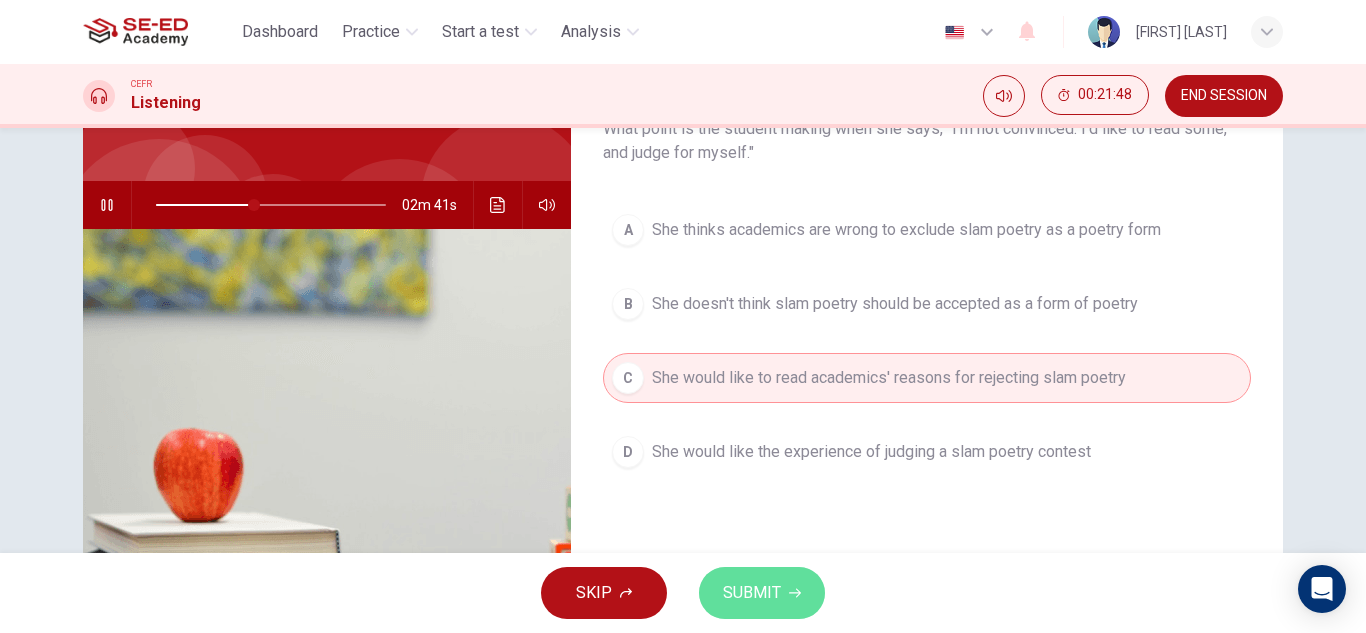 click on "SUBMIT" at bounding box center [752, 593] 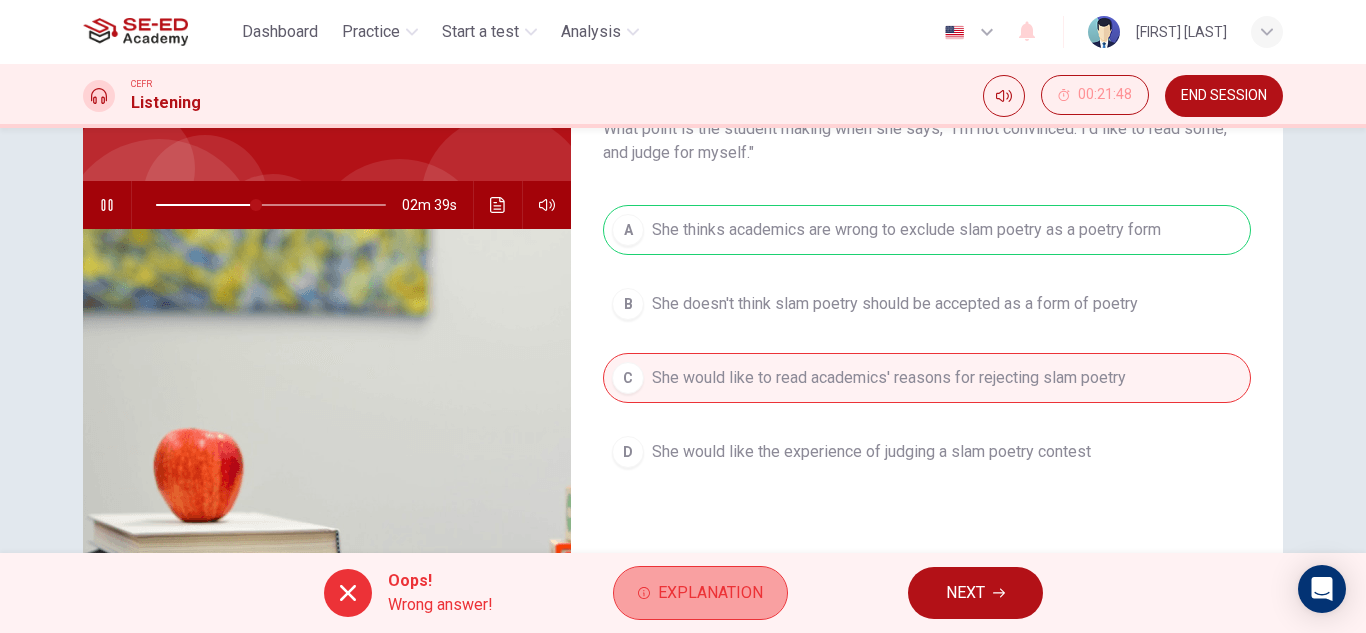 click on "Explanation" at bounding box center [700, 593] 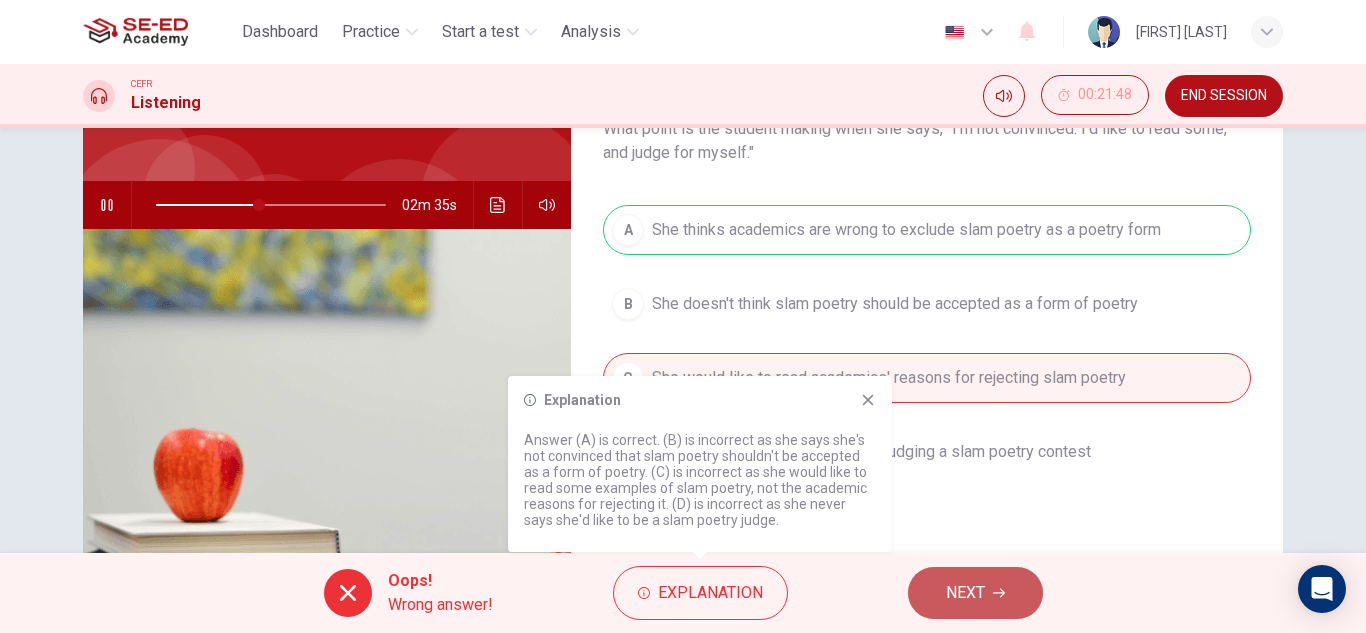 click on "NEXT" at bounding box center [965, 593] 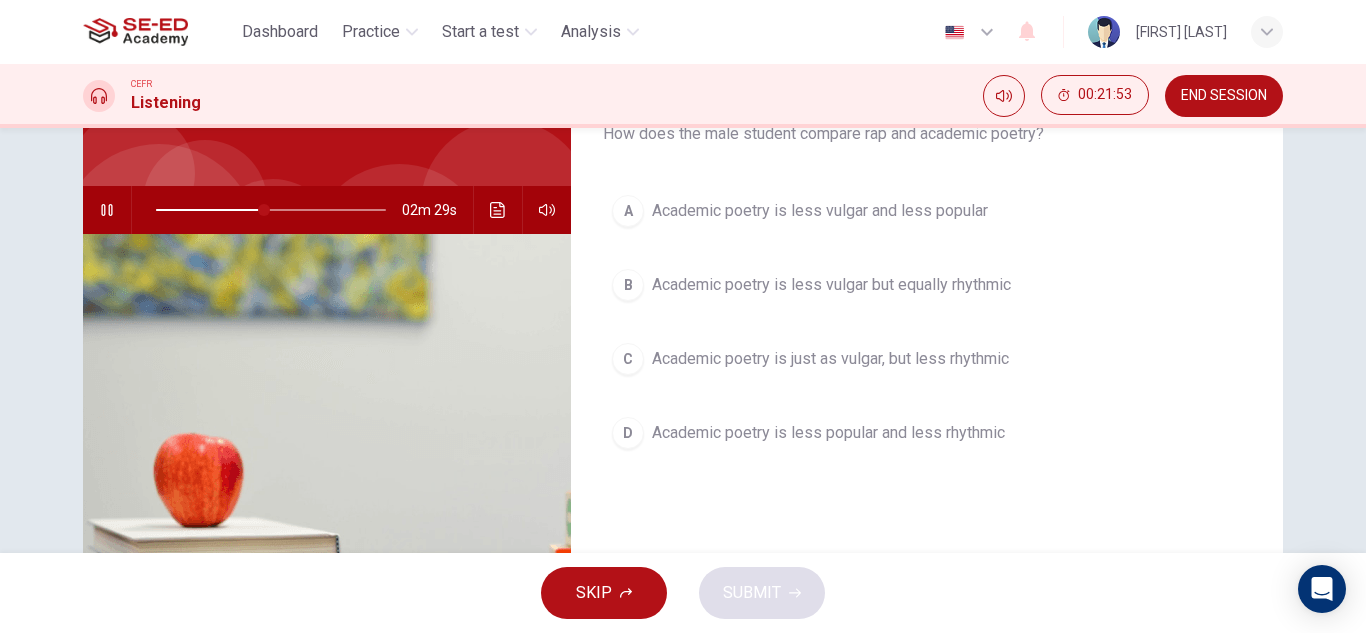 scroll, scrollTop: 143, scrollLeft: 0, axis: vertical 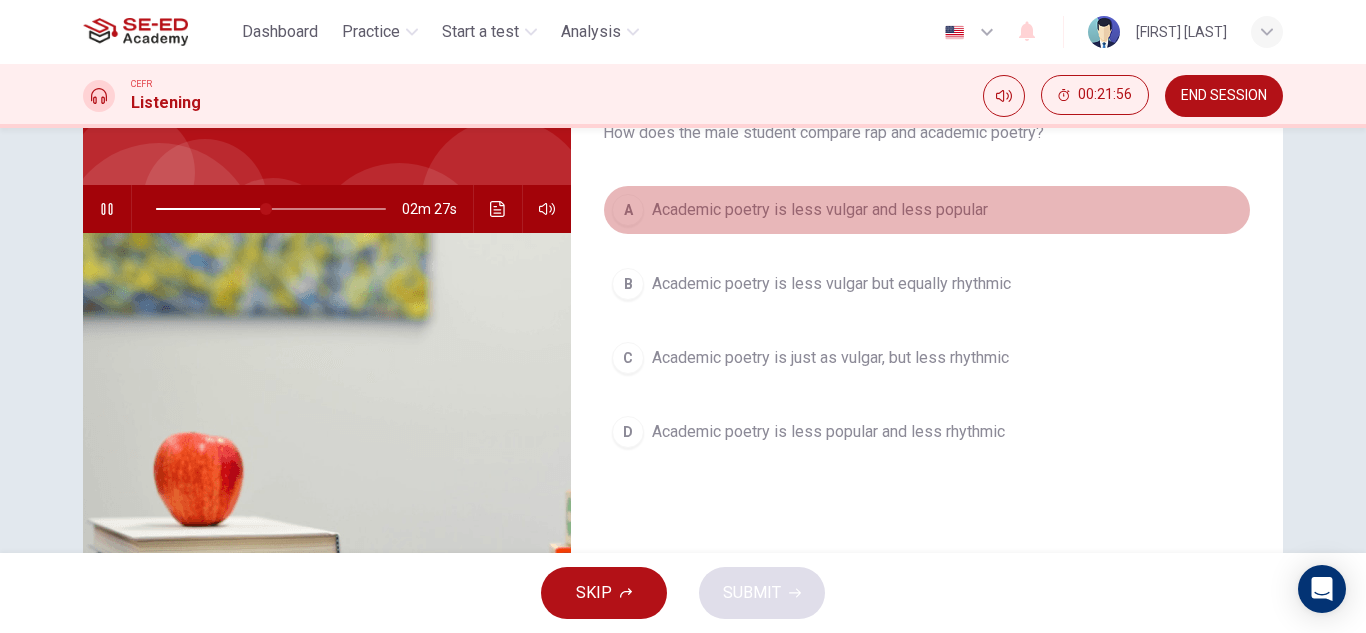 click on "A Academic poetry is less vulgar and less popular" at bounding box center (927, 210) 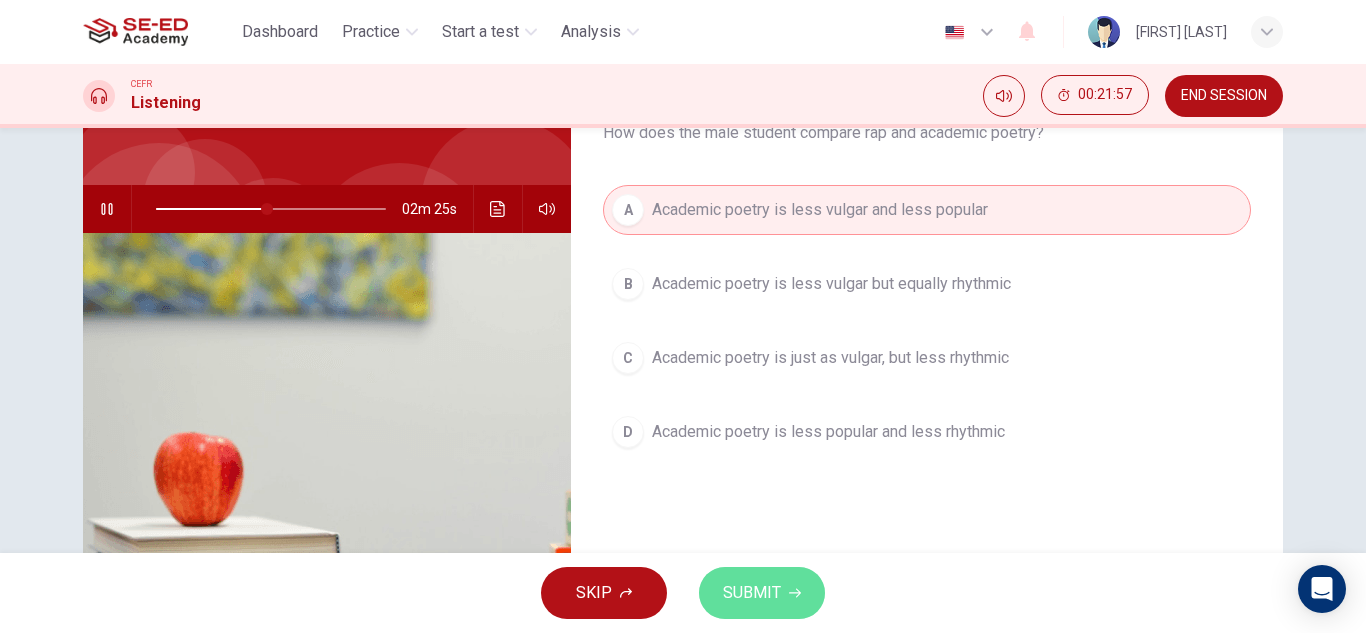 click on "SUBMIT" at bounding box center [762, 593] 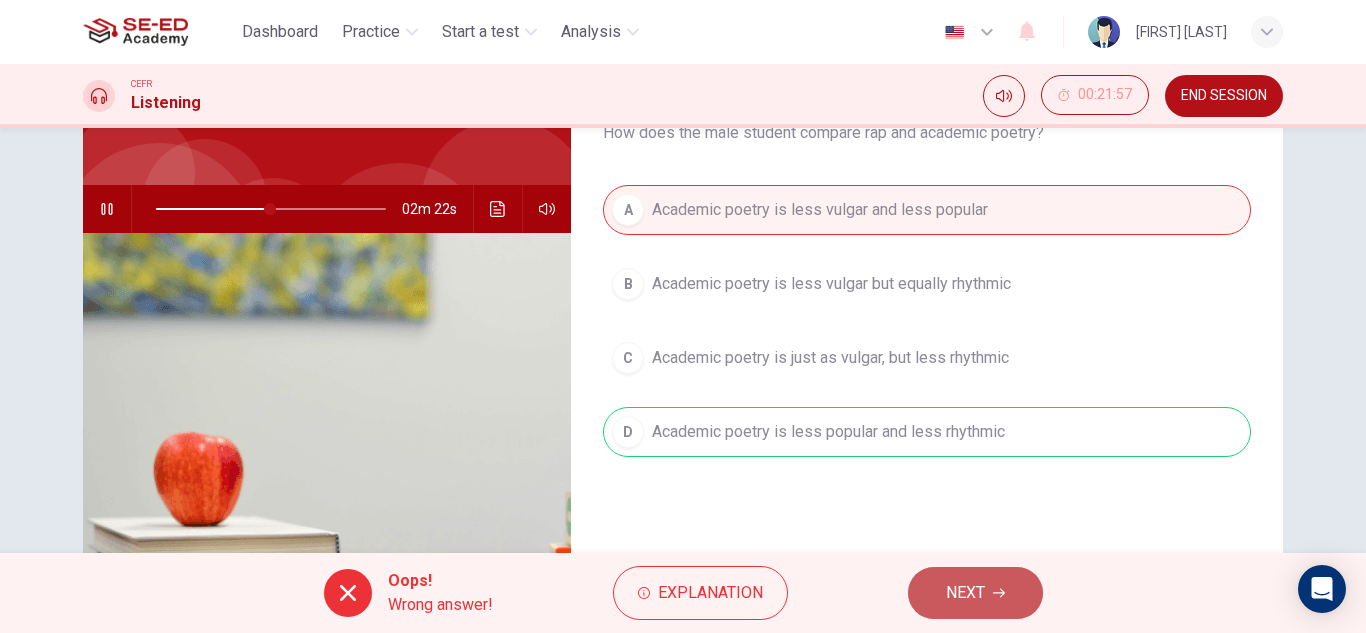click on "NEXT" at bounding box center [965, 593] 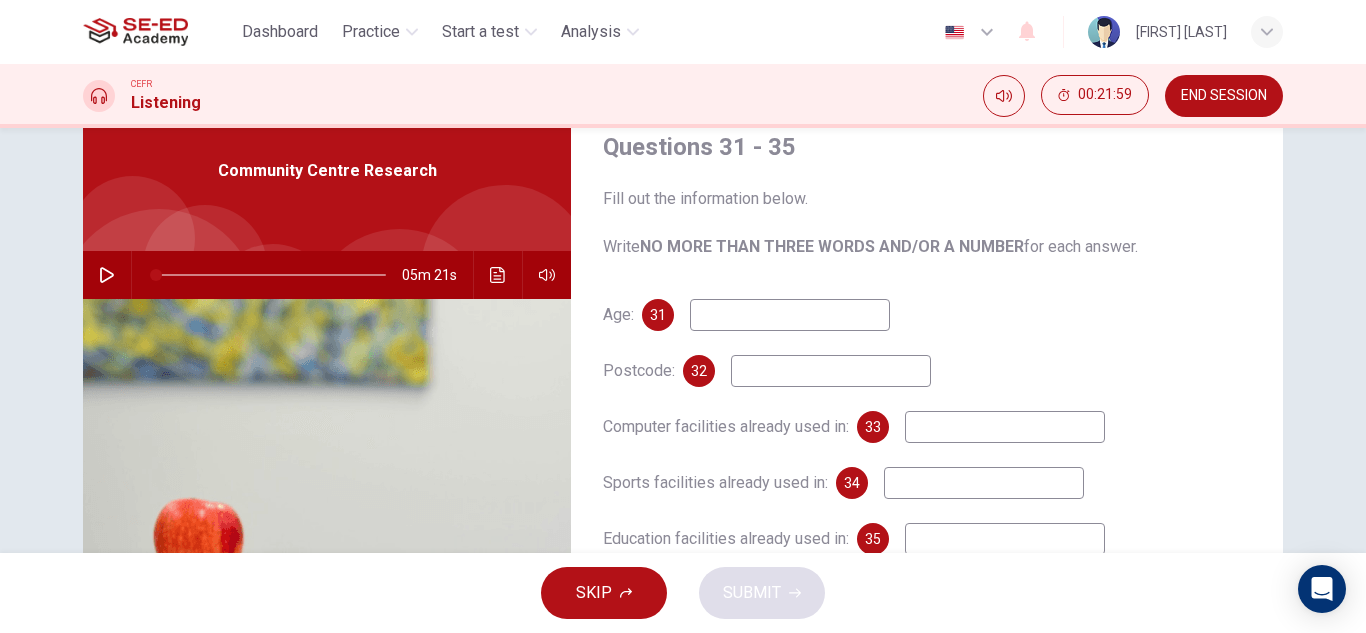 scroll, scrollTop: 77, scrollLeft: 0, axis: vertical 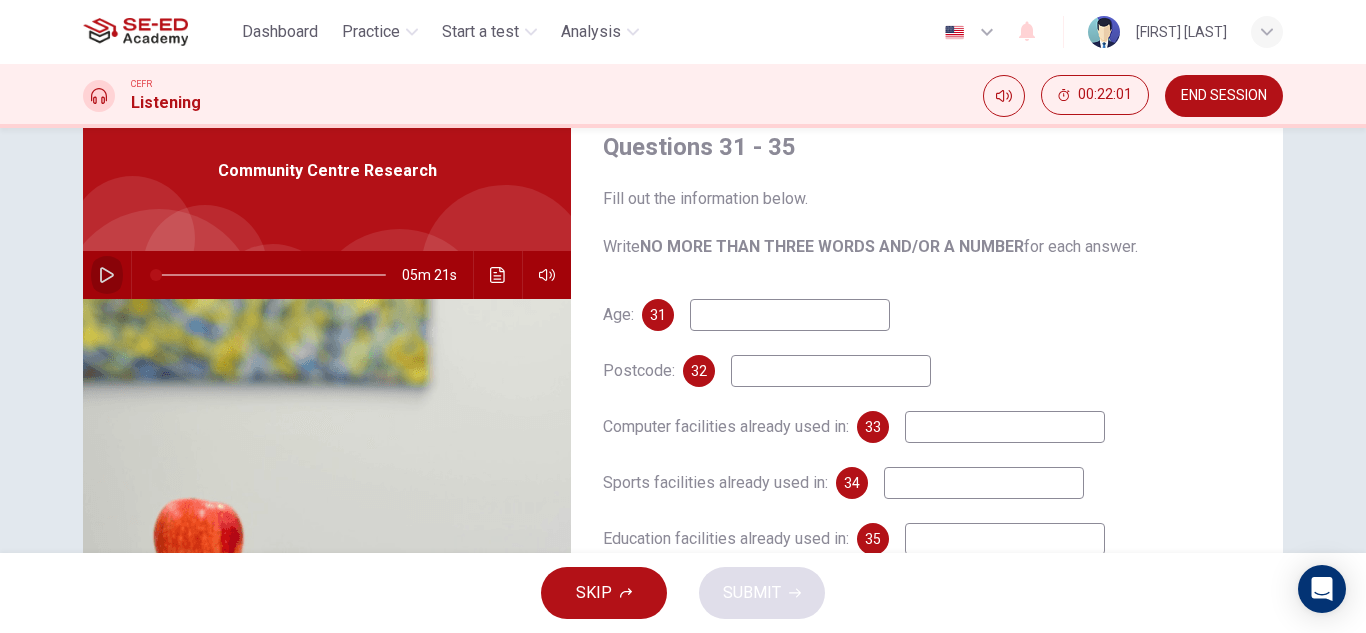 click at bounding box center [107, 275] 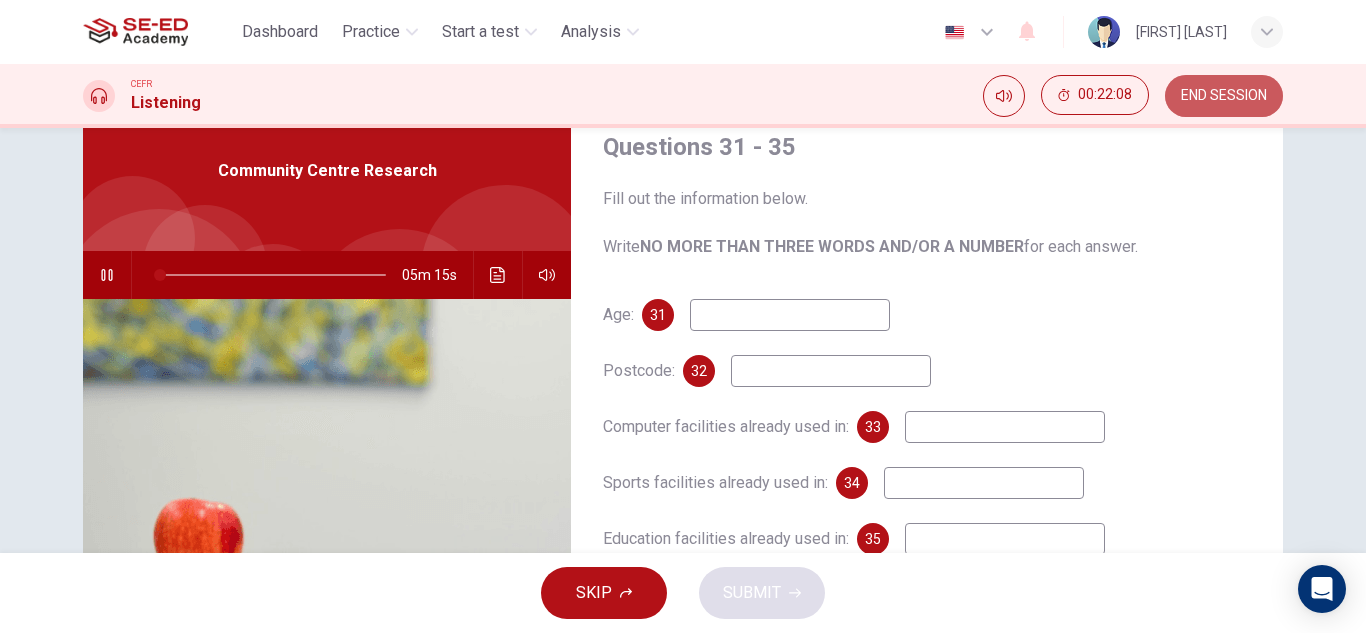 click on "END SESSION" at bounding box center [1224, 96] 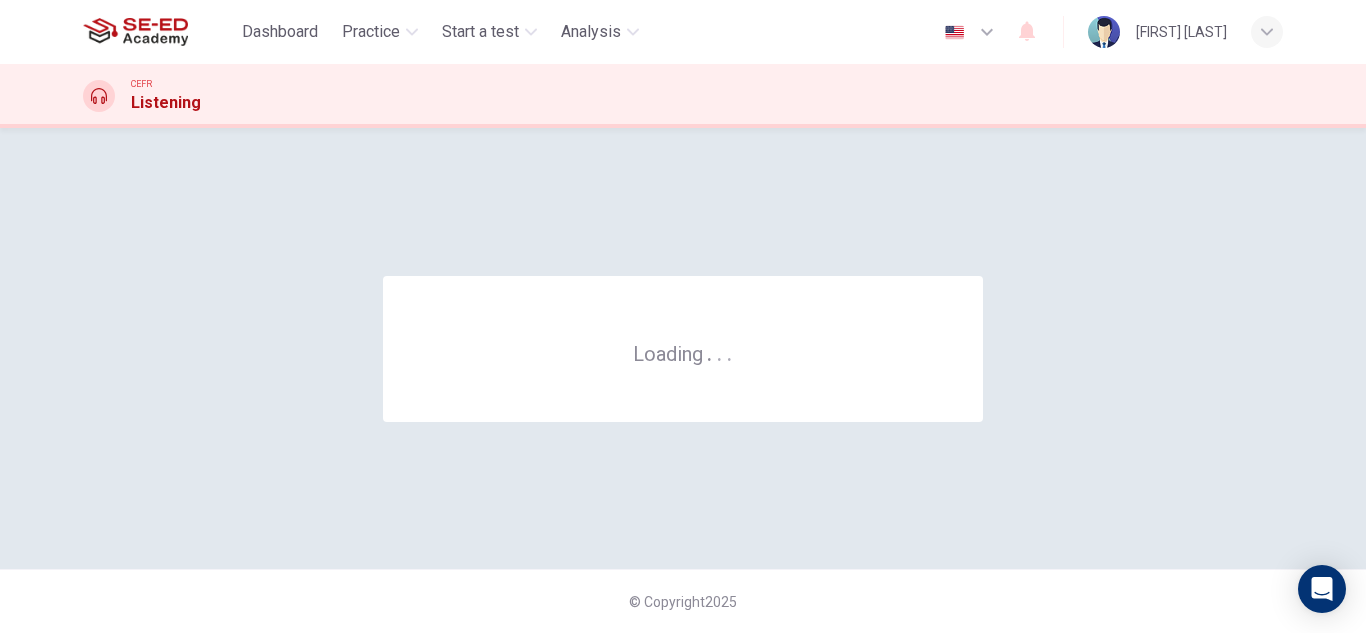 scroll, scrollTop: 0, scrollLeft: 0, axis: both 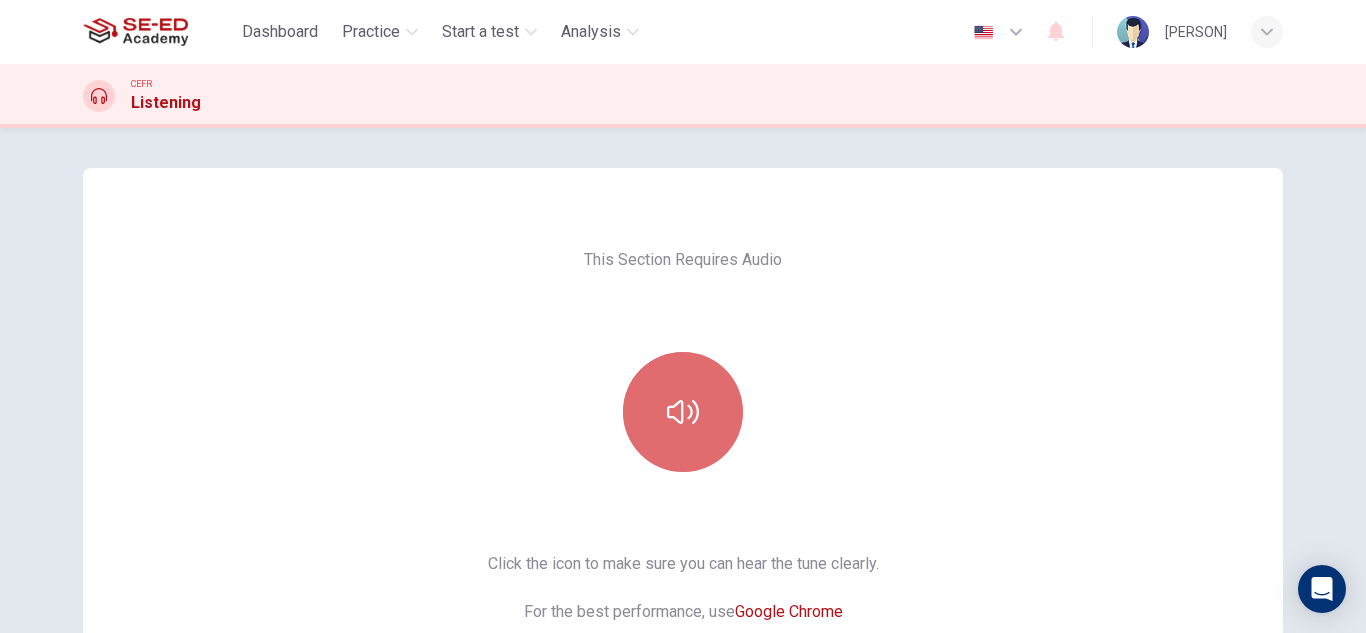 click at bounding box center [683, 412] 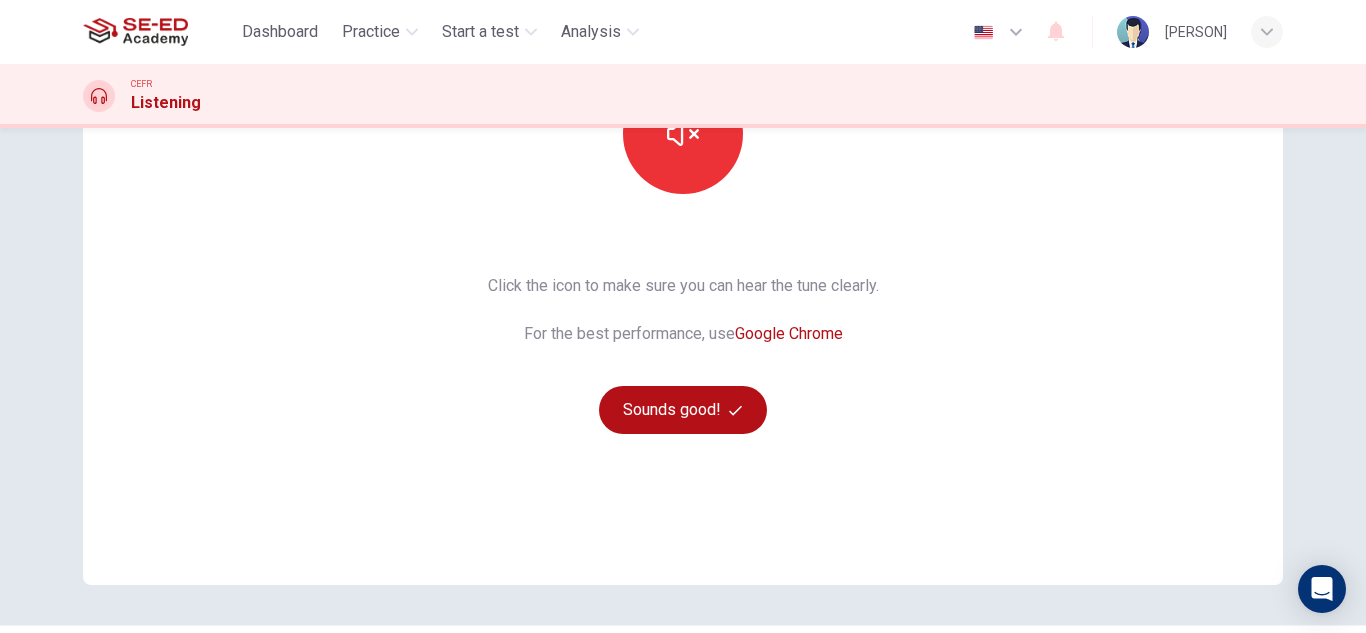 scroll, scrollTop: 285, scrollLeft: 0, axis: vertical 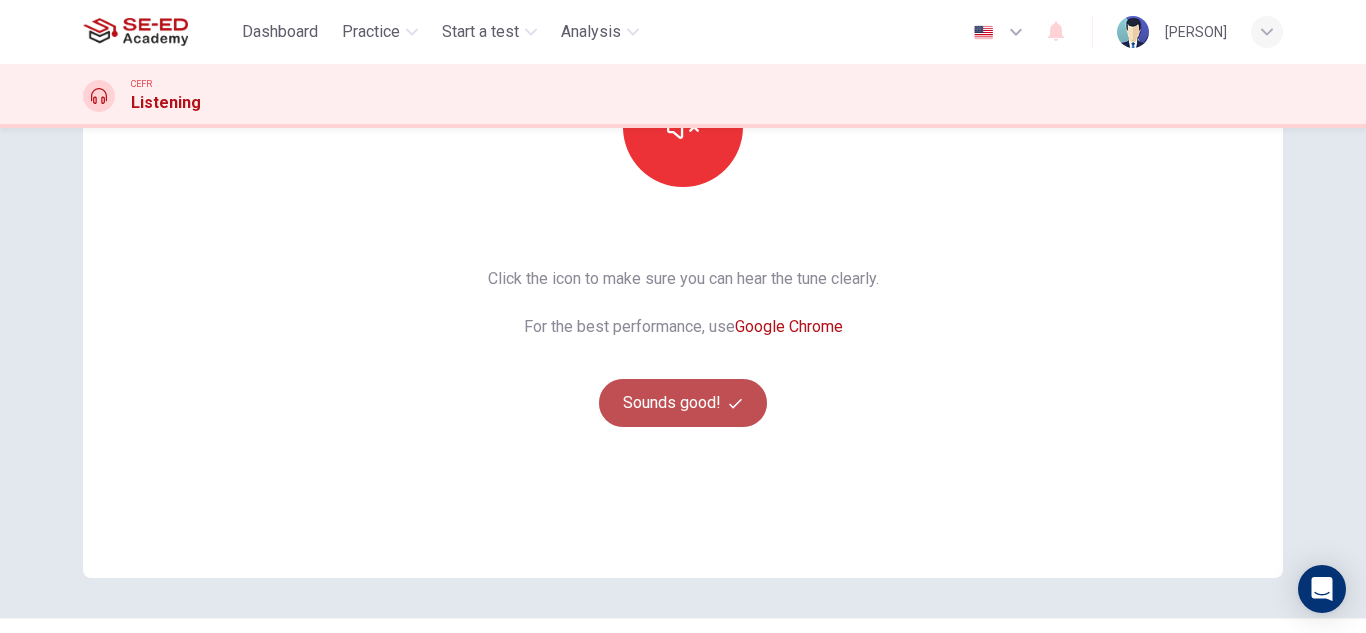 click on "Sounds good!" at bounding box center [683, 403] 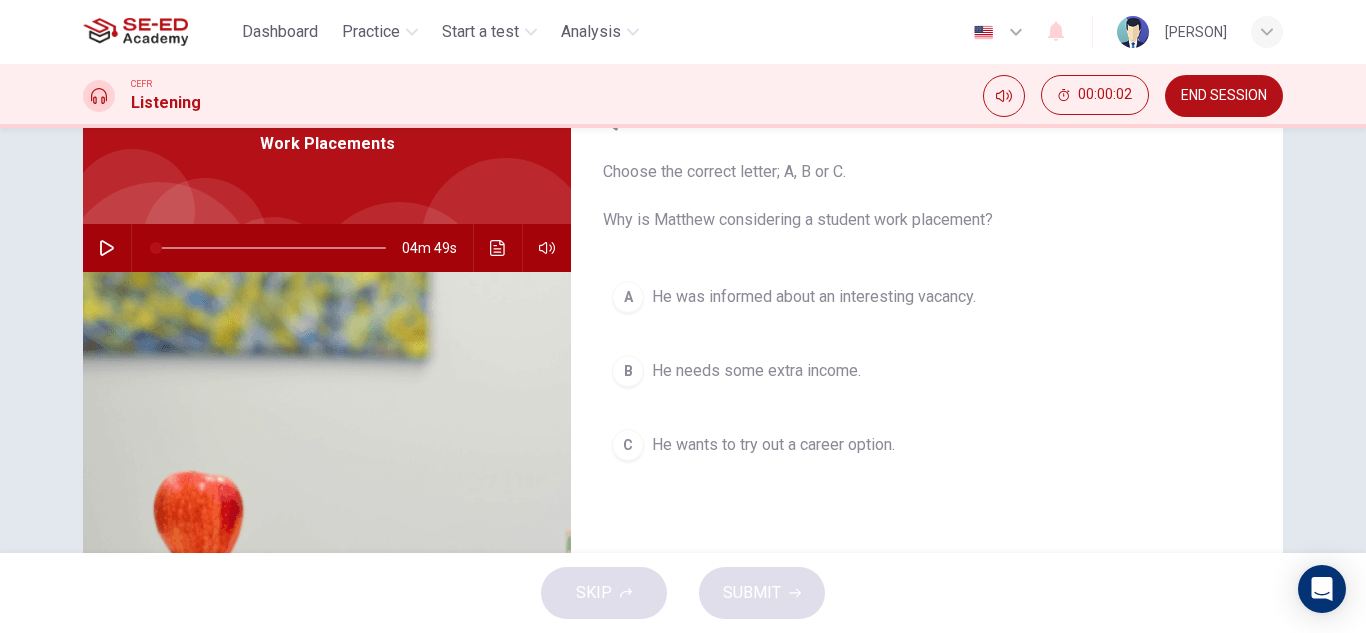 scroll, scrollTop: 0, scrollLeft: 0, axis: both 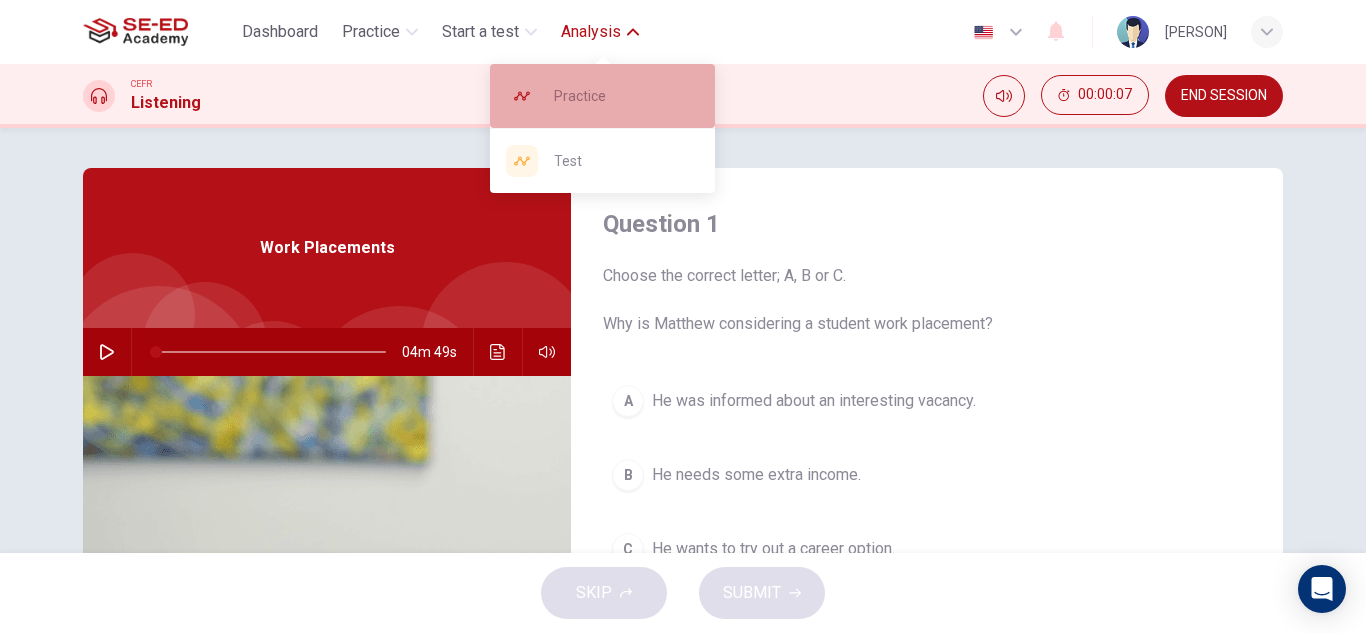 click on "Practice" at bounding box center (626, 96) 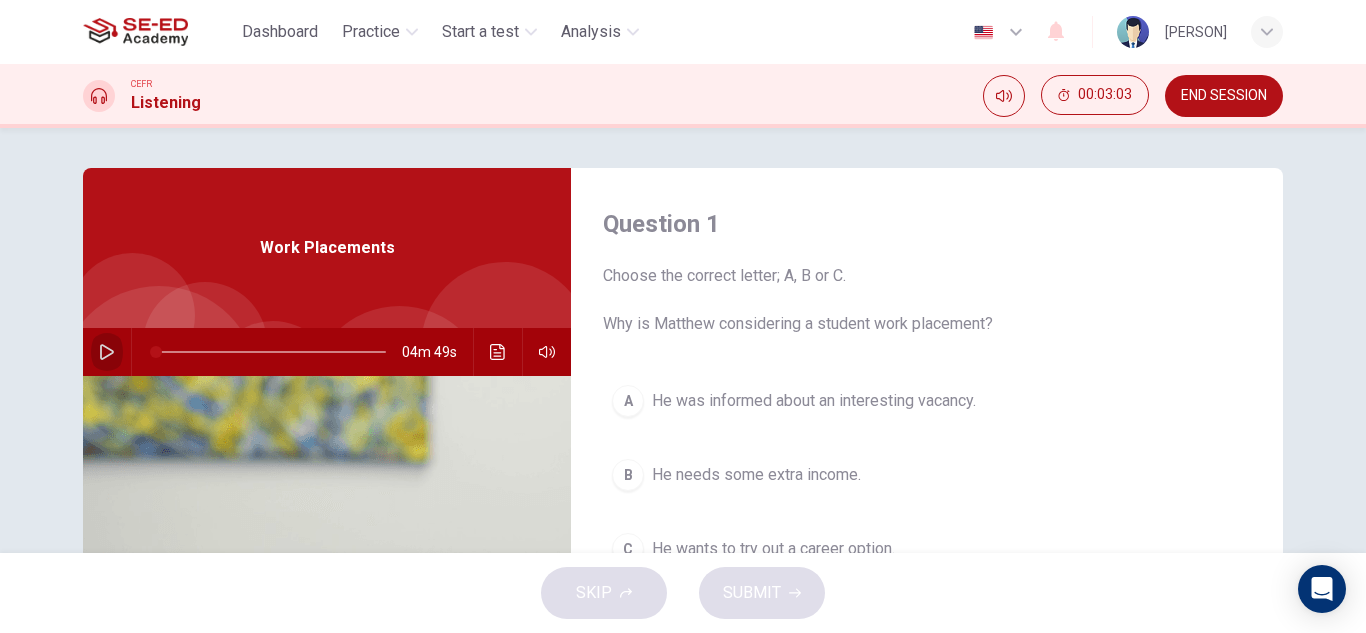 click at bounding box center (107, 352) 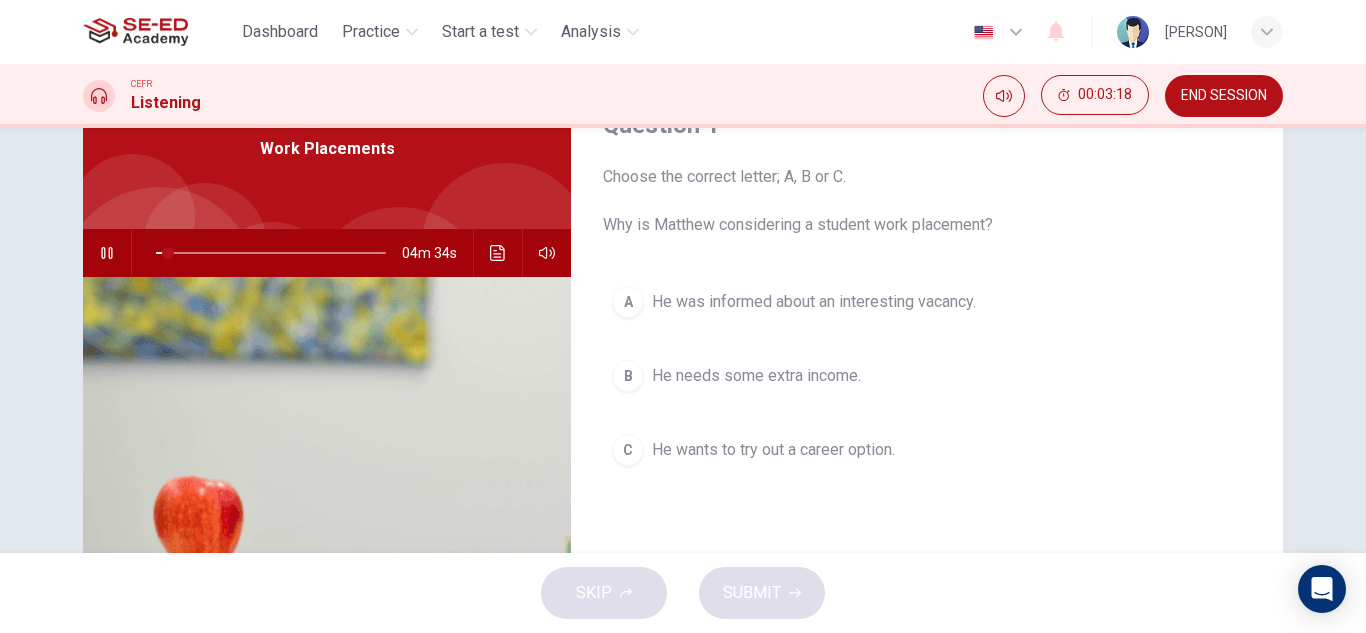 scroll, scrollTop: 100, scrollLeft: 0, axis: vertical 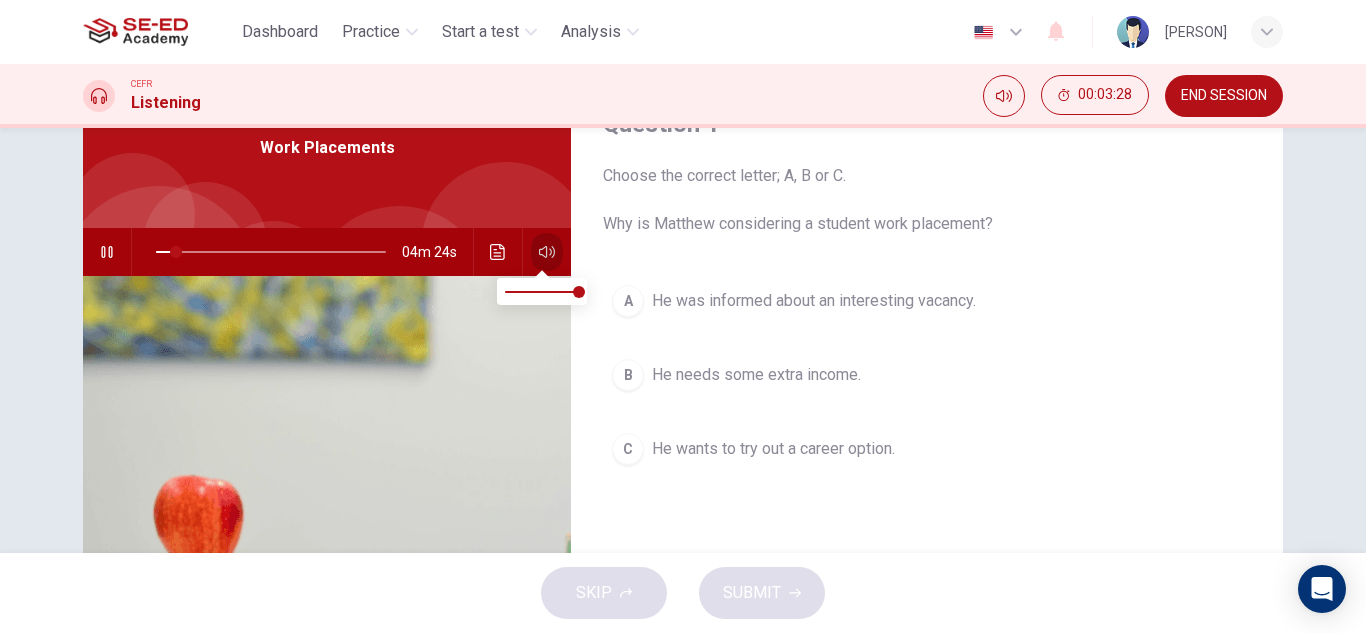 click at bounding box center [547, 252] 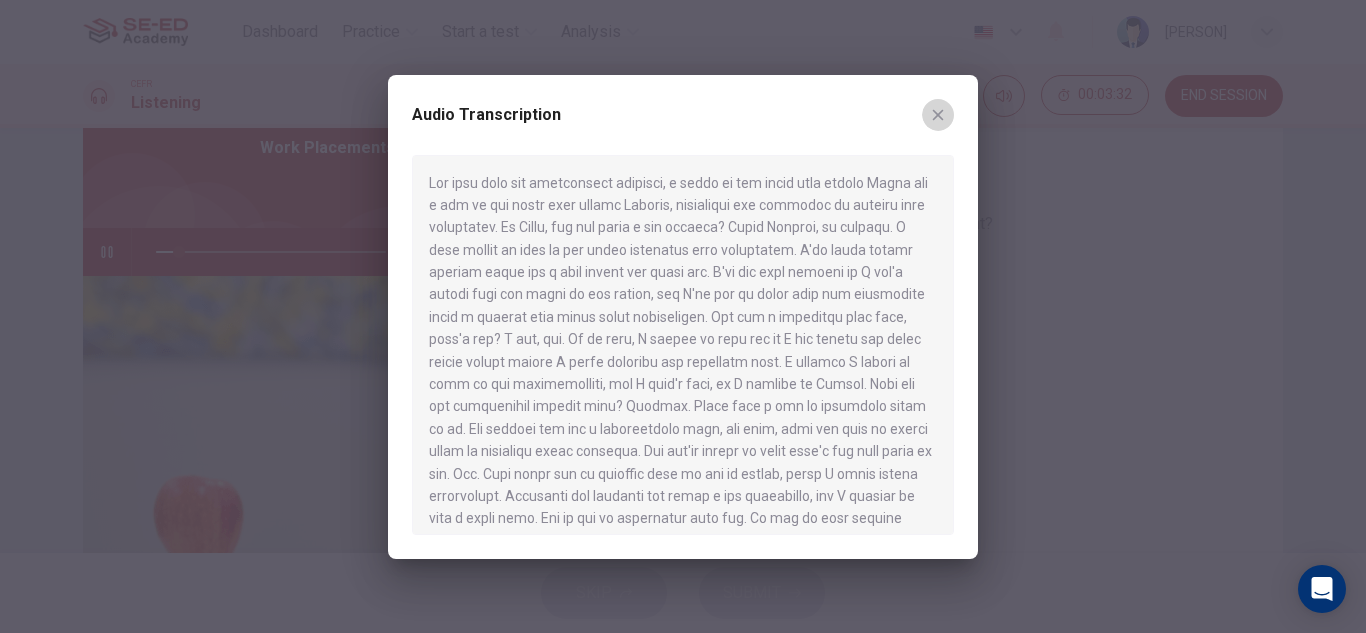 click at bounding box center [938, 115] 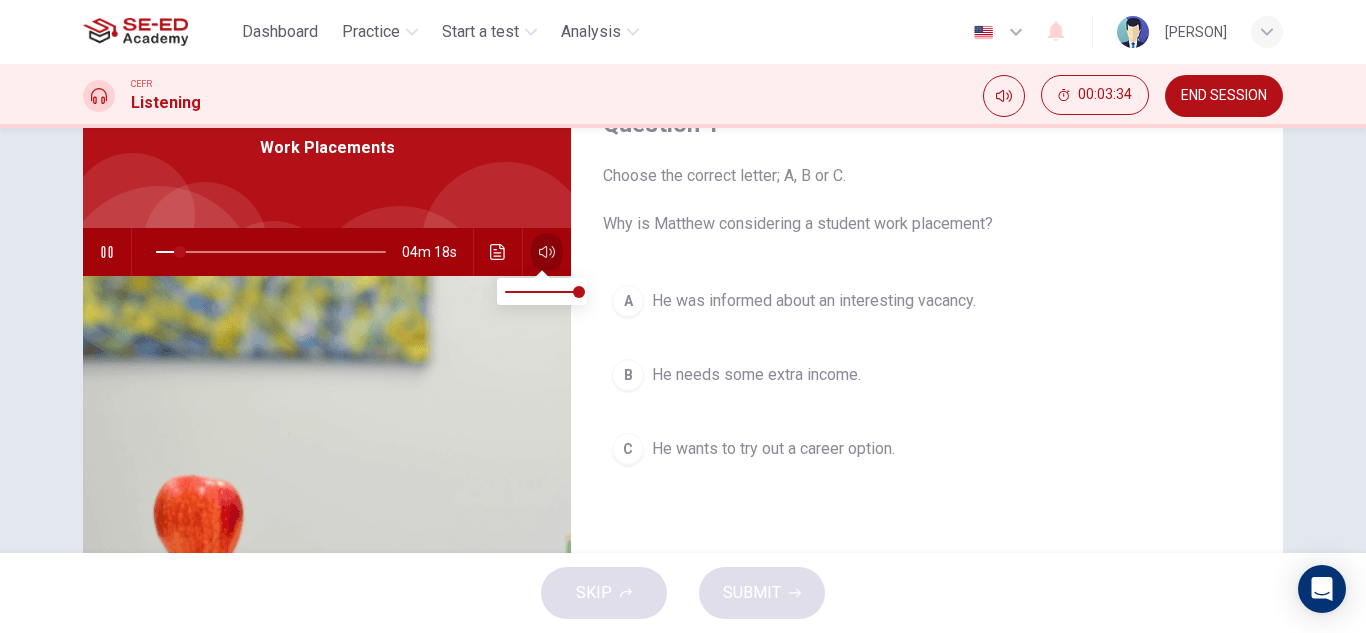 click at bounding box center (547, 252) 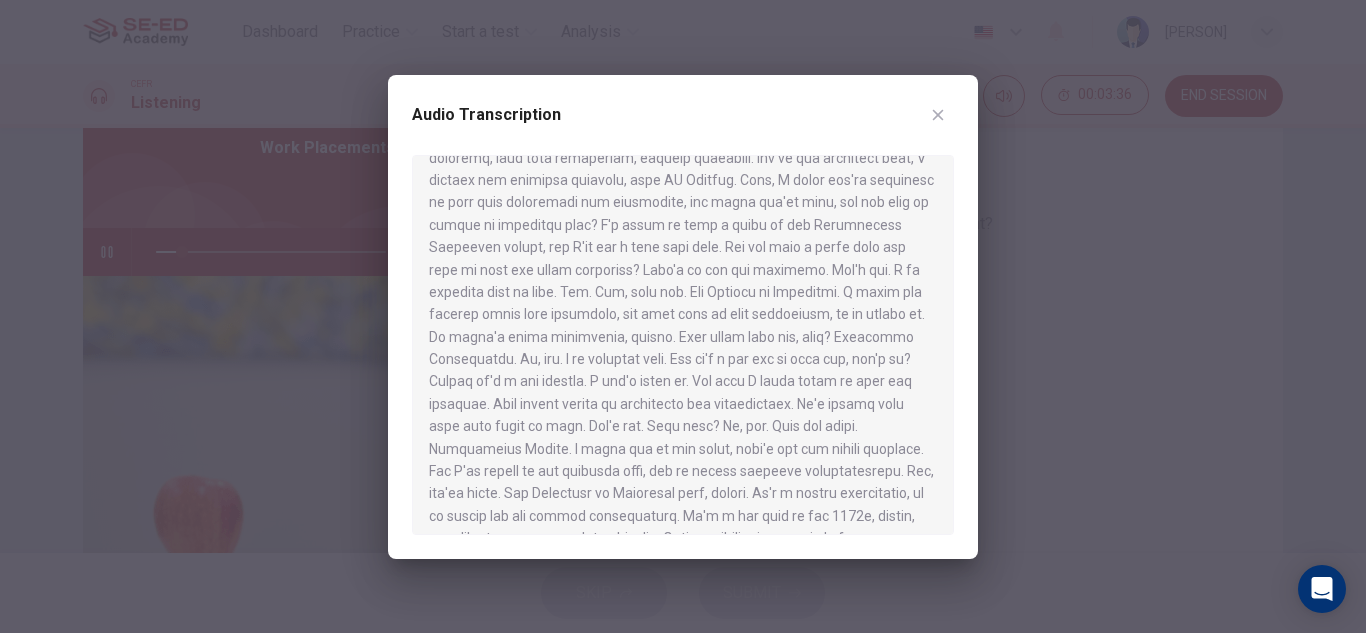 scroll, scrollTop: 885, scrollLeft: 0, axis: vertical 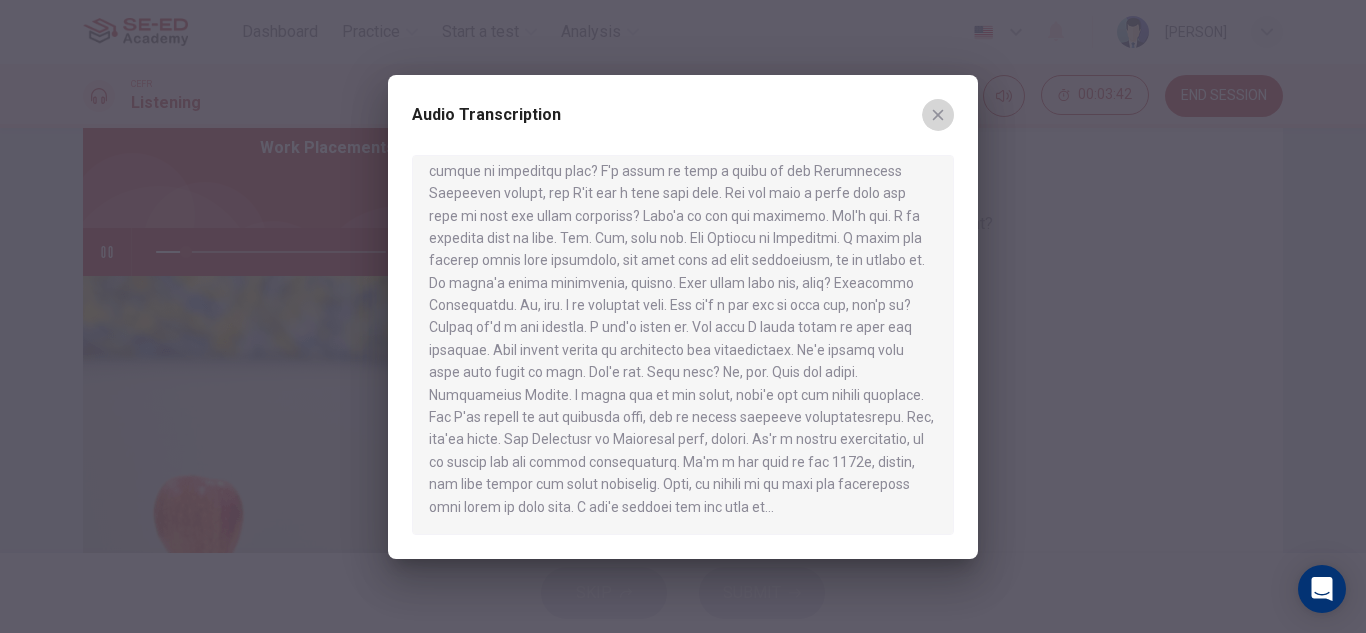click at bounding box center (938, 114) 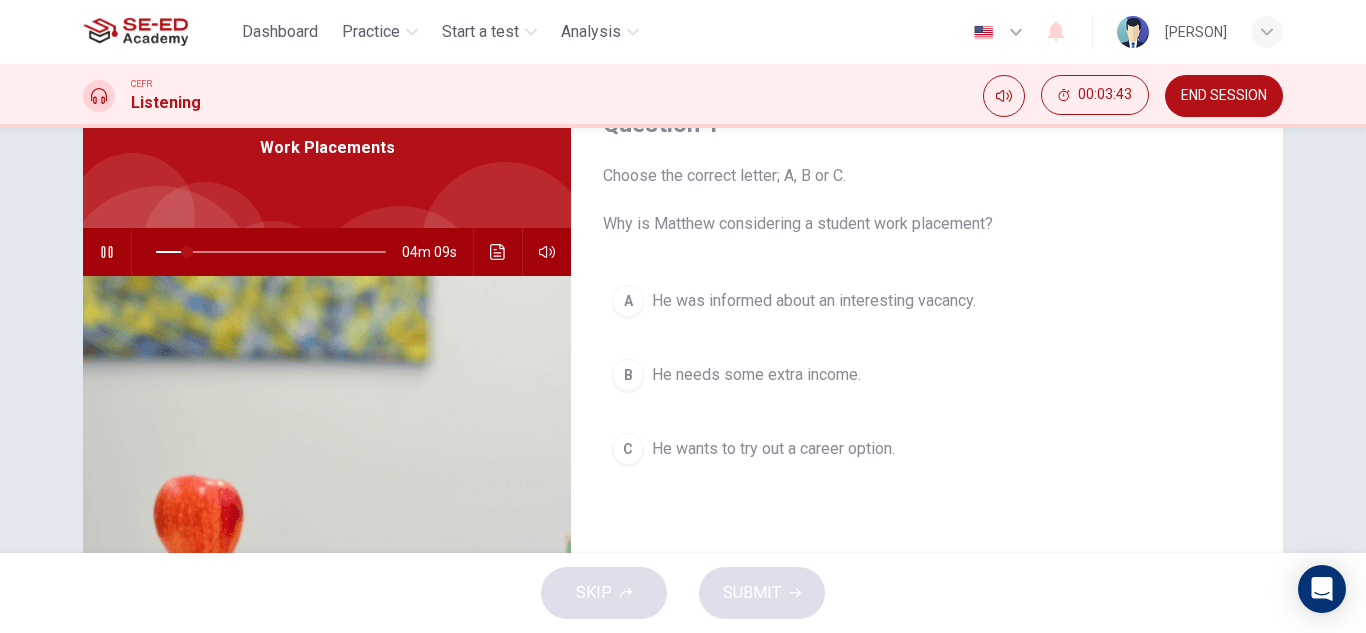 scroll, scrollTop: 0, scrollLeft: 0, axis: both 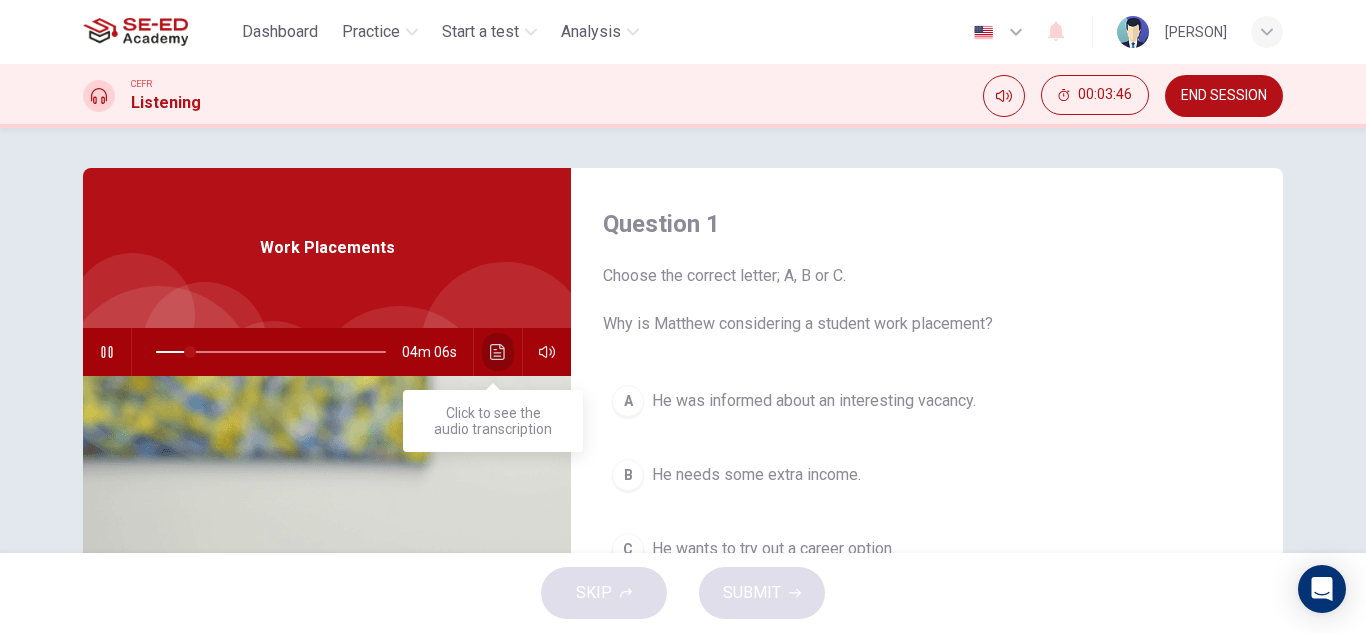 click at bounding box center (498, 352) 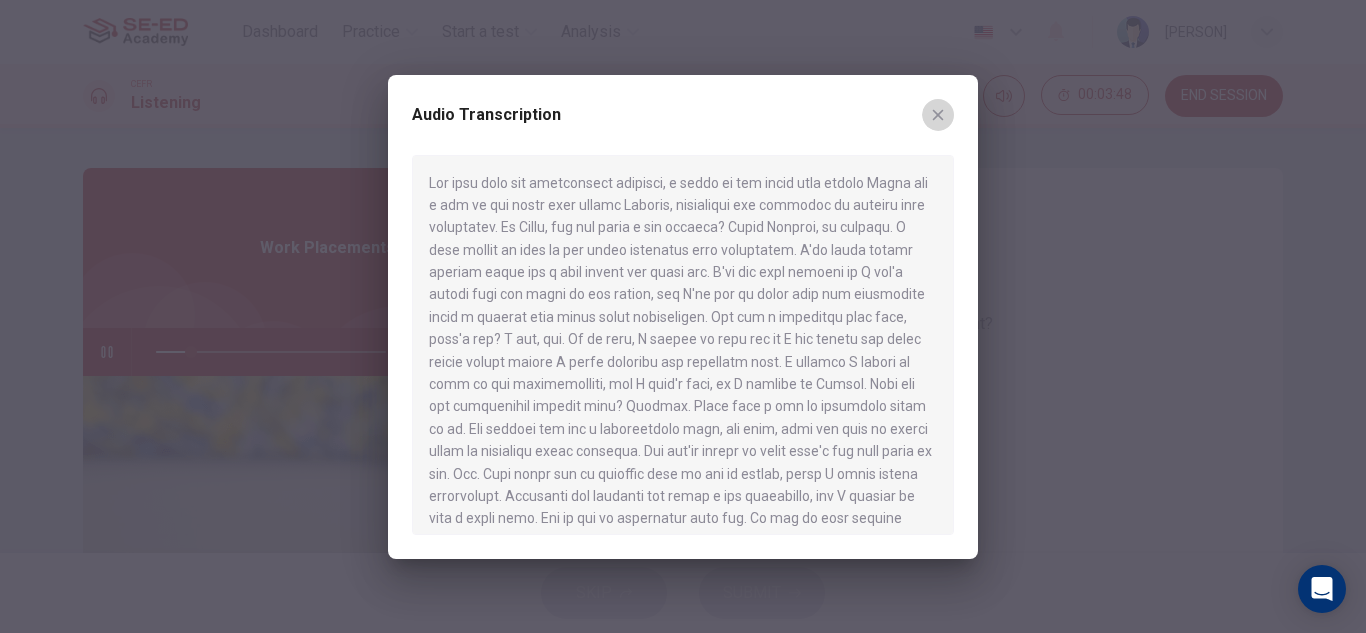 click at bounding box center (938, 115) 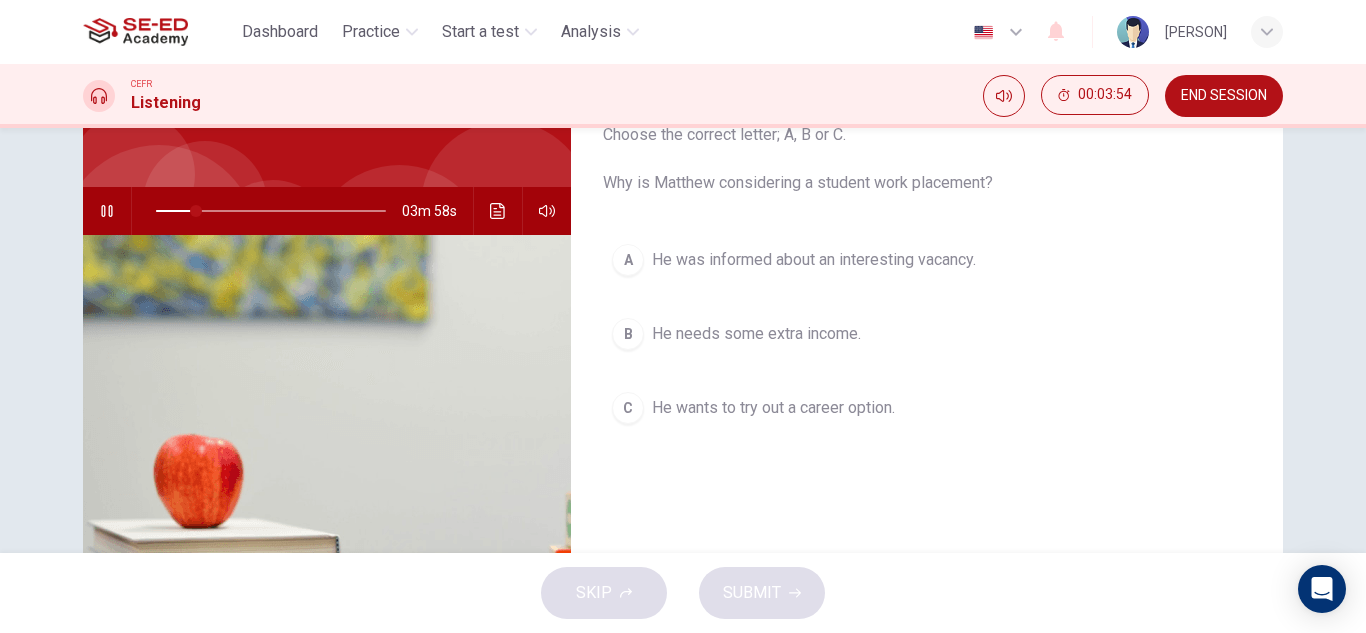 scroll, scrollTop: 140, scrollLeft: 0, axis: vertical 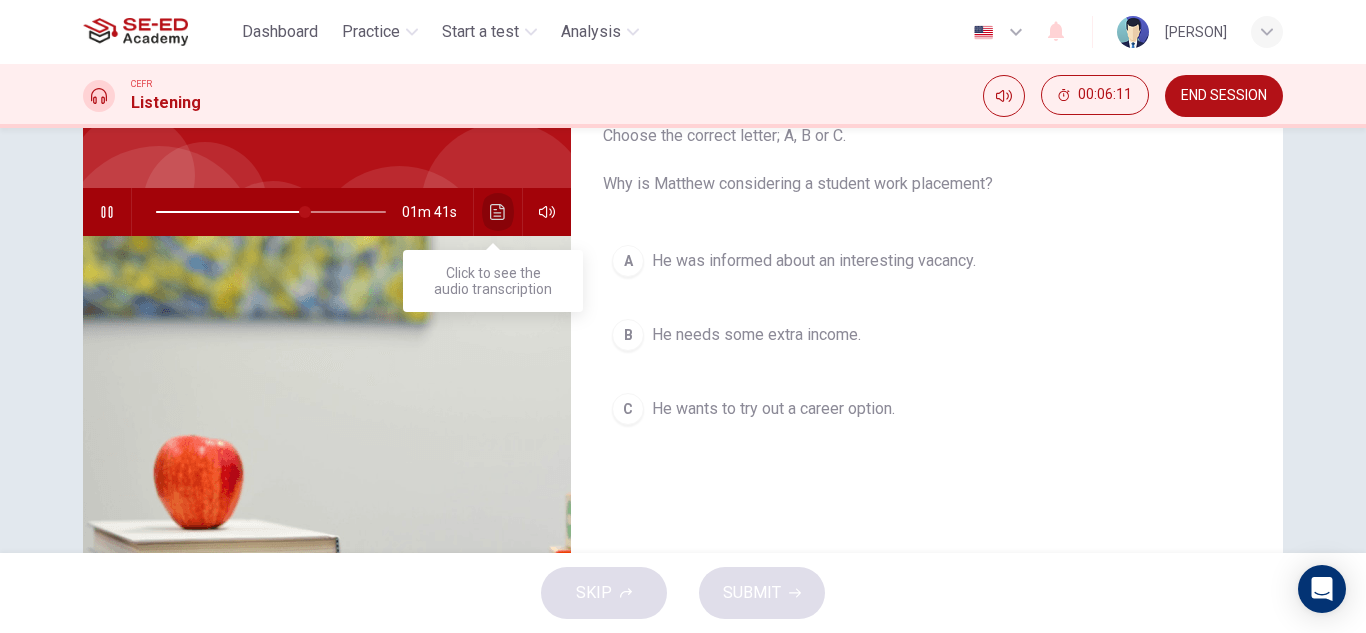 click at bounding box center [498, 212] 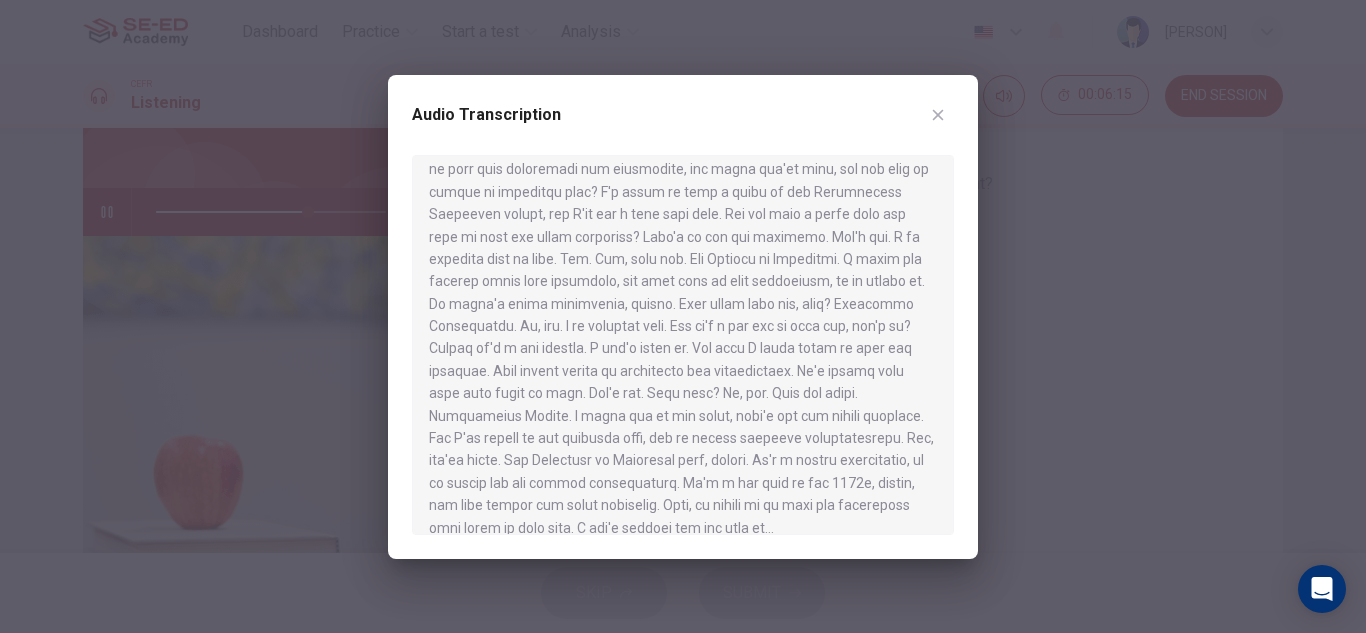 scroll, scrollTop: 885, scrollLeft: 0, axis: vertical 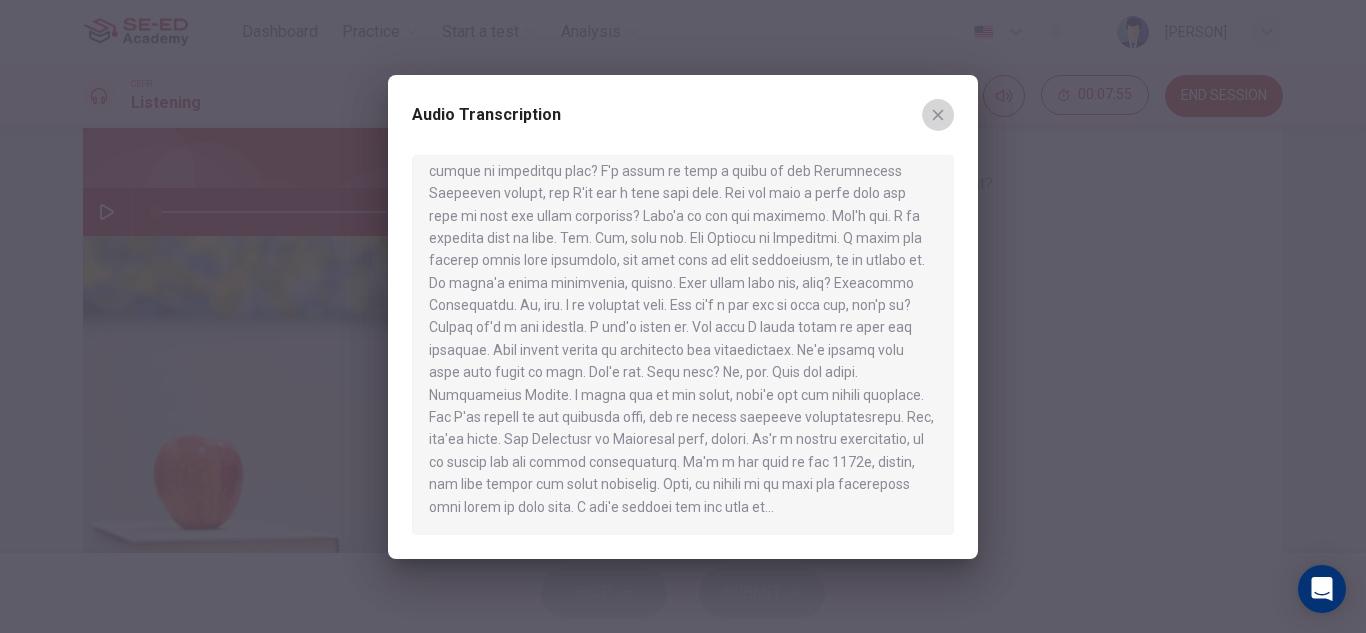 click at bounding box center (938, 115) 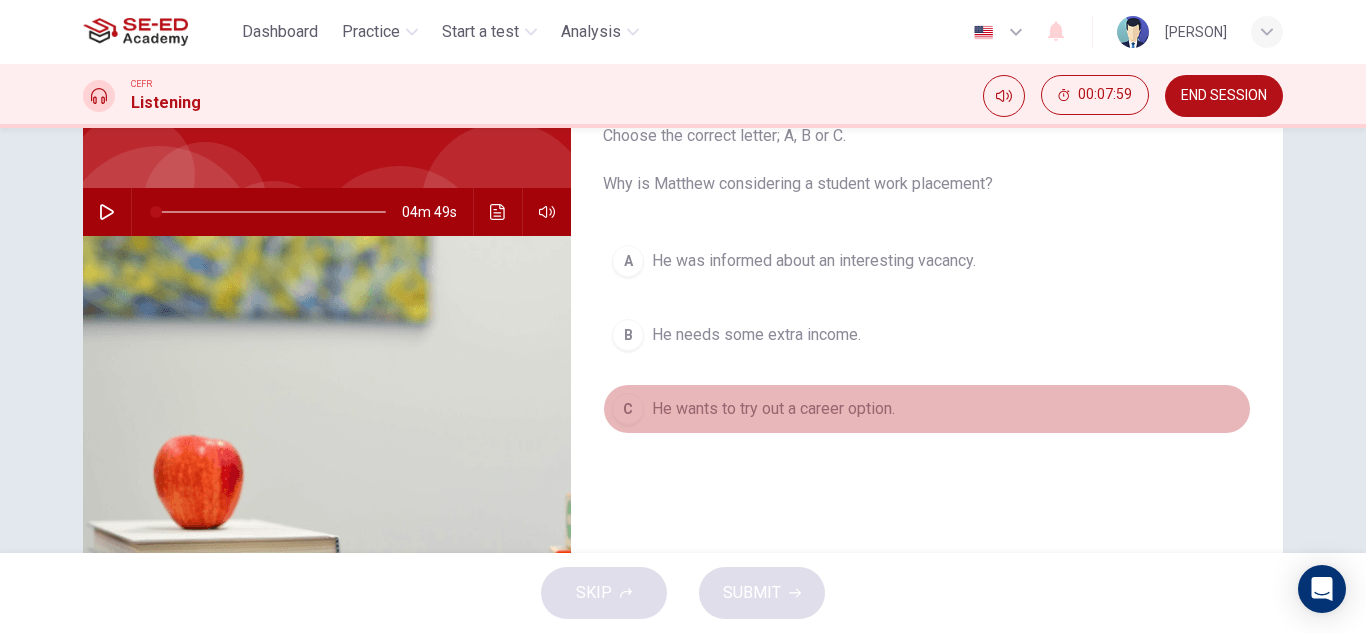 click on "He wants to try out a career option." at bounding box center [814, 261] 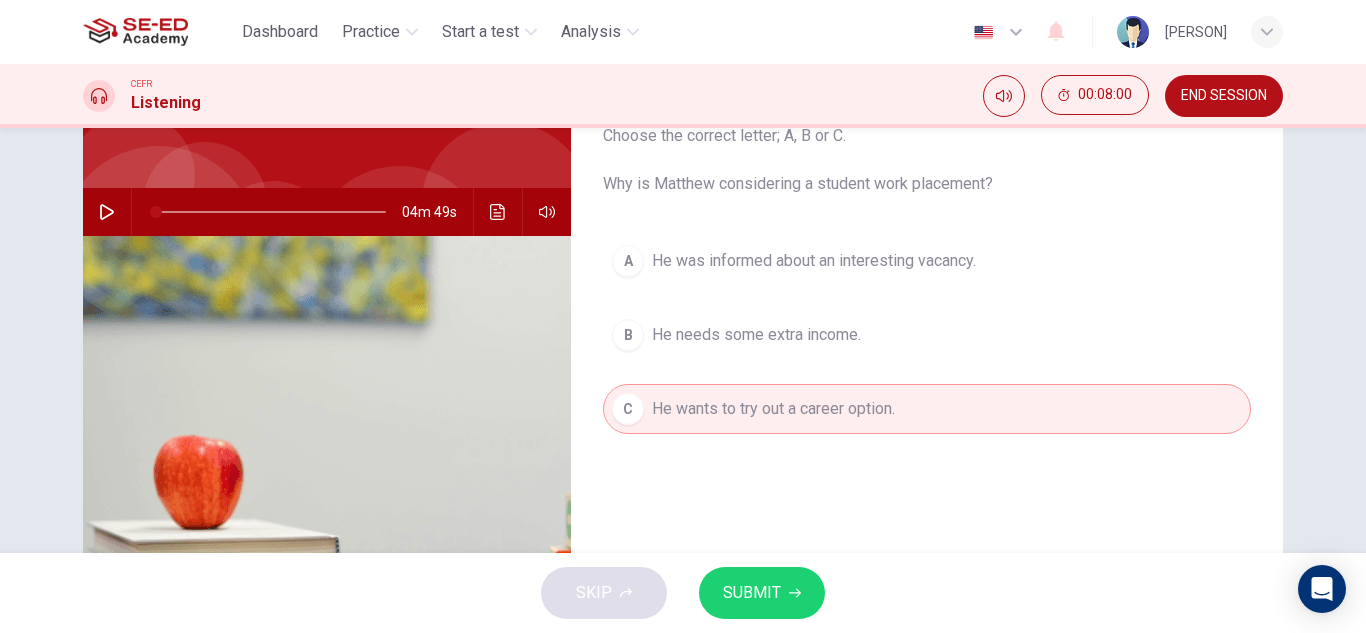 click on "SUBMIT" at bounding box center [762, 593] 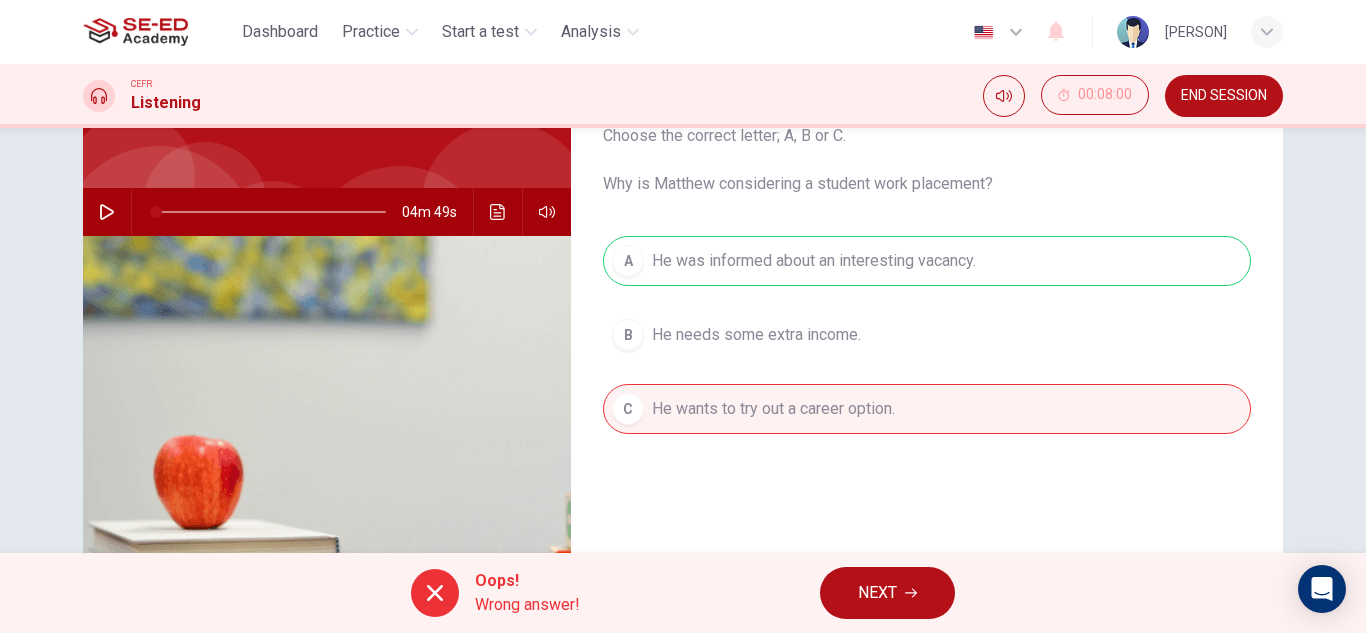 click on "A He was informed about an interesting vacancy. B He needs some extra income. C He wants to try out a career option." at bounding box center [927, 355] 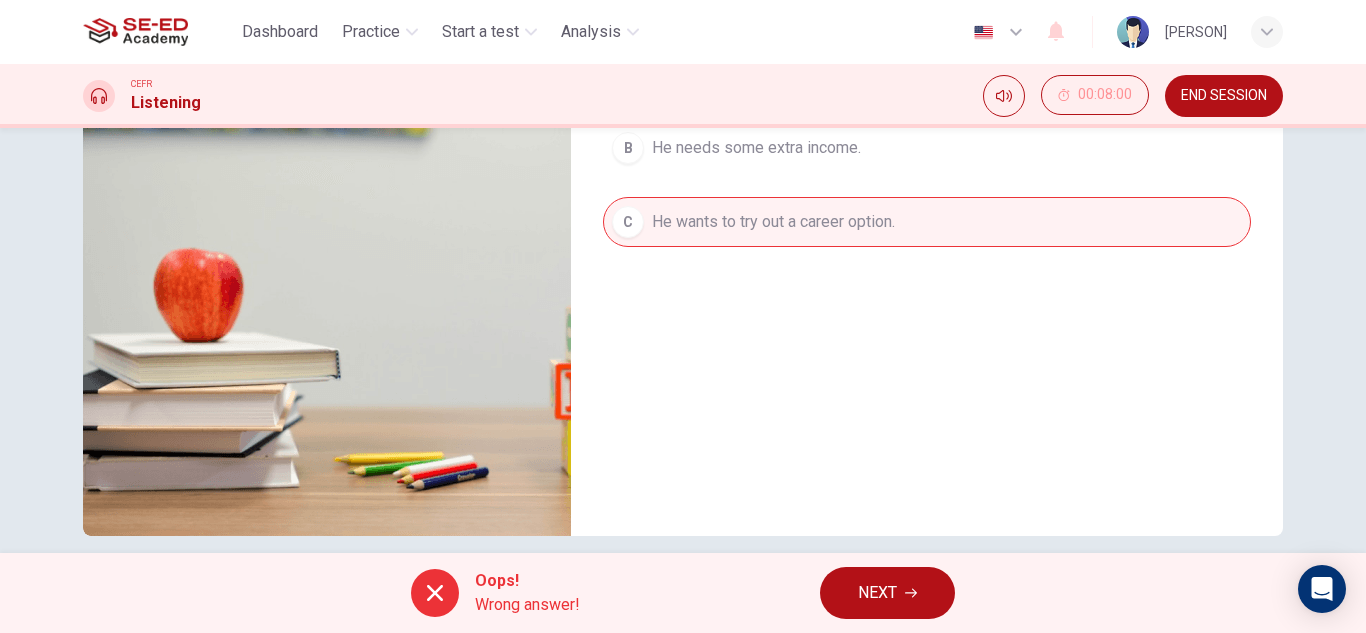 scroll, scrollTop: 350, scrollLeft: 0, axis: vertical 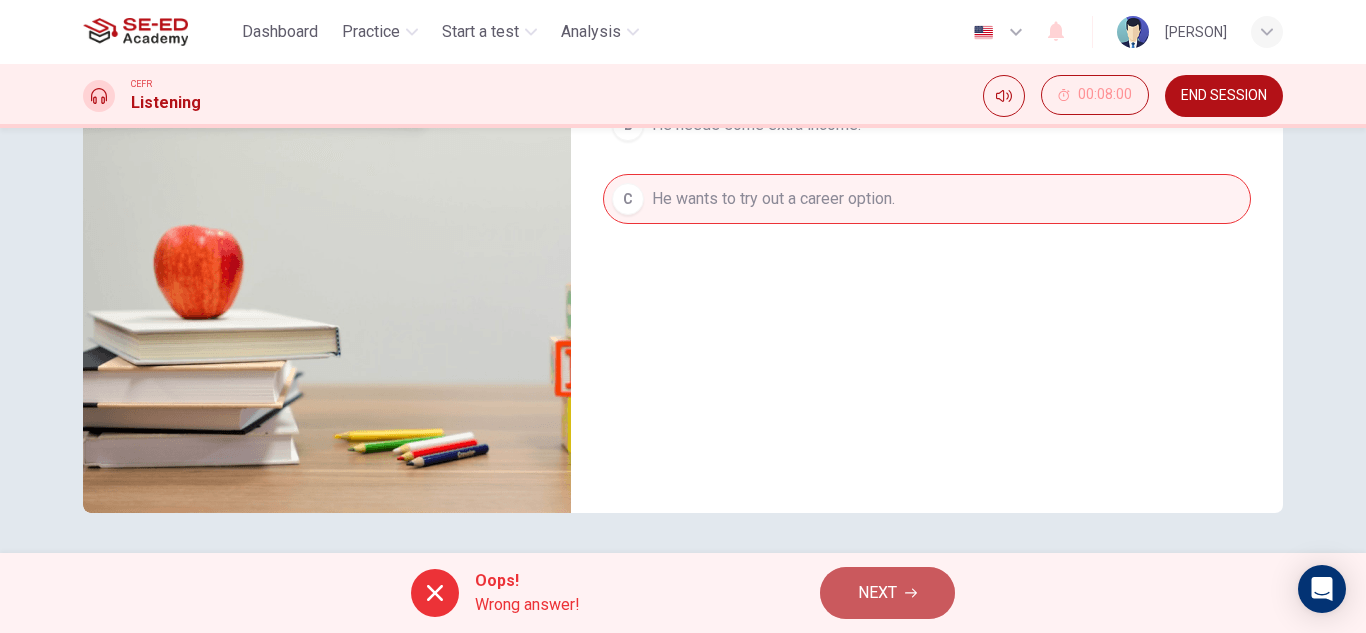 click on "NEXT" at bounding box center (887, 593) 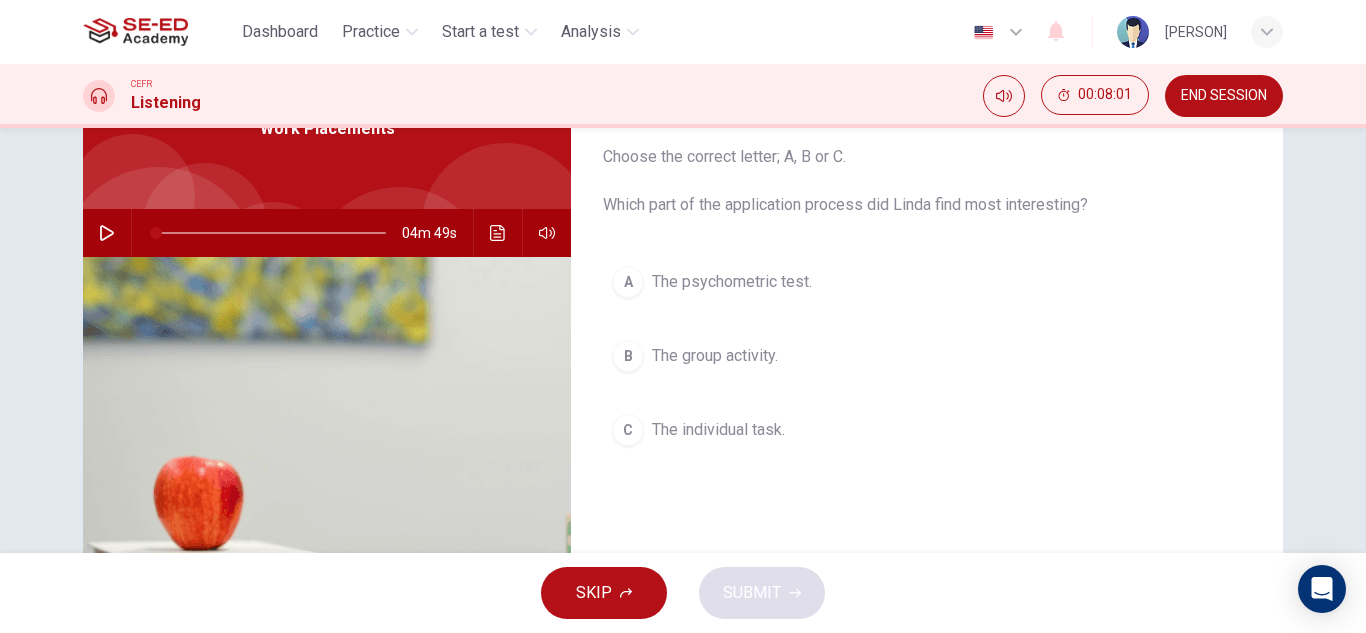 scroll, scrollTop: 118, scrollLeft: 0, axis: vertical 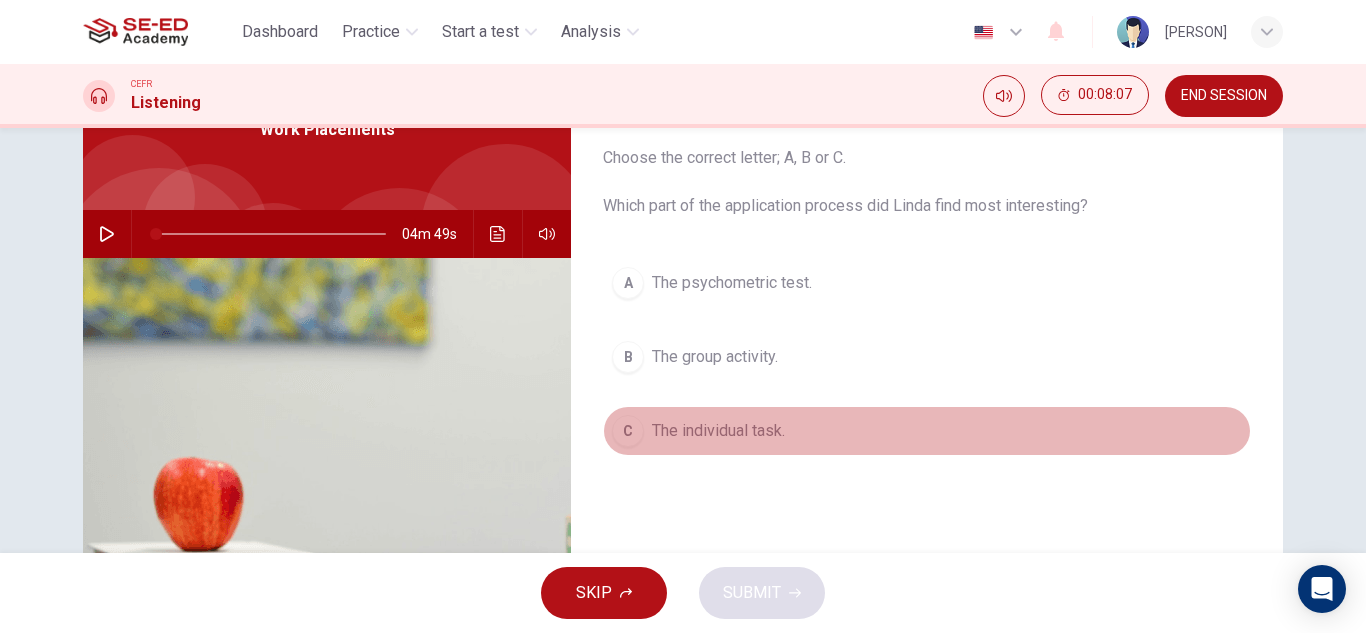 click on "The individual task." at bounding box center (732, 283) 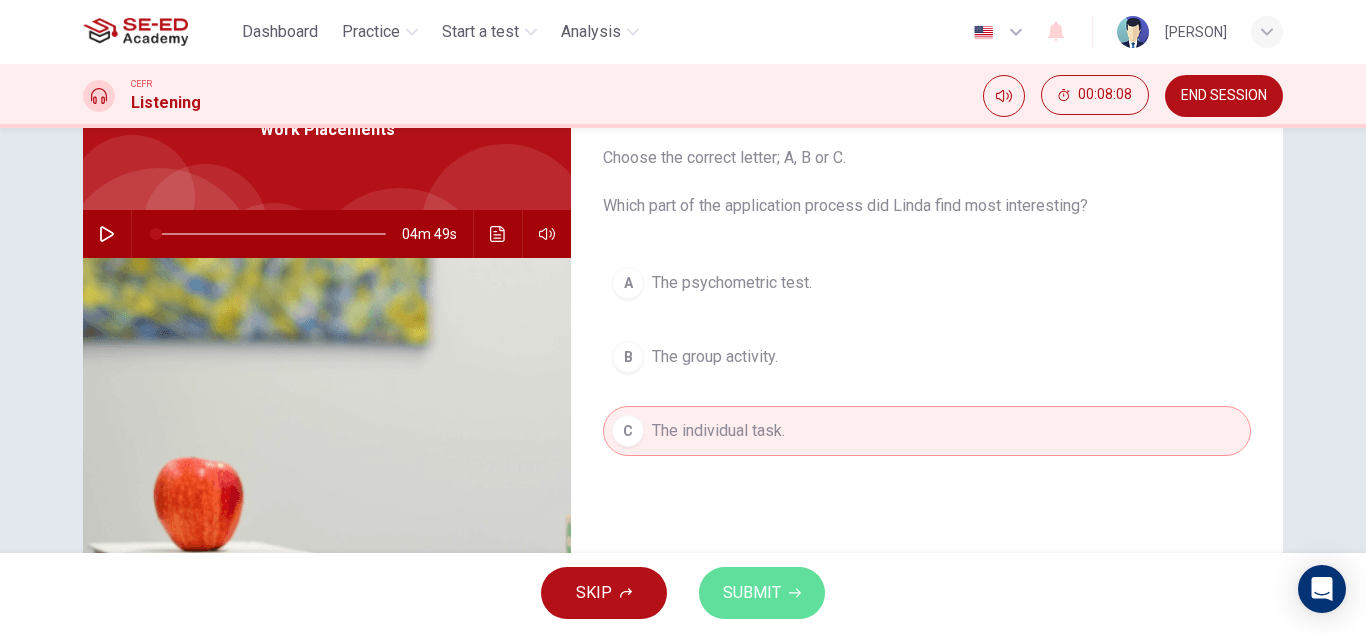 click at bounding box center (795, 593) 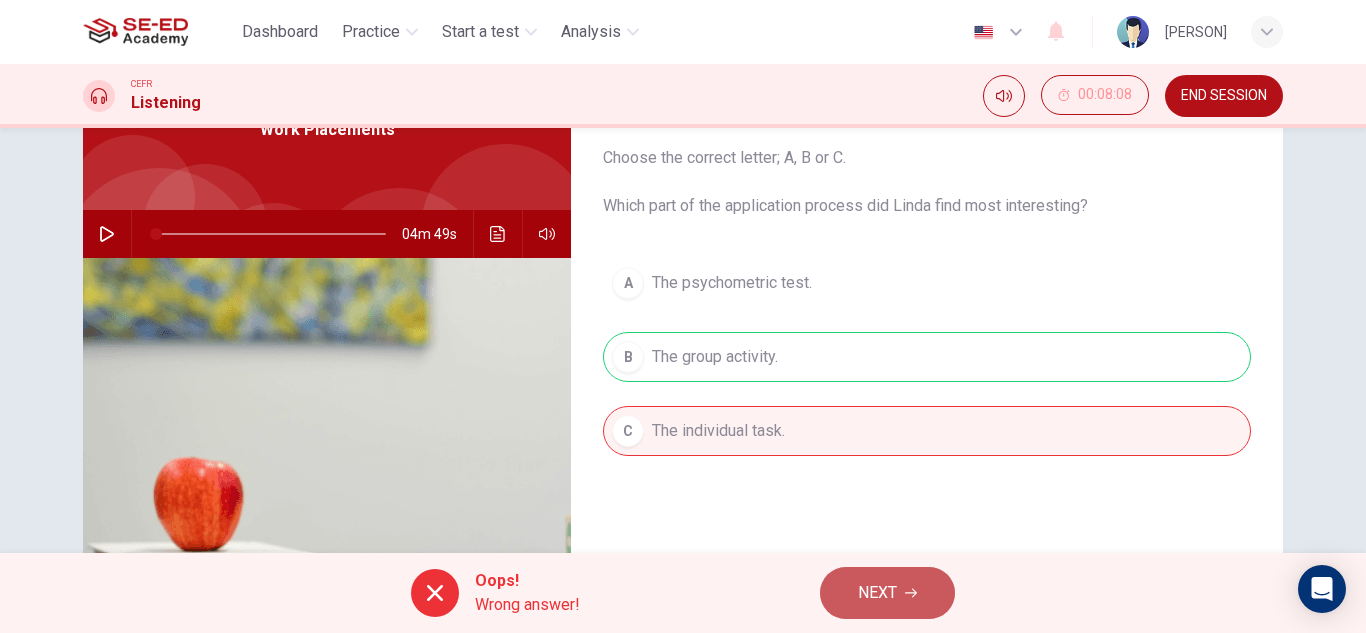 click on "NEXT" at bounding box center (877, 593) 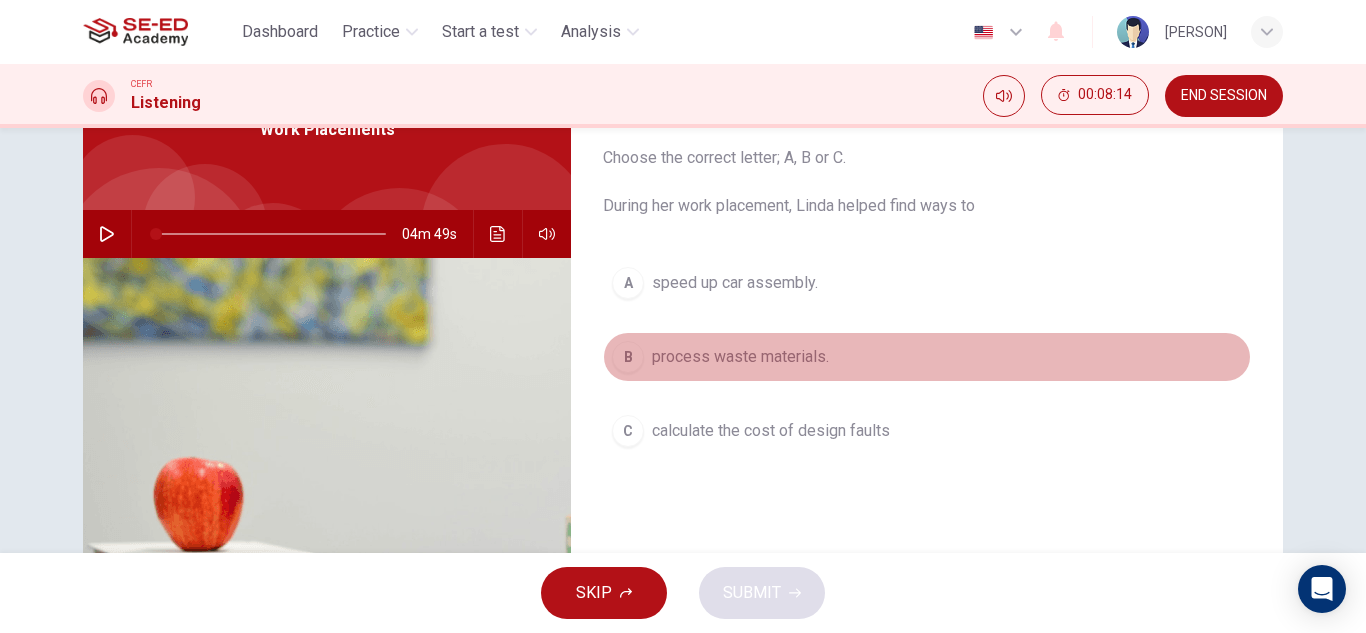click on "process waste materials." at bounding box center (735, 283) 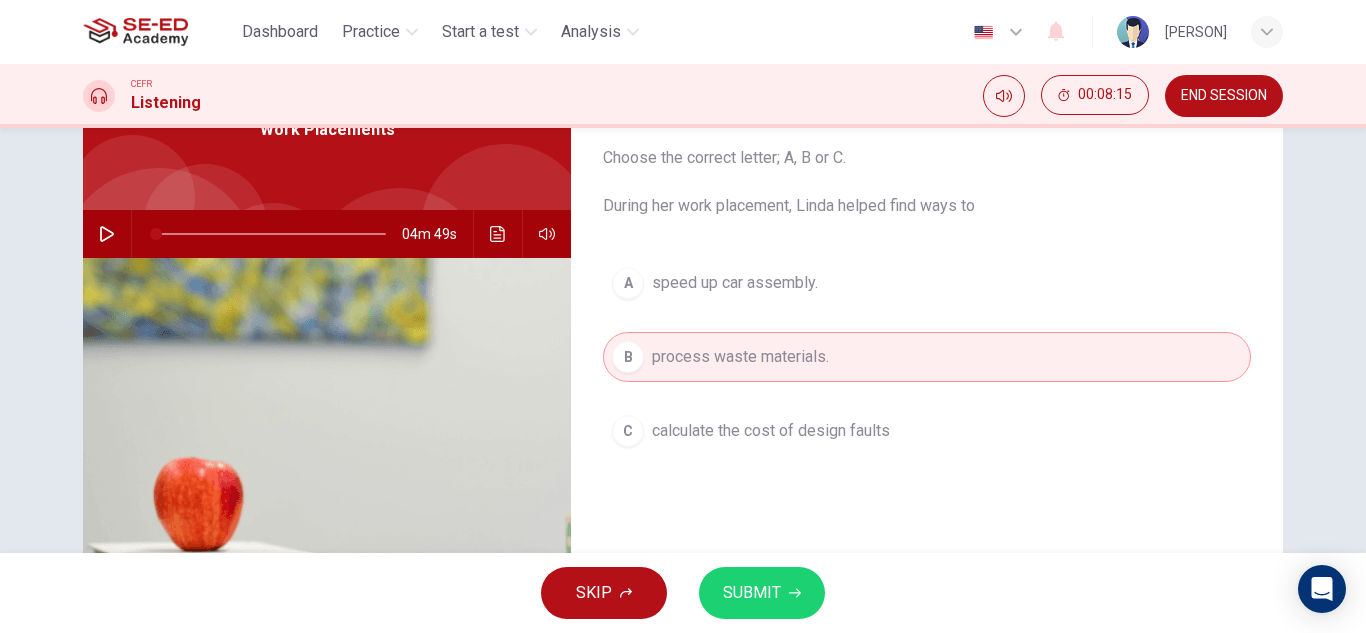 click at bounding box center (795, 593) 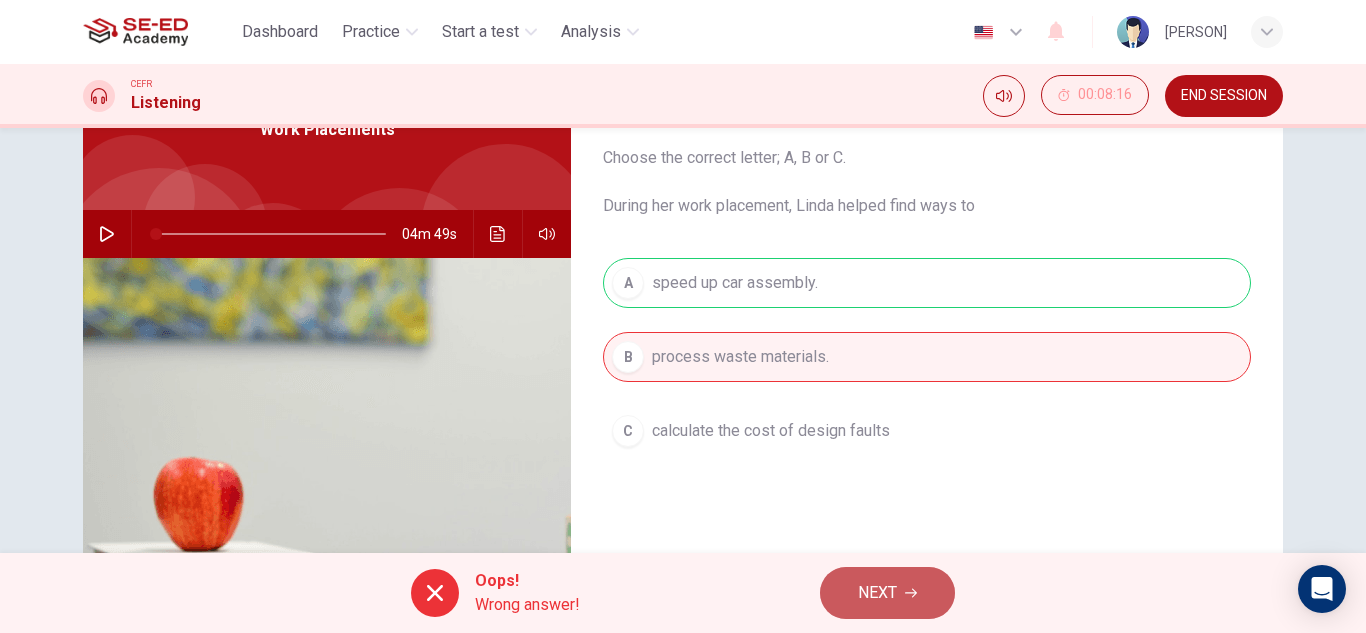 click on "NEXT" at bounding box center (877, 593) 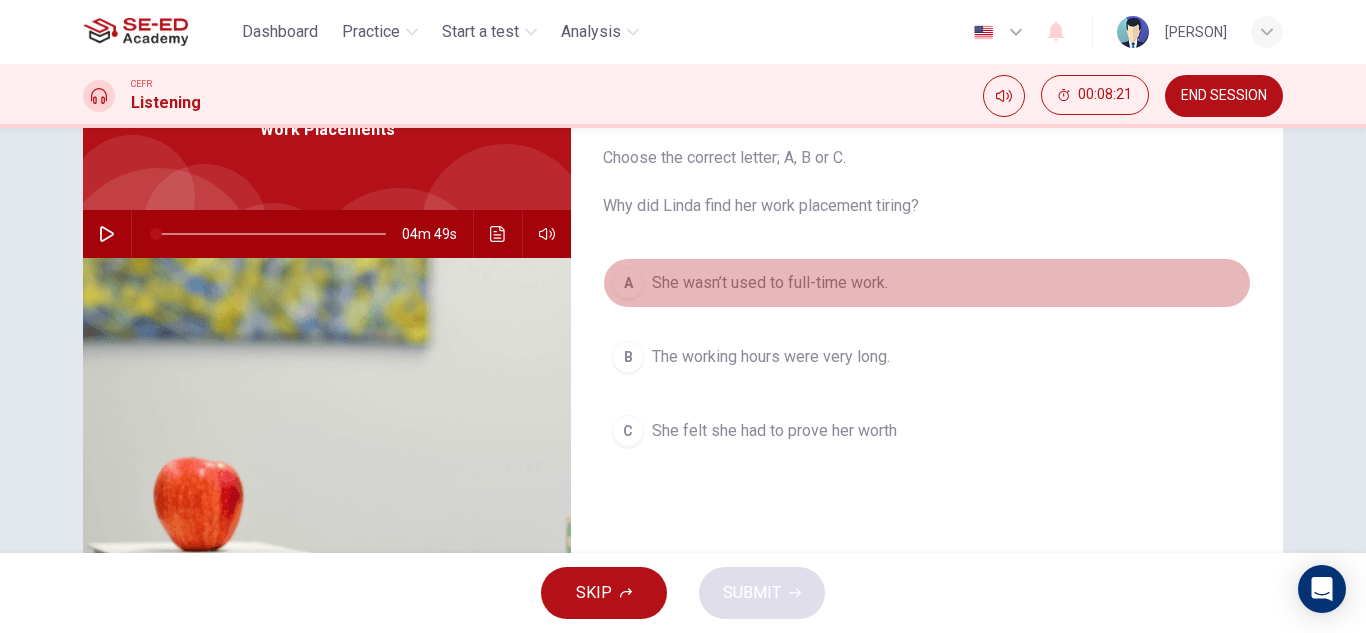 click on "She wasn’t used to full-time work." at bounding box center [770, 283] 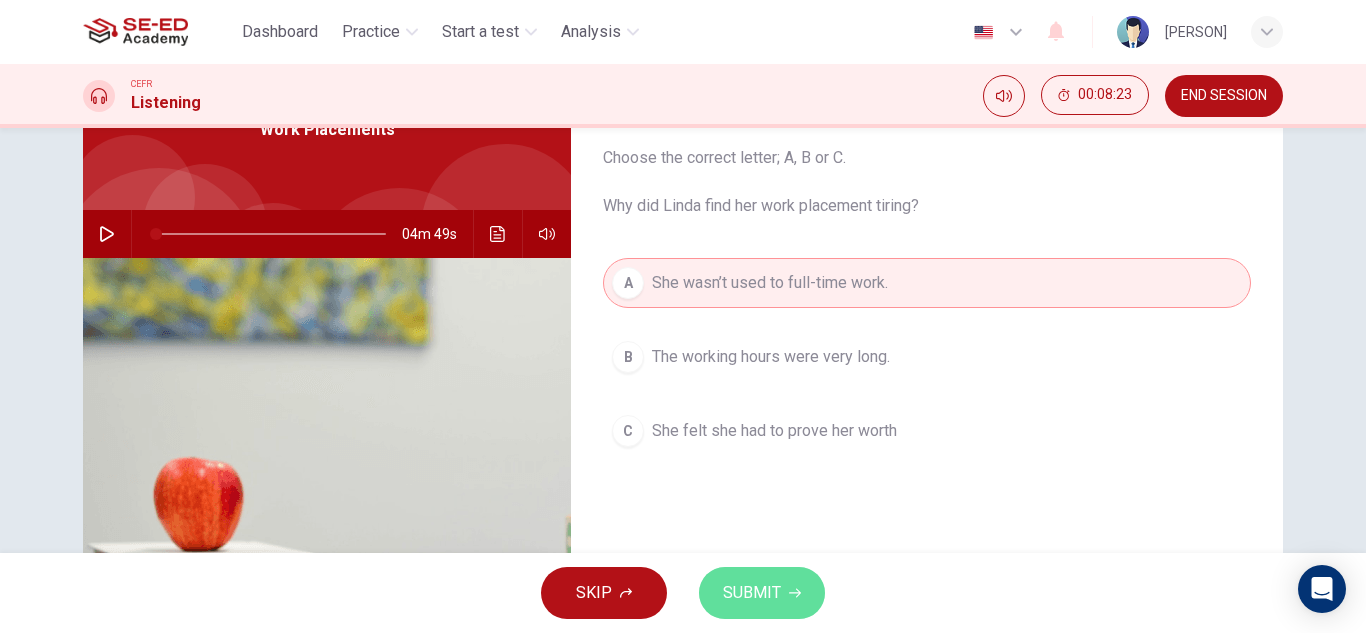 click on "SUBMIT" at bounding box center [752, 593] 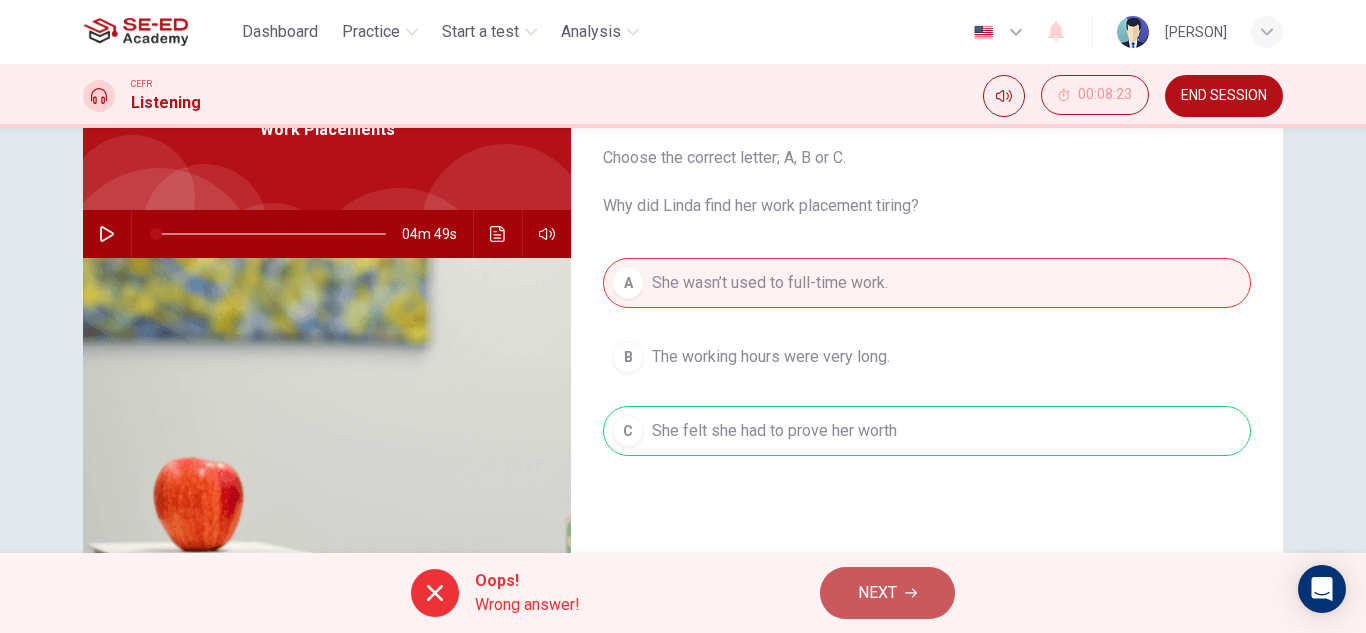 click on "NEXT" at bounding box center (877, 593) 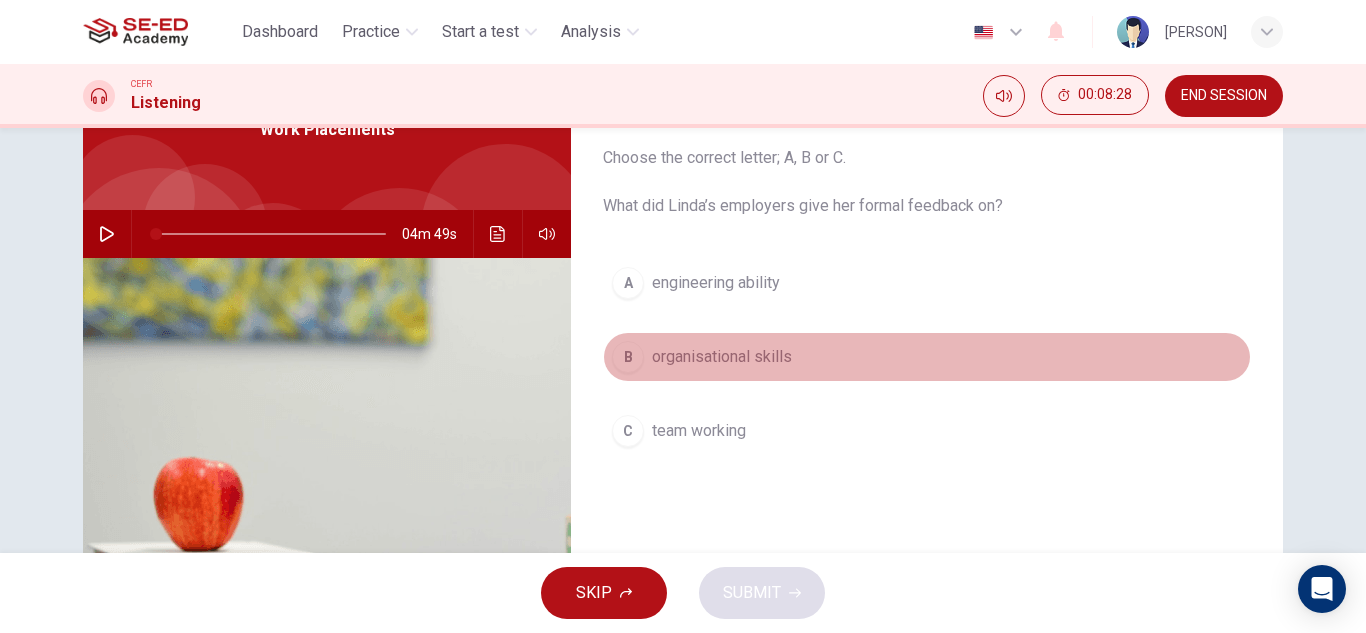 click on "organisational skills" at bounding box center (716, 283) 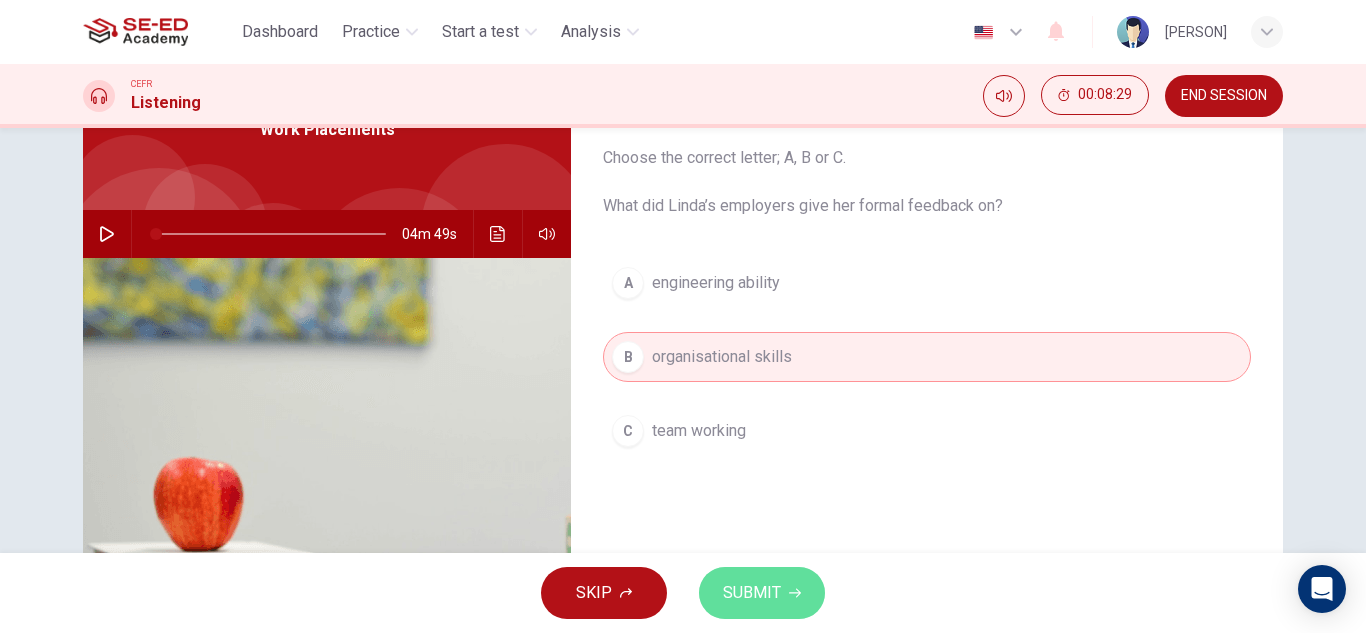 click on "SUBMIT" at bounding box center [762, 593] 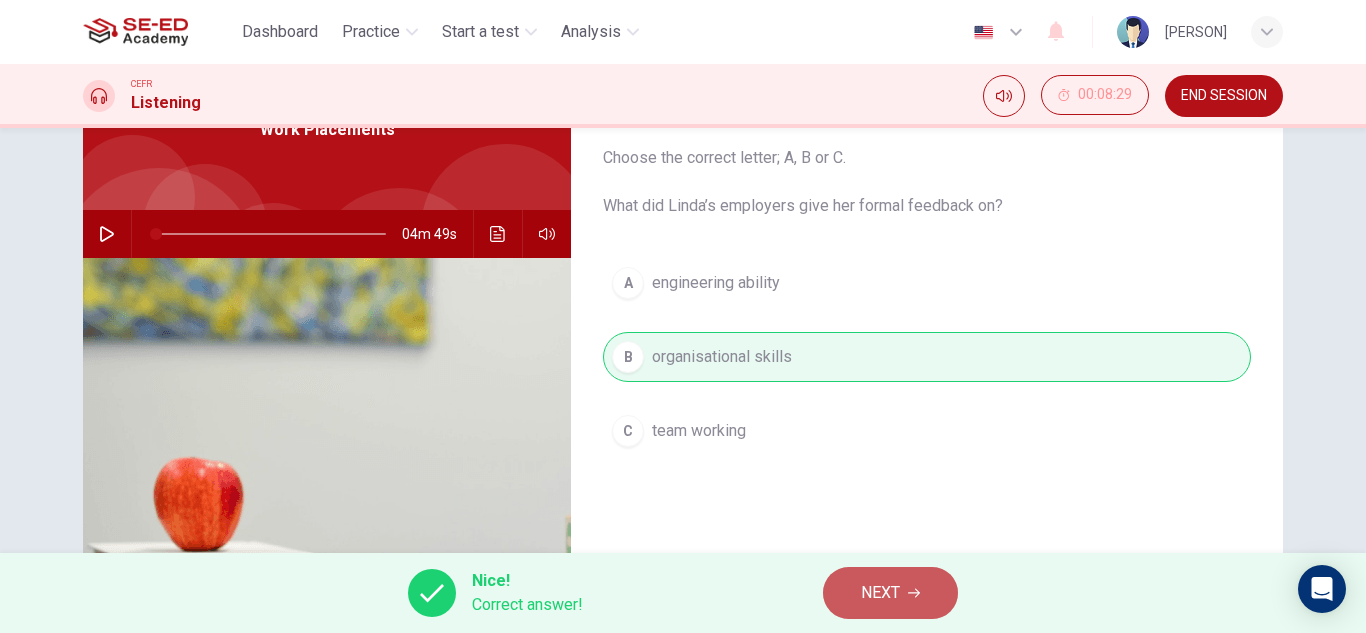 click on "NEXT" at bounding box center [880, 593] 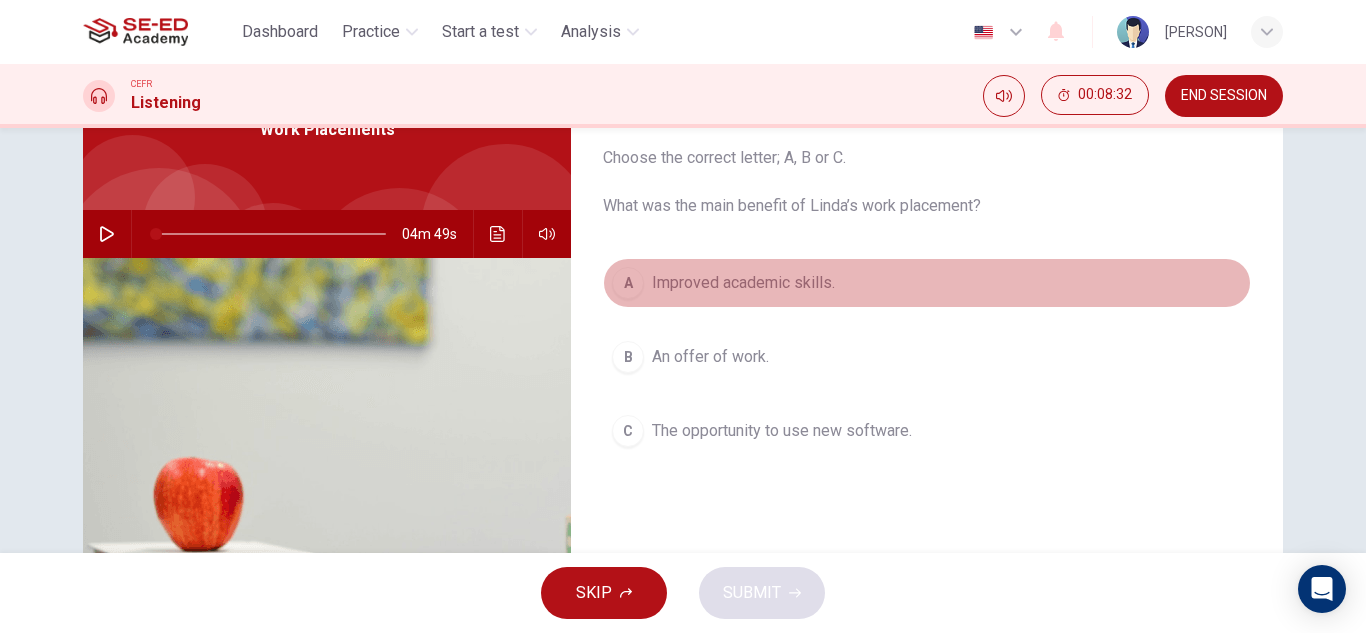 click on "Improved academic skills." at bounding box center (743, 283) 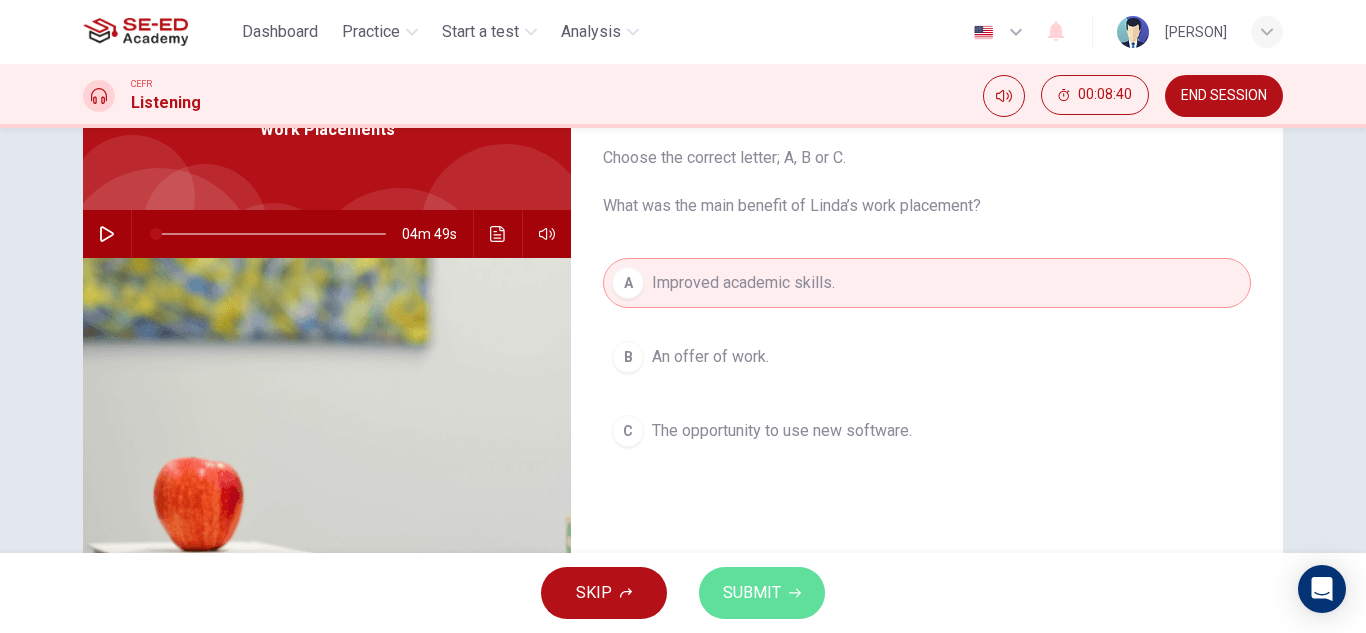 click on "SUBMIT" at bounding box center (762, 593) 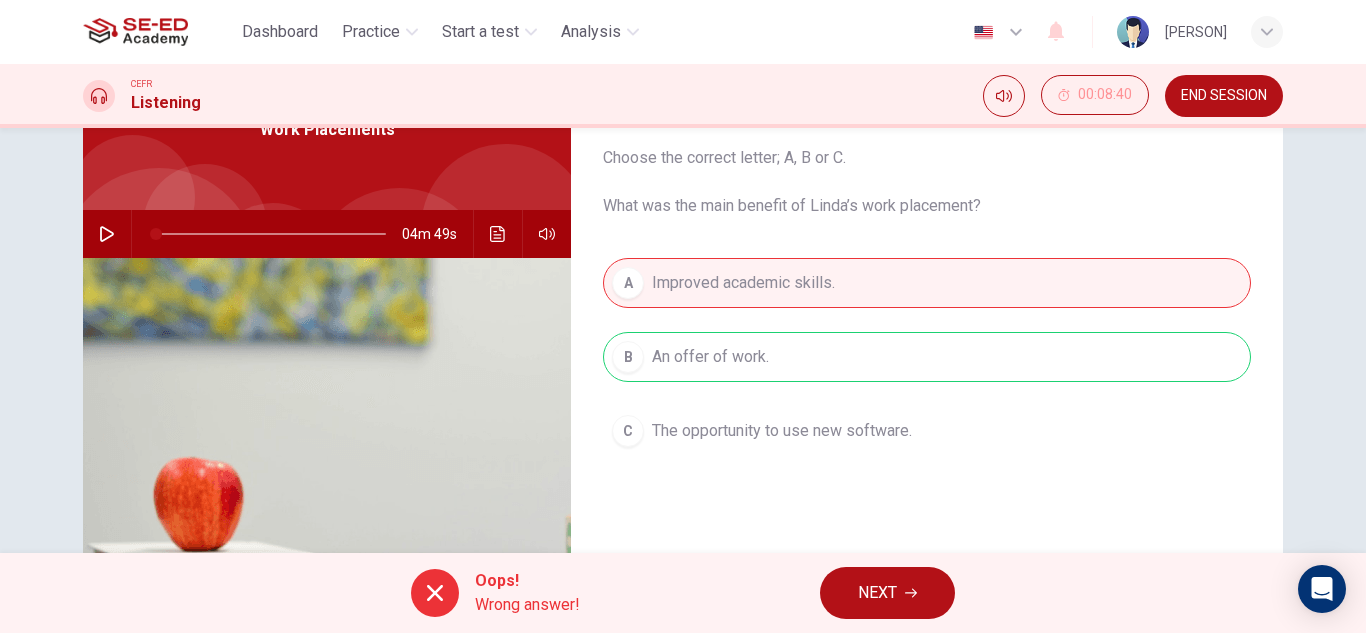 click on "NEXT" at bounding box center (877, 593) 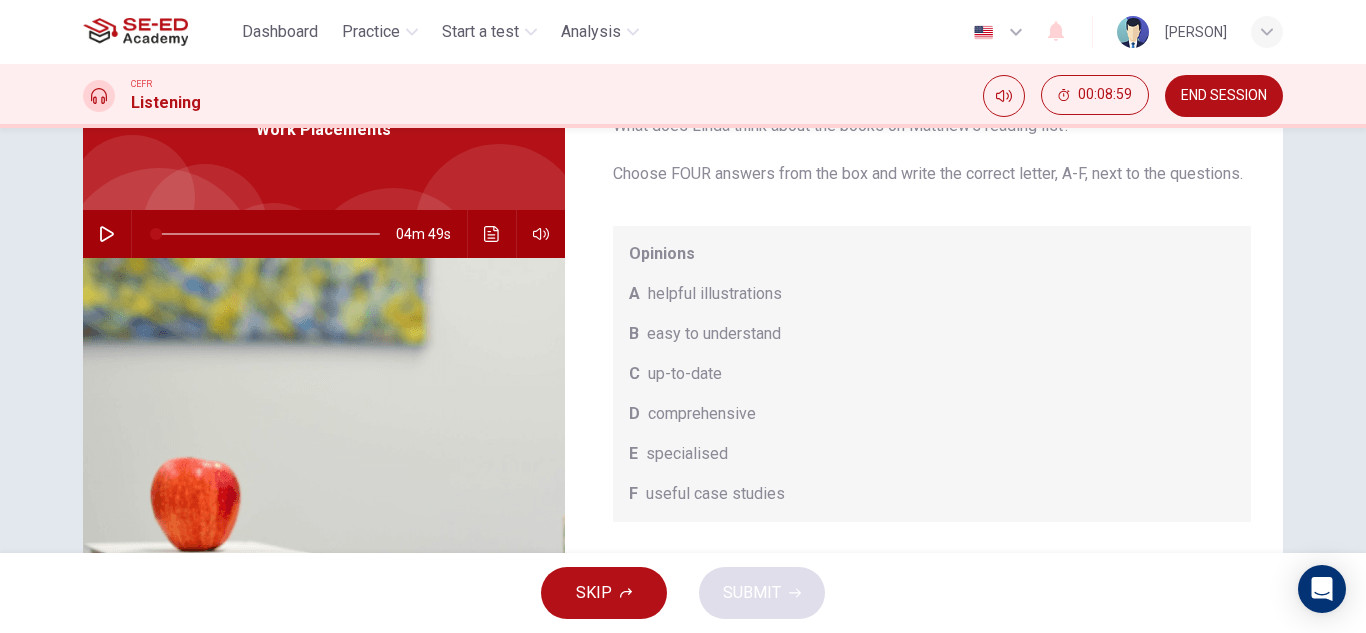 scroll, scrollTop: 113, scrollLeft: 0, axis: vertical 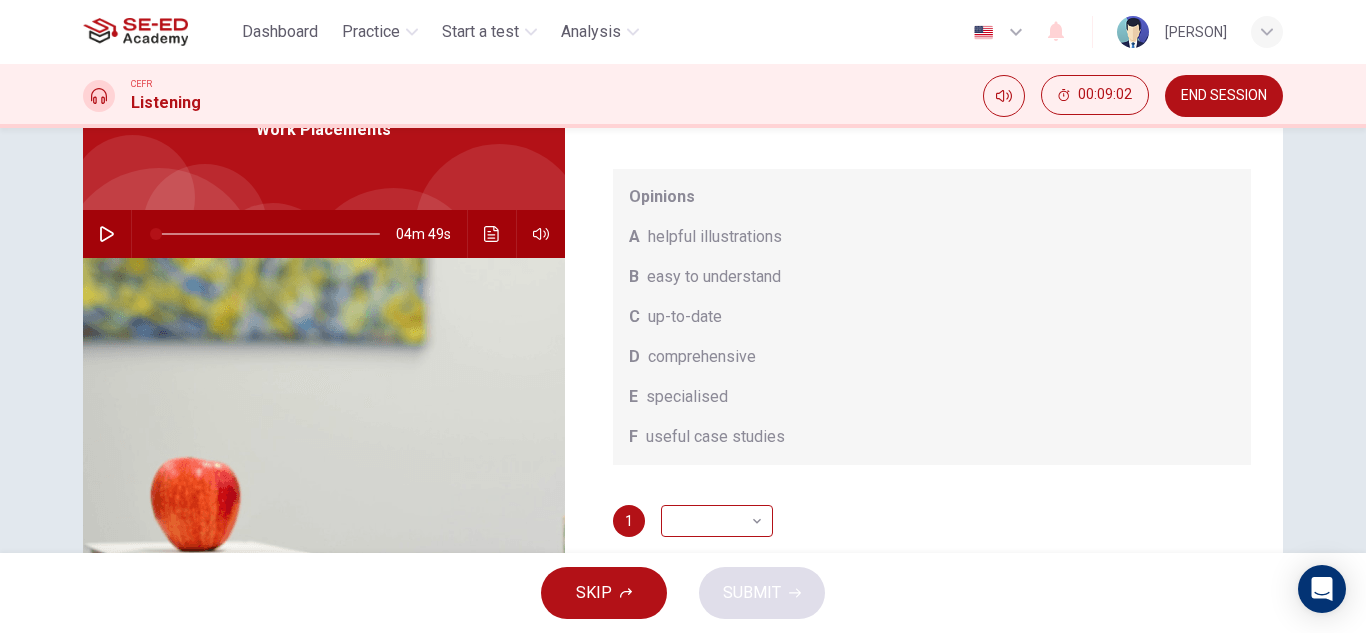 click on "This site uses cookies, as explained in our  Privacy Policy . If you agree to the use of cookies, please click the Accept button and continue to browse our site.   Privacy Policy Accept Dashboard Practice Start a test Analysis English en ​ Kittiya Sudbornid CEFR Listening 00:09:02 END SESSION Question 7 What does Linda think about the books on Matthew’s reading list? Choose FOUR answers from the box and write the correct letter, A-F, next to the questions.
Opinions A helpful illustrations B easy to understand C up-to-date D comprehensive E specialised F useful case studies 1 ​ ​ 2 ​ ​ 3 ​ ​ 4 ​ ​ Work Placements 04m 49s SKIP SUBMIT SE-ED Academy - Online Testing Platform
Dashboard Practice Start a test Analysis Notifications © Copyright  2025" at bounding box center (683, 316) 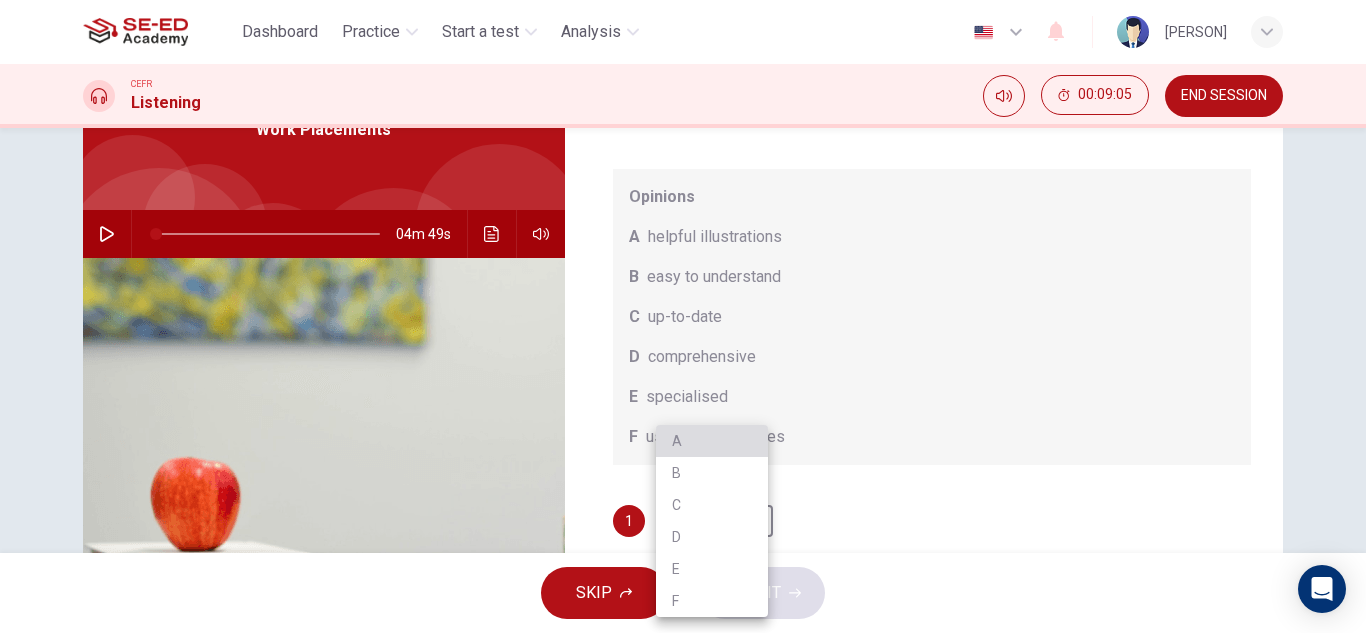 click on "A" at bounding box center (712, 441) 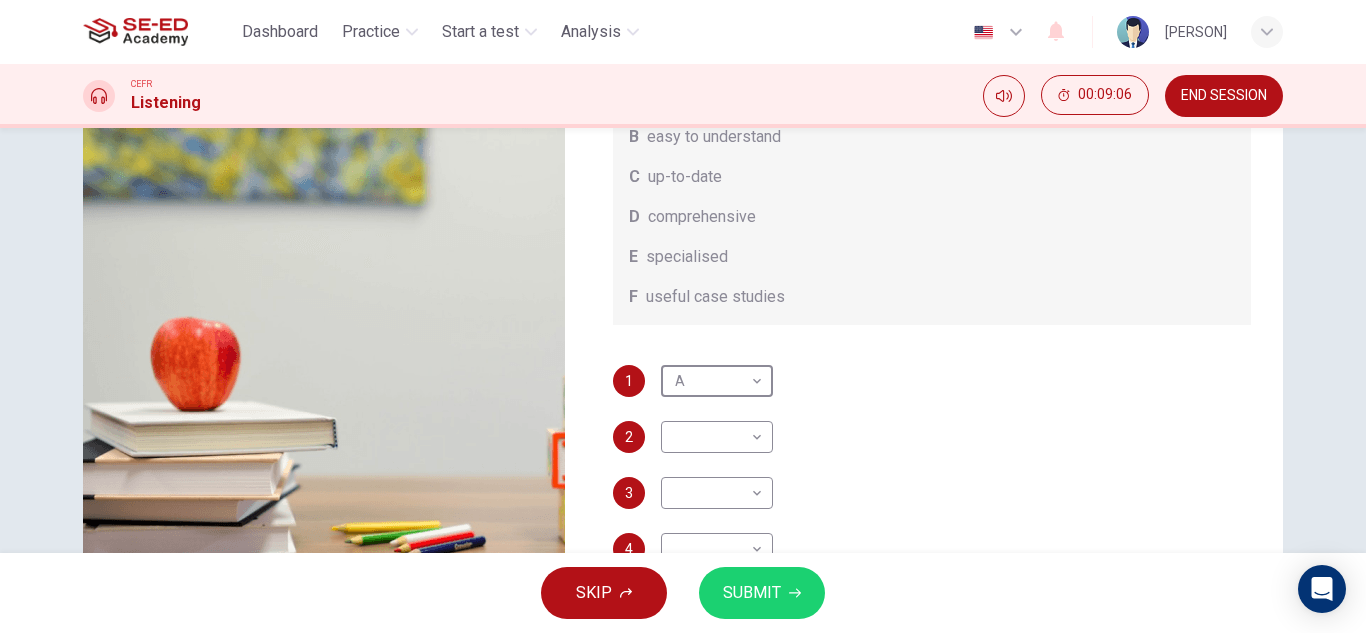 scroll, scrollTop: 259, scrollLeft: 0, axis: vertical 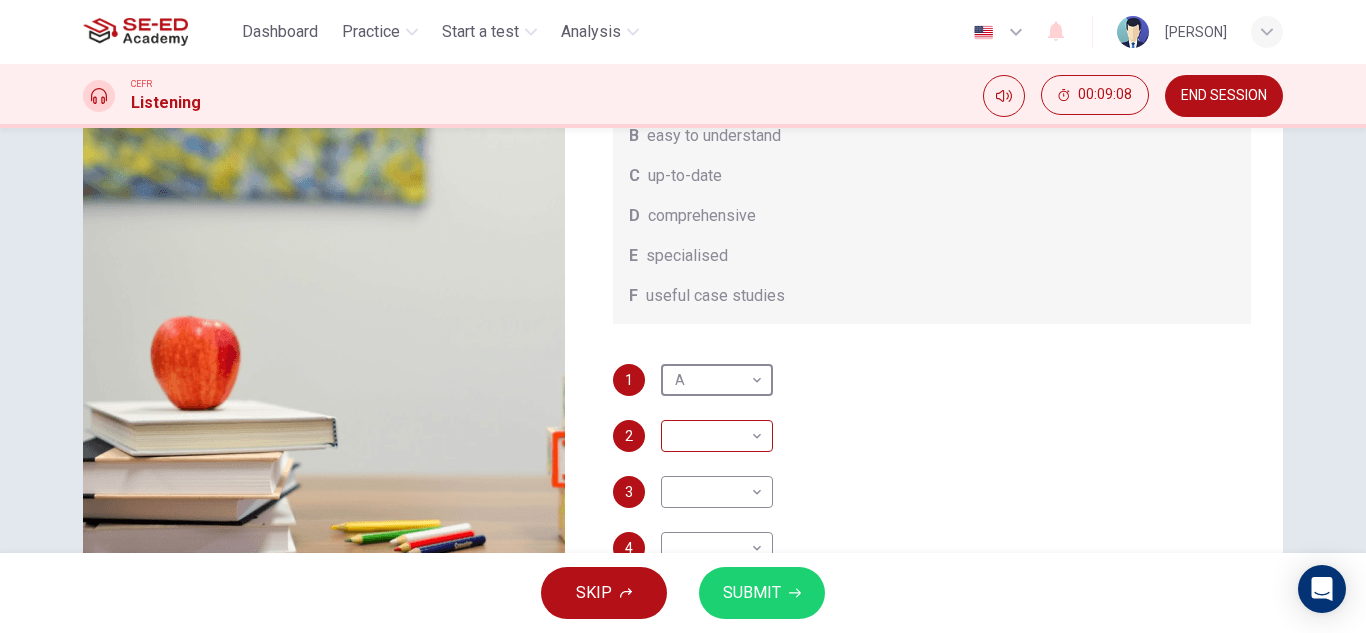 click on "This site uses cookies, as explained in our  Privacy Policy . If you agree to the use of cookies, please click the Accept button and continue to browse our site.   Privacy Policy Accept Dashboard Practice Start a test Analysis English en ​ Kittiya Sudbornid CEFR Listening 00:09:08 END SESSION Question 7 What does Linda think about the books on Matthew’s reading list? Choose FOUR answers from the box and write the correct letter, A-F, next to the questions.
Opinions A helpful illustrations B easy to understand C up-to-date D comprehensive E specialised F useful case studies 1 A A ​ 2 ​ ​ 3 ​ ​ 4 ​ ​ Work Placements 04m 49s SKIP SUBMIT SE-ED Academy - Online Testing Platform
Dashboard Practice Start a test Analysis Notifications © Copyright  2025" at bounding box center (683, 316) 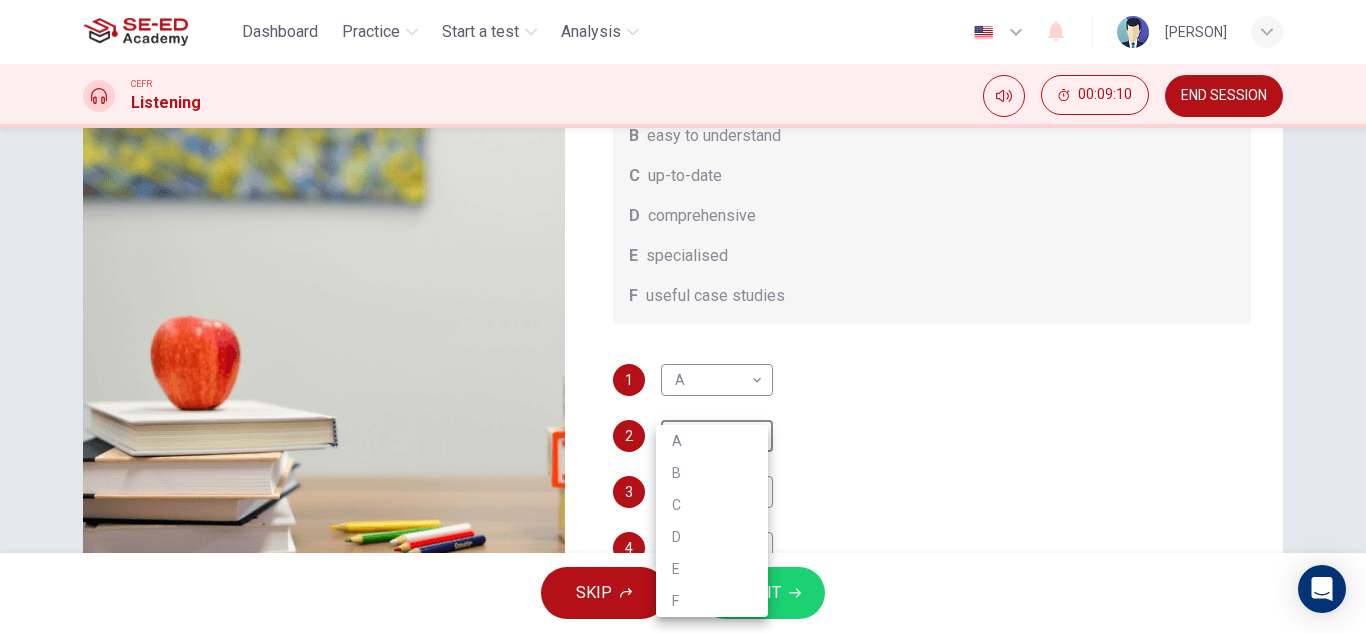 click on "E" at bounding box center (712, 569) 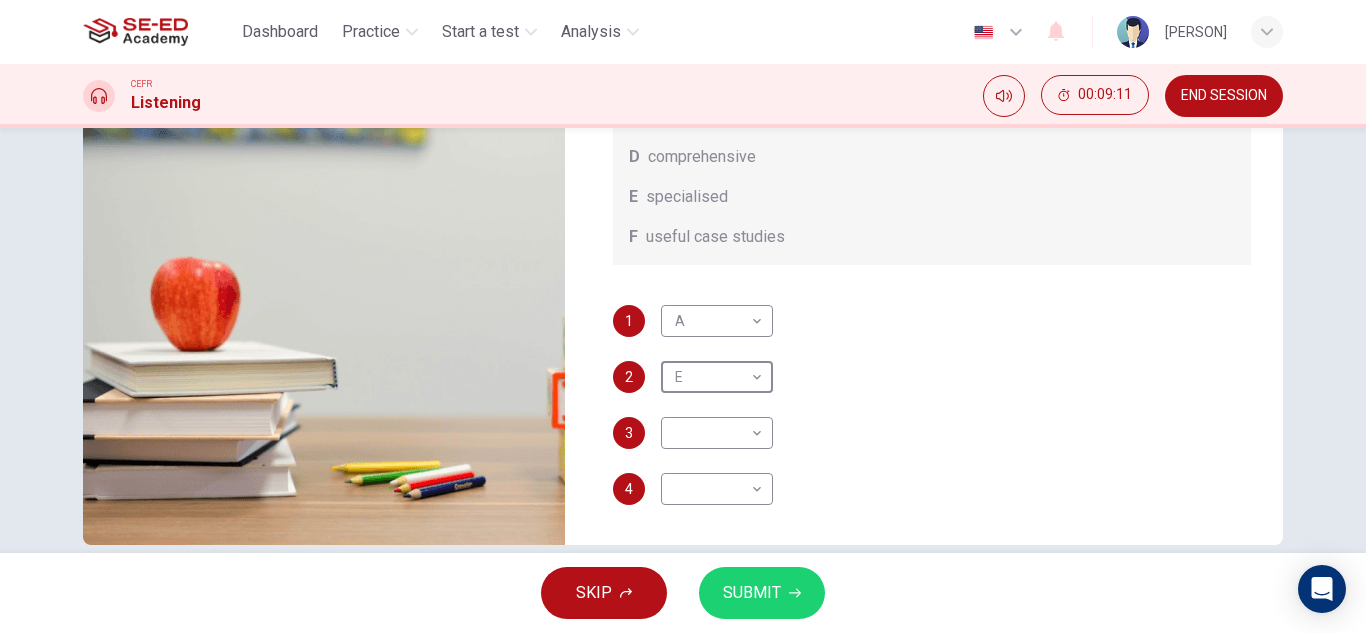 scroll, scrollTop: 319, scrollLeft: 0, axis: vertical 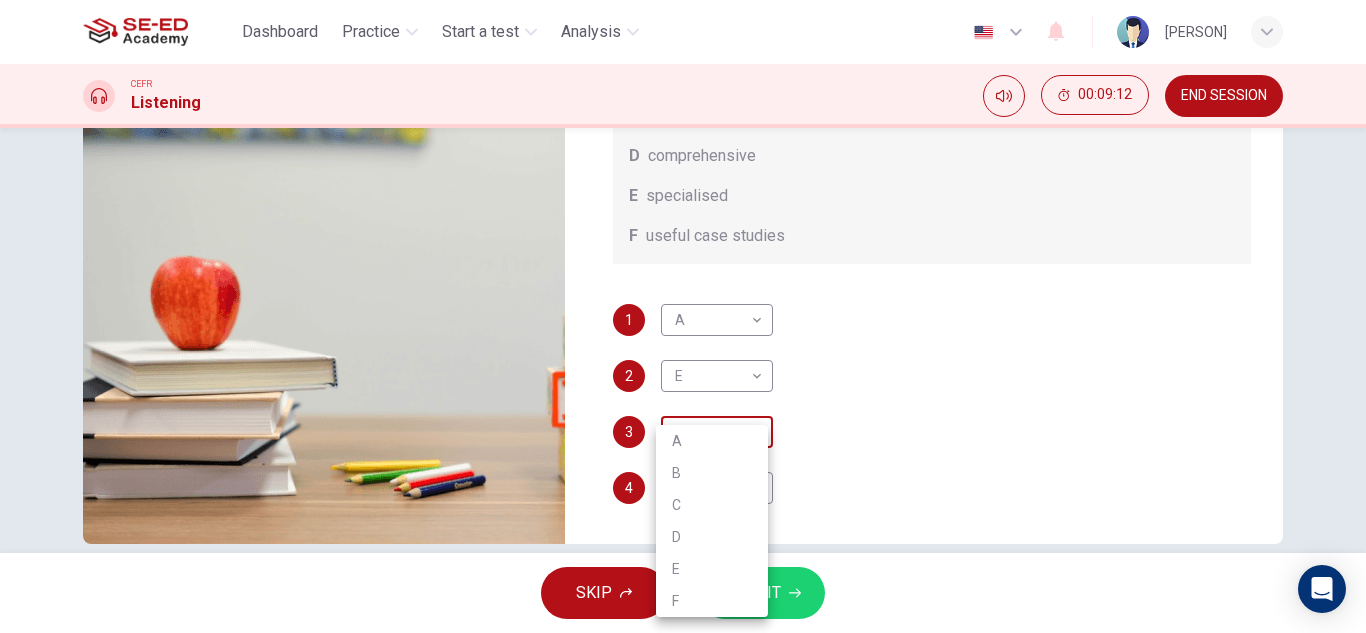 click on "This site uses cookies, as explained in our  Privacy Policy . If you agree to the use of cookies, please click the Accept button and continue to browse our site.   Privacy Policy Accept Dashboard Practice Start a test Analysis English en ​ Kittiya Sudbornid CEFR Listening 00:09:12 END SESSION Question 7 What does Linda think about the books on Matthew’s reading list? Choose FOUR answers from the box and write the correct letter, A-F, next to the questions.
Opinions A helpful illustrations B easy to understand C up-to-date D comprehensive E specialised F useful case studies 1 A A ​ 2 E E ​ 3 ​ ​ 4 ​ ​ Work Placements 04m 49s SKIP SUBMIT SE-ED Academy - Online Testing Platform
Dashboard Practice Start a test Analysis Notifications © Copyright  2025 A B C D E F" at bounding box center (683, 316) 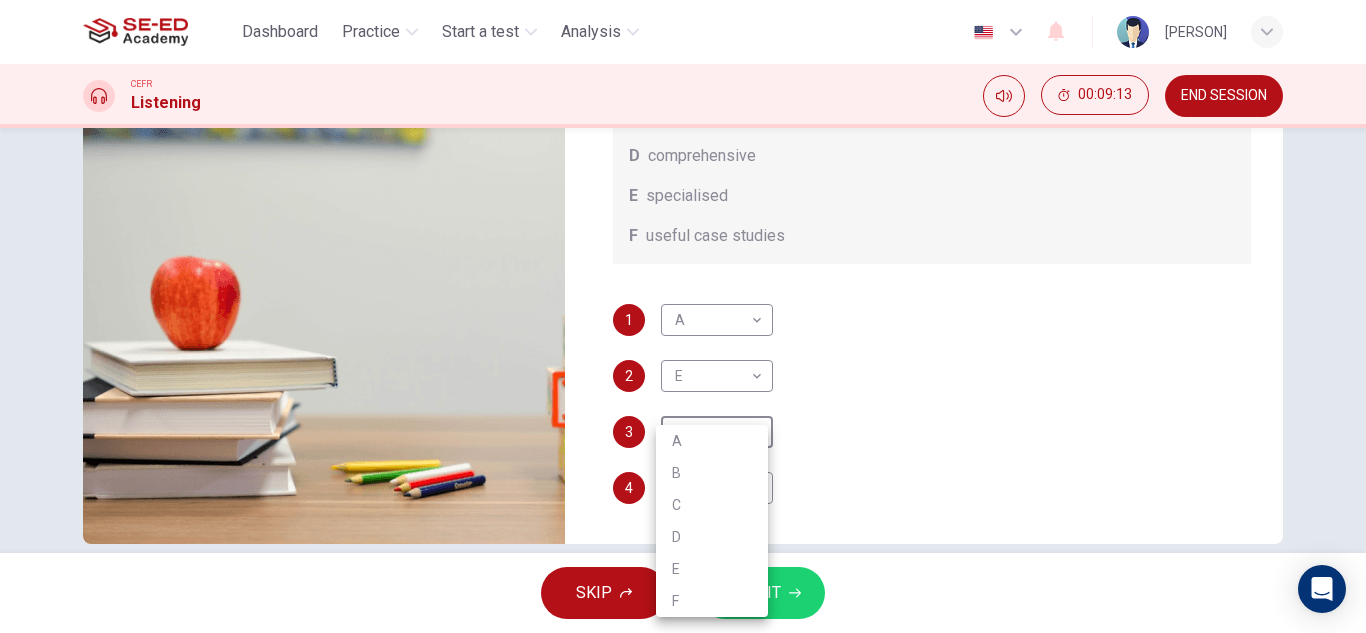 click on "D" at bounding box center (712, 537) 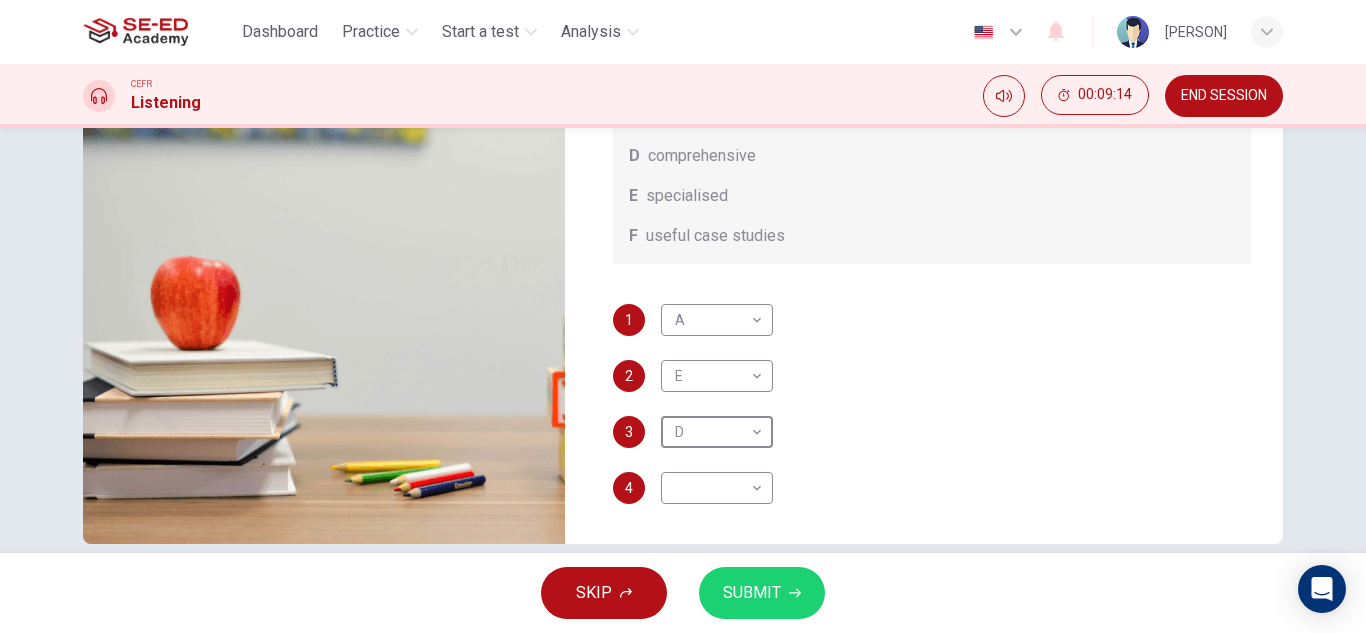 scroll, scrollTop: 0, scrollLeft: 0, axis: both 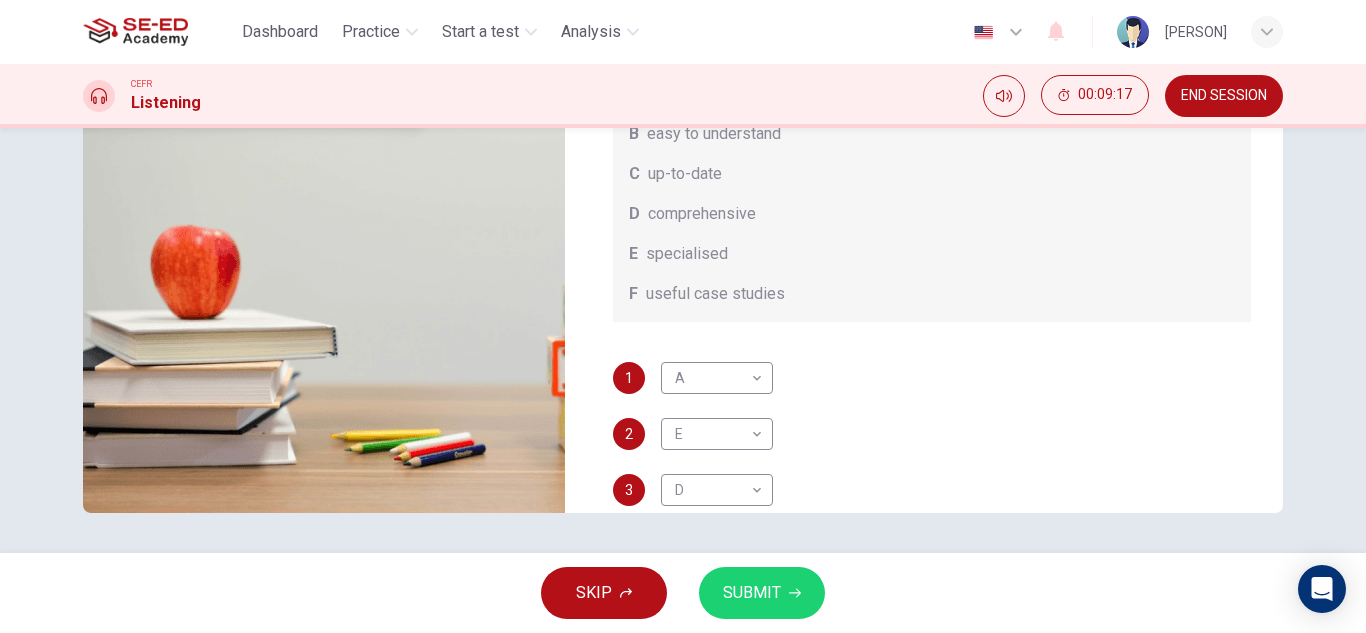 click on "1 A A ​" at bounding box center (932, 378) 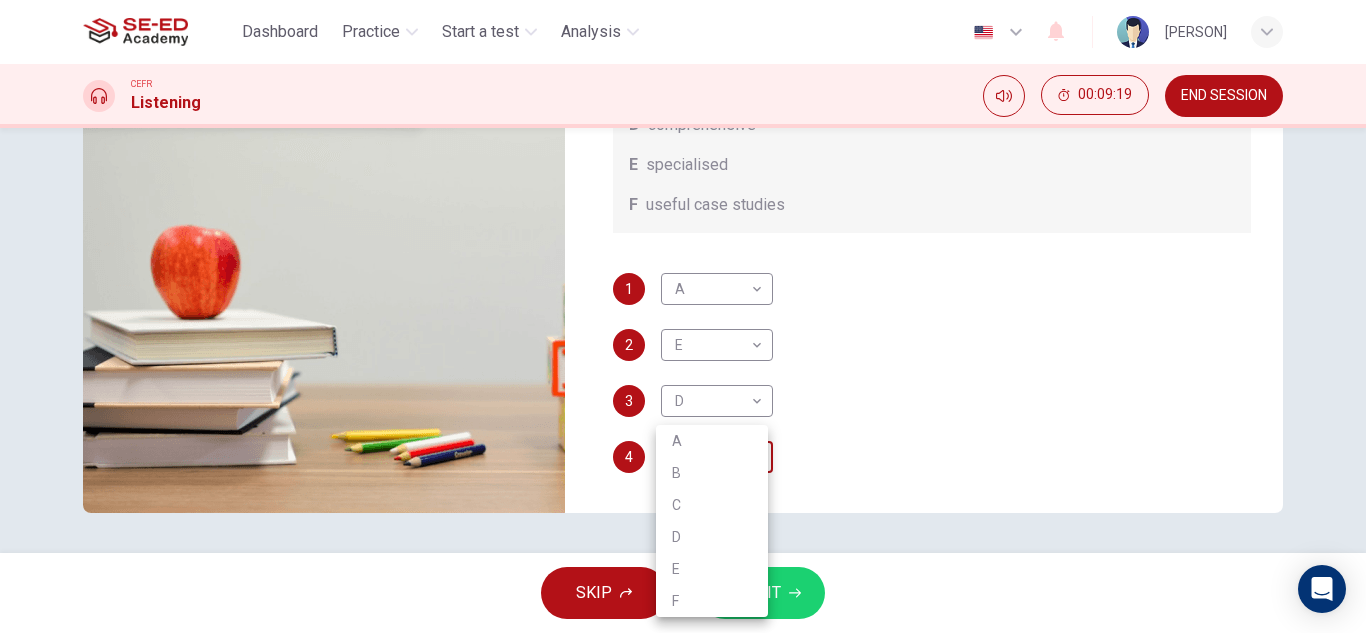 click on "This site uses cookies, as explained in our  Privacy Policy . If you agree to the use of cookies, please click the Accept button and continue to browse our site.   Privacy Policy Accept Dashboard Practice Start a test Analysis English en ​ Kittiya Sudbornid CEFR Listening 00:09:19 END SESSION Question 7 What does Linda think about the books on Matthew’s reading list? Choose FOUR answers from the box and write the correct letter, A-F, next to the questions.
Opinions A helpful illustrations B easy to understand C up-to-date D comprehensive E specialised F useful case studies 1 A A ​ 2 E E ​ 3 D D ​ 4 ​ ​ Work Placements 04m 49s SKIP SUBMIT SE-ED Academy - Online Testing Platform
Dashboard Practice Start a test Analysis Notifications © Copyright  2025 A B C D E F" at bounding box center (683, 316) 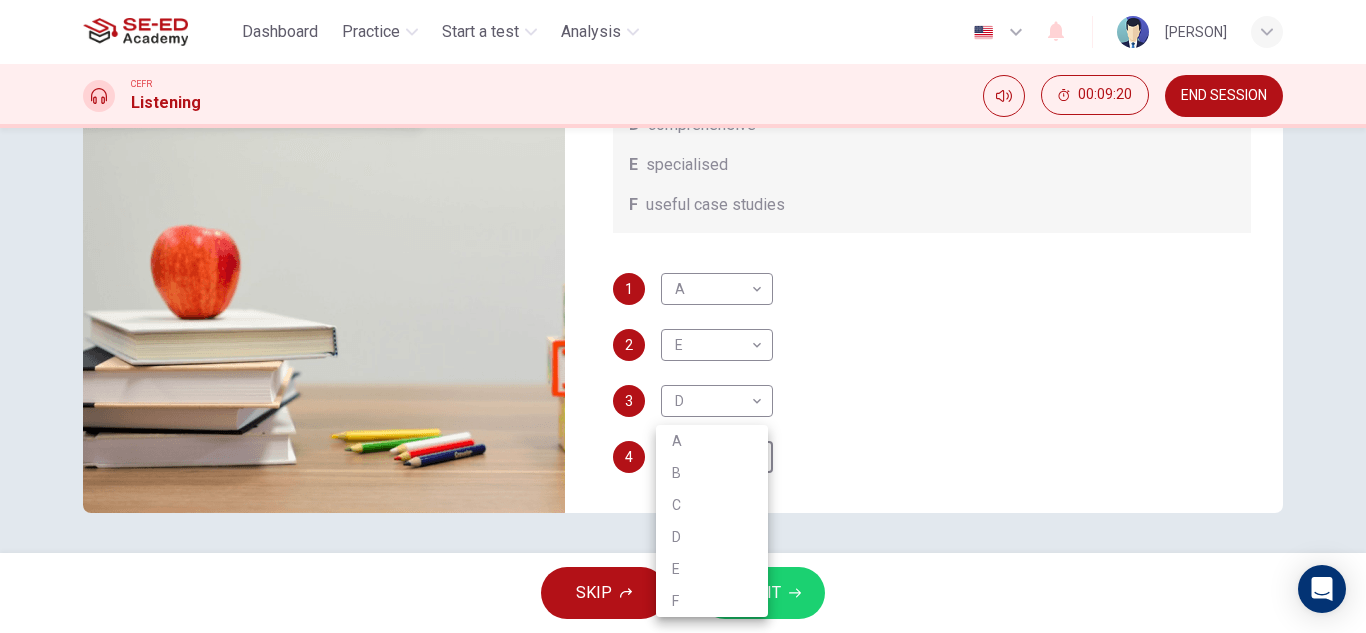 click on "B" at bounding box center [712, 473] 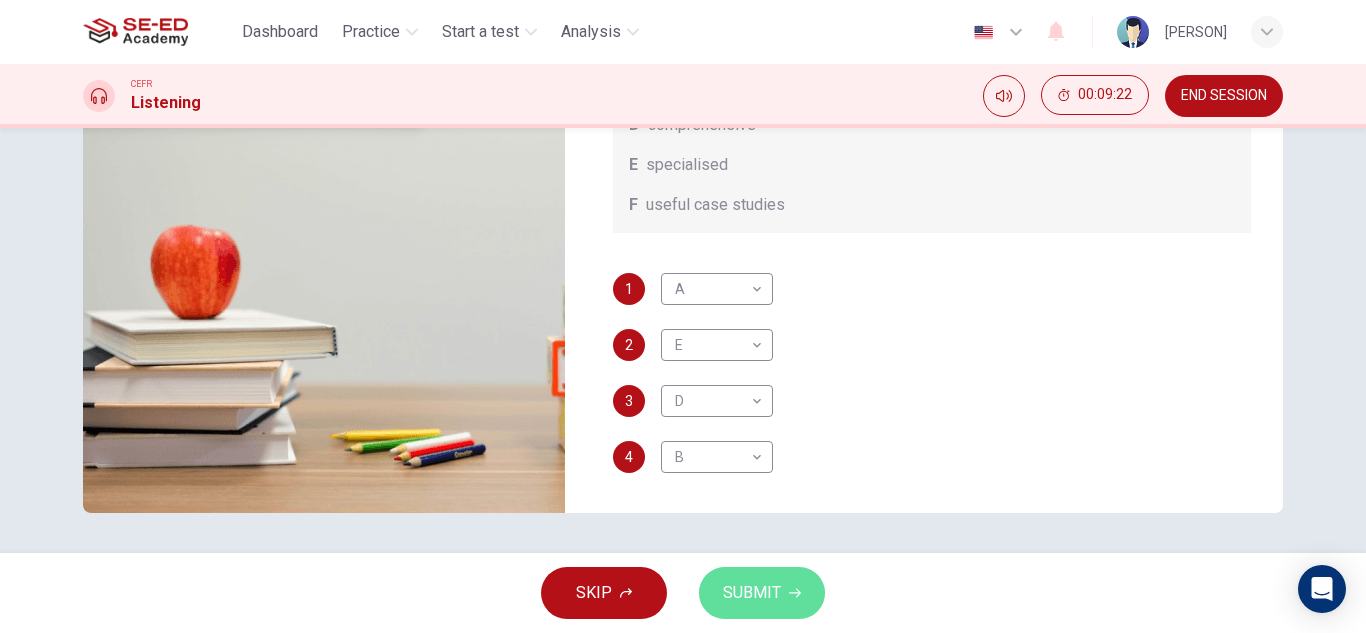 click on "SUBMIT" at bounding box center [752, 593] 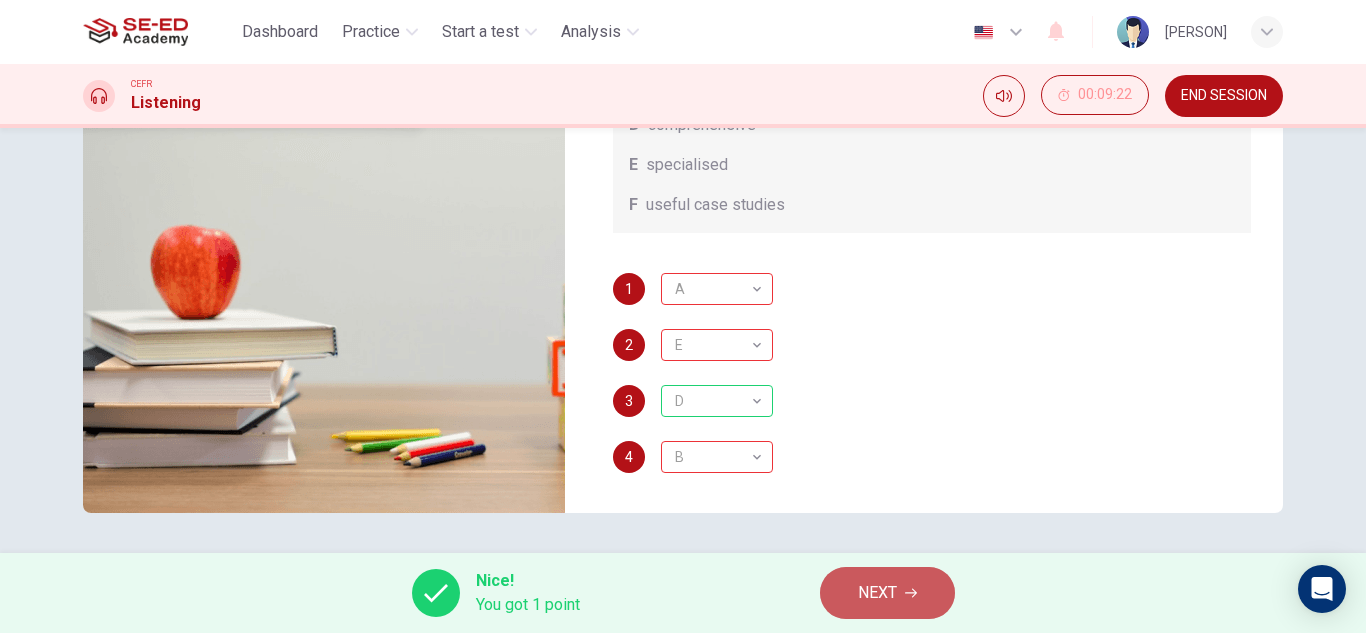 click on "NEXT" at bounding box center [877, 593] 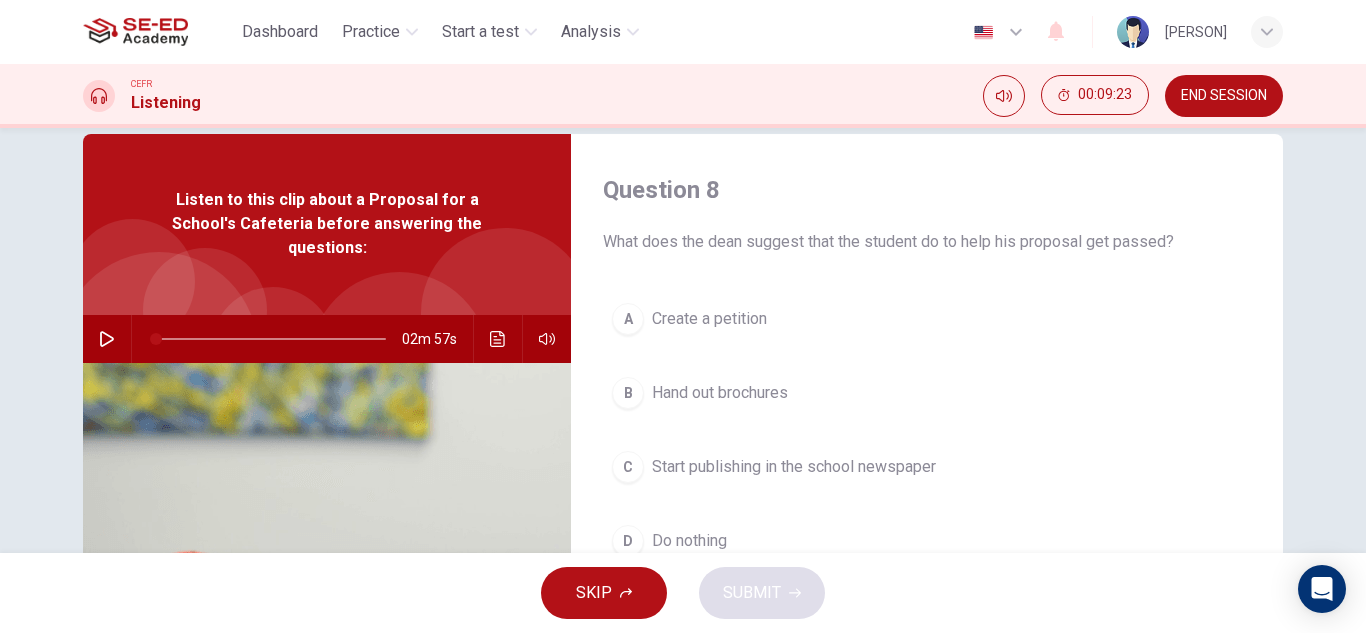 scroll, scrollTop: 35, scrollLeft: 0, axis: vertical 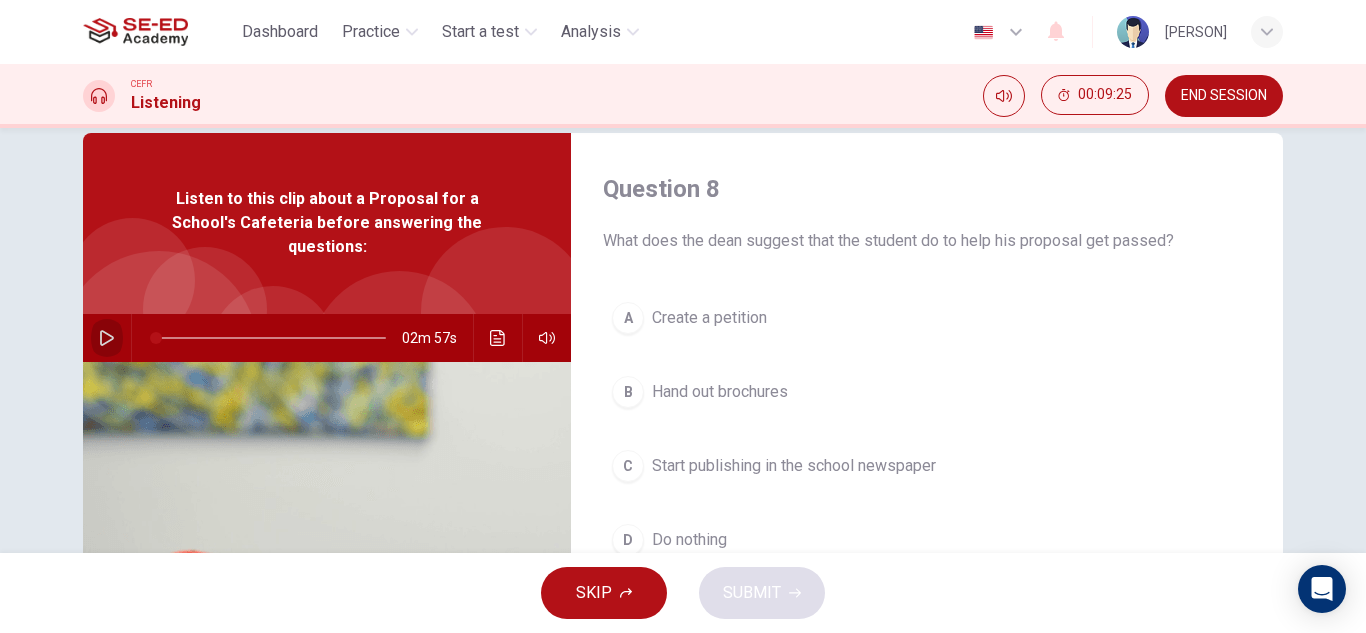 click at bounding box center [107, 338] 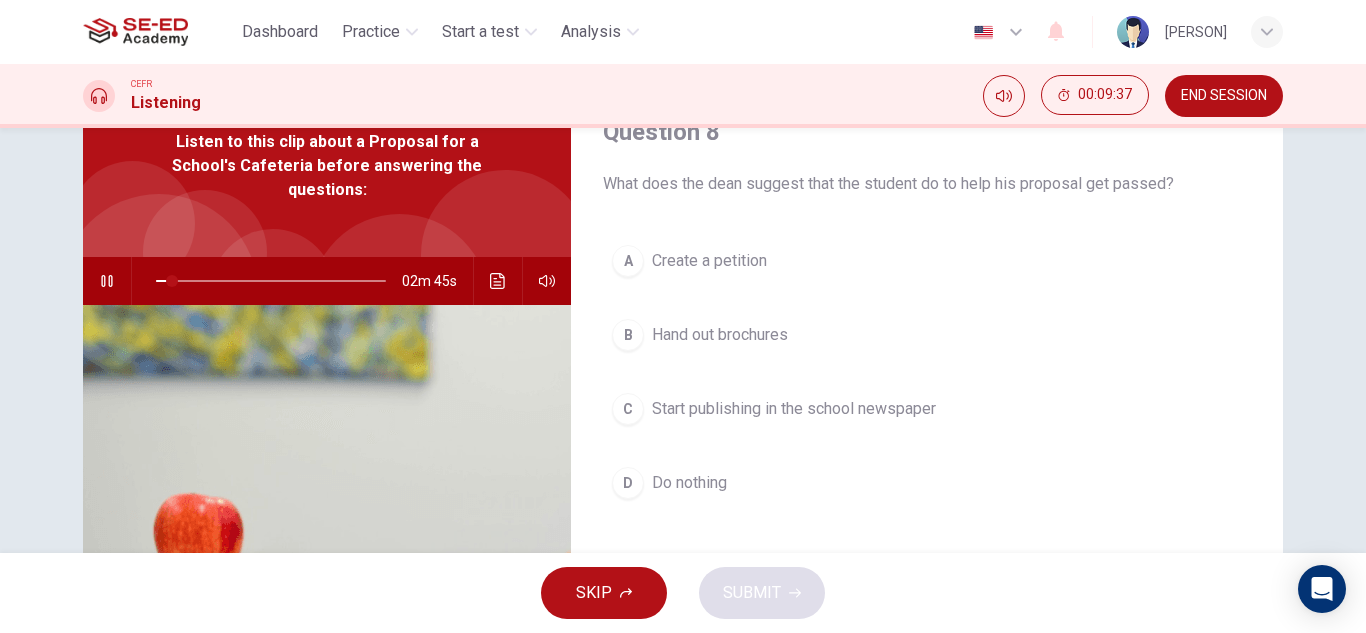 scroll, scrollTop: 91, scrollLeft: 0, axis: vertical 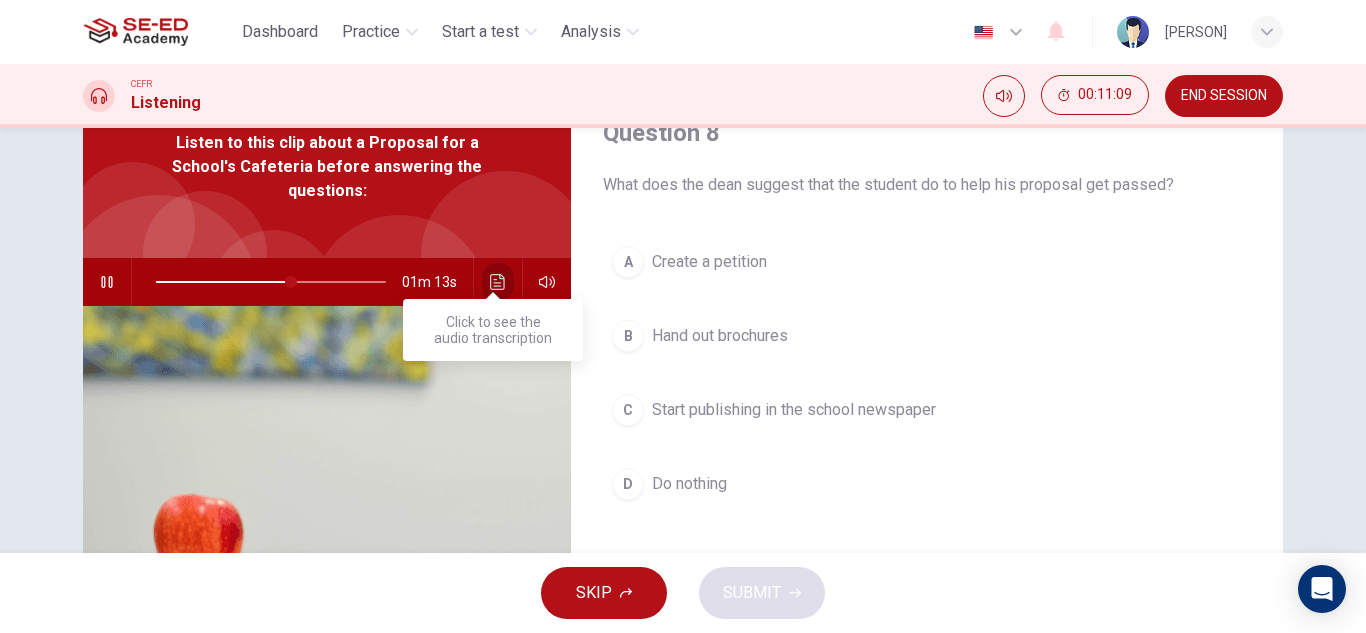 click at bounding box center [498, 282] 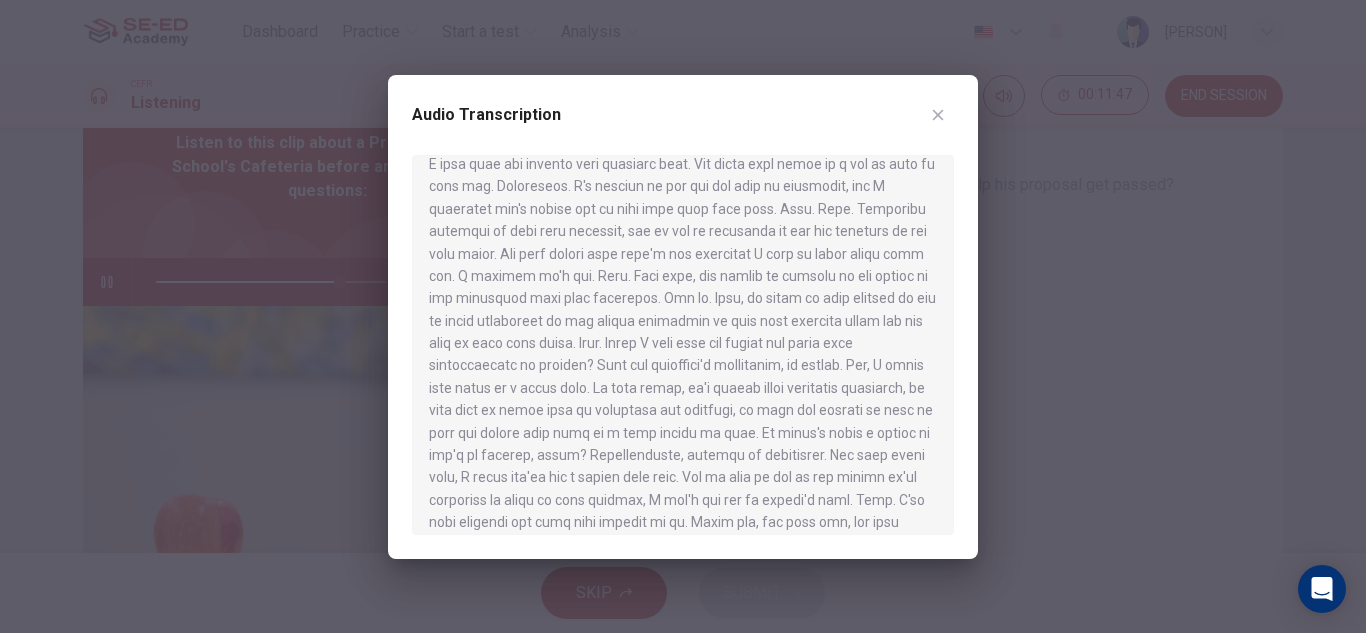 scroll, scrollTop: 482, scrollLeft: 0, axis: vertical 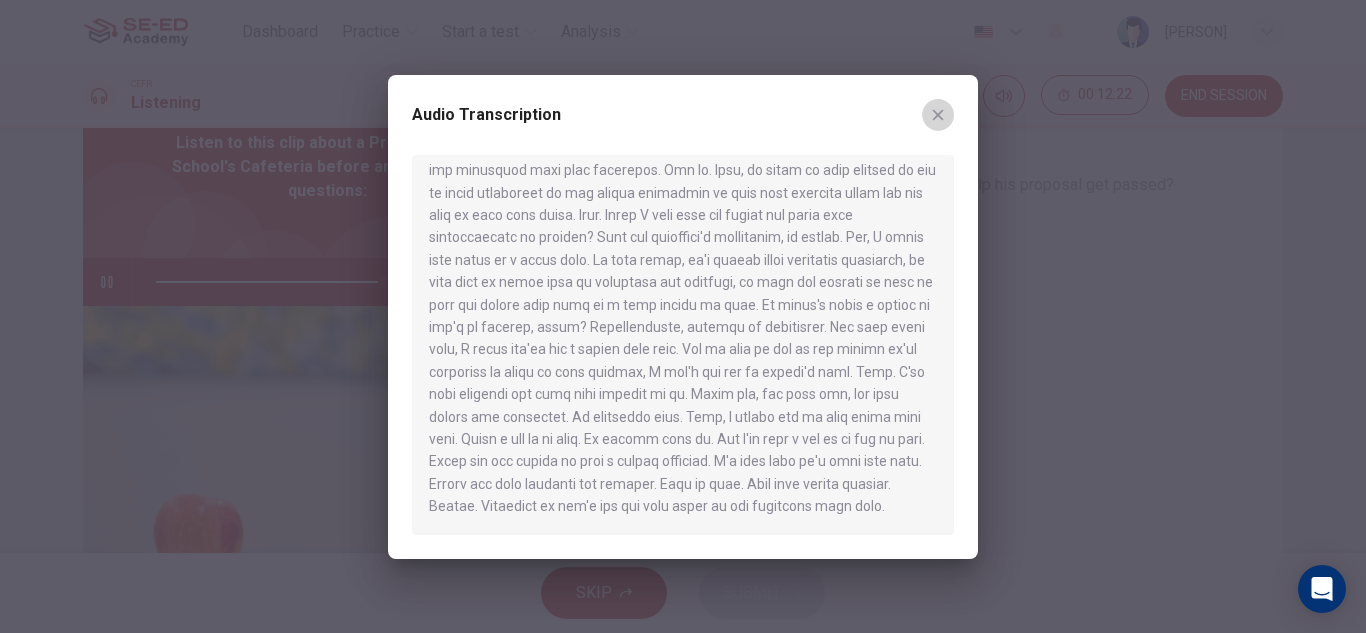 click at bounding box center (938, 115) 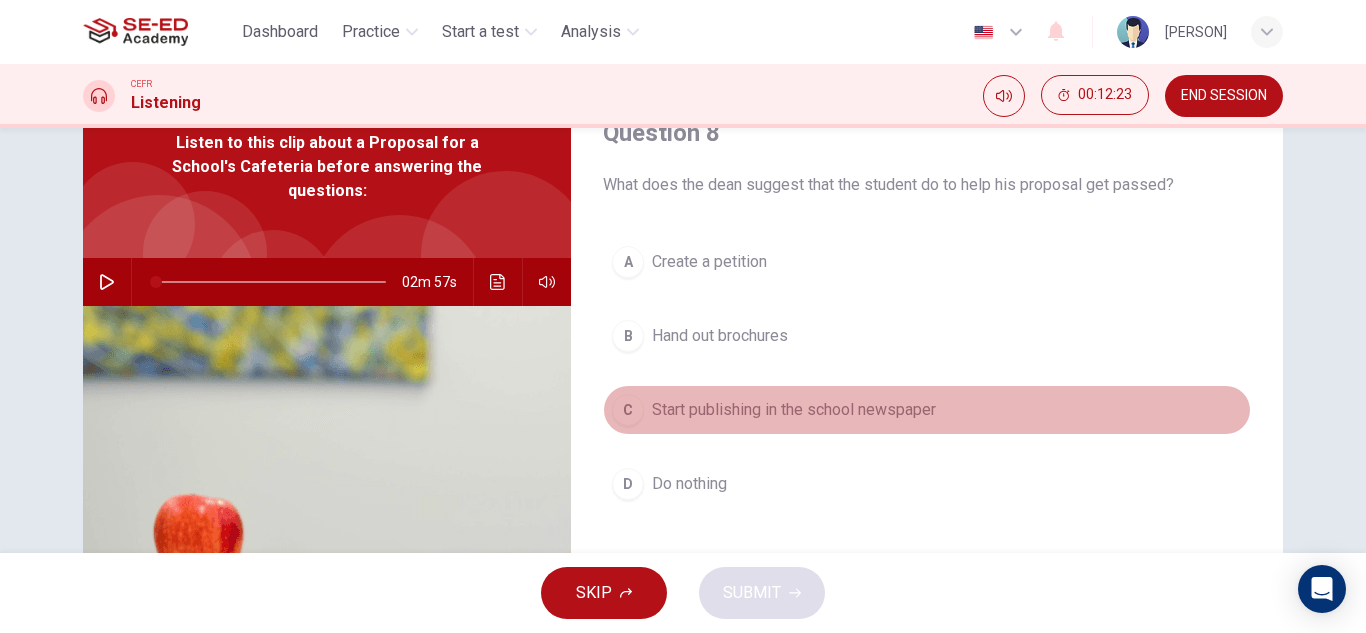 click on "C Start publishing in the school newspaper" at bounding box center [927, 410] 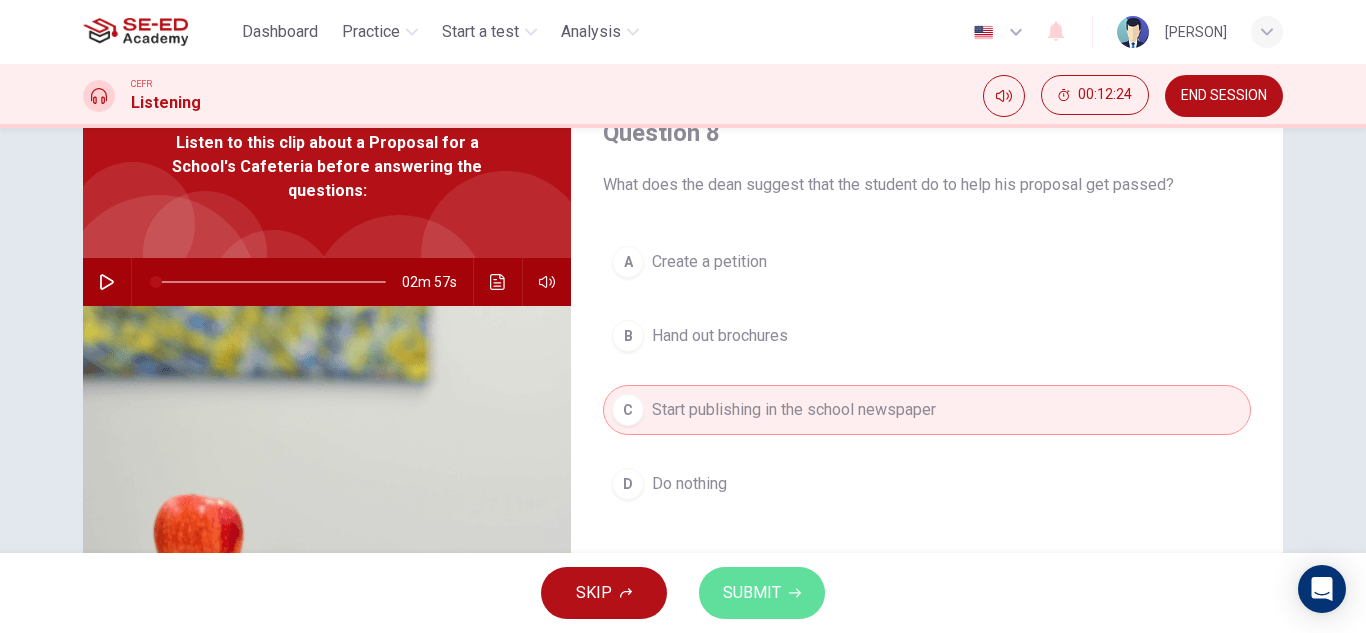click on "SUBMIT" at bounding box center [752, 593] 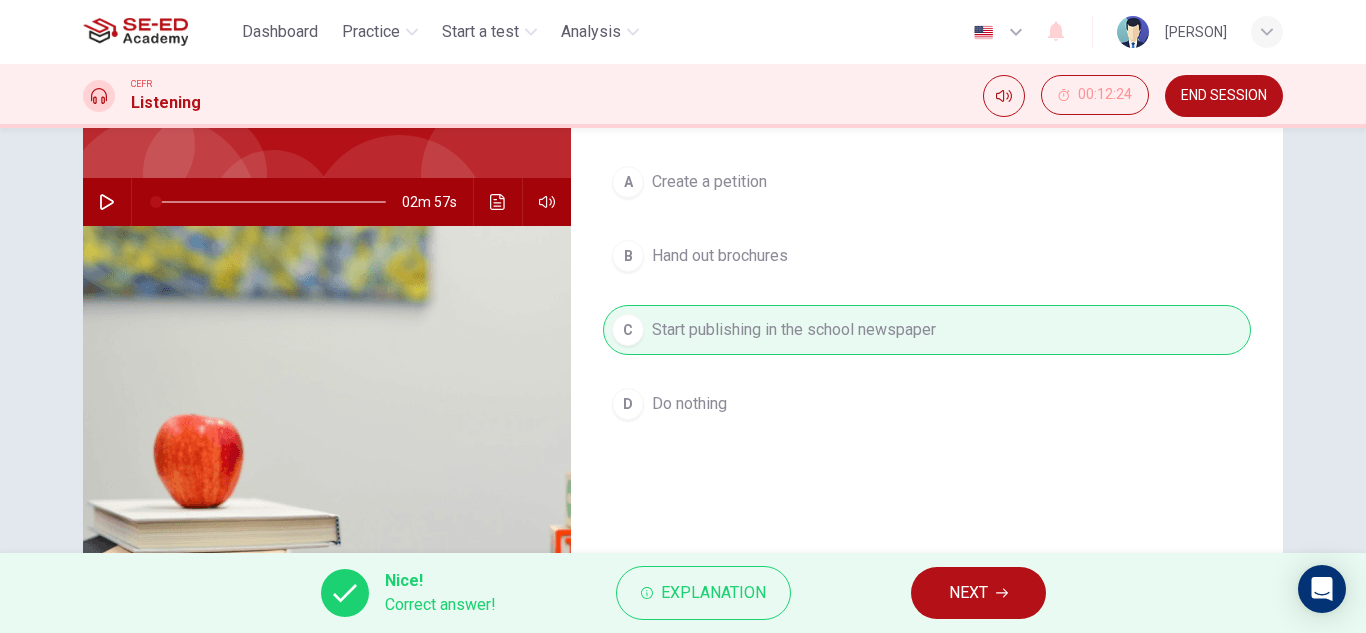scroll, scrollTop: 172, scrollLeft: 0, axis: vertical 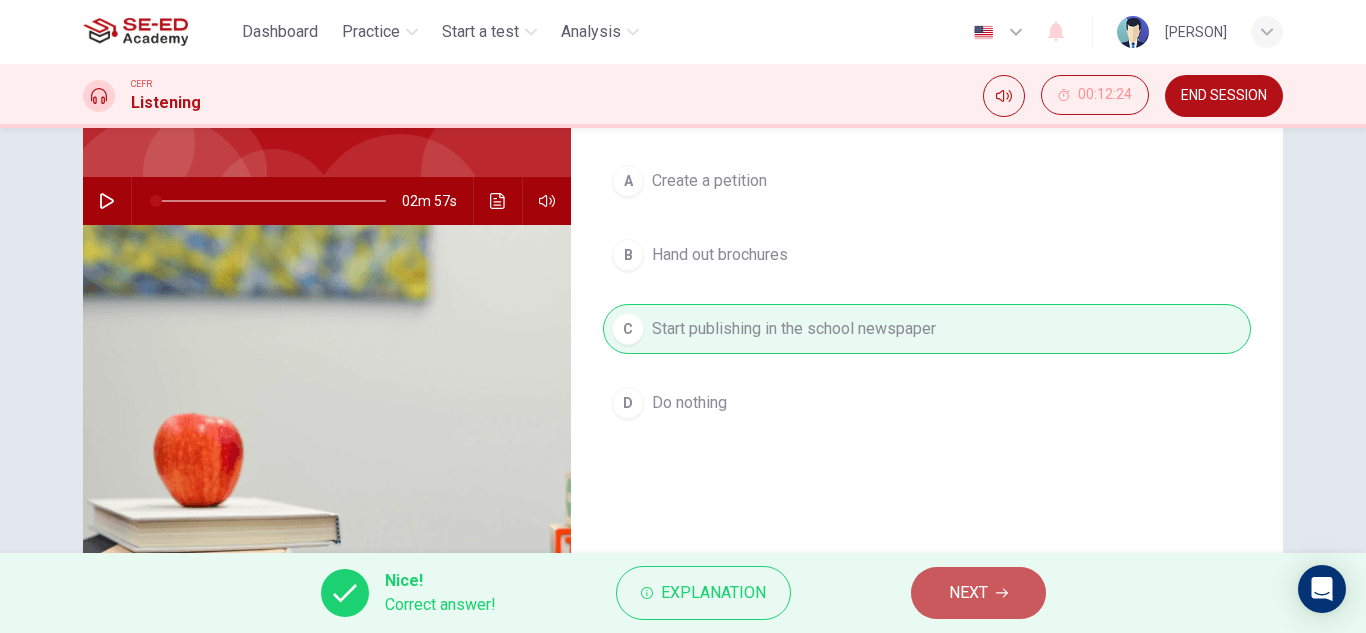 click on "NEXT" at bounding box center (968, 593) 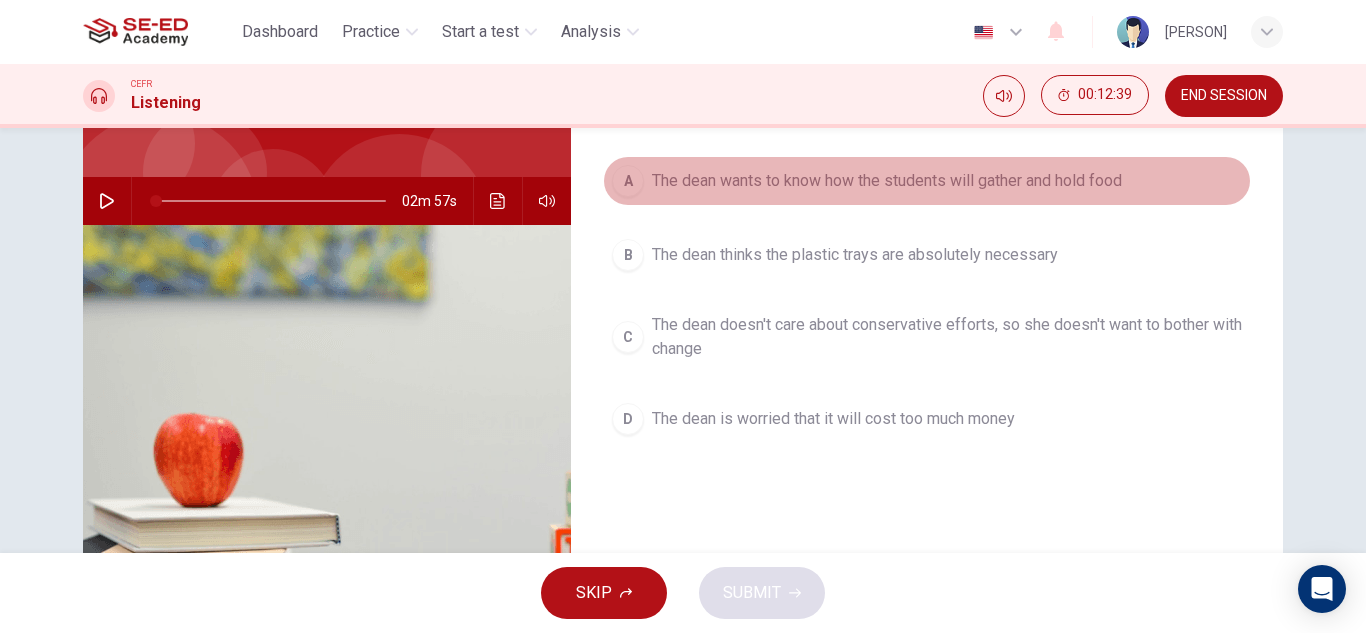 click on "The dean wants to know how the students will gather and hold food" at bounding box center (887, 181) 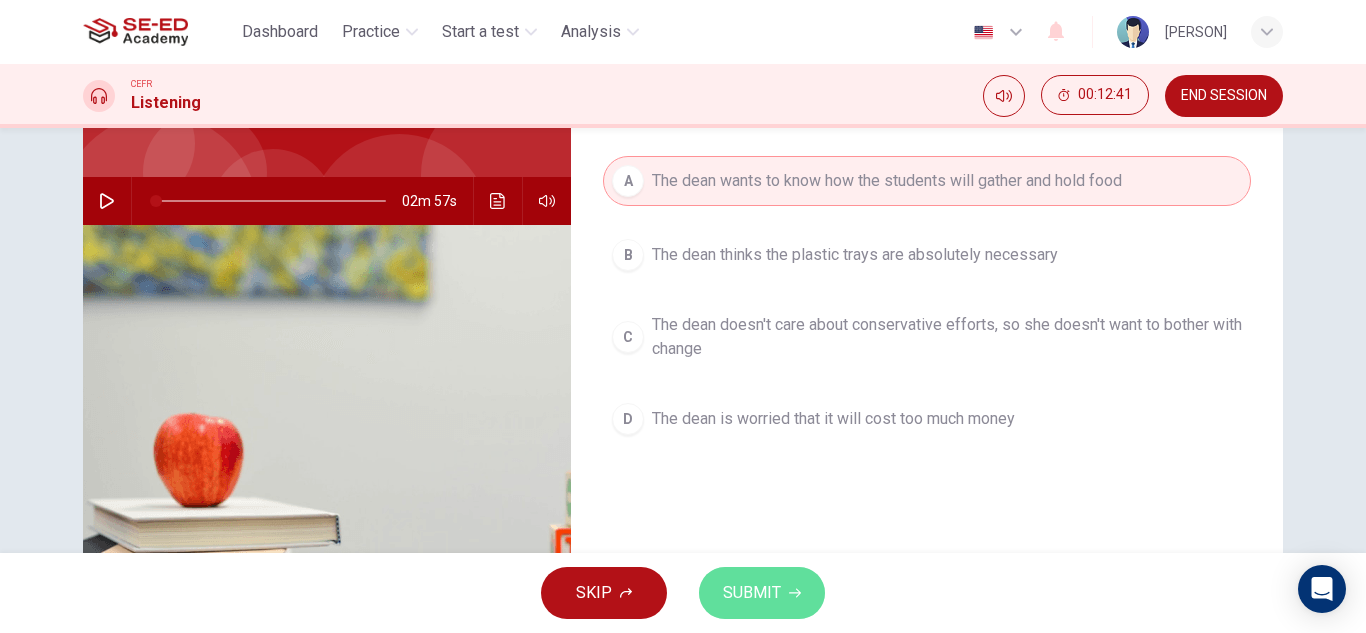 click on "SUBMIT" at bounding box center [752, 593] 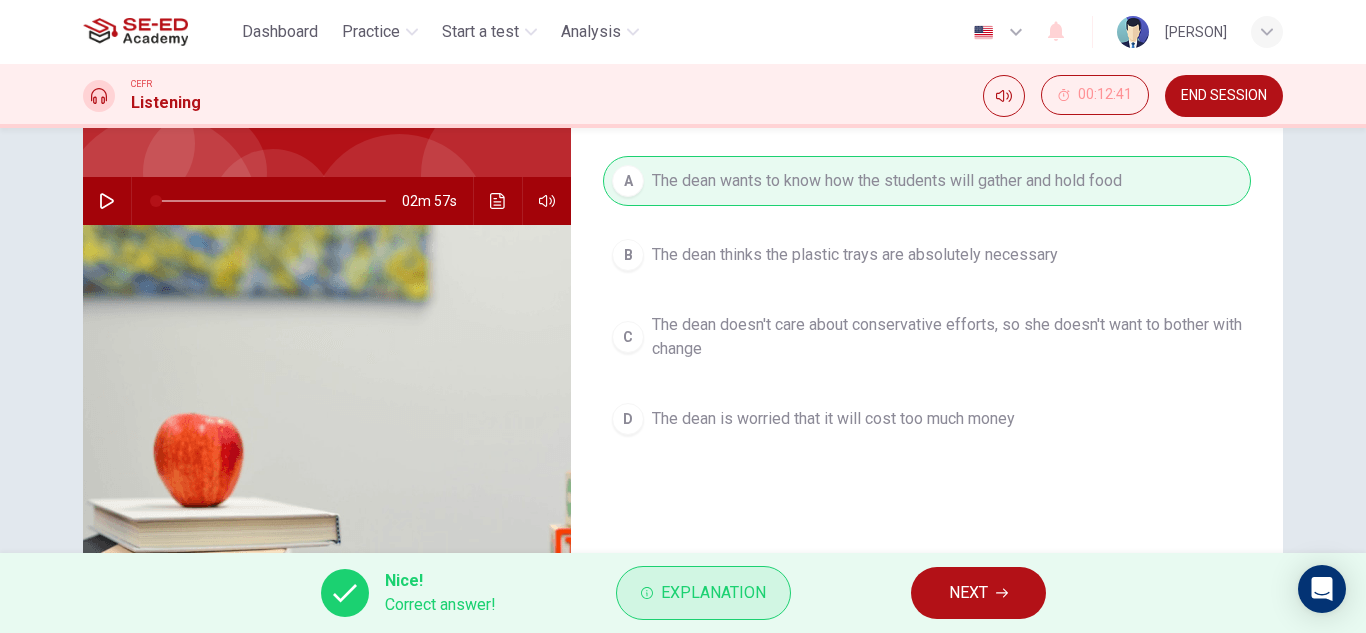 click on "Explanation" at bounding box center [703, 593] 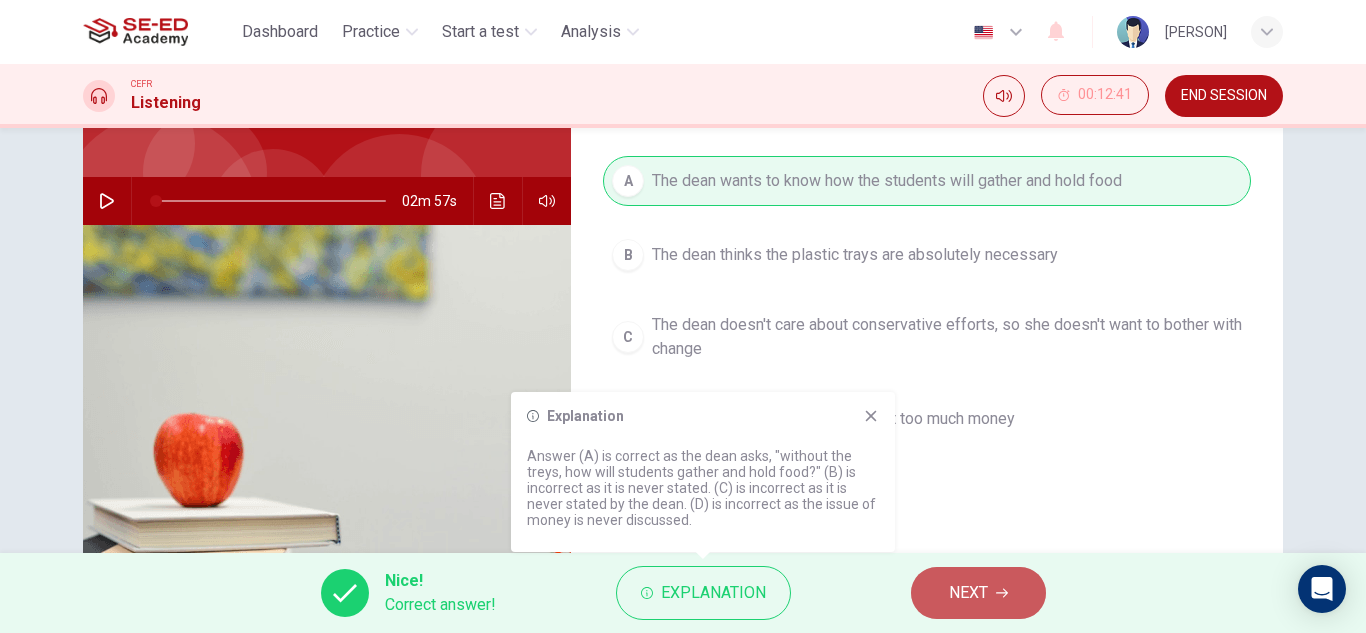 click on "NEXT" at bounding box center (978, 593) 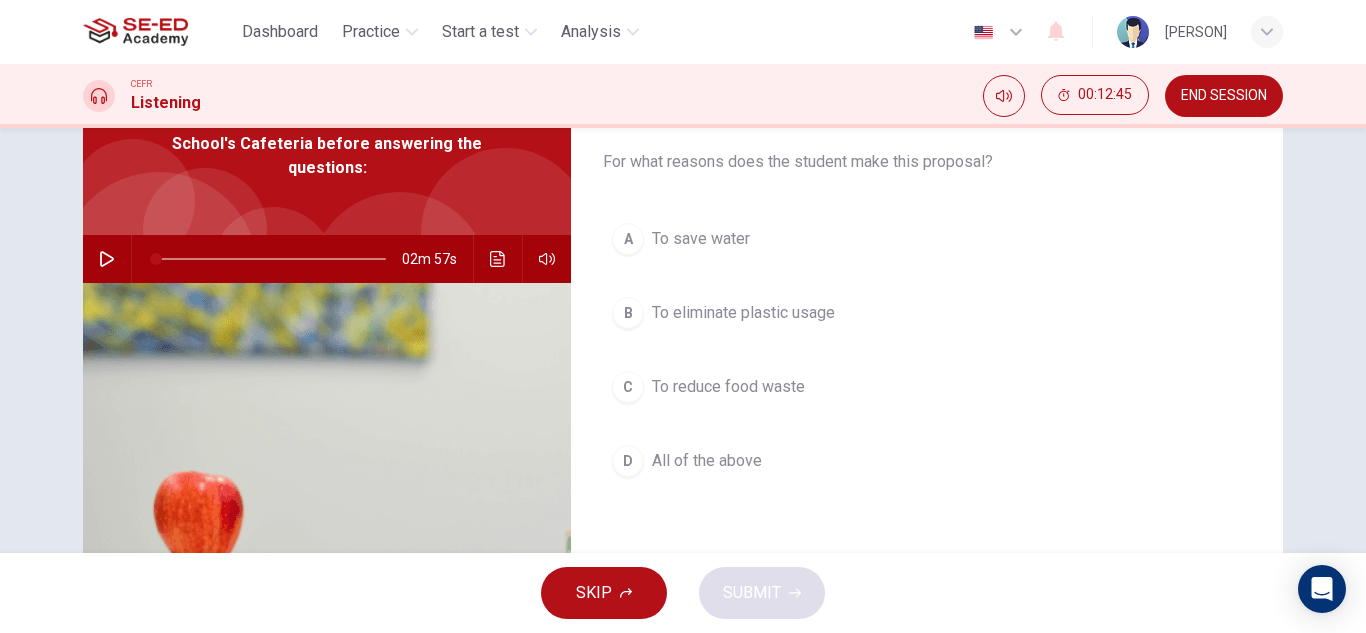 scroll, scrollTop: 115, scrollLeft: 0, axis: vertical 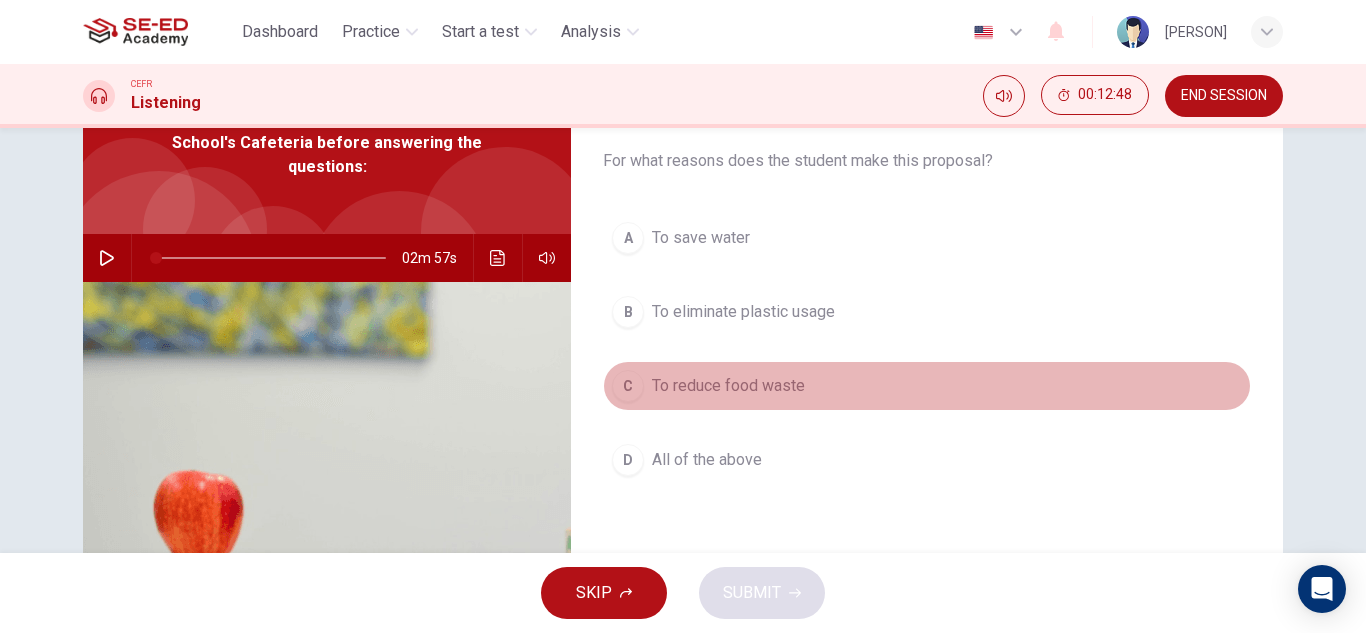 click on "To reduce food waste" at bounding box center (701, 238) 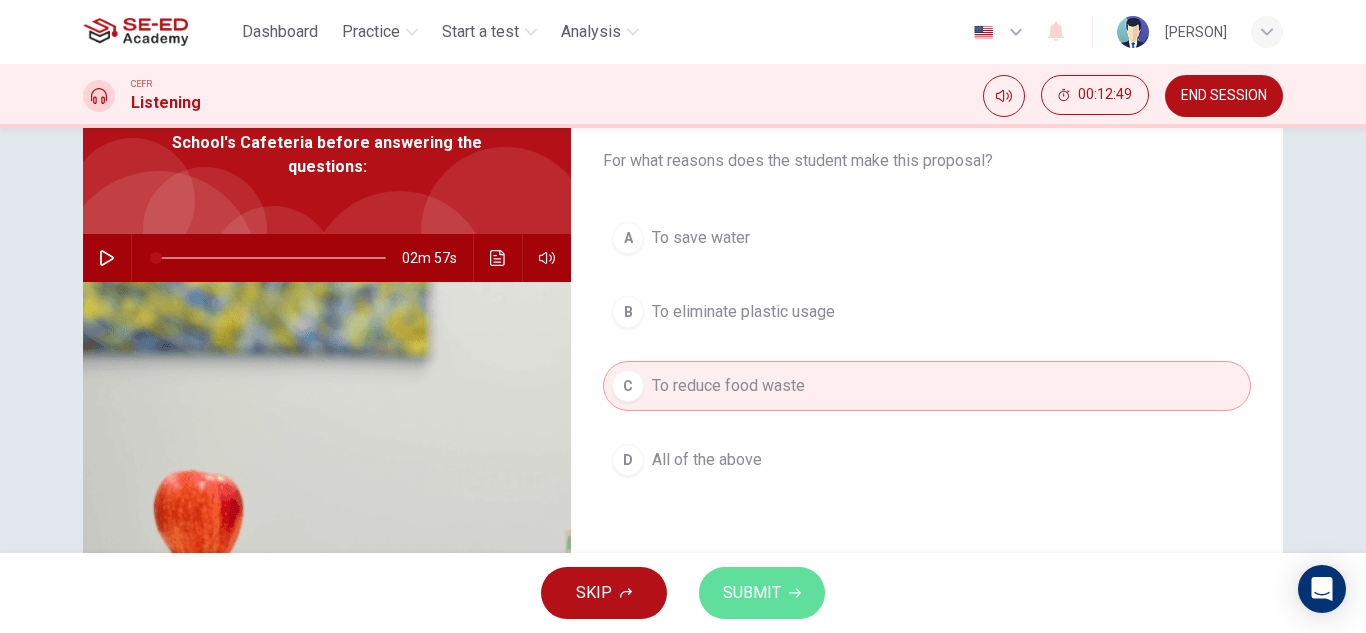 click on "SUBMIT" at bounding box center [752, 593] 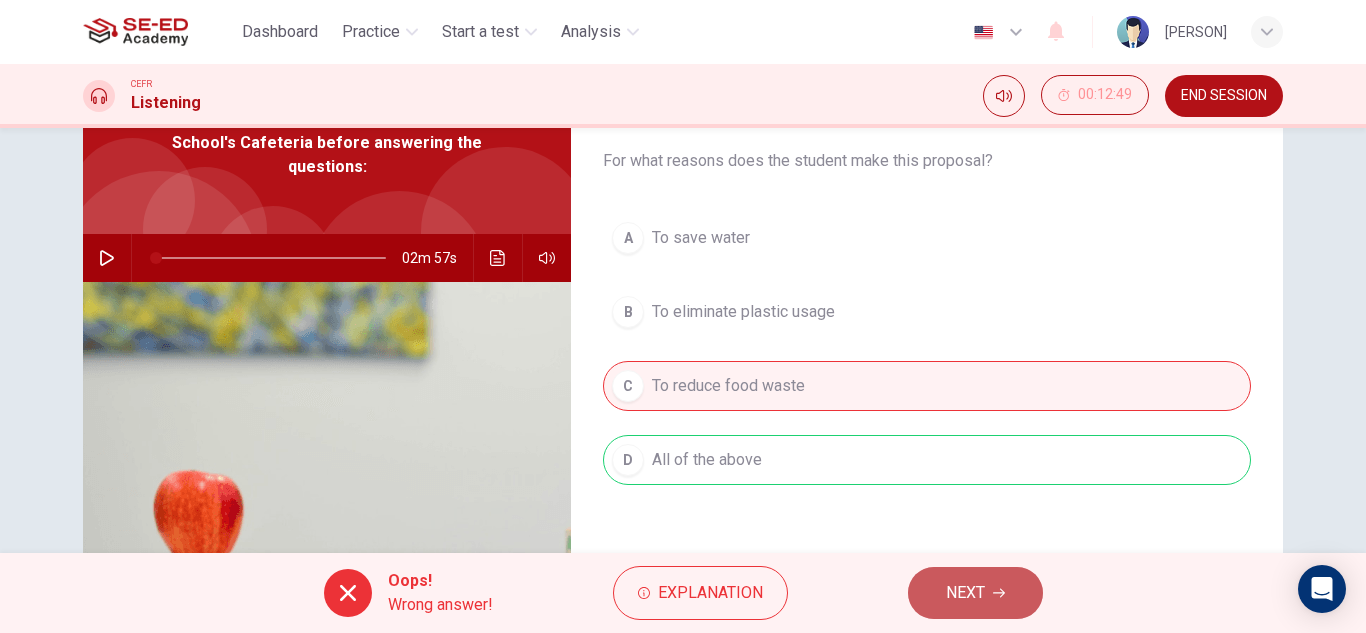 click on "NEXT" at bounding box center [965, 593] 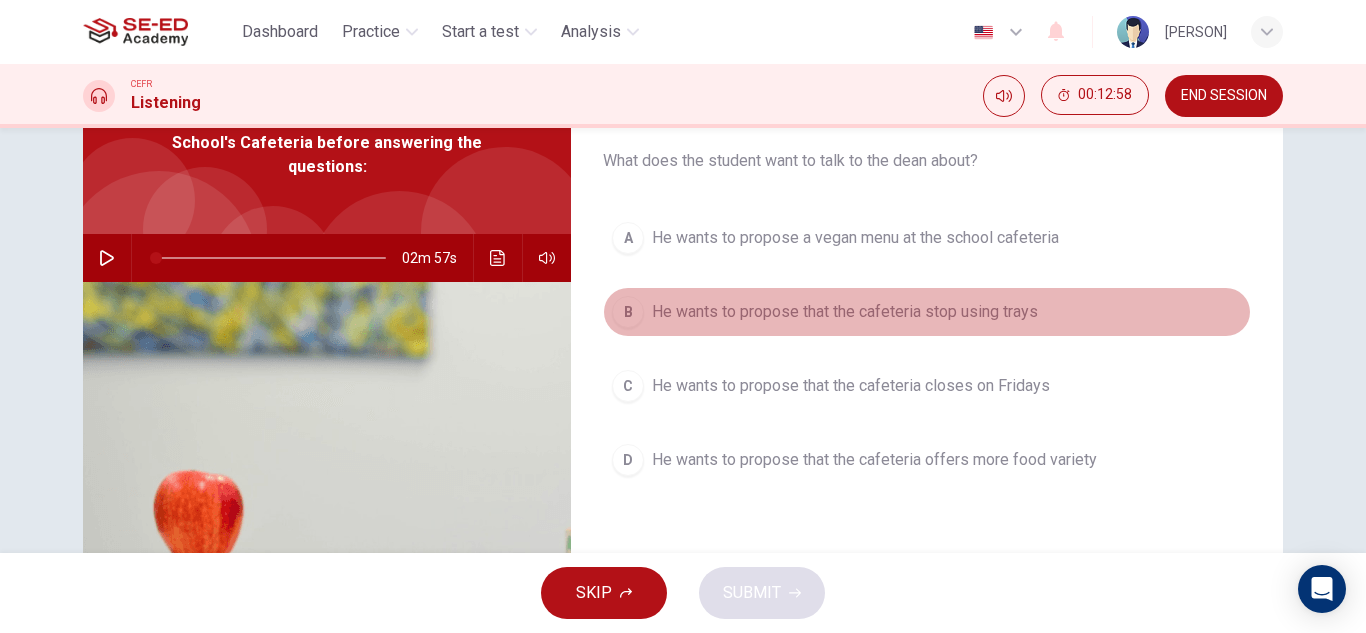click on "He wants to propose that the cafeteria stop using trays" at bounding box center [855, 238] 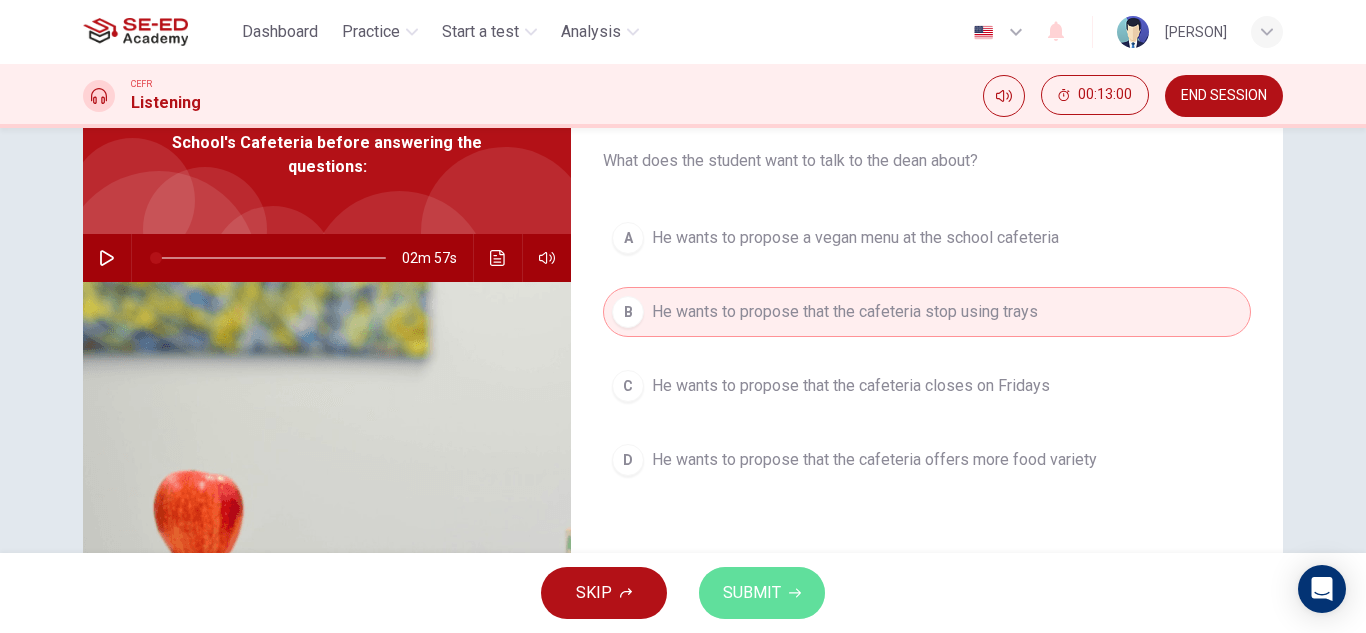 click on "SUBMIT" at bounding box center (752, 593) 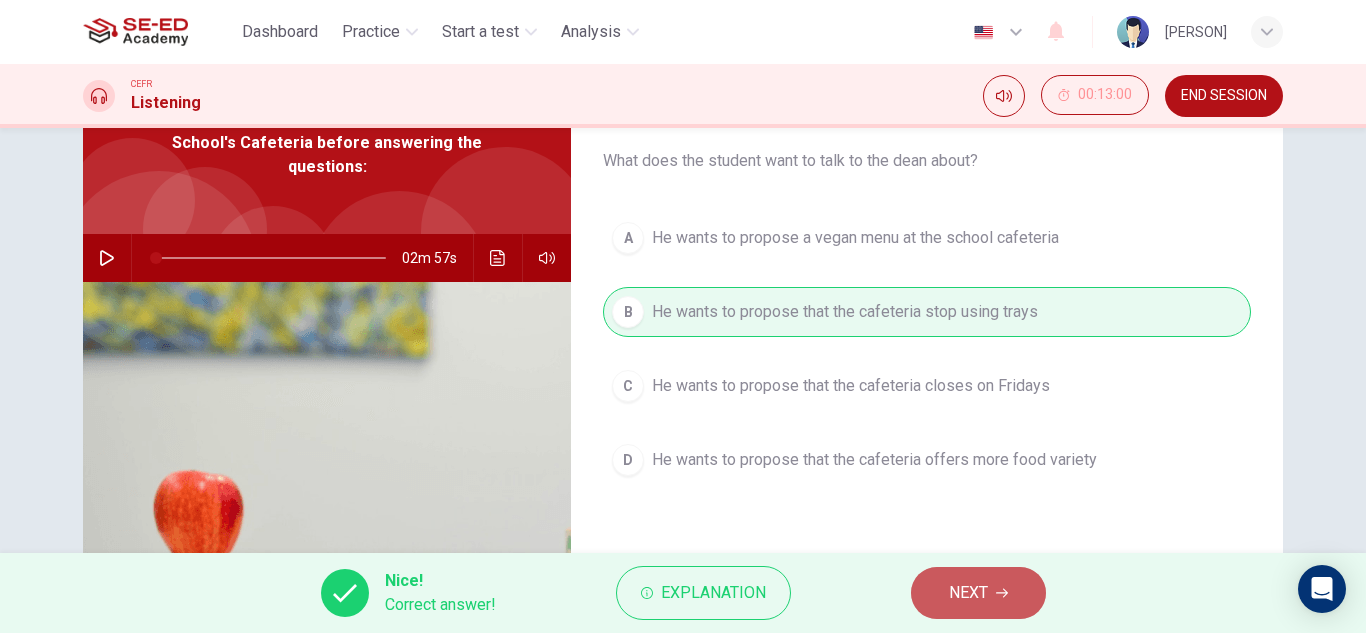 click on "NEXT" at bounding box center (968, 593) 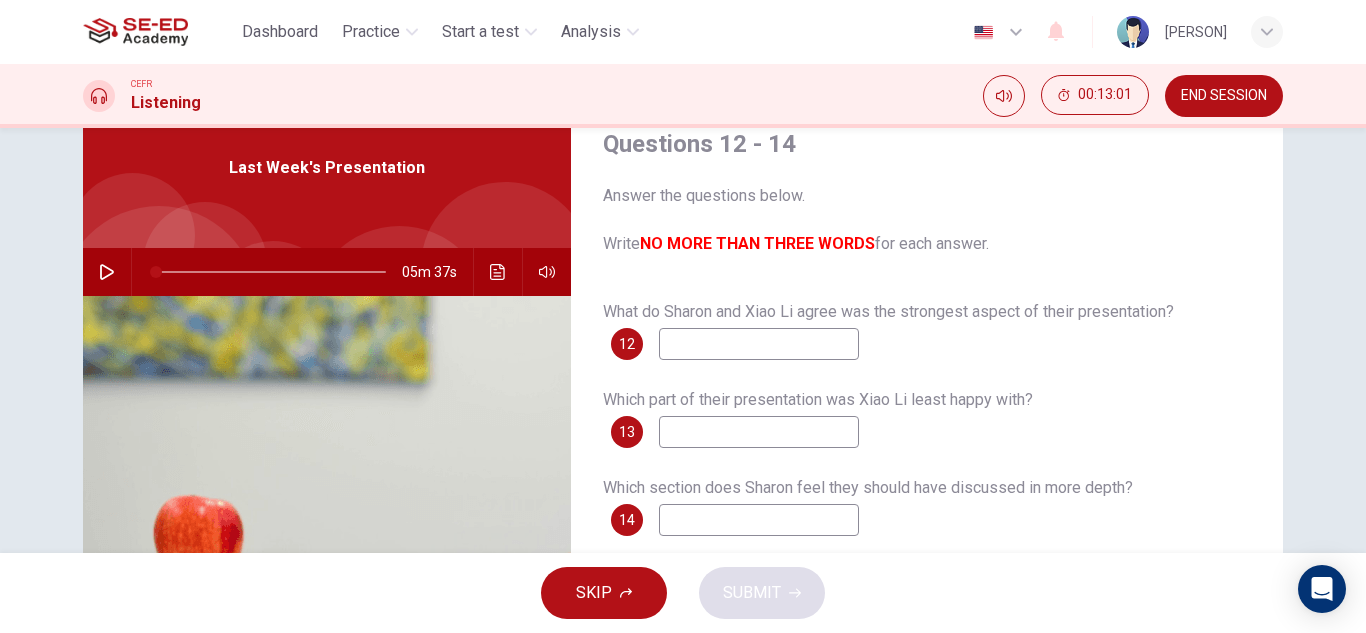 scroll, scrollTop: 81, scrollLeft: 0, axis: vertical 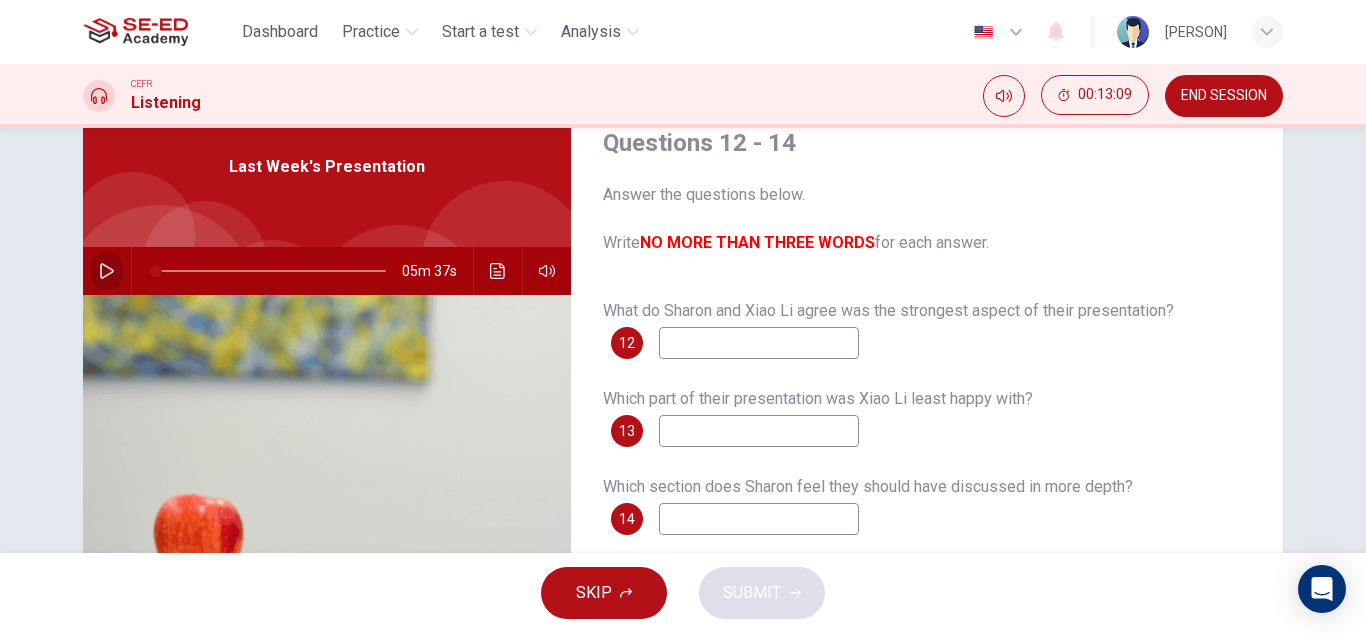 click at bounding box center [107, 271] 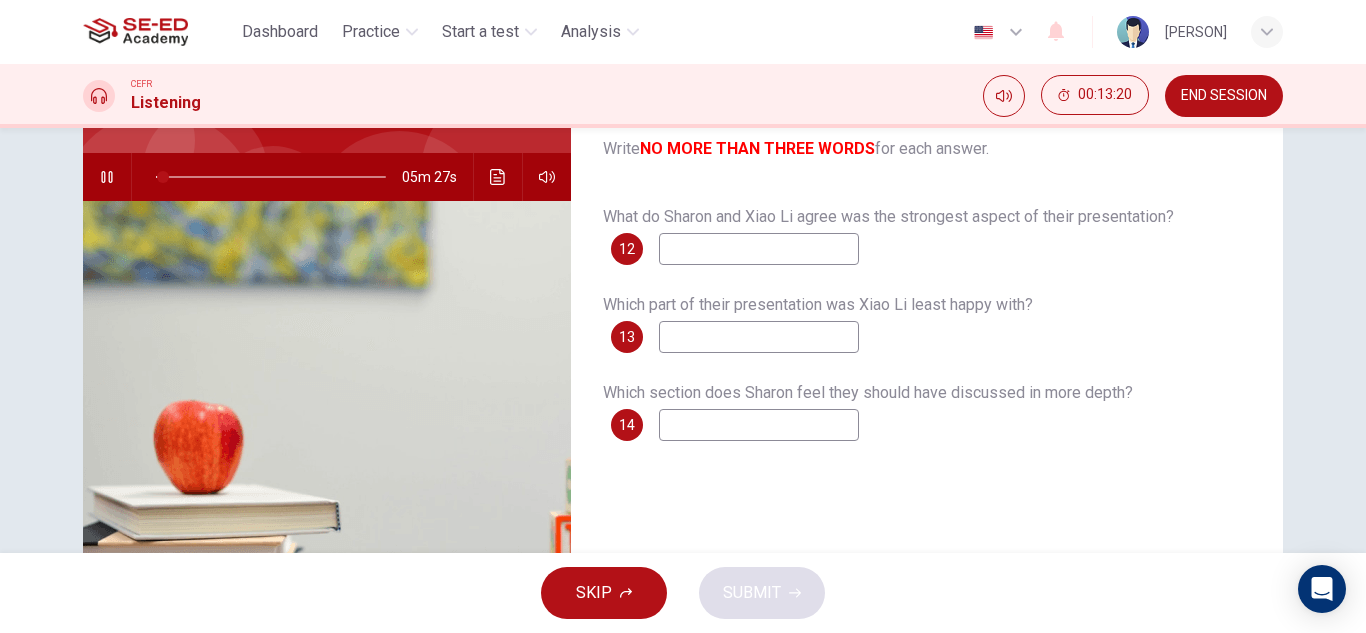 scroll, scrollTop: 158, scrollLeft: 0, axis: vertical 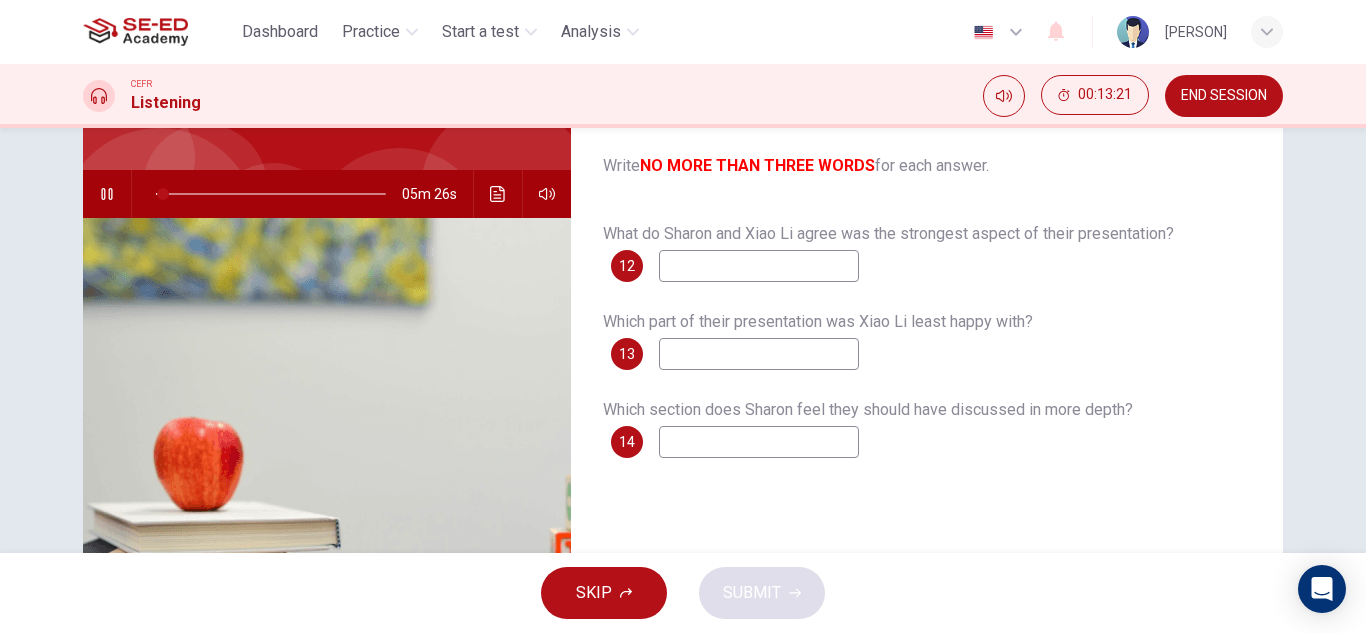 click at bounding box center (759, 266) 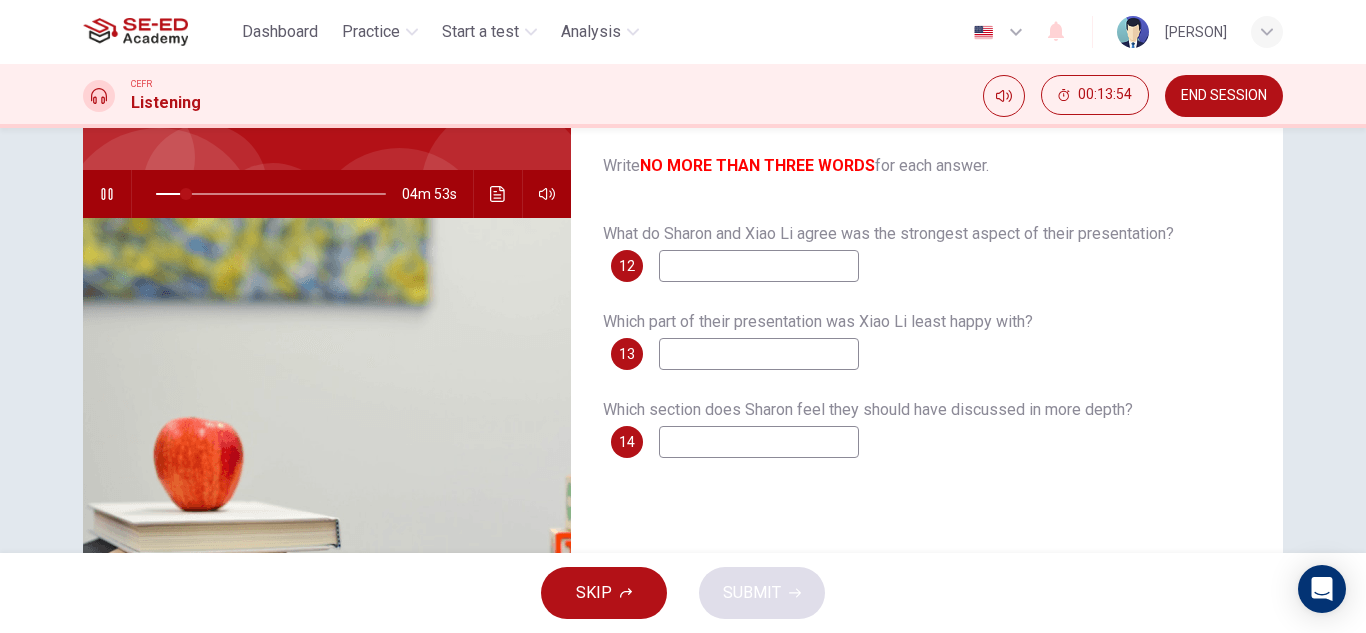 click at bounding box center [759, 266] 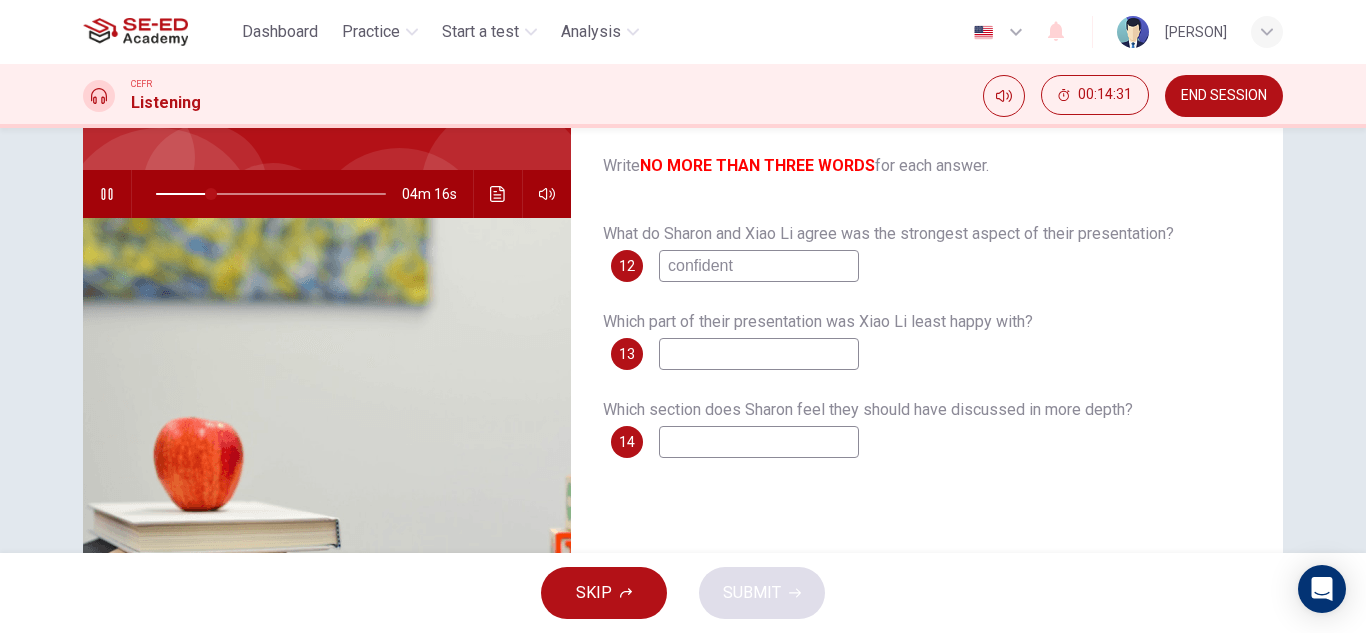 type on "confident" 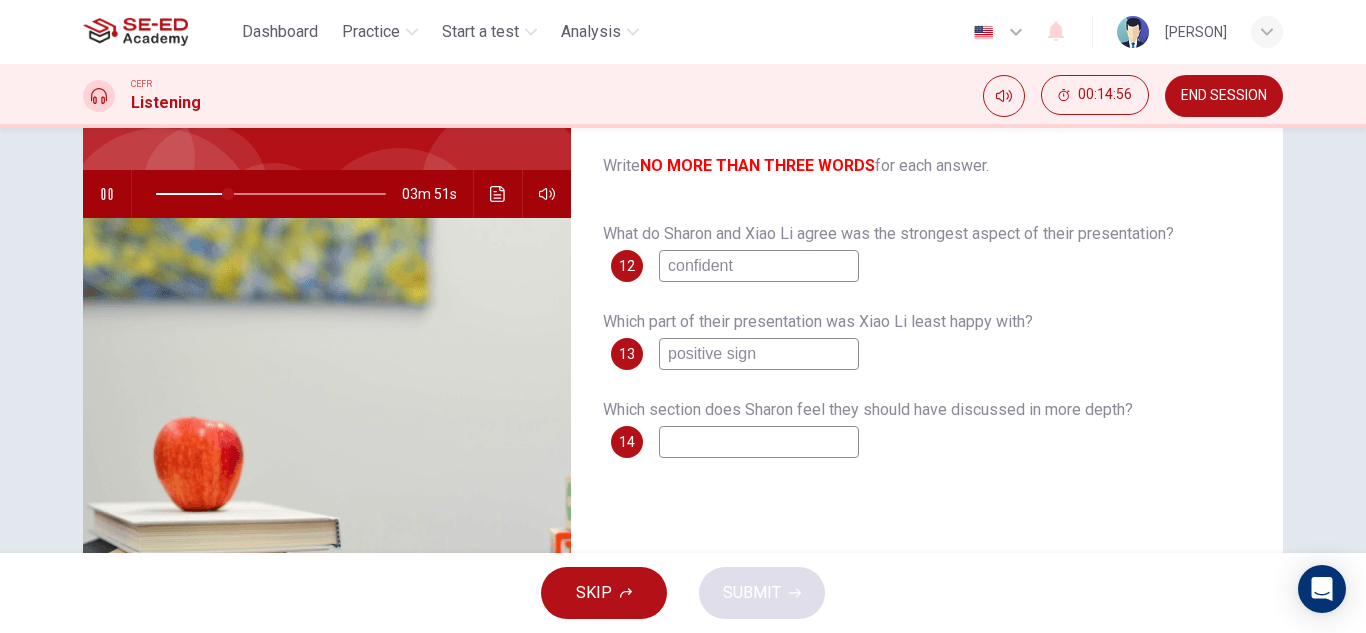 type on "positive sign" 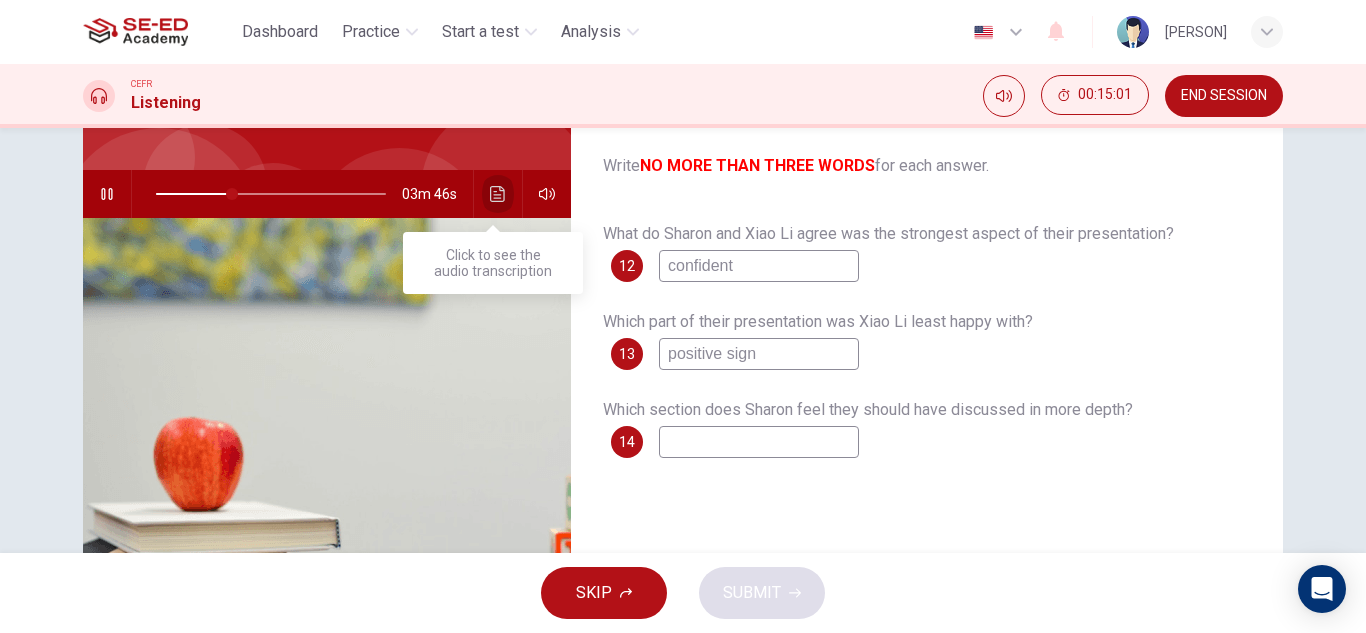 click at bounding box center (498, 194) 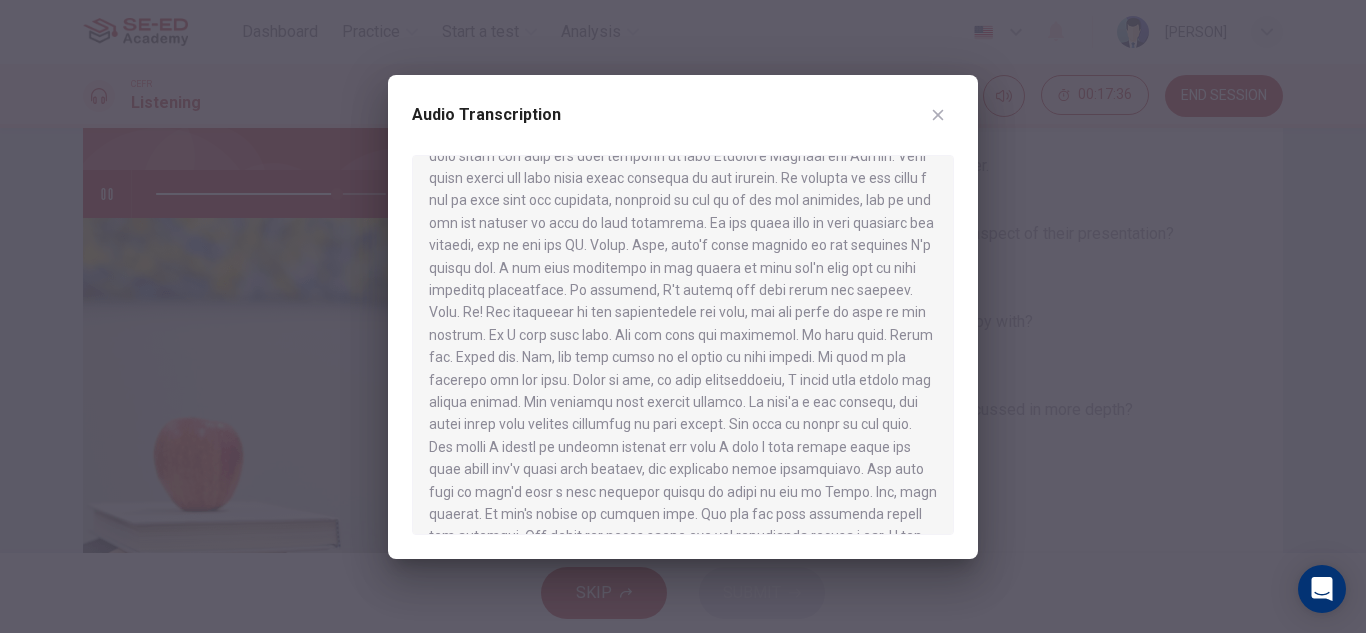scroll, scrollTop: 1087, scrollLeft: 0, axis: vertical 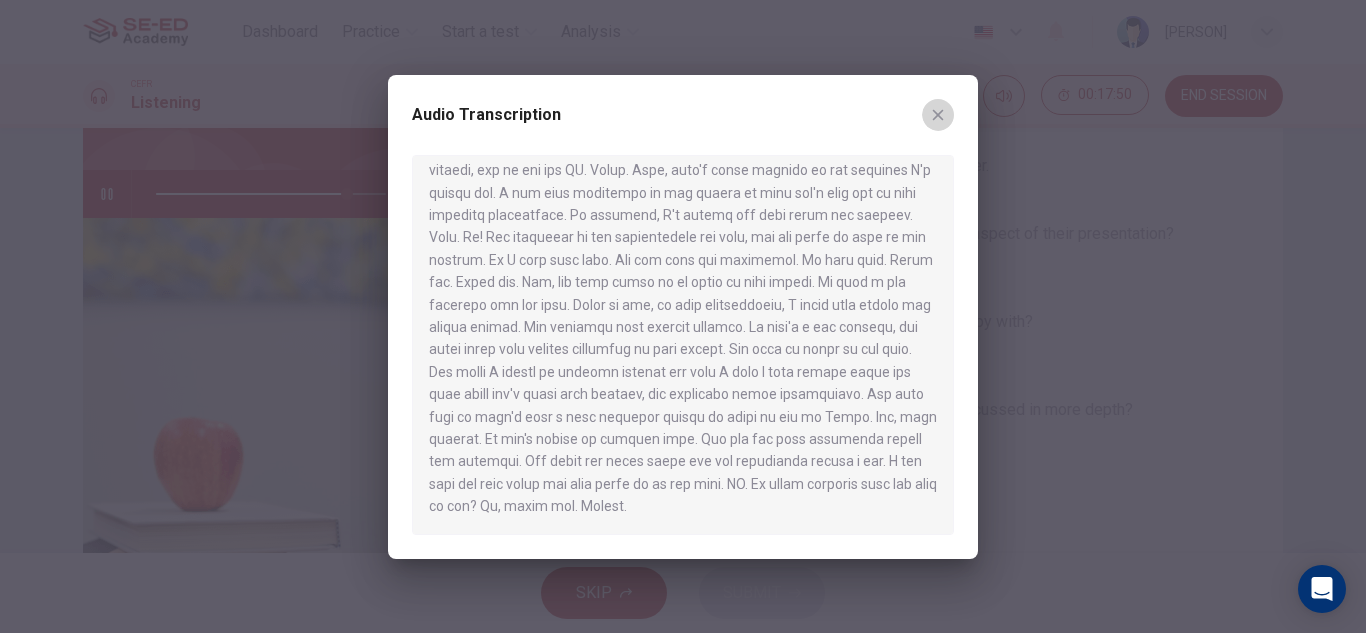 click at bounding box center (938, 115) 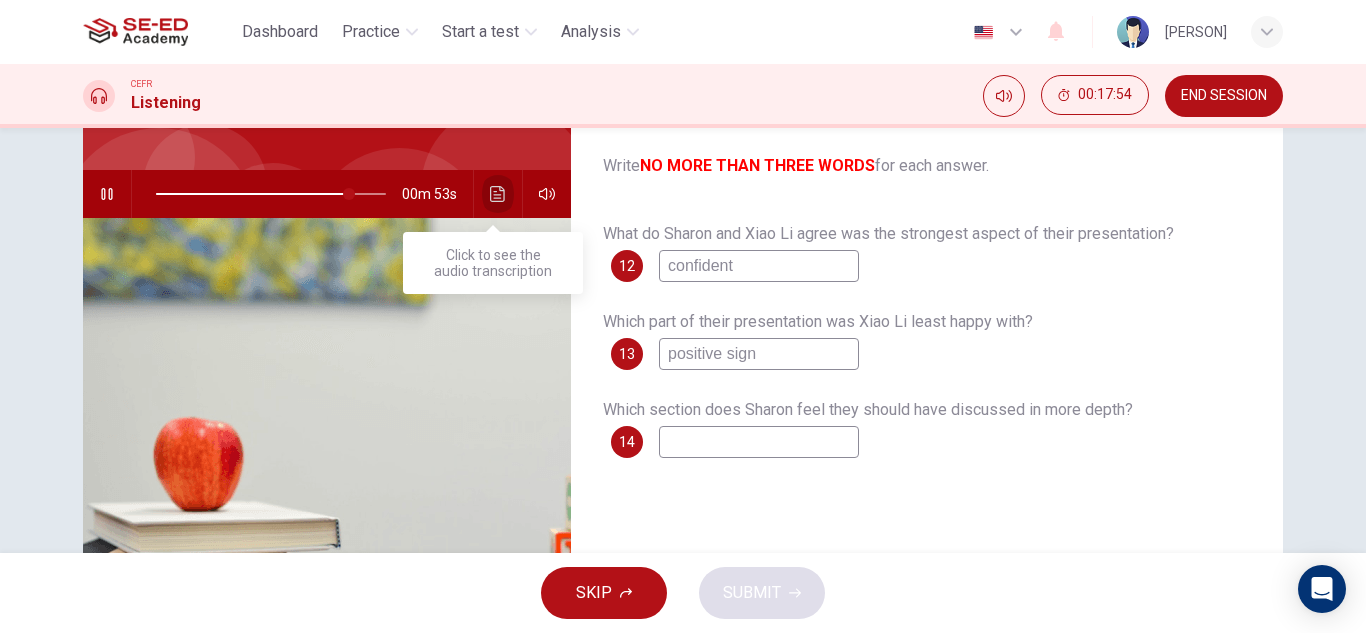 click at bounding box center [498, 194] 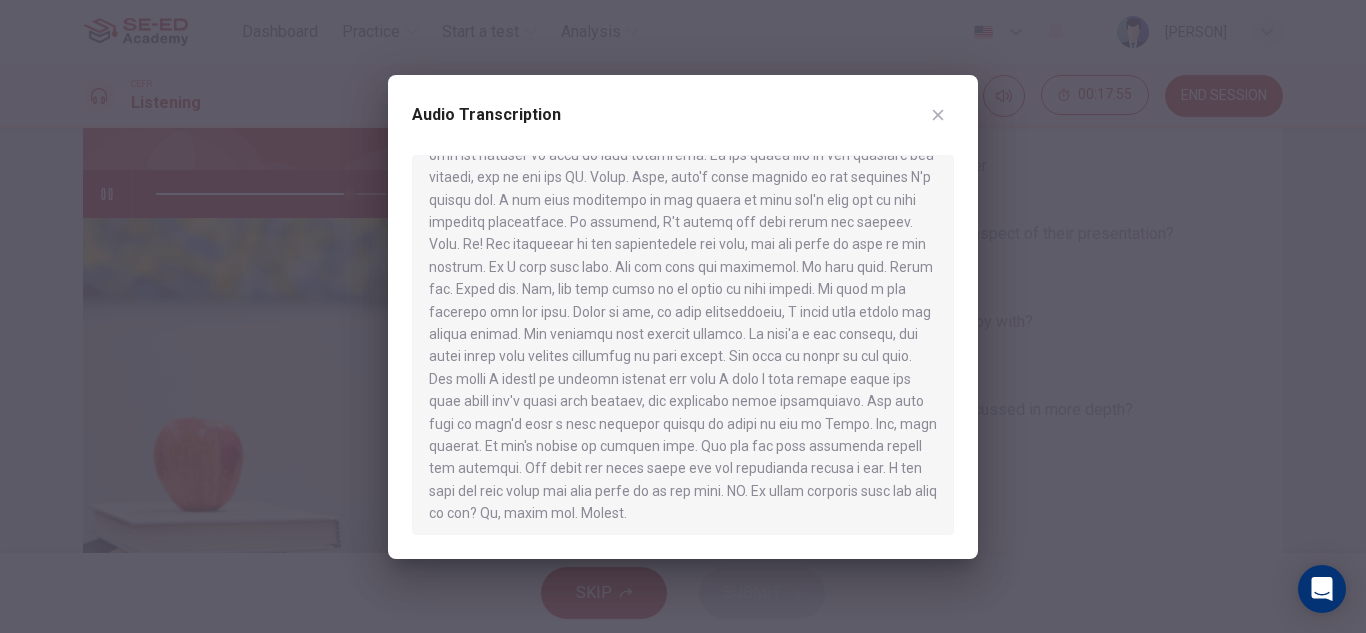 scroll, scrollTop: 1087, scrollLeft: 0, axis: vertical 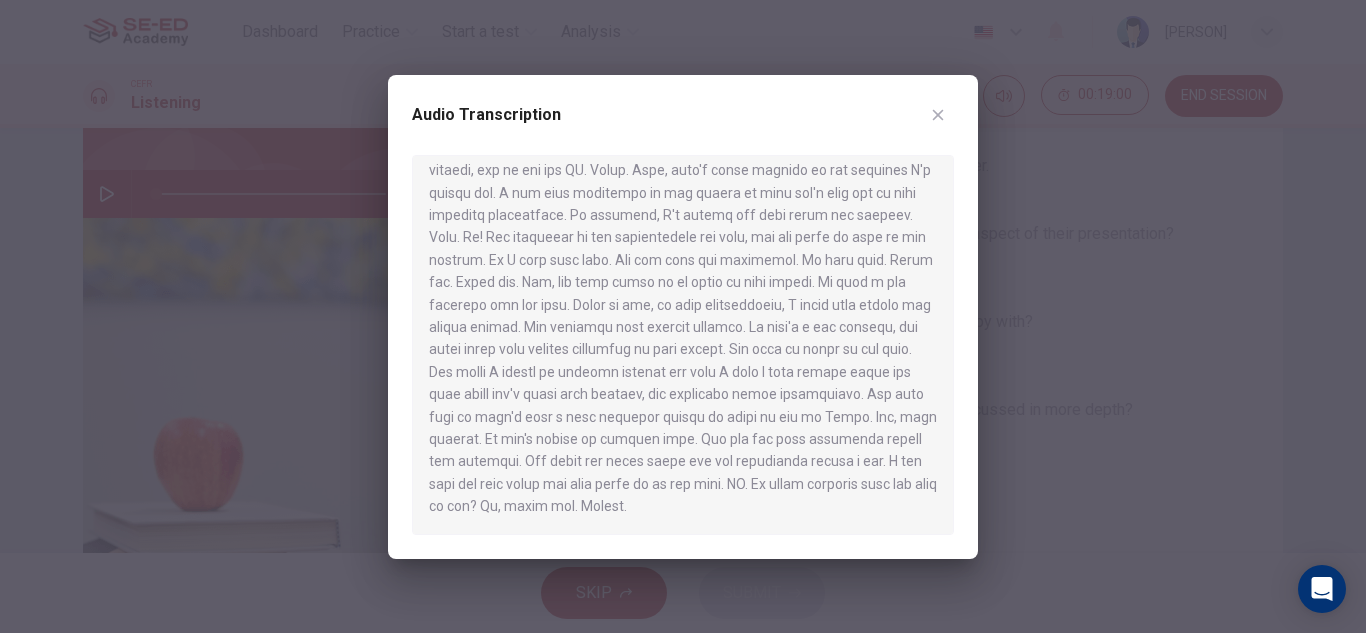 click at bounding box center (683, 316) 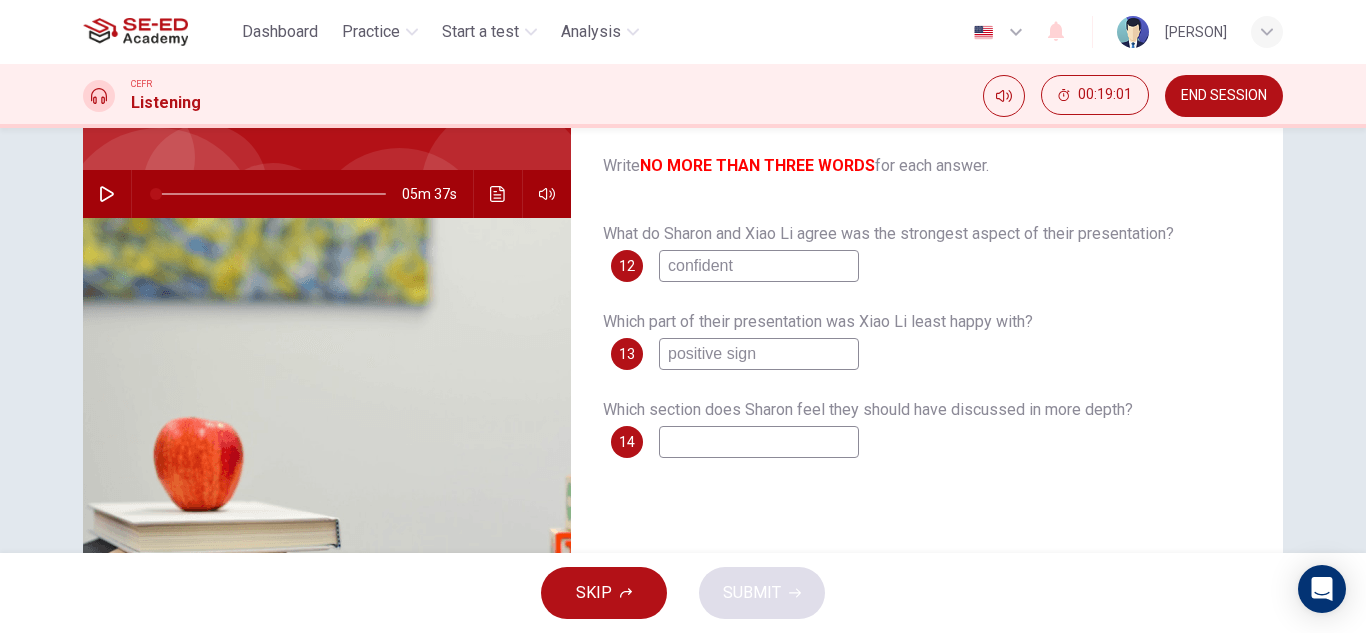click at bounding box center [759, 266] 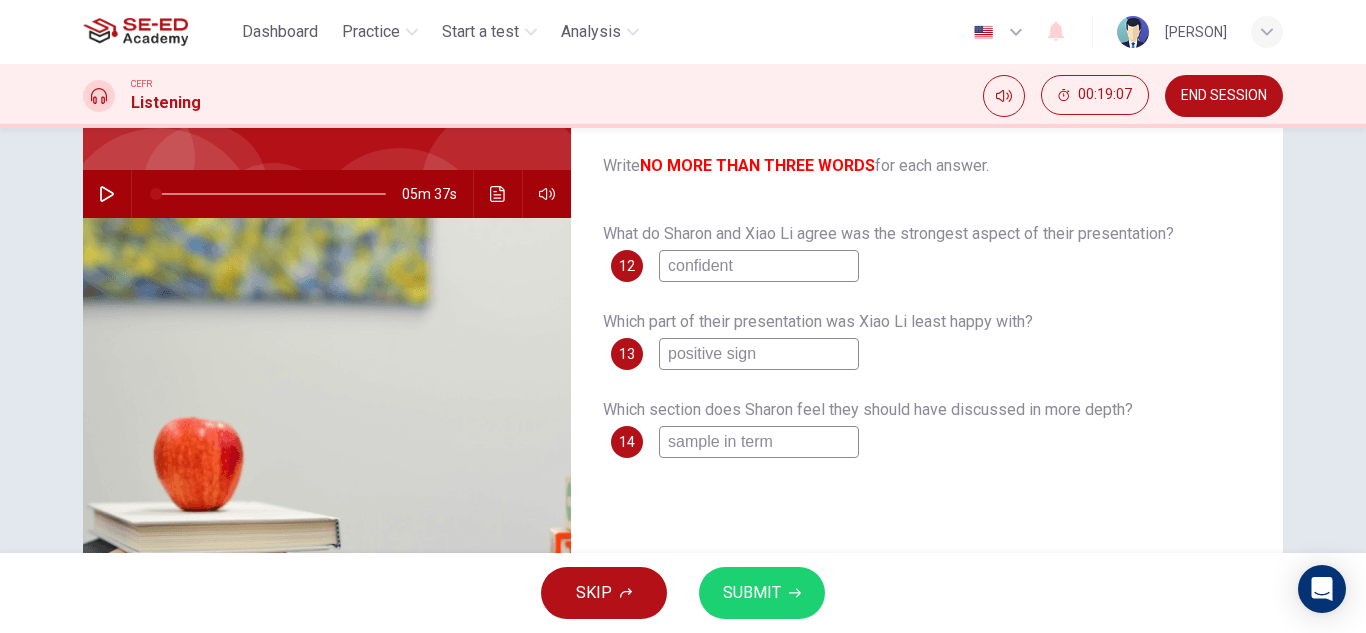 type on "sample in term" 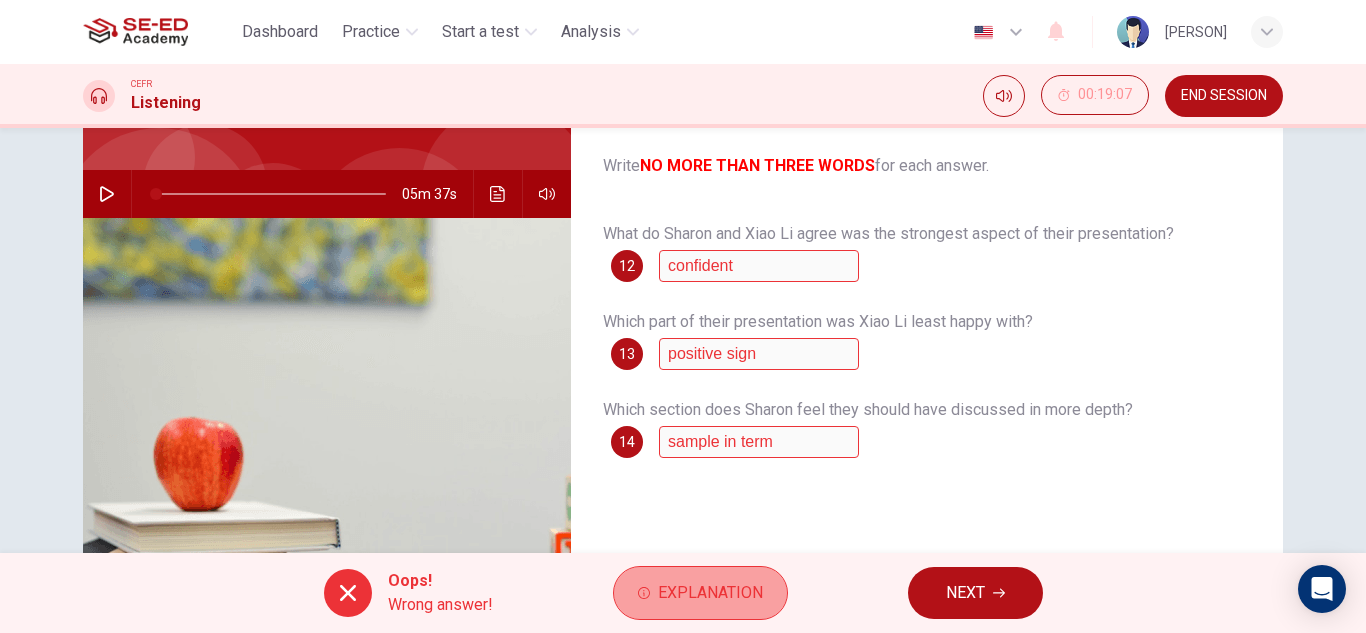 click on "Explanation" at bounding box center [700, 593] 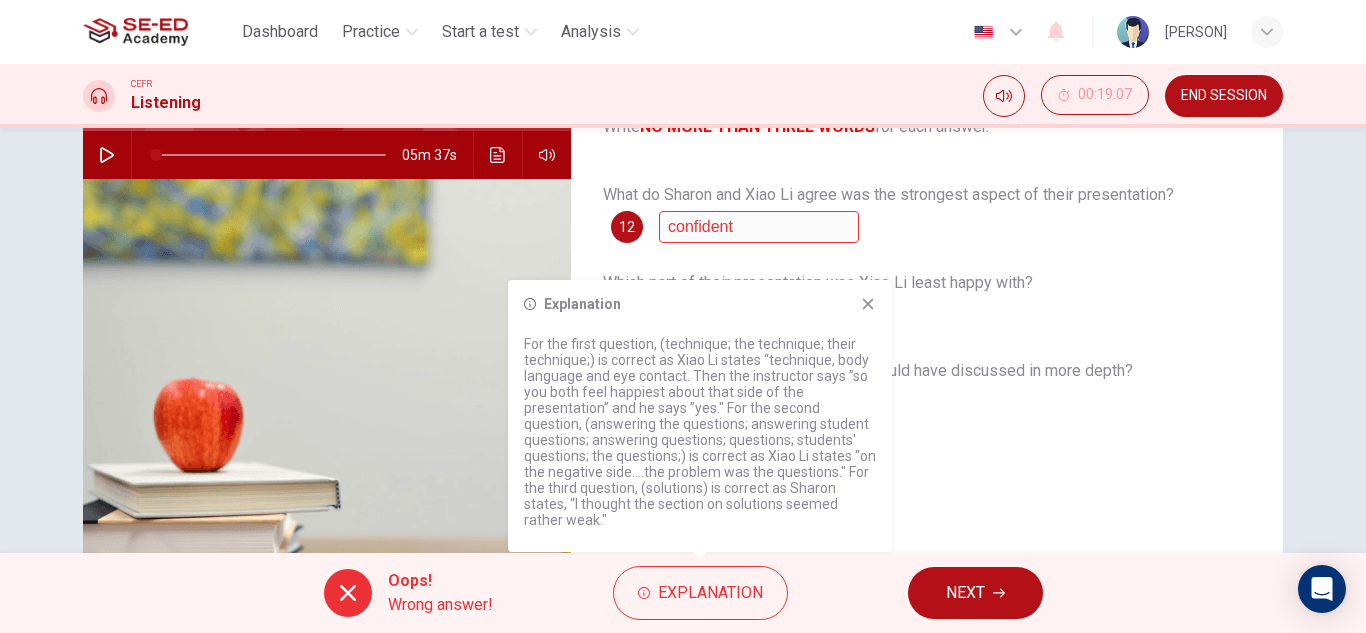 scroll, scrollTop: 200, scrollLeft: 0, axis: vertical 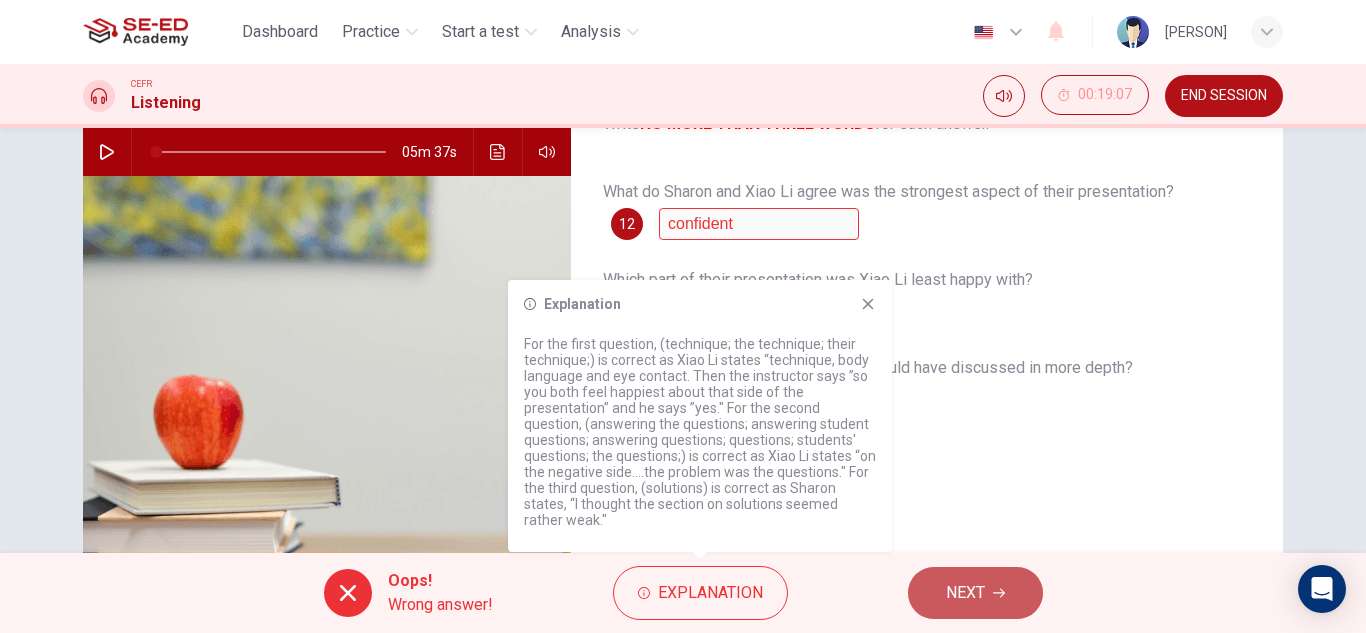 click on "NEXT" at bounding box center (965, 593) 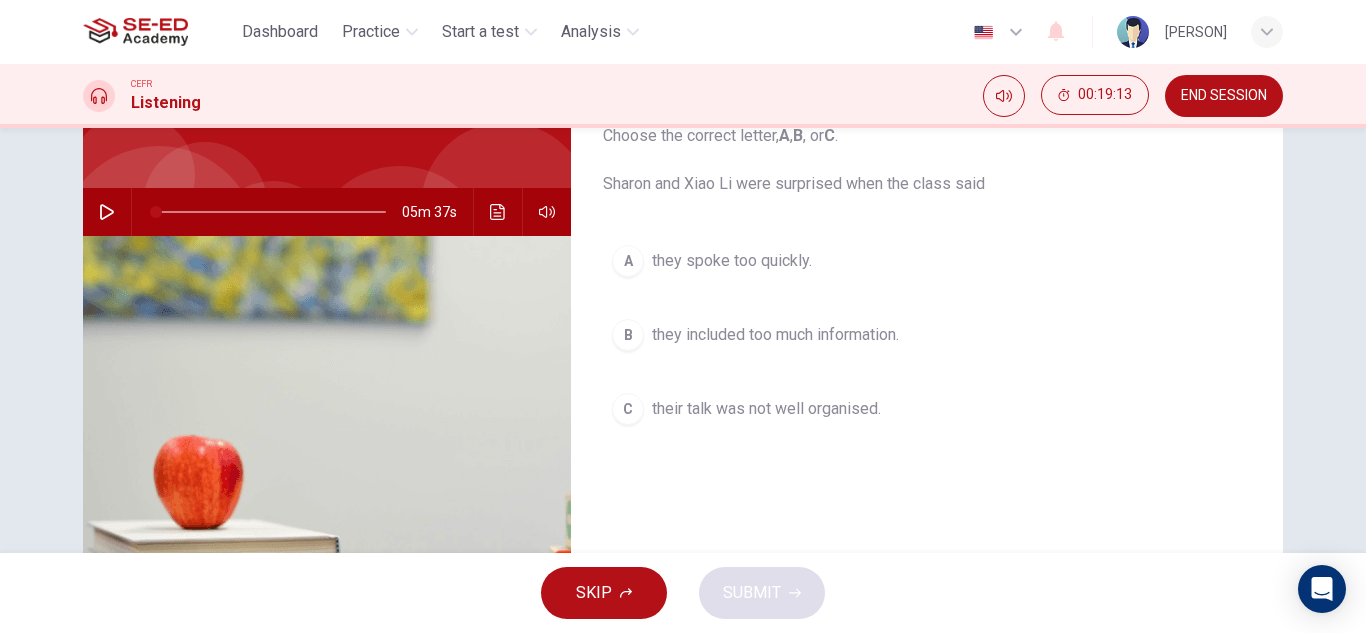 scroll, scrollTop: 141, scrollLeft: 0, axis: vertical 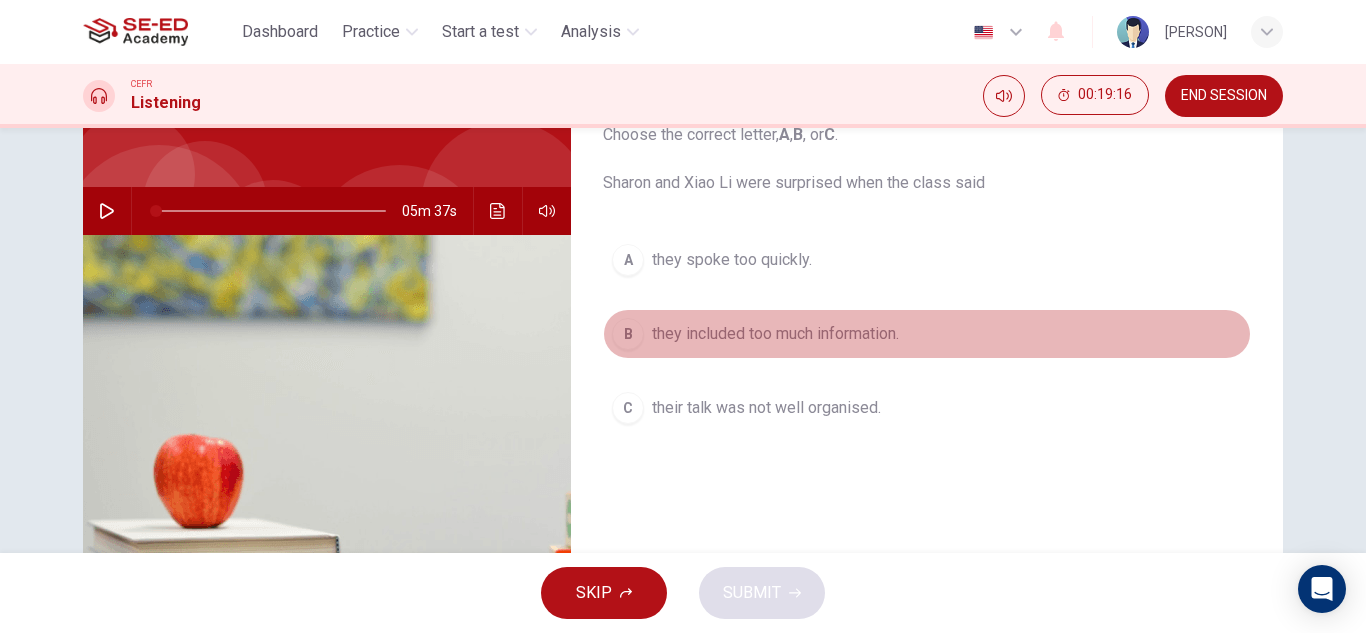 click on "they included too much information." at bounding box center [732, 260] 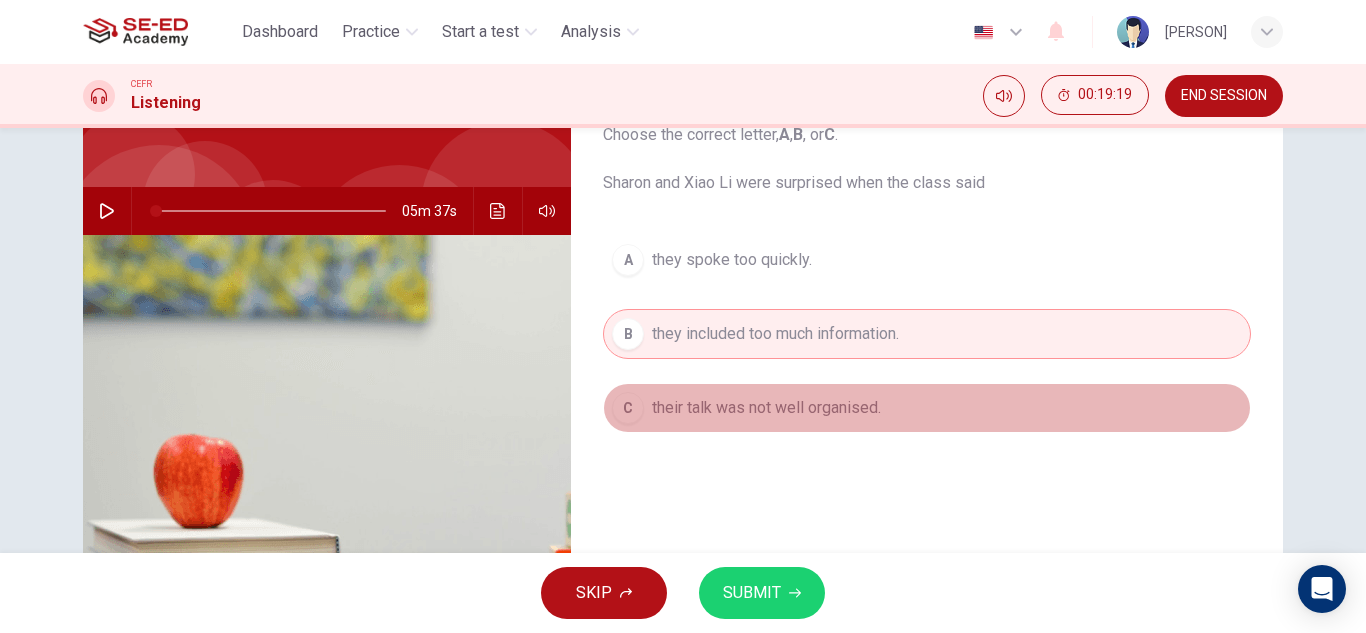 click on "their talk was not well organised." at bounding box center (732, 260) 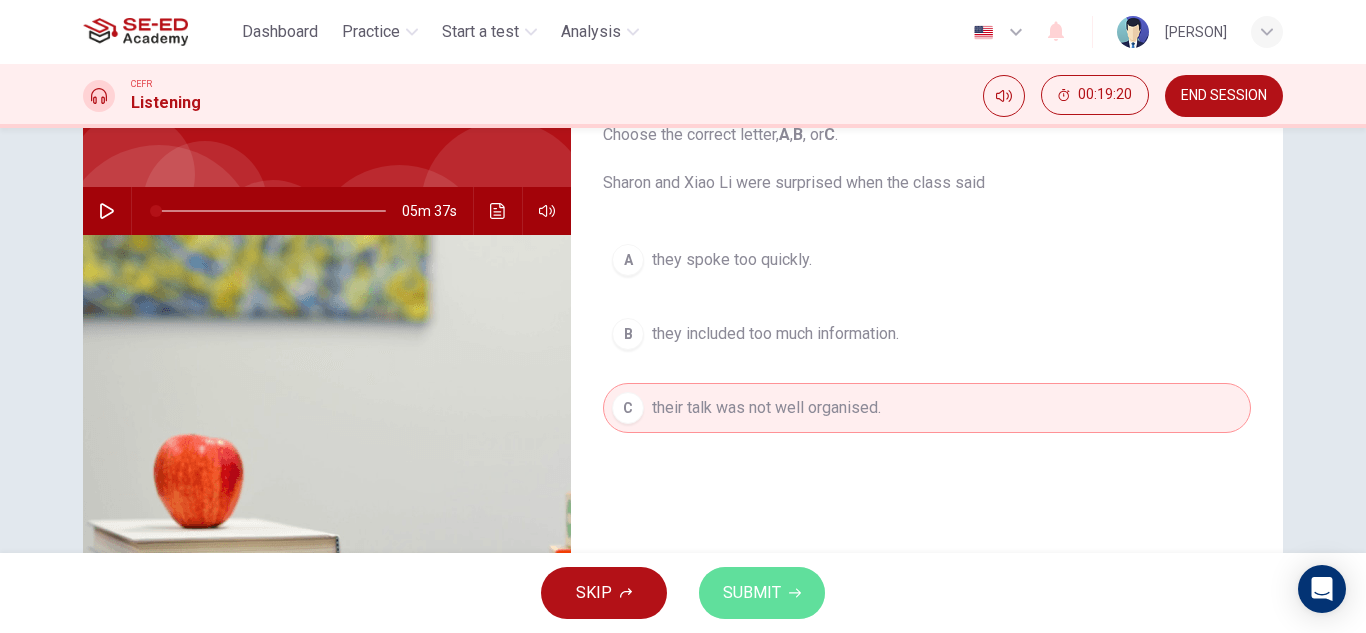 click on "SUBMIT" at bounding box center (752, 593) 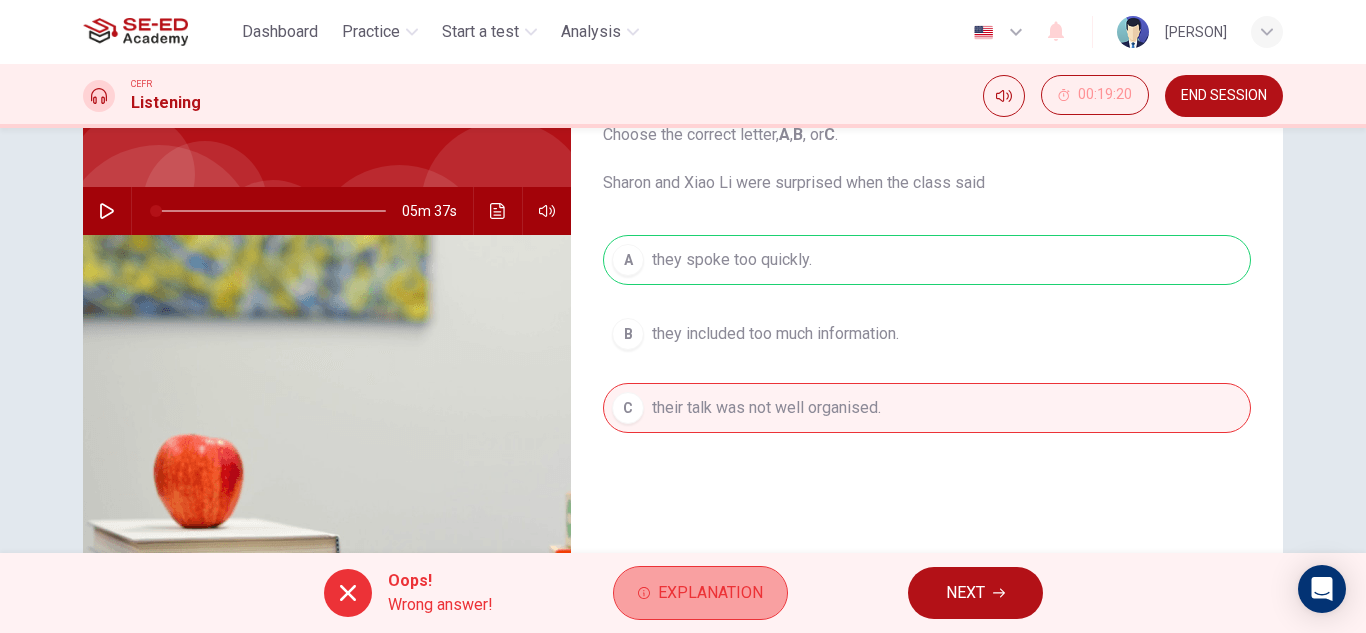 click on "Explanation" at bounding box center (710, 593) 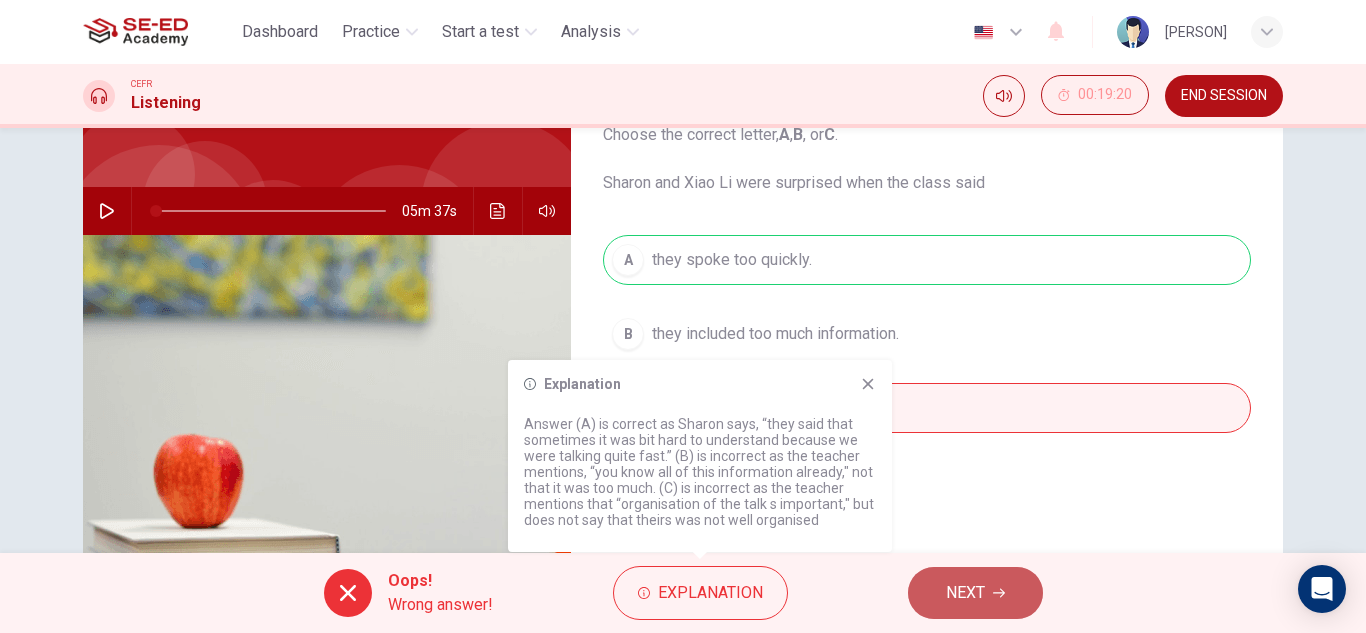 click on "NEXT" at bounding box center (965, 593) 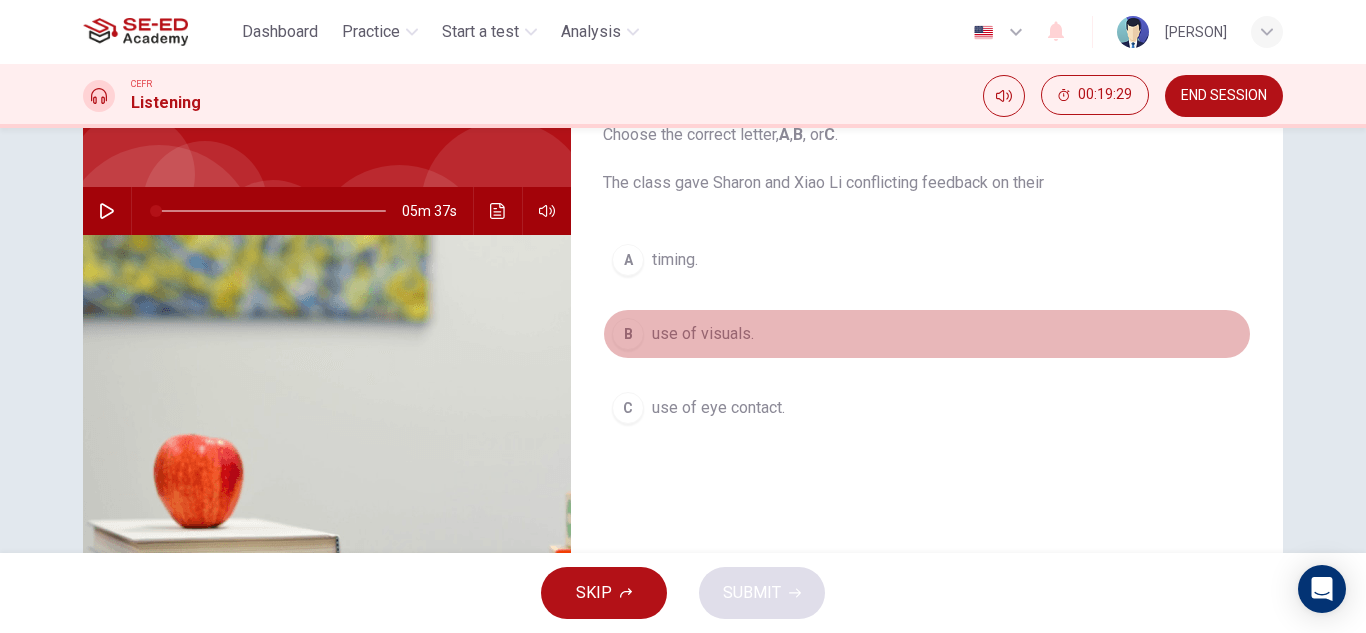 click on "use of visuals." at bounding box center (675, 260) 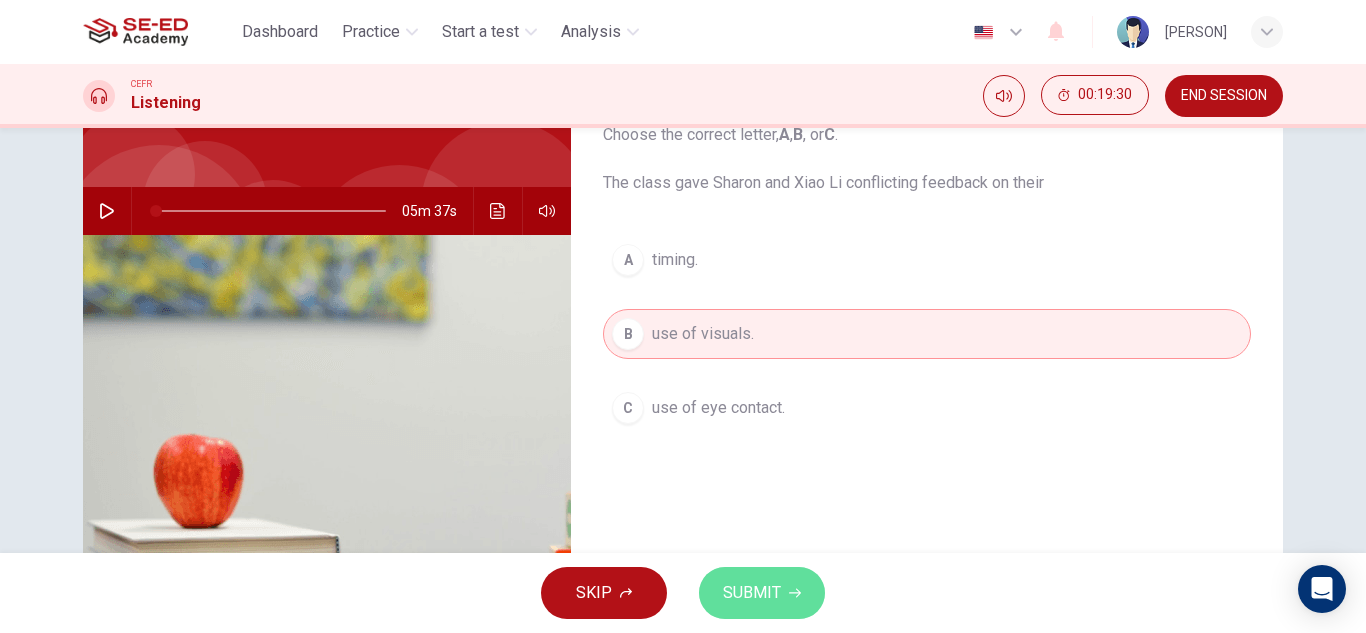 click on "SUBMIT" at bounding box center [752, 593] 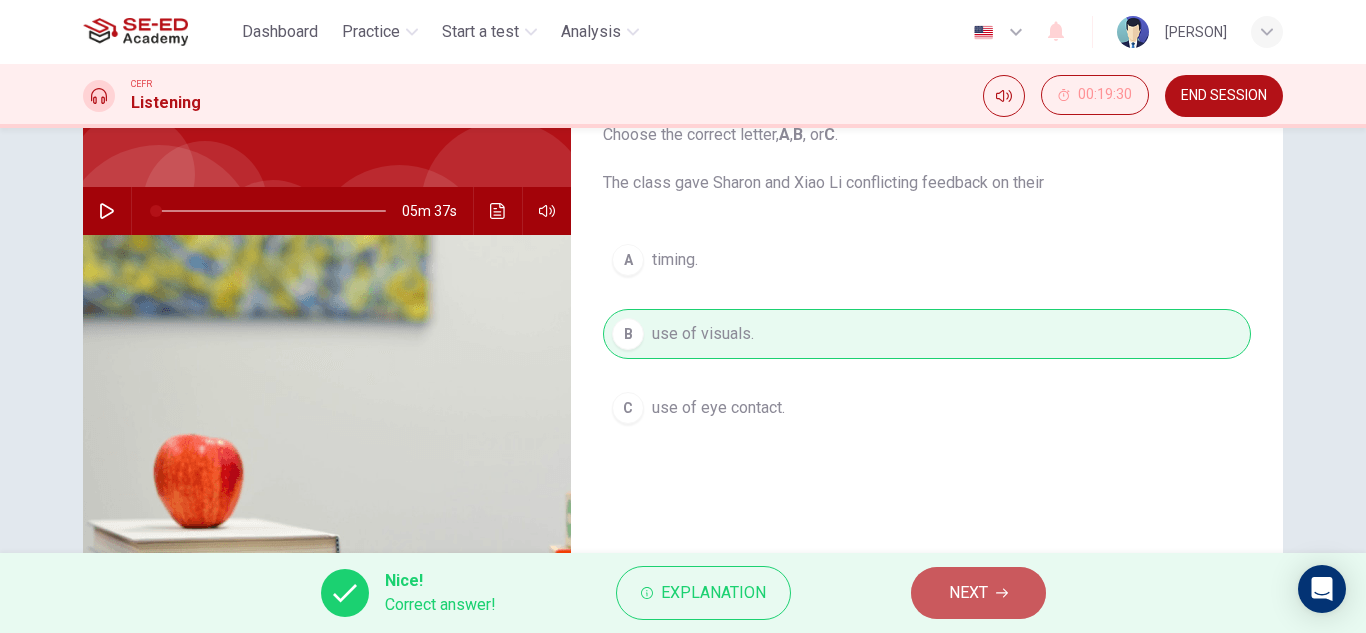 click on "NEXT" at bounding box center (968, 593) 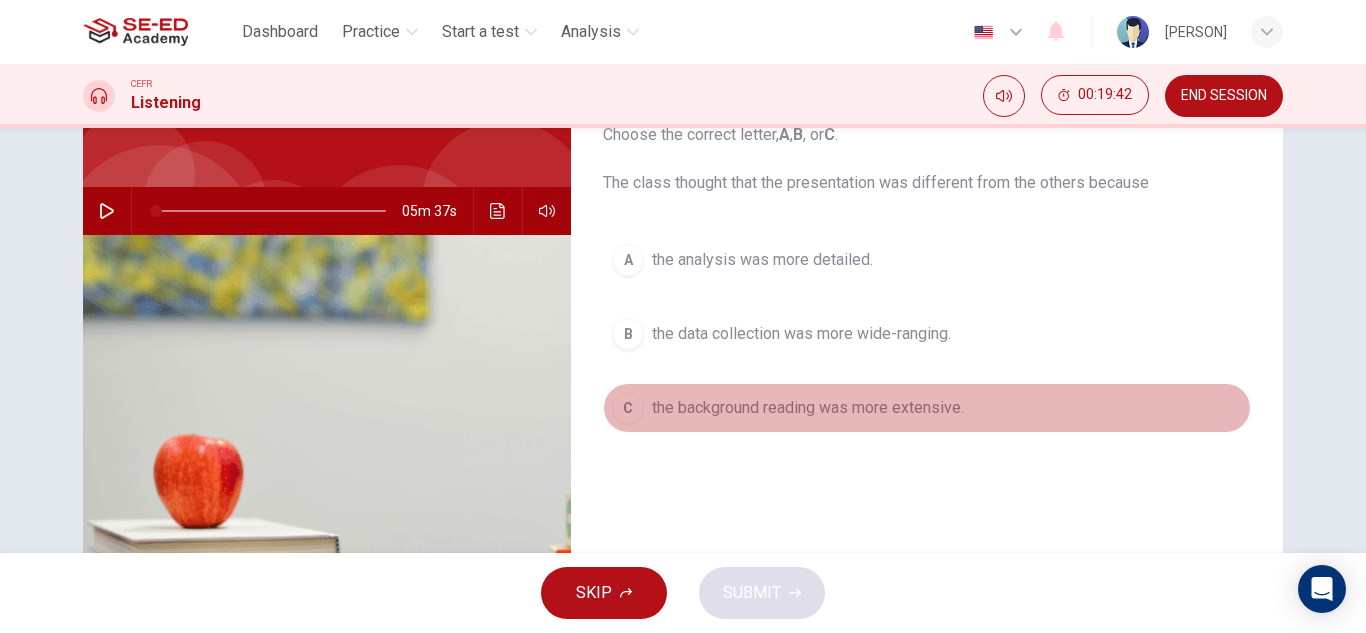 click on "the background reading was more extensive." at bounding box center (762, 260) 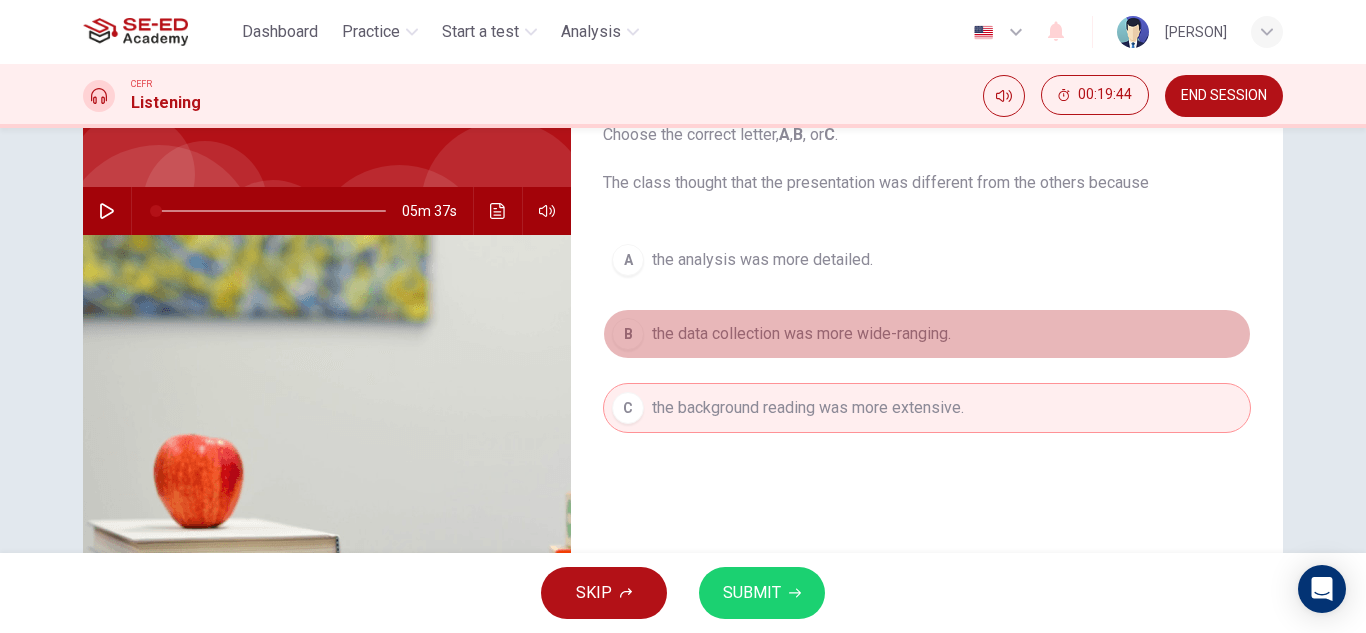 click on "the data collection was more wide-ranging." at bounding box center (762, 260) 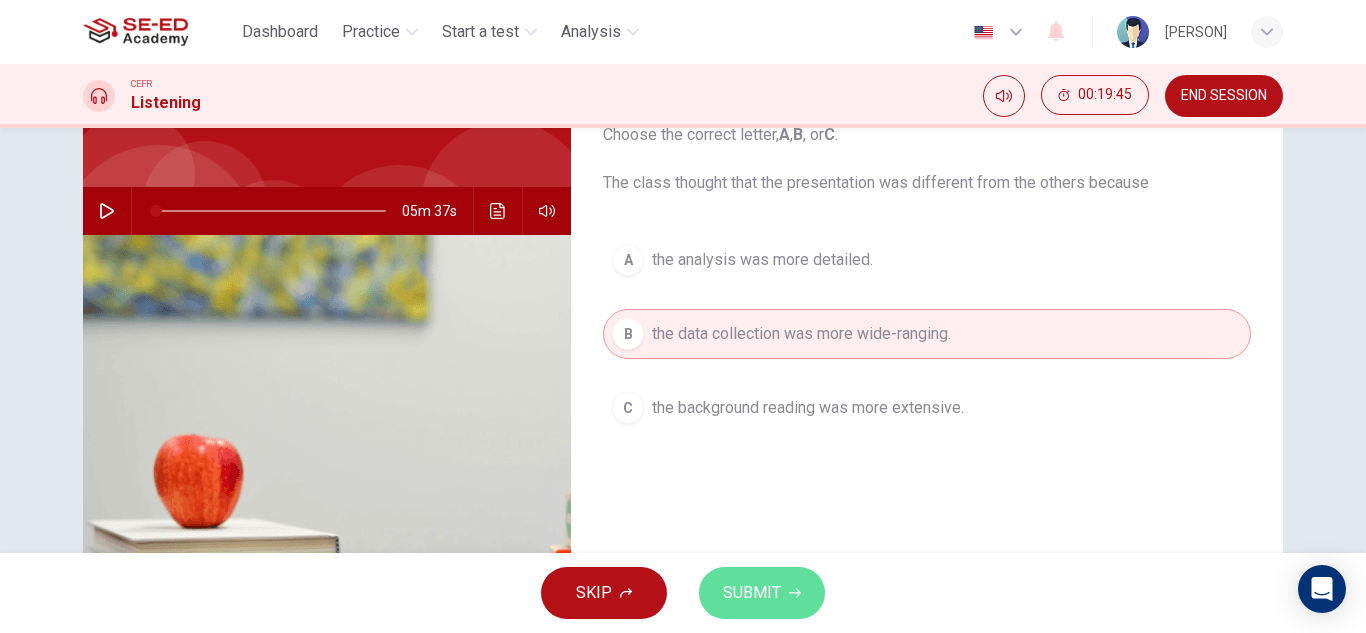 click on "SUBMIT" at bounding box center [752, 593] 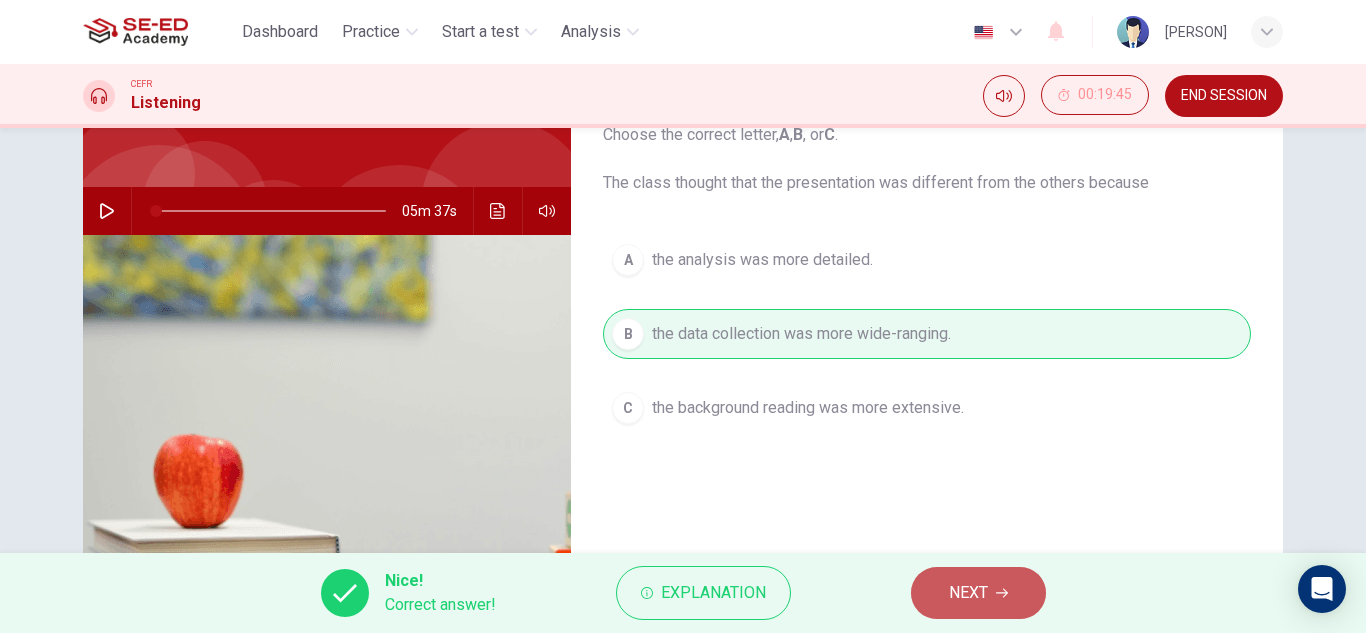 click on "NEXT" at bounding box center (968, 593) 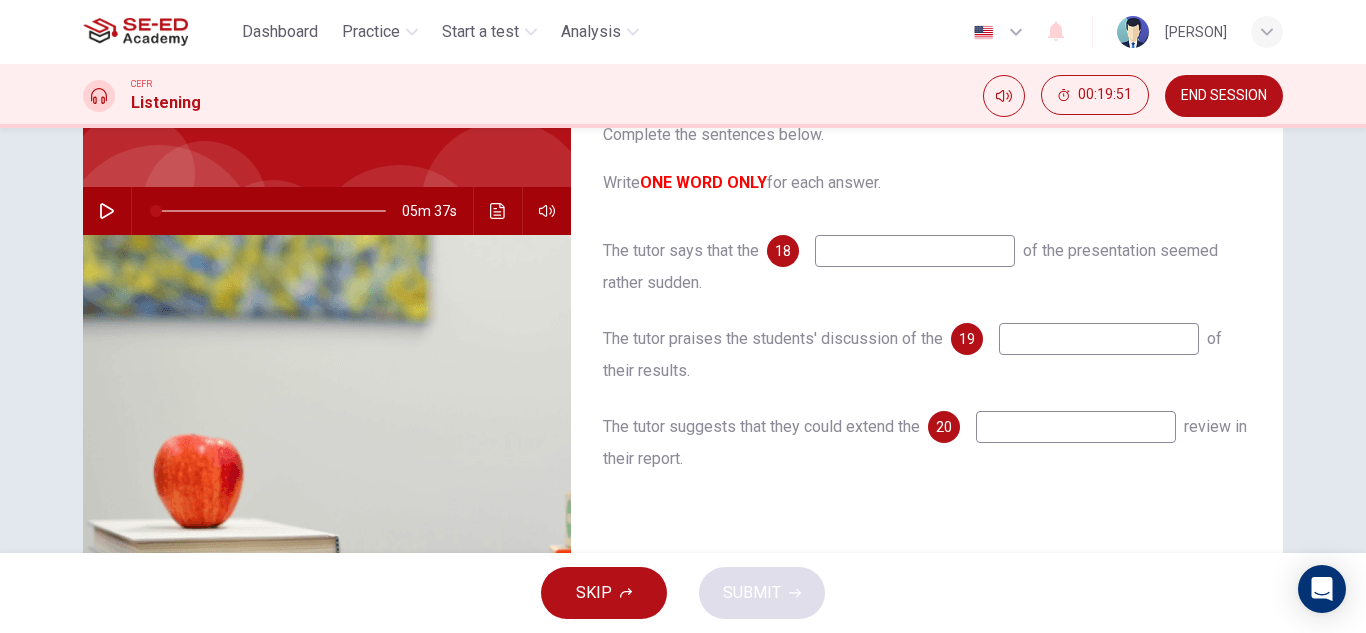 click at bounding box center (915, 251) 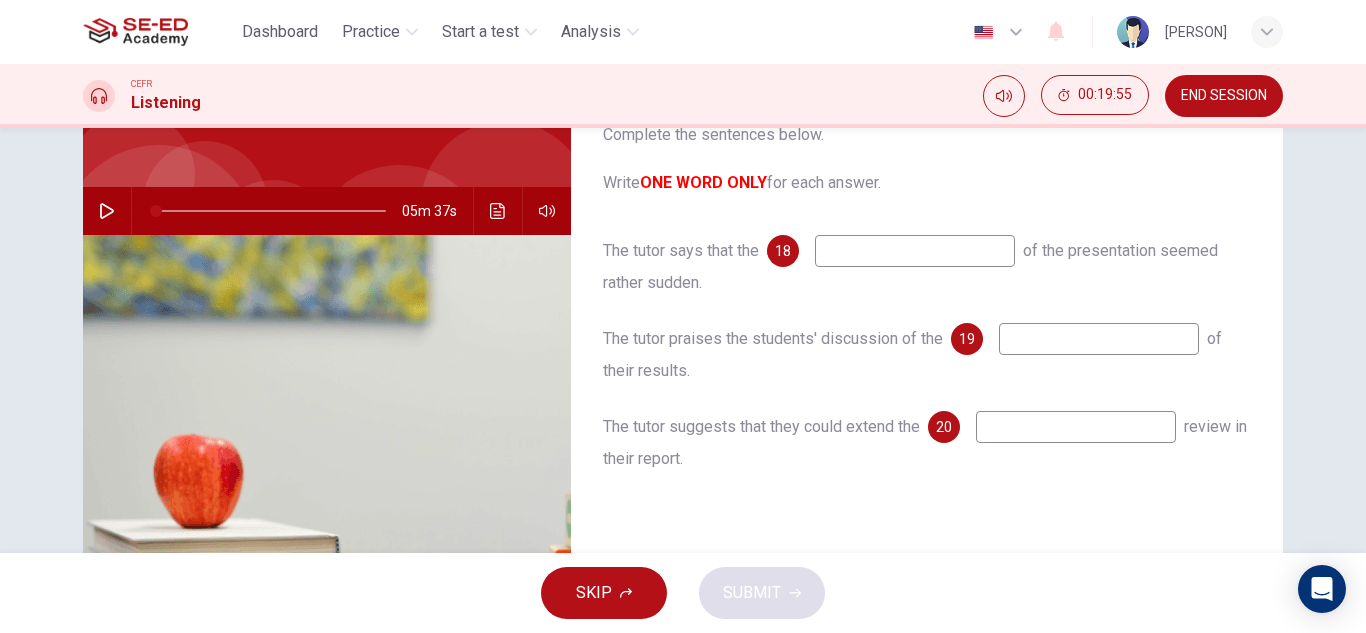 click at bounding box center (915, 251) 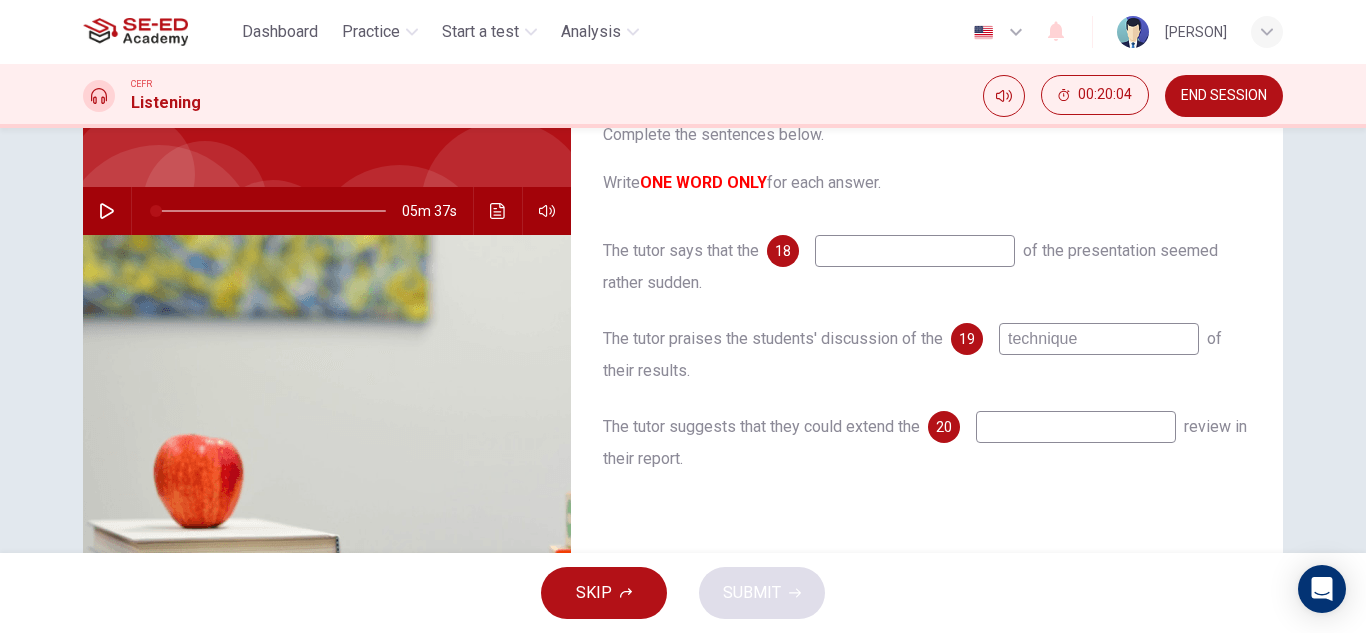 type on "technique" 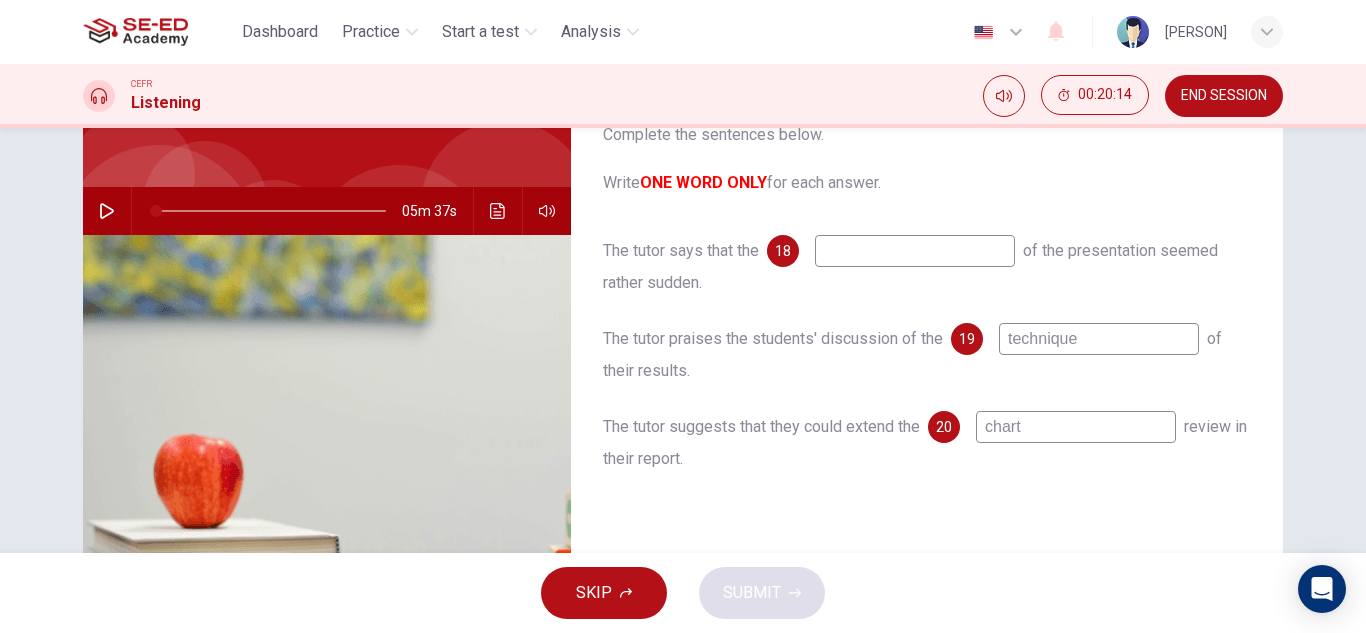 type on "chart" 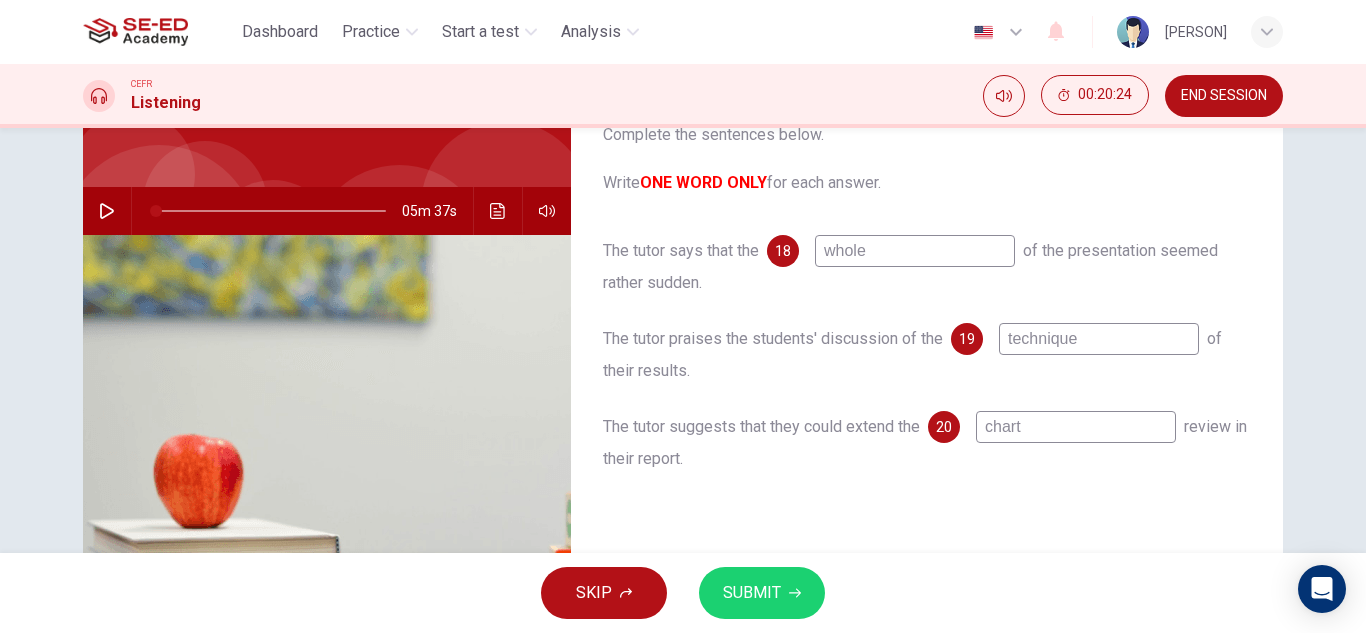 type on "whole" 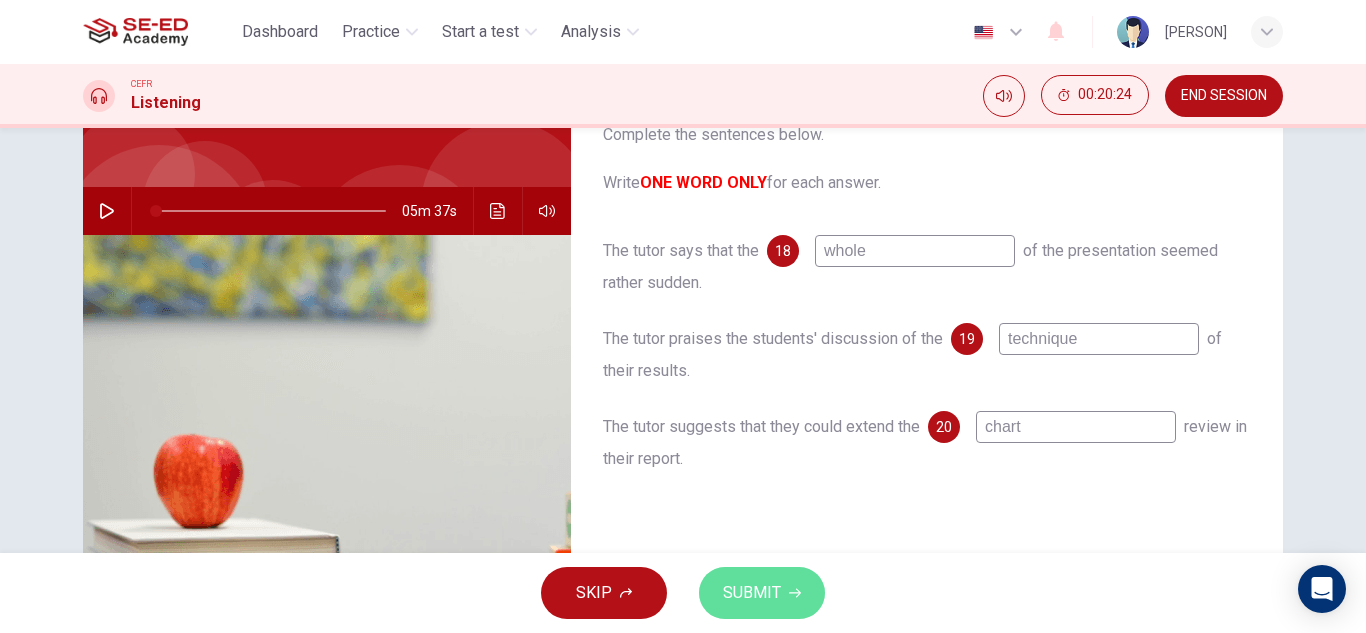 click on "SUBMIT" at bounding box center (752, 593) 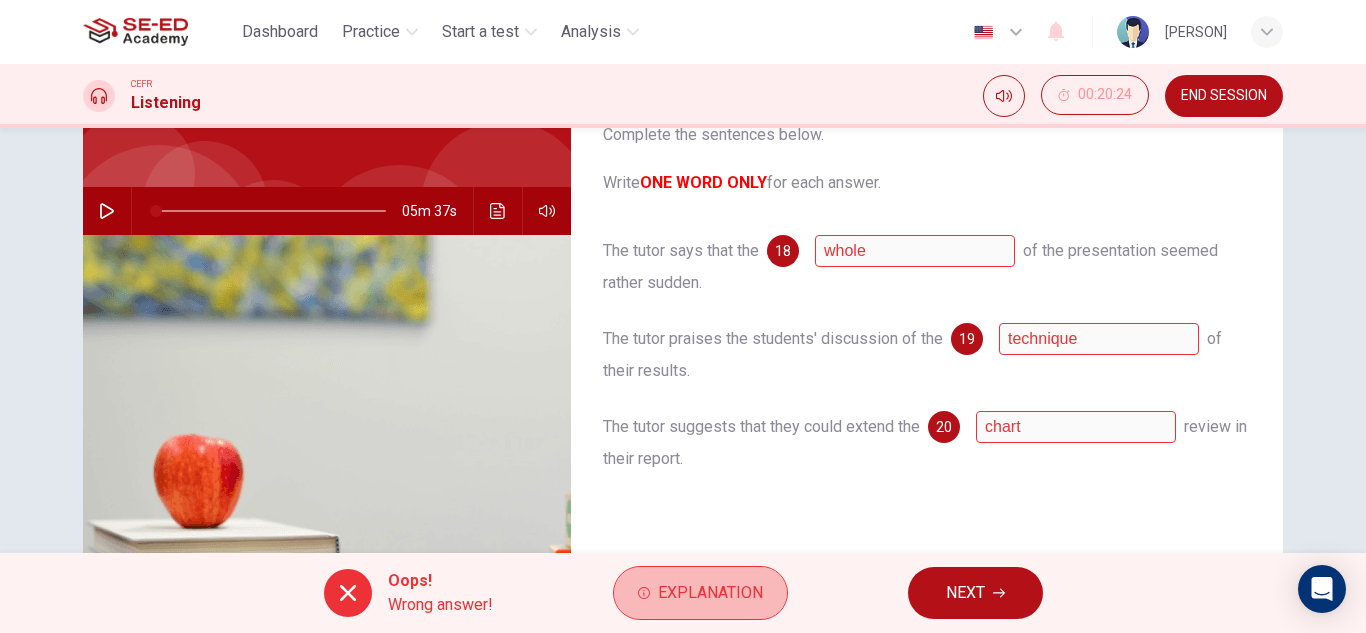 click on "Explanation" at bounding box center (710, 593) 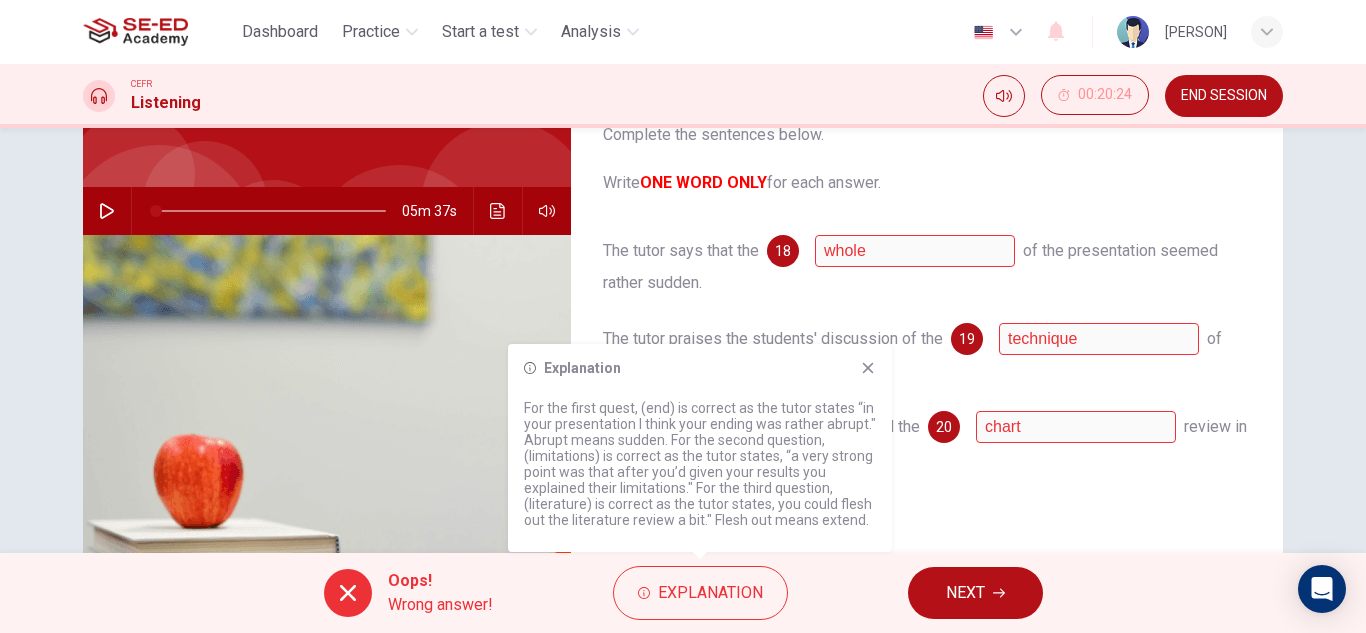 click at bounding box center [868, 368] 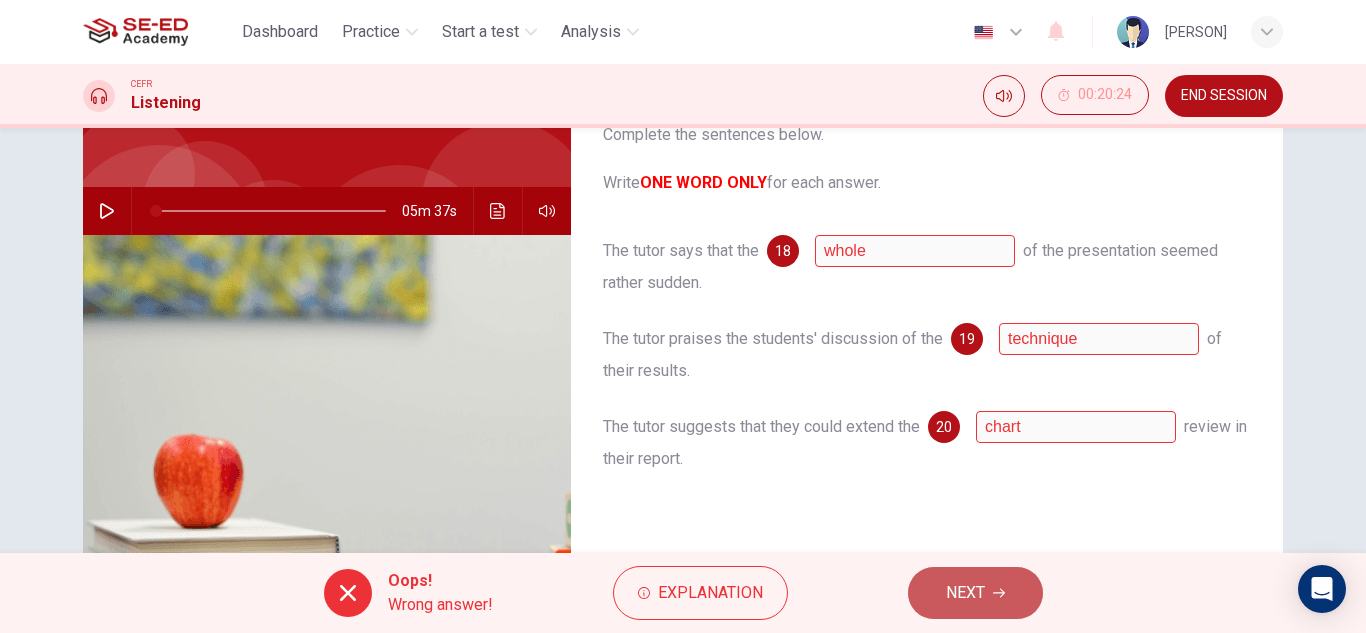 click on "NEXT" at bounding box center (965, 593) 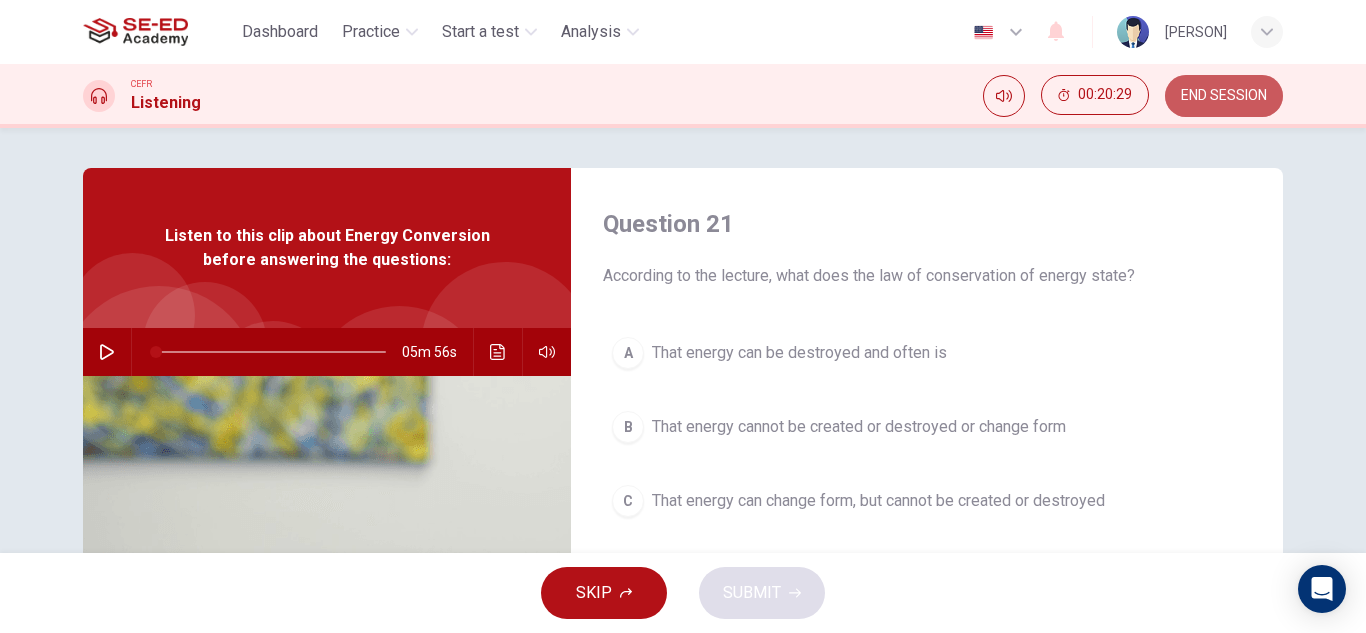 click on "END SESSION" at bounding box center (1224, 96) 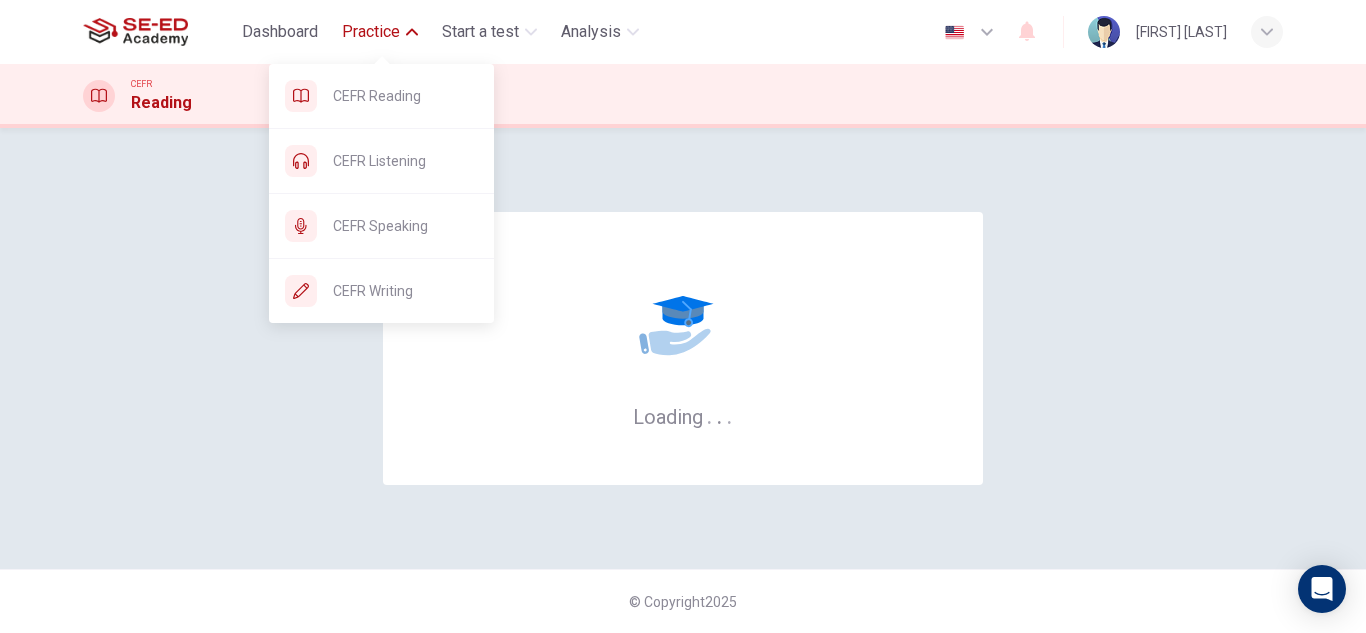 scroll, scrollTop: 0, scrollLeft: 0, axis: both 